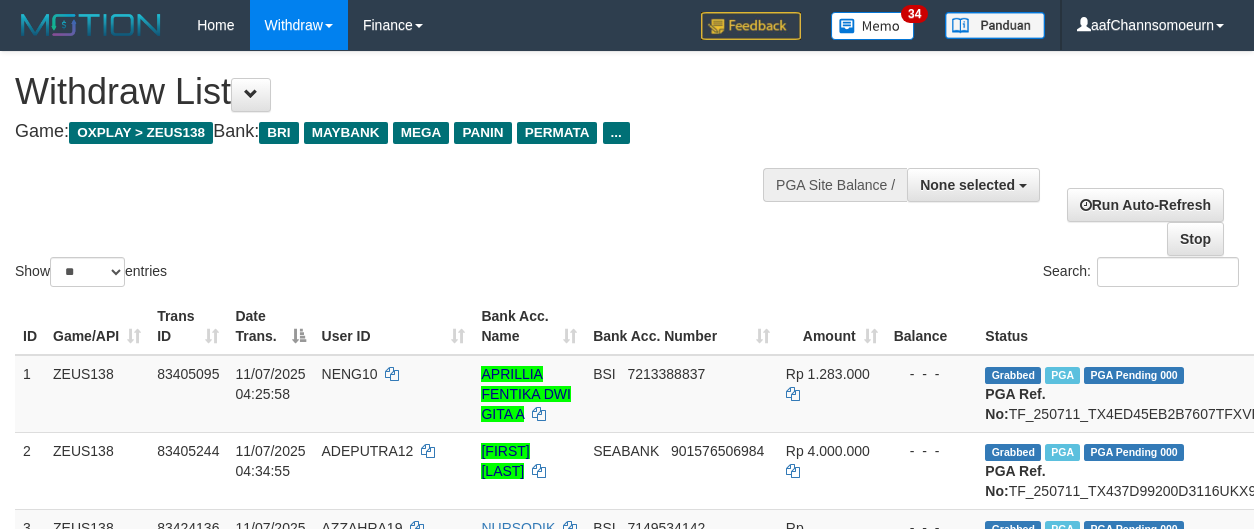 select 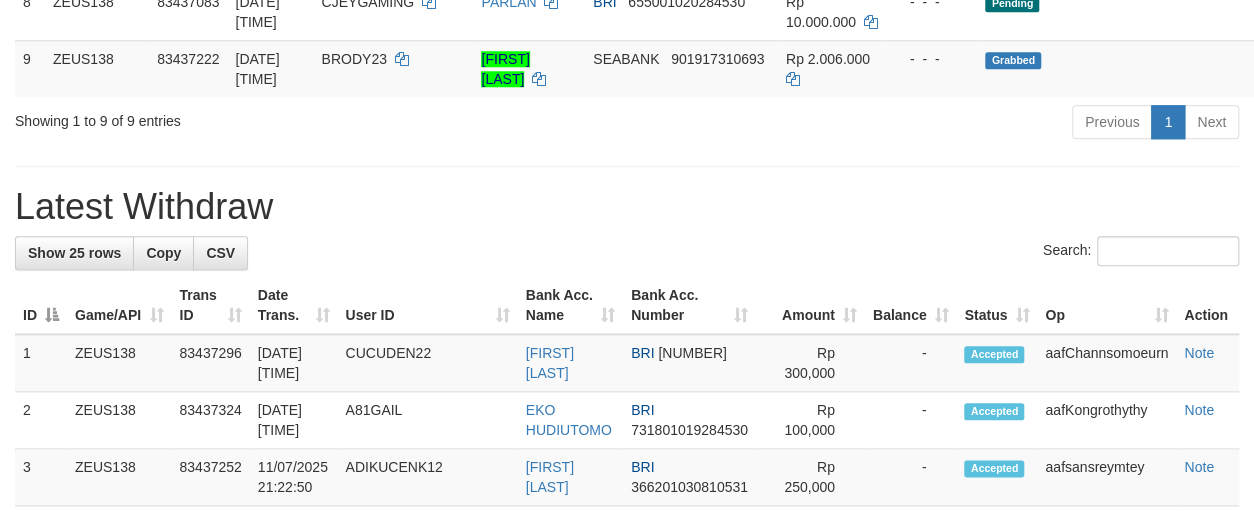 scroll, scrollTop: 817, scrollLeft: 0, axis: vertical 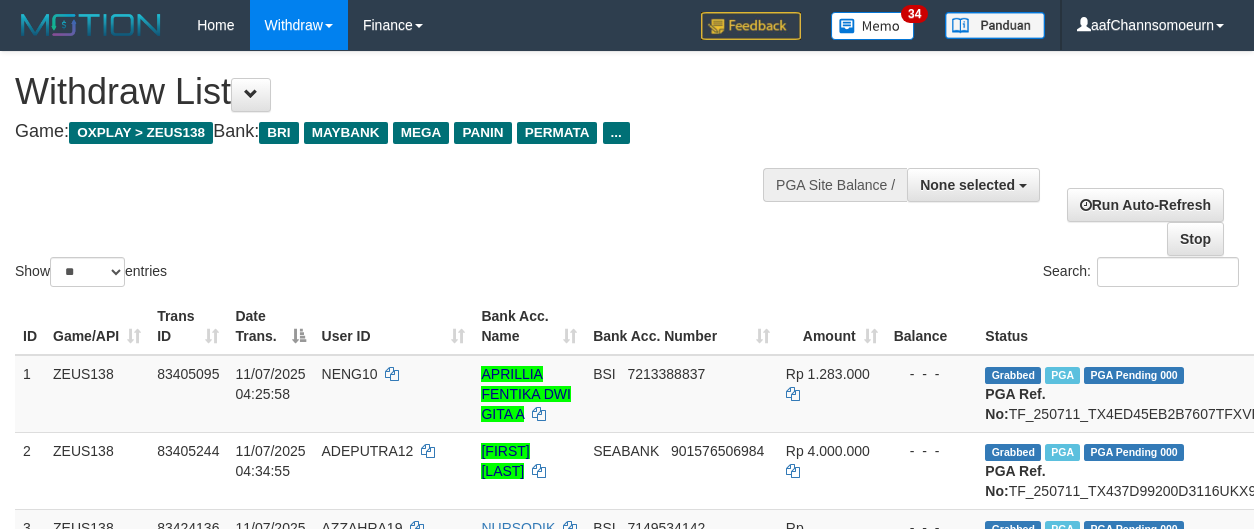select 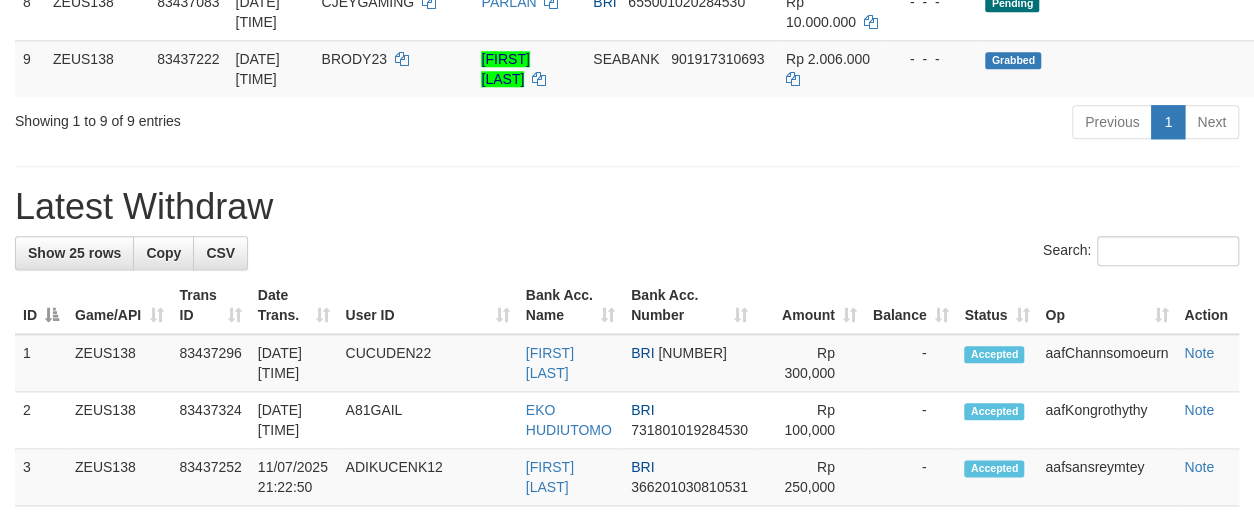 scroll, scrollTop: 817, scrollLeft: 0, axis: vertical 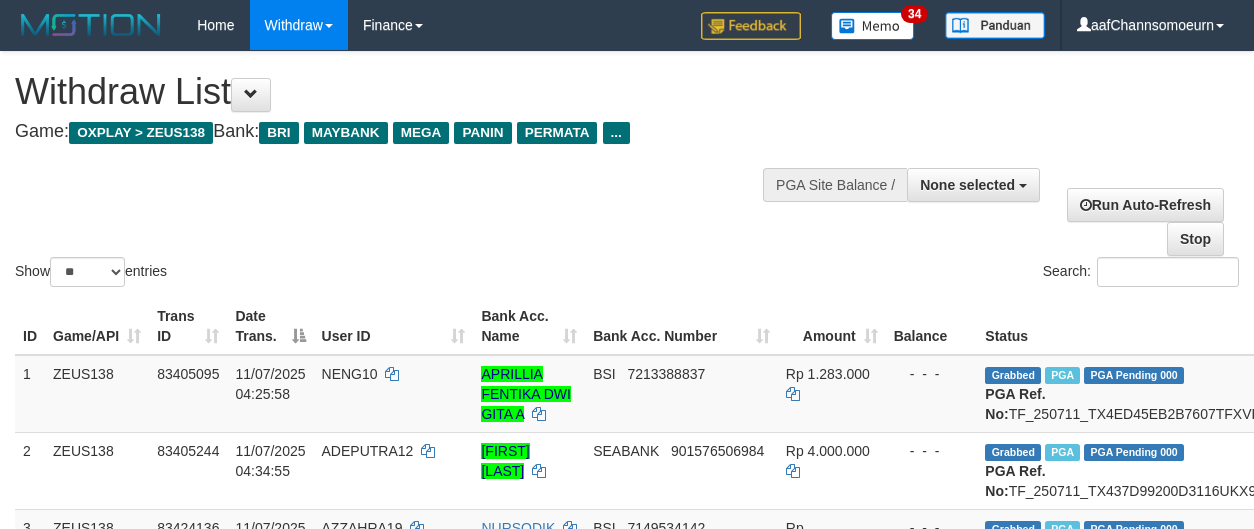 select 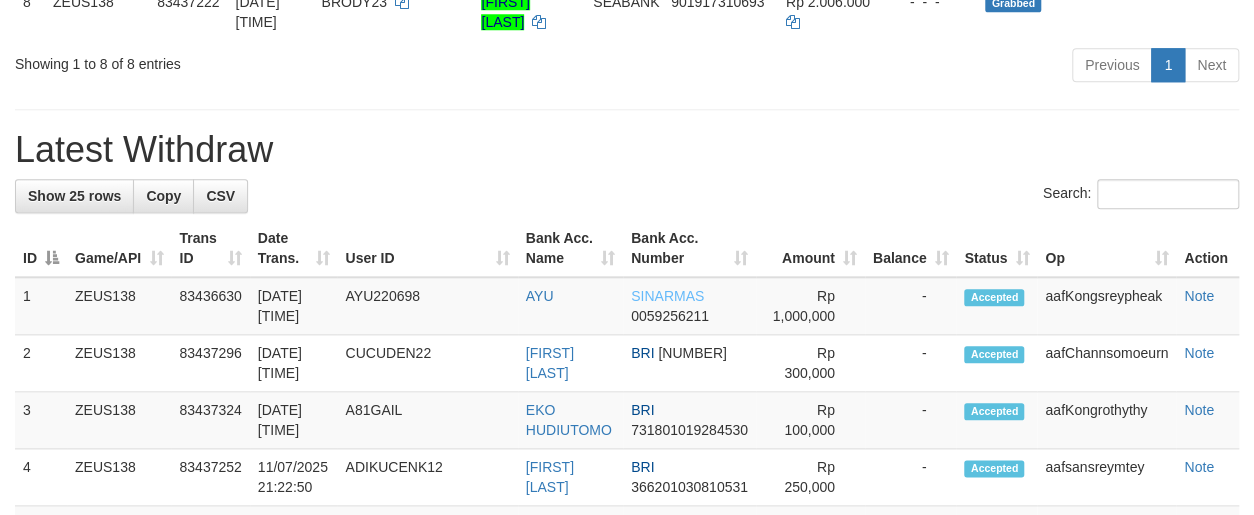 scroll, scrollTop: 817, scrollLeft: 0, axis: vertical 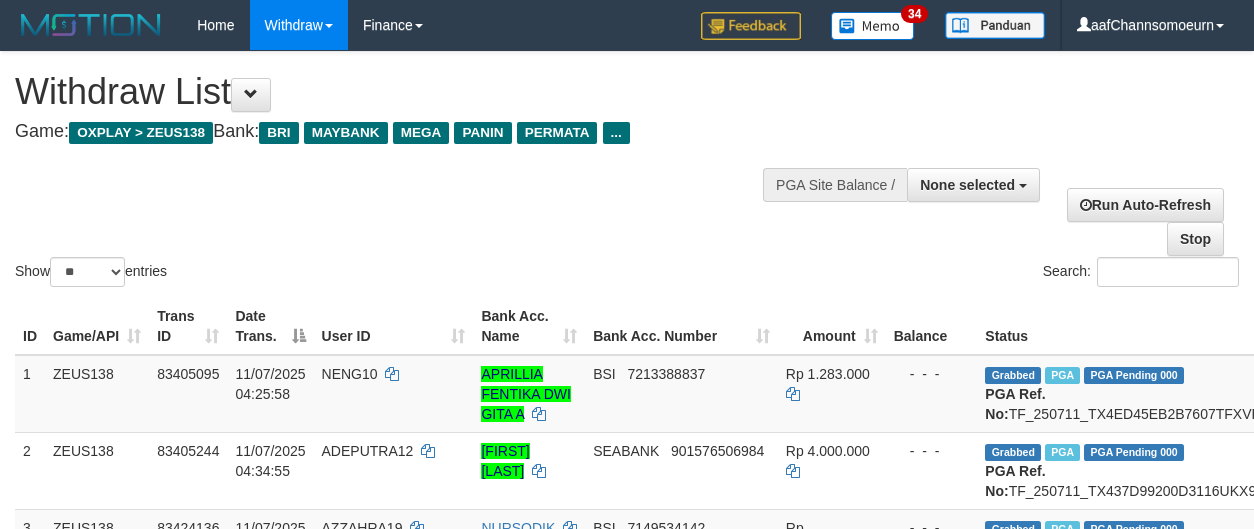 select 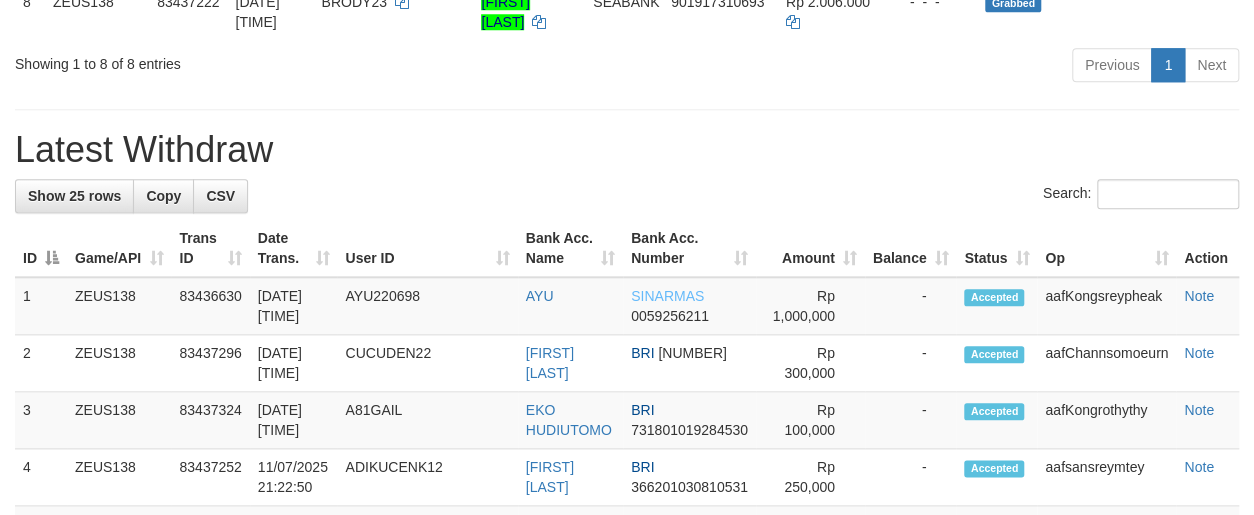 scroll, scrollTop: 817, scrollLeft: 0, axis: vertical 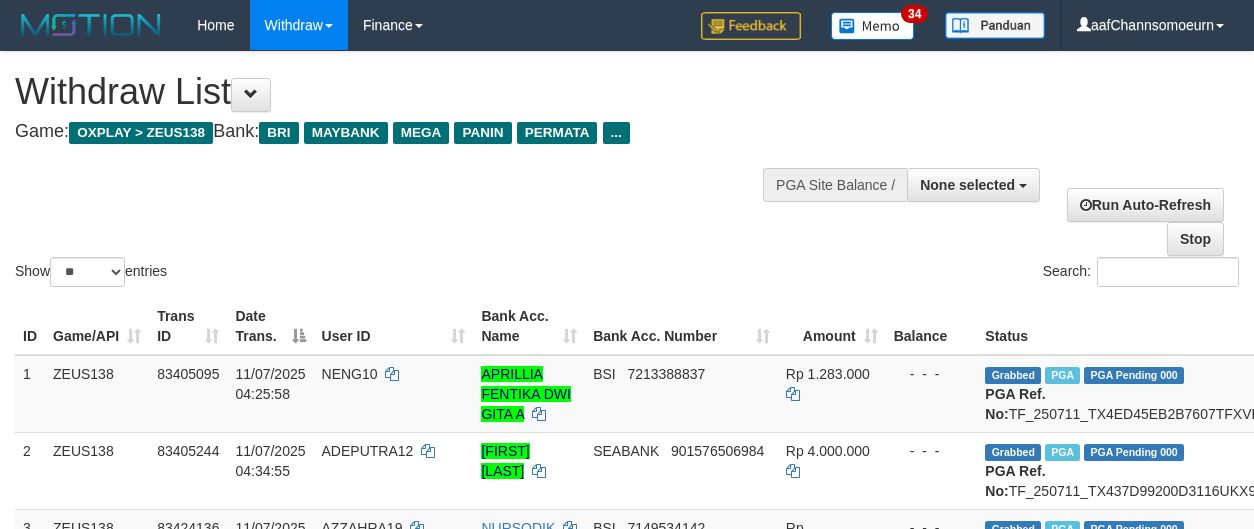 select 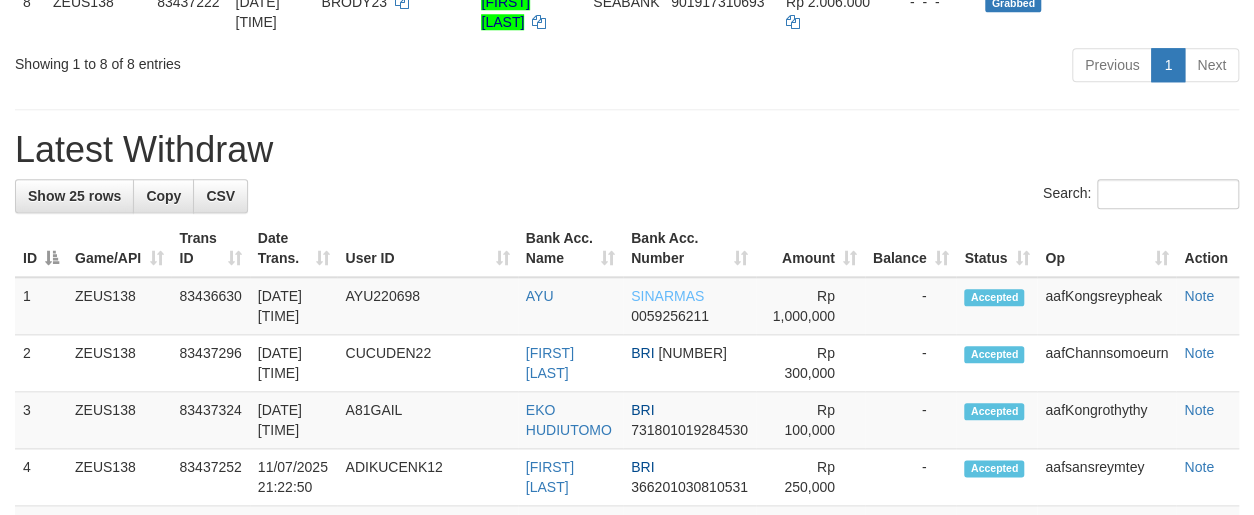 scroll, scrollTop: 817, scrollLeft: 0, axis: vertical 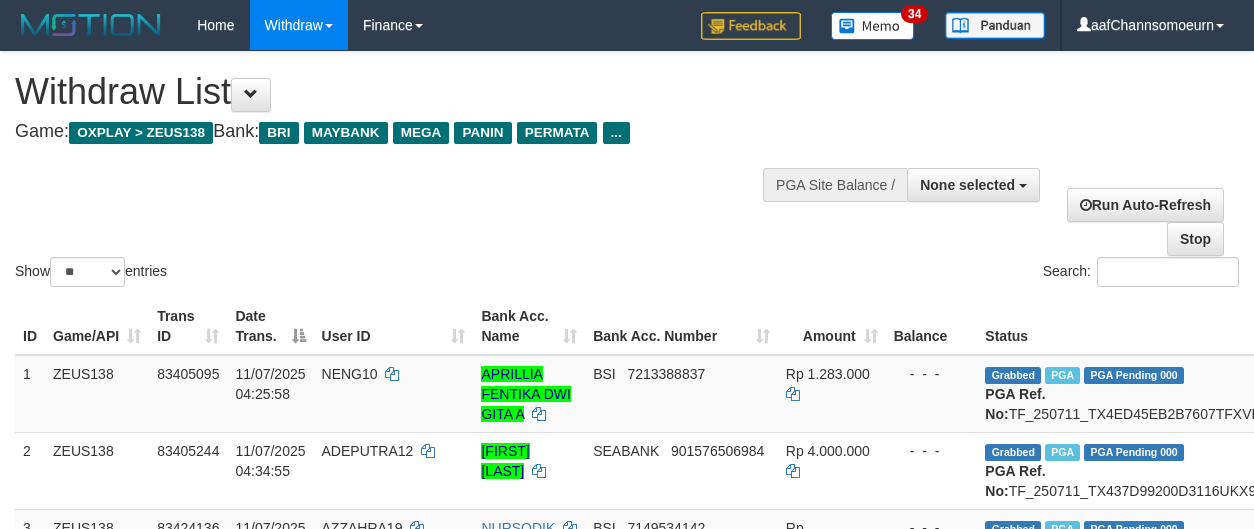 select 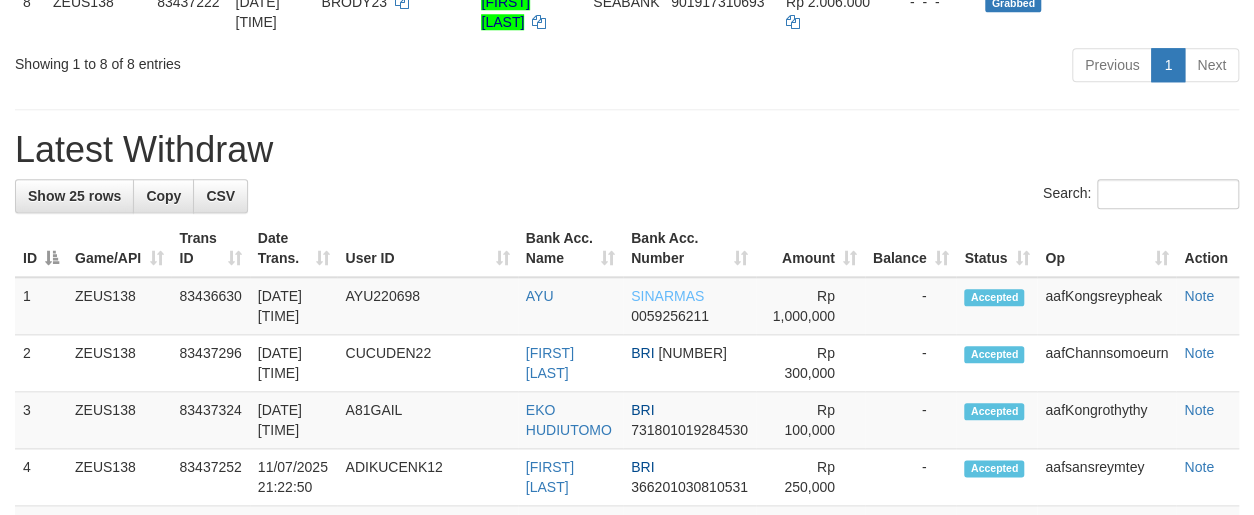 scroll, scrollTop: 817, scrollLeft: 0, axis: vertical 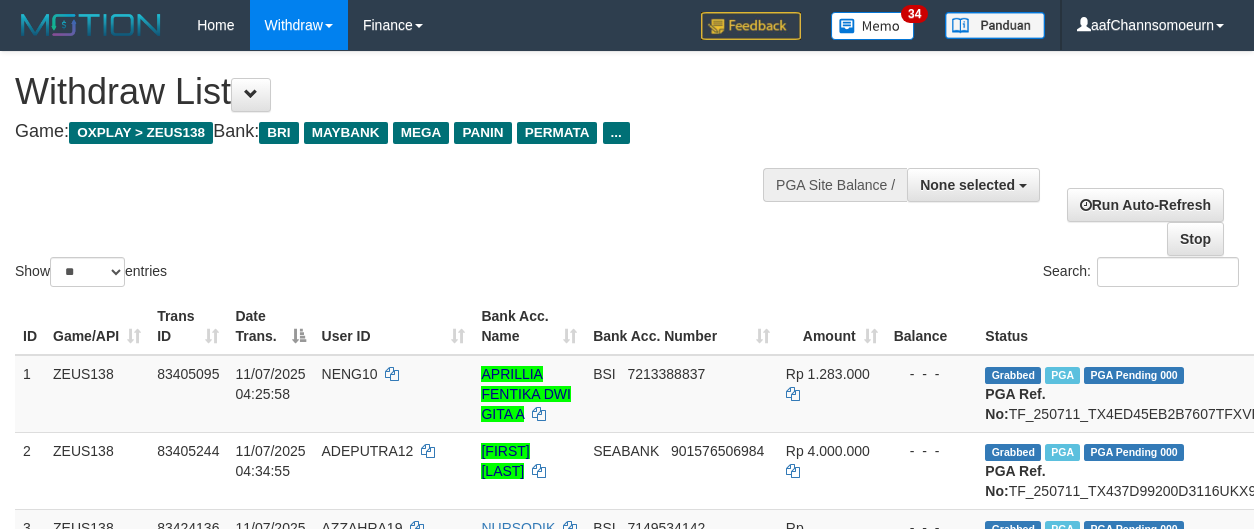 select 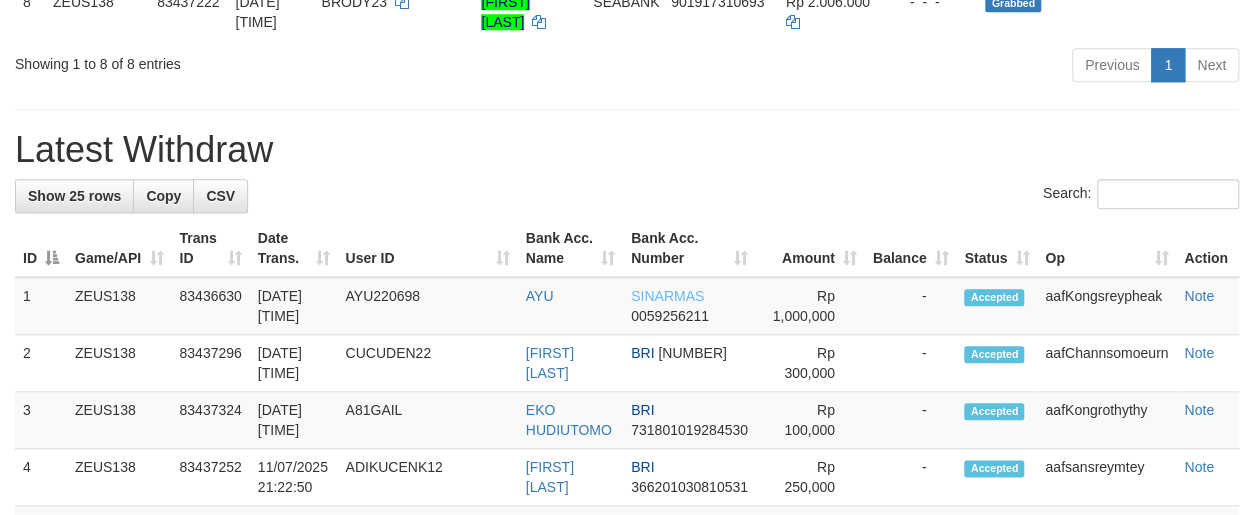 scroll, scrollTop: 817, scrollLeft: 0, axis: vertical 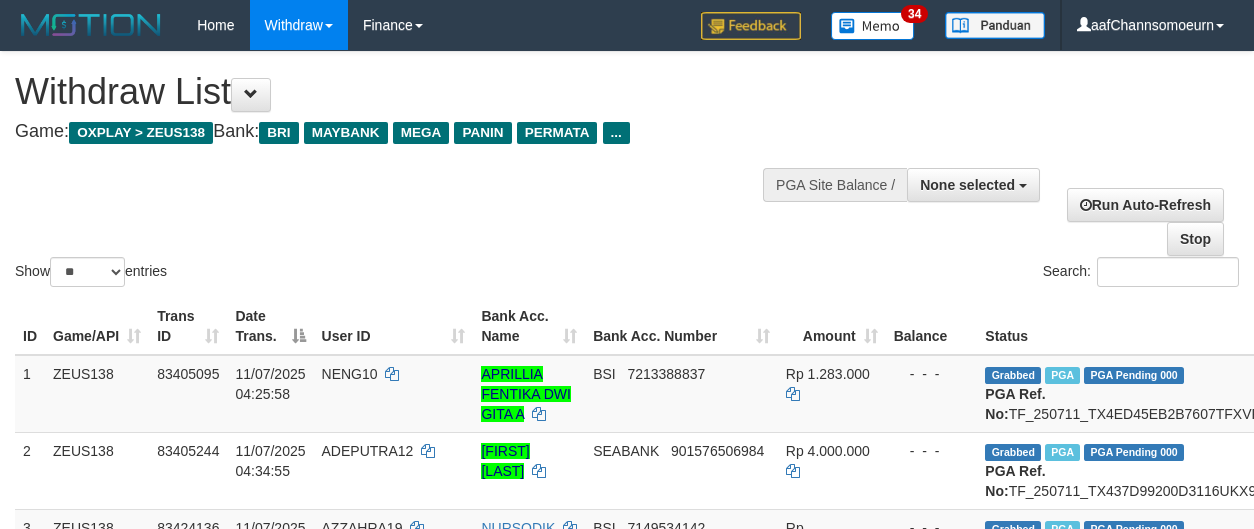 select 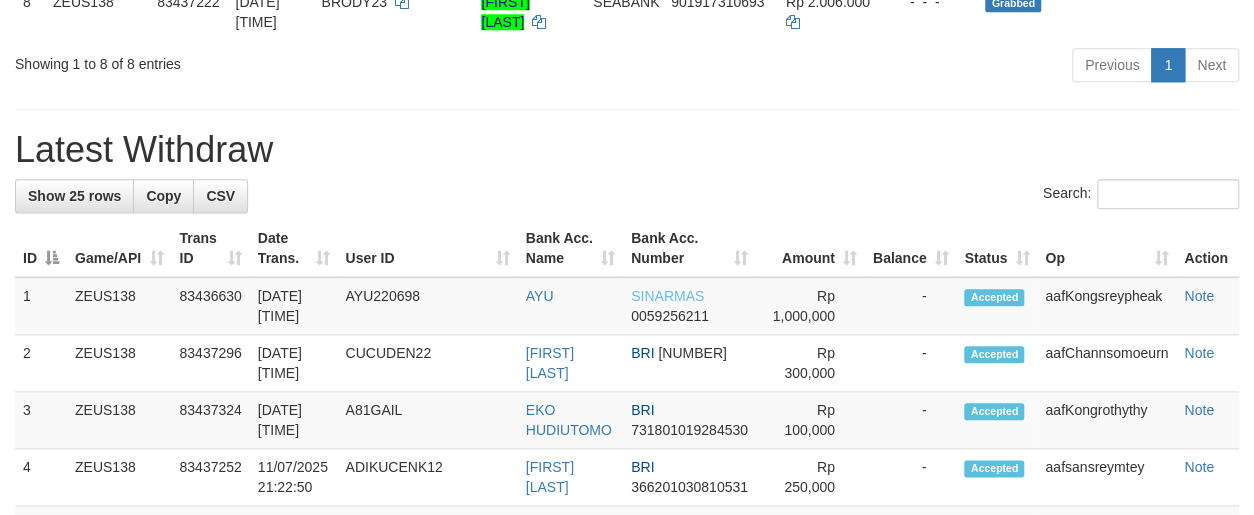 scroll, scrollTop: 817, scrollLeft: 0, axis: vertical 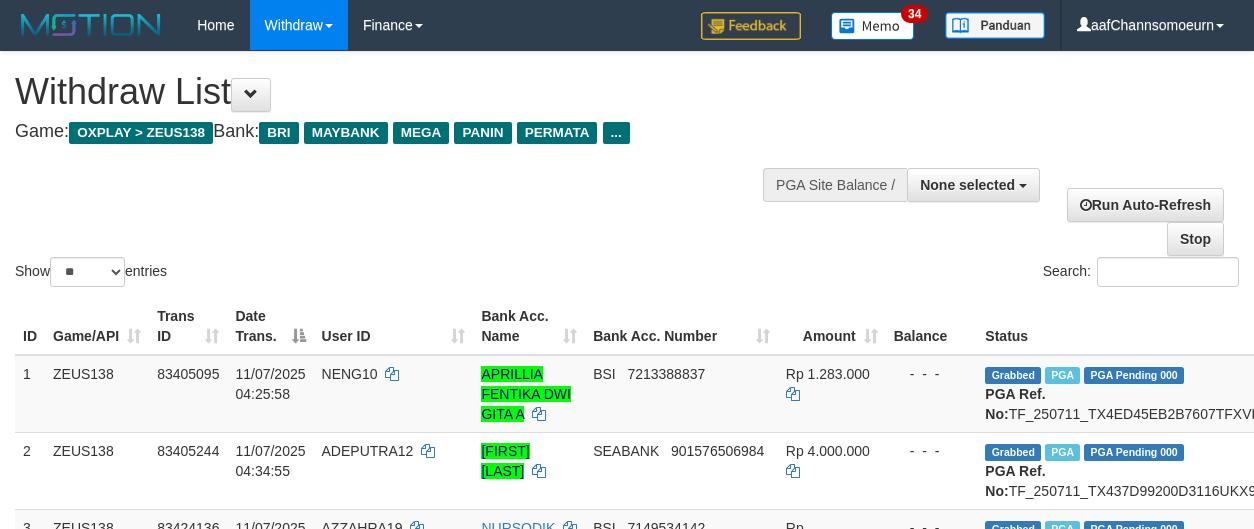select 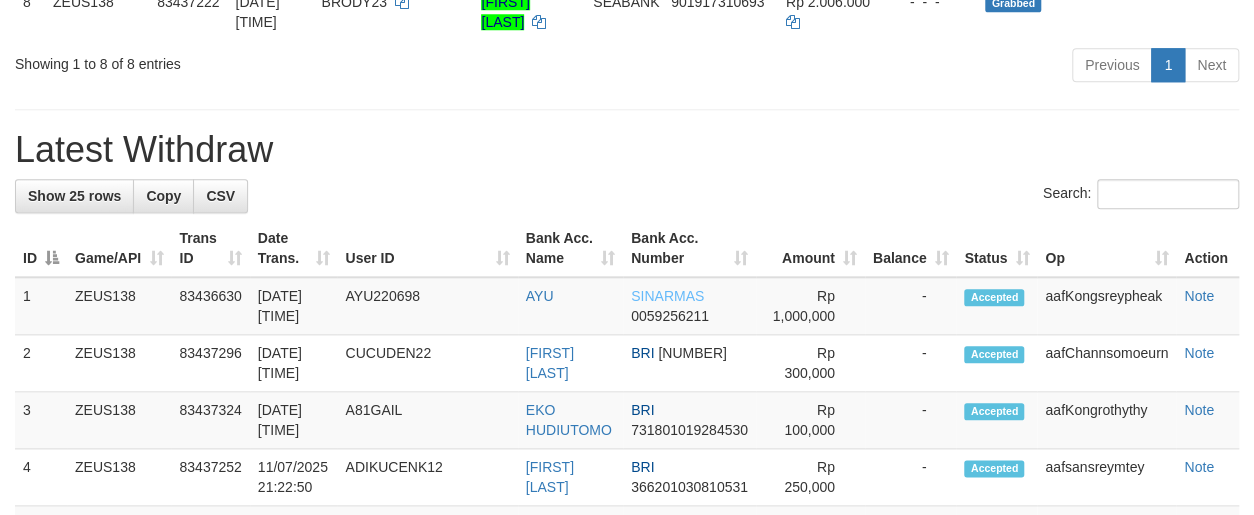 scroll, scrollTop: 817, scrollLeft: 0, axis: vertical 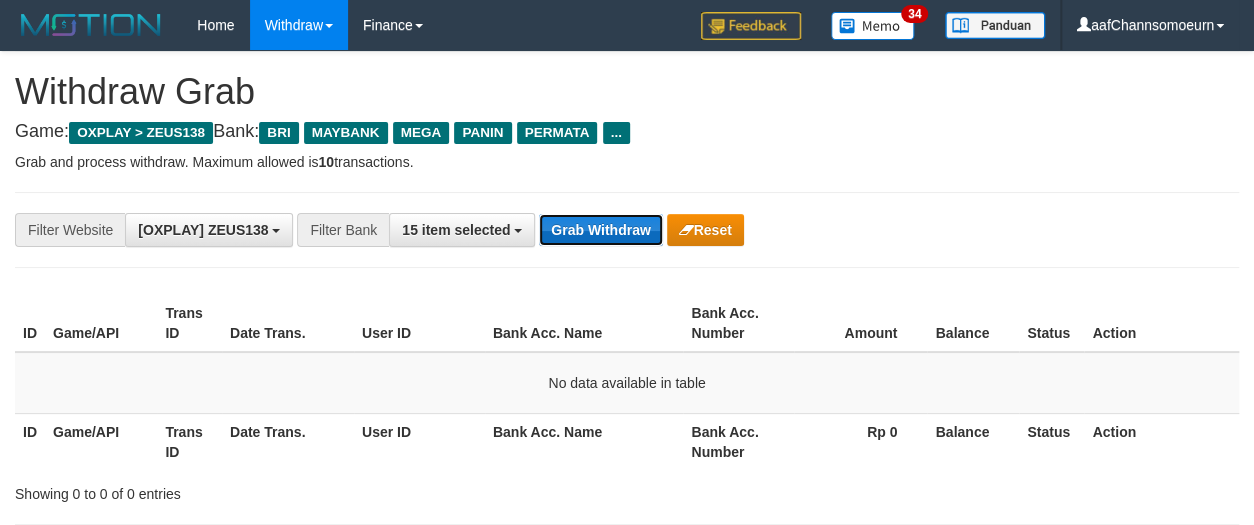 click on "Grab Withdraw" at bounding box center [600, 230] 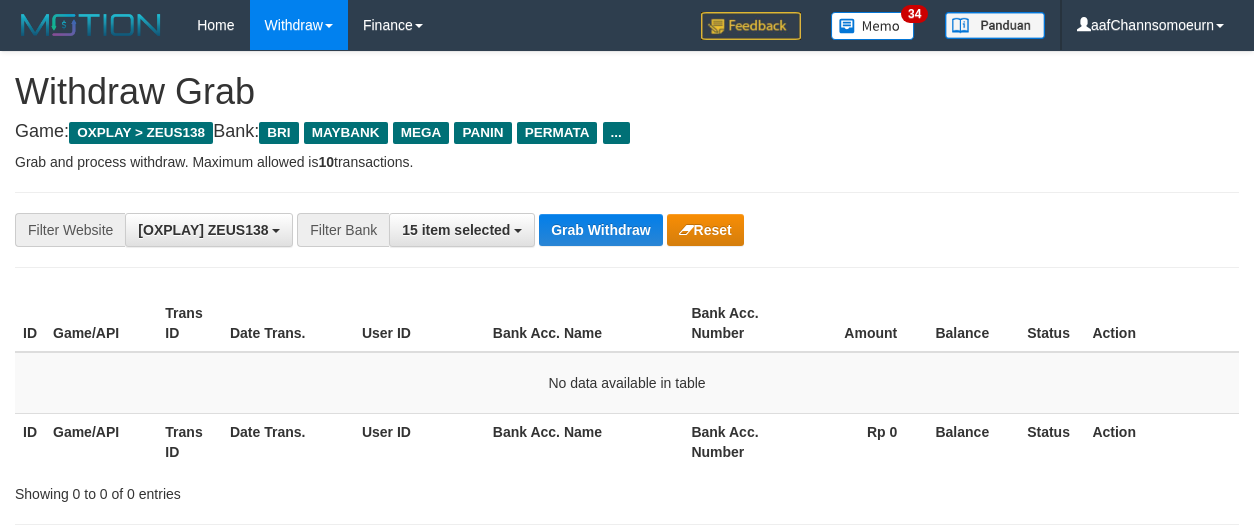 scroll, scrollTop: 0, scrollLeft: 0, axis: both 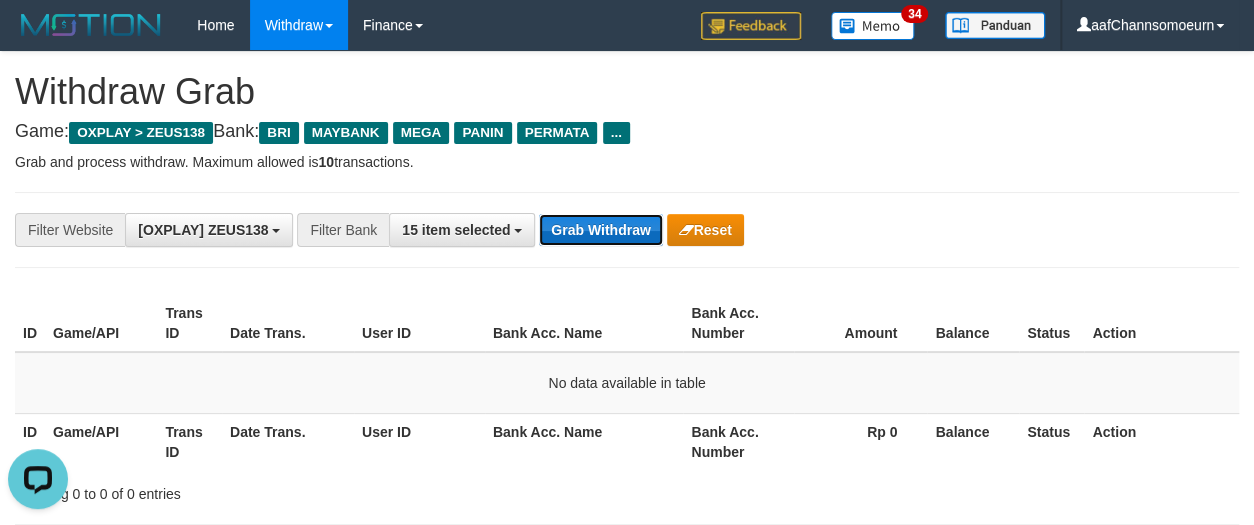 click on "Grab Withdraw" at bounding box center (600, 230) 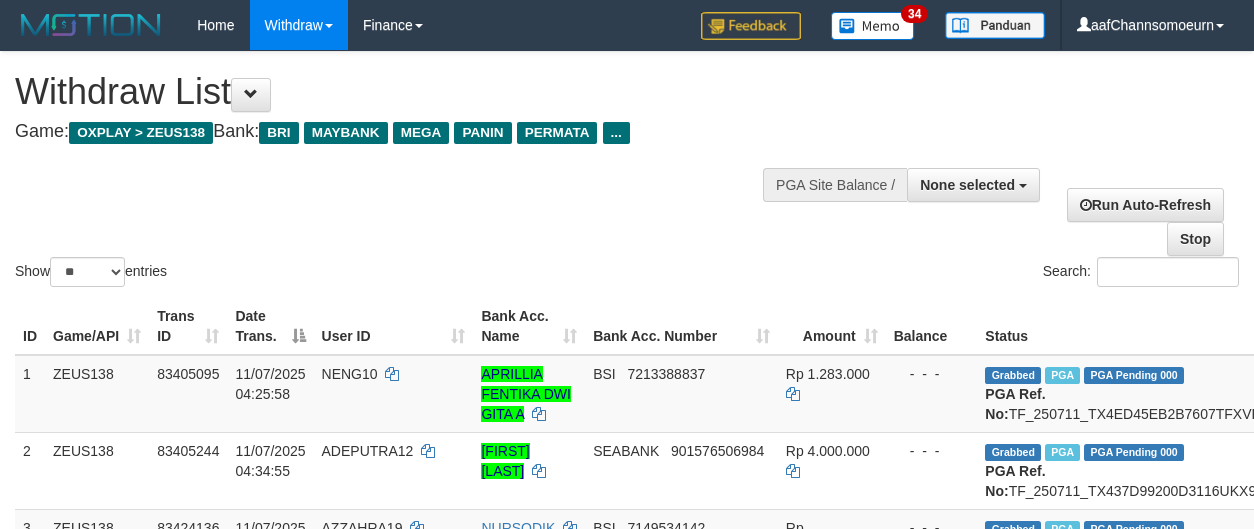 select 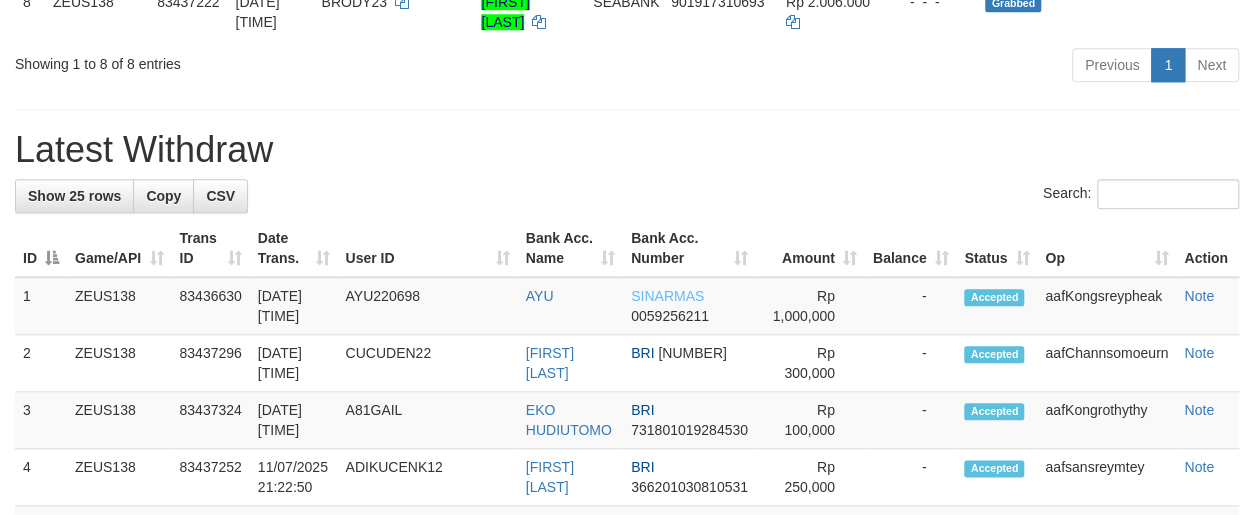 scroll, scrollTop: 817, scrollLeft: 0, axis: vertical 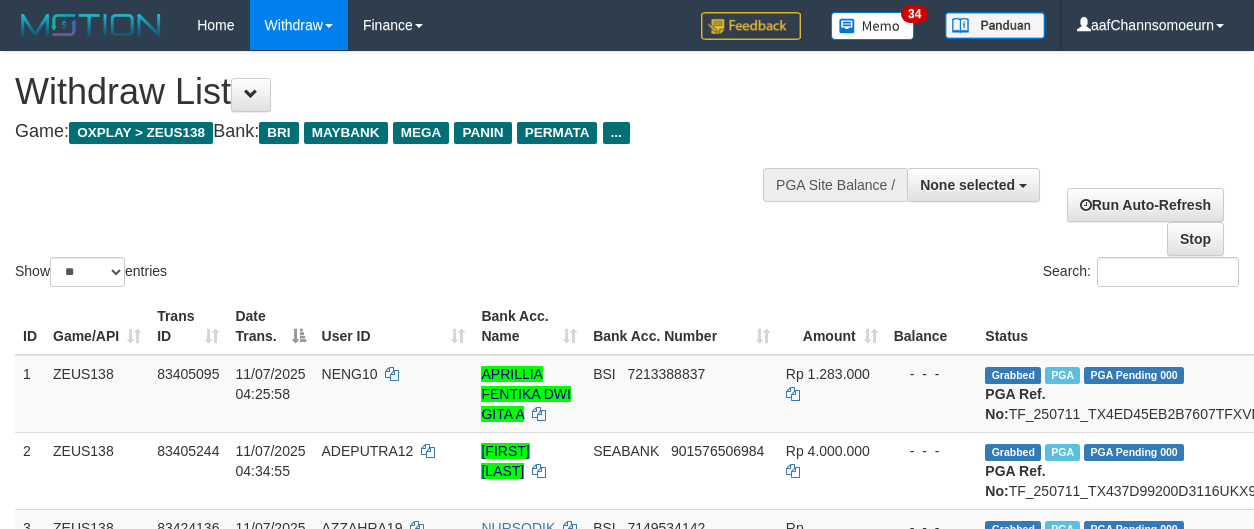 select 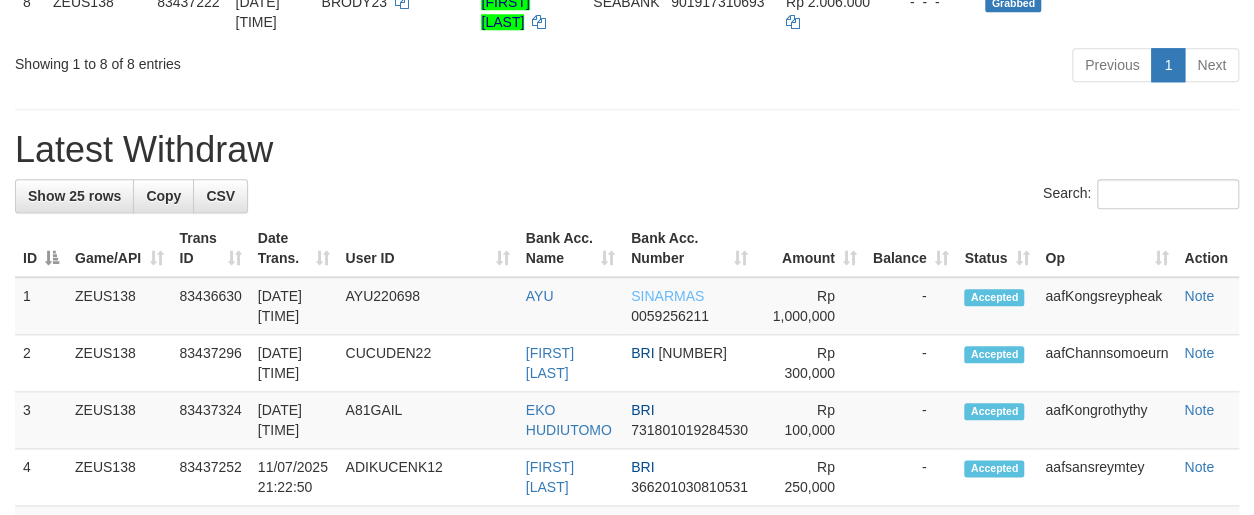 scroll, scrollTop: 817, scrollLeft: 0, axis: vertical 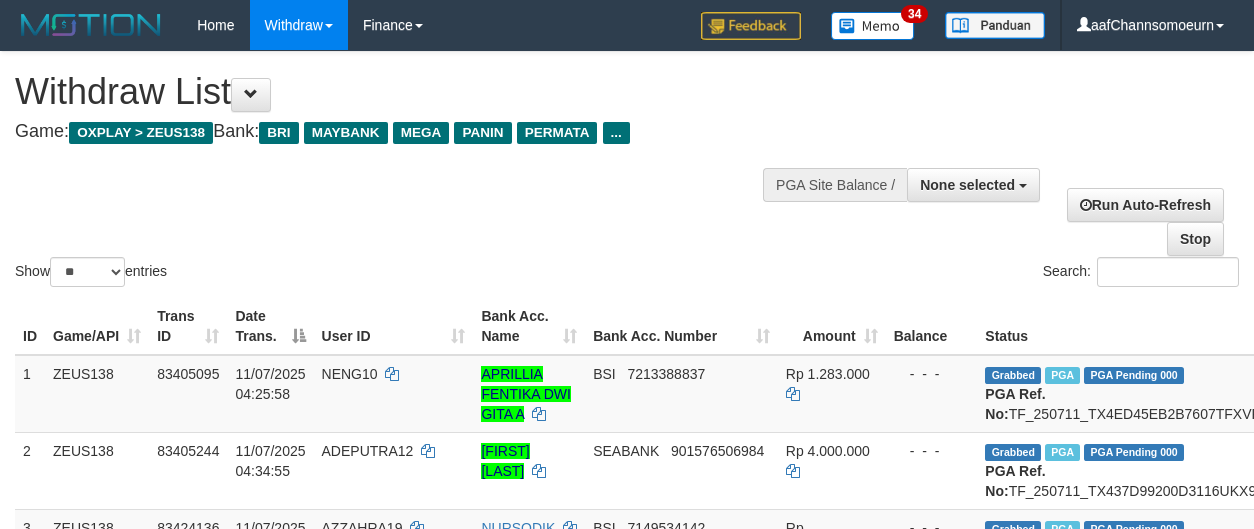 select 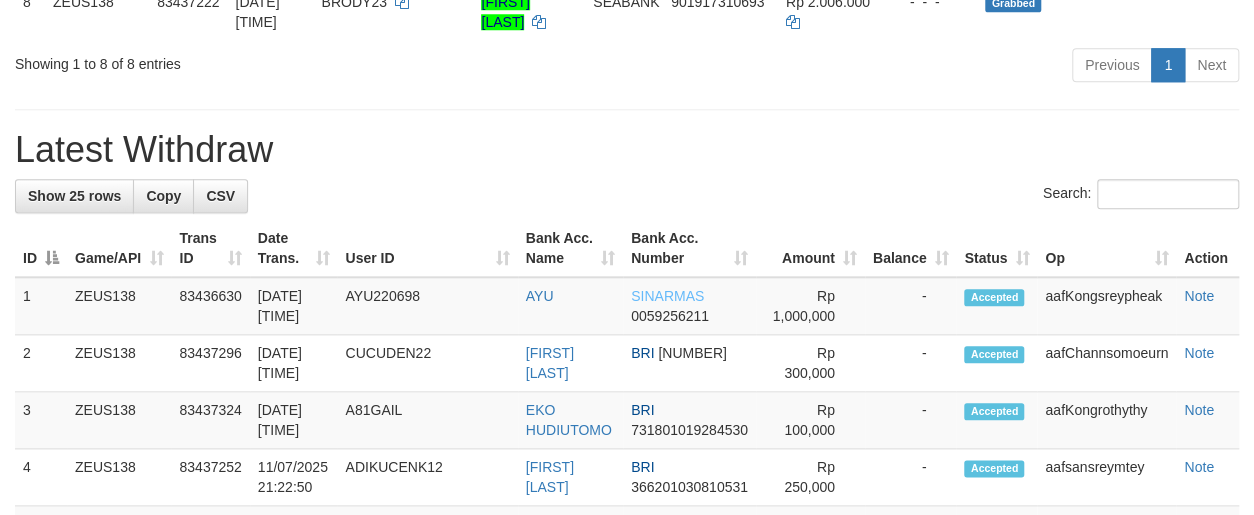 scroll, scrollTop: 817, scrollLeft: 0, axis: vertical 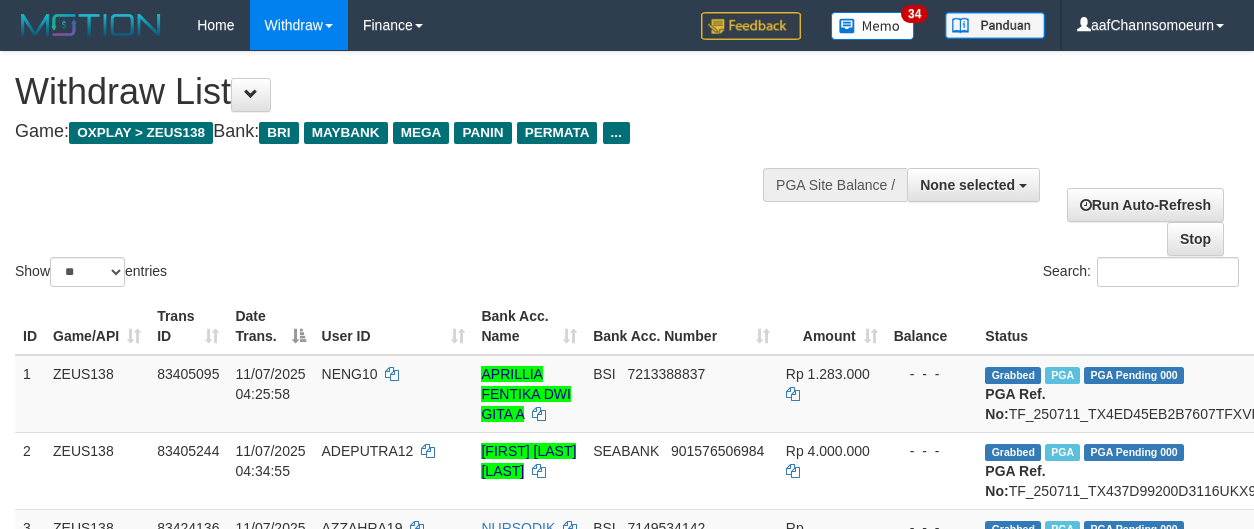 select 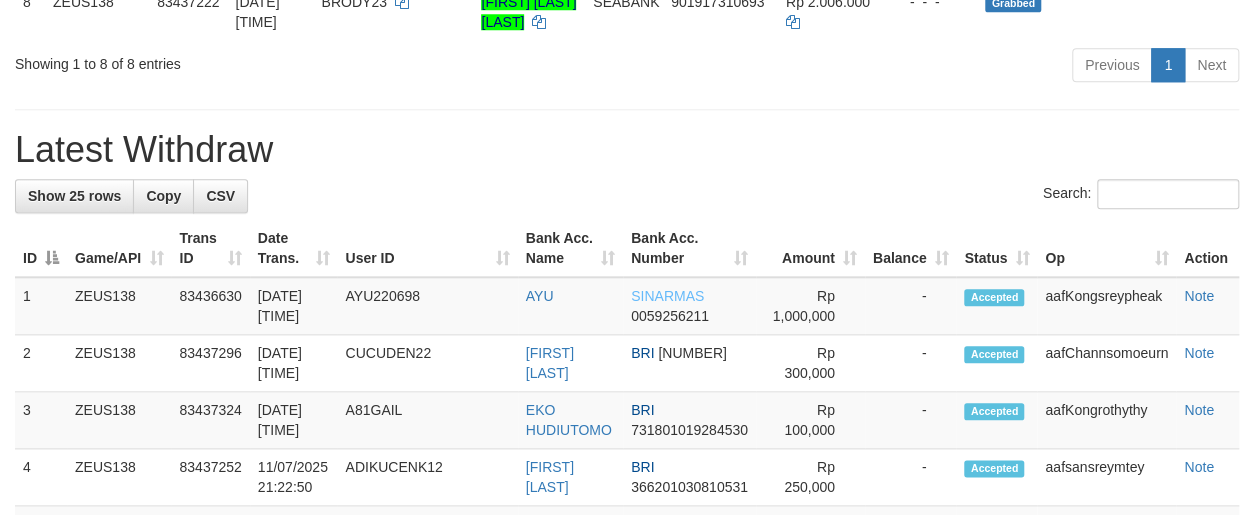 scroll, scrollTop: 817, scrollLeft: 0, axis: vertical 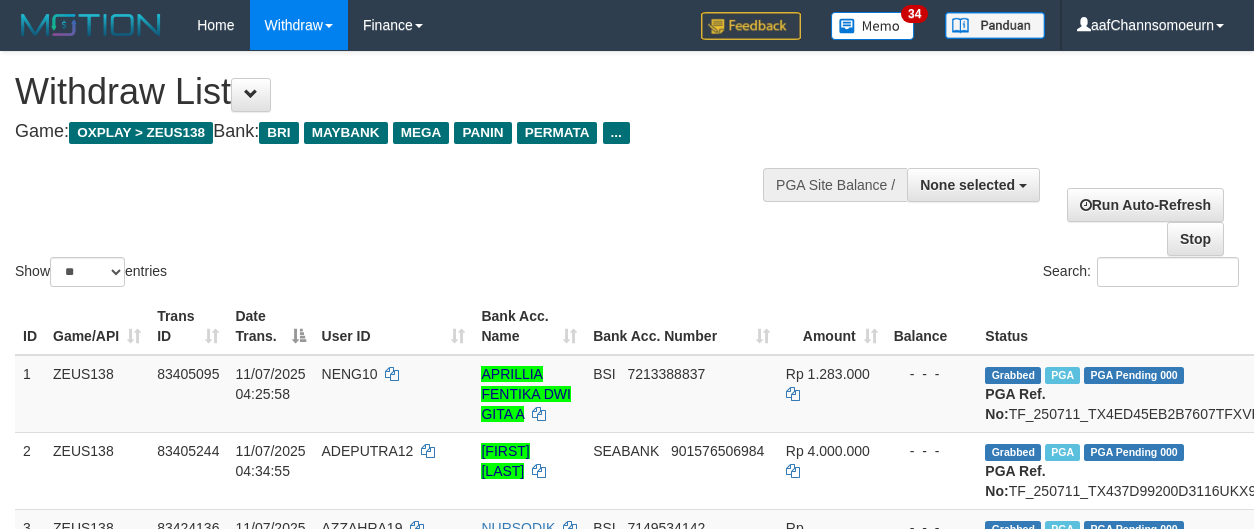 select 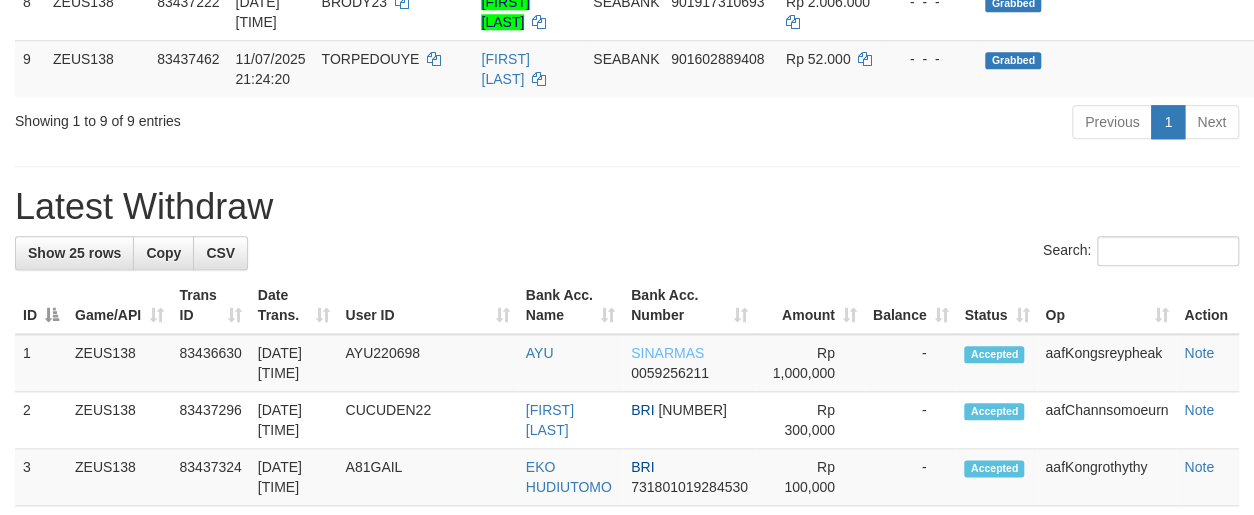 scroll, scrollTop: 817, scrollLeft: 0, axis: vertical 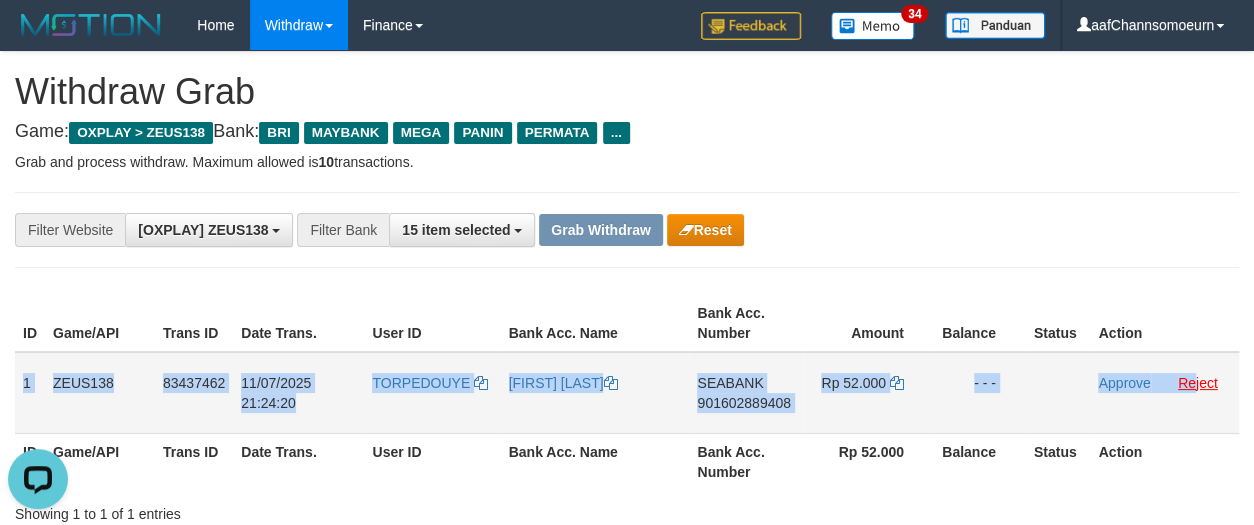 drag, startPoint x: 20, startPoint y: 362, endPoint x: 1193, endPoint y: 387, distance: 1173.2664 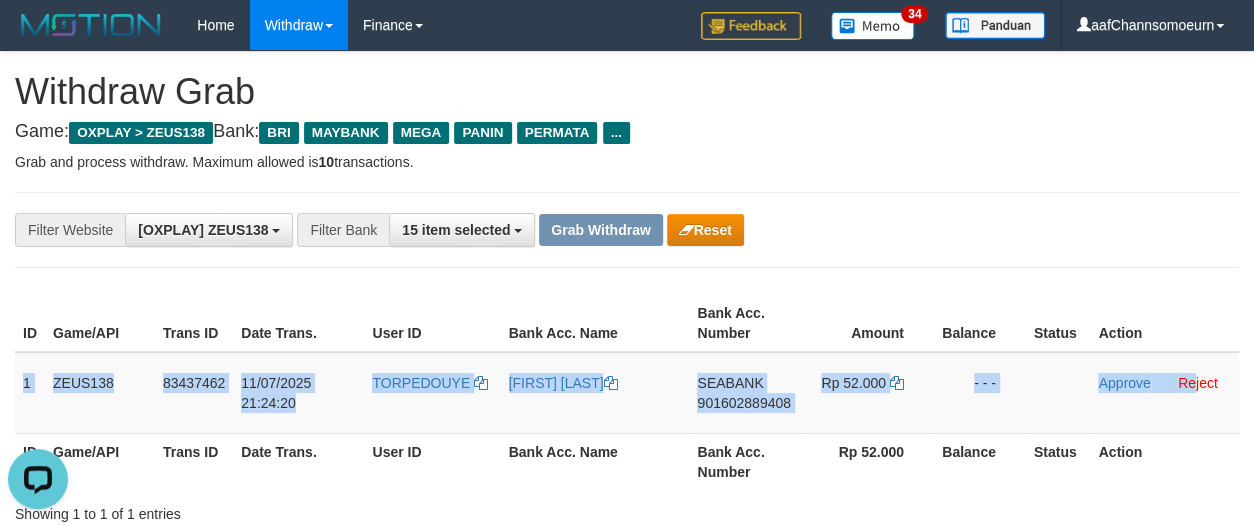 copy on "1
ZEUS138
83437462
11/07/2025 21:24:20
TORPEDOUYE
IMAM MUZAKI
SEABANK
901602889408
Rp 52.000
- - -
Approve
Re" 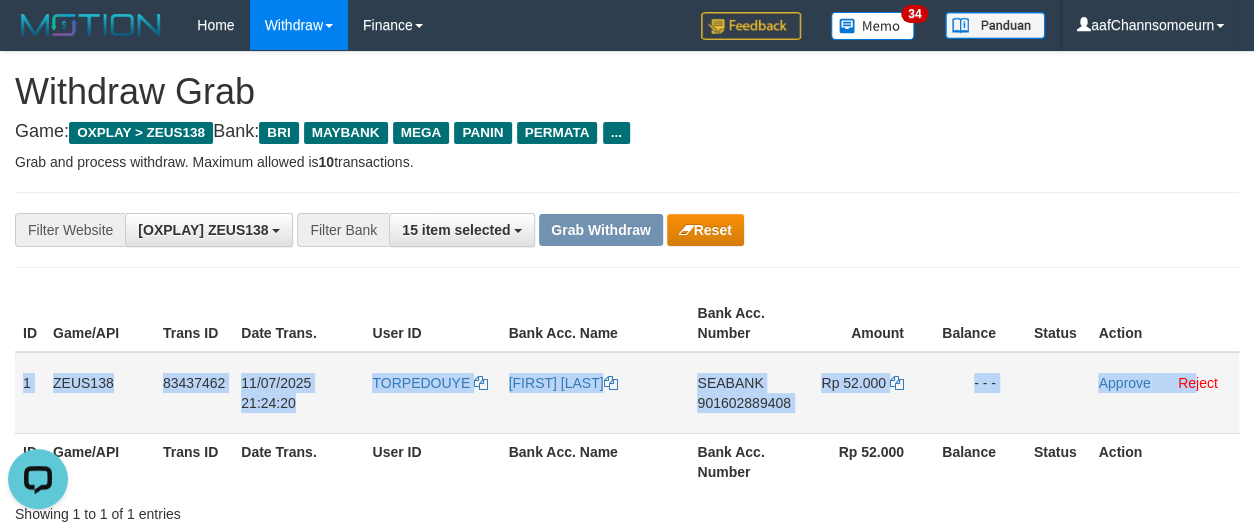 click on "SEABANK" at bounding box center [730, 383] 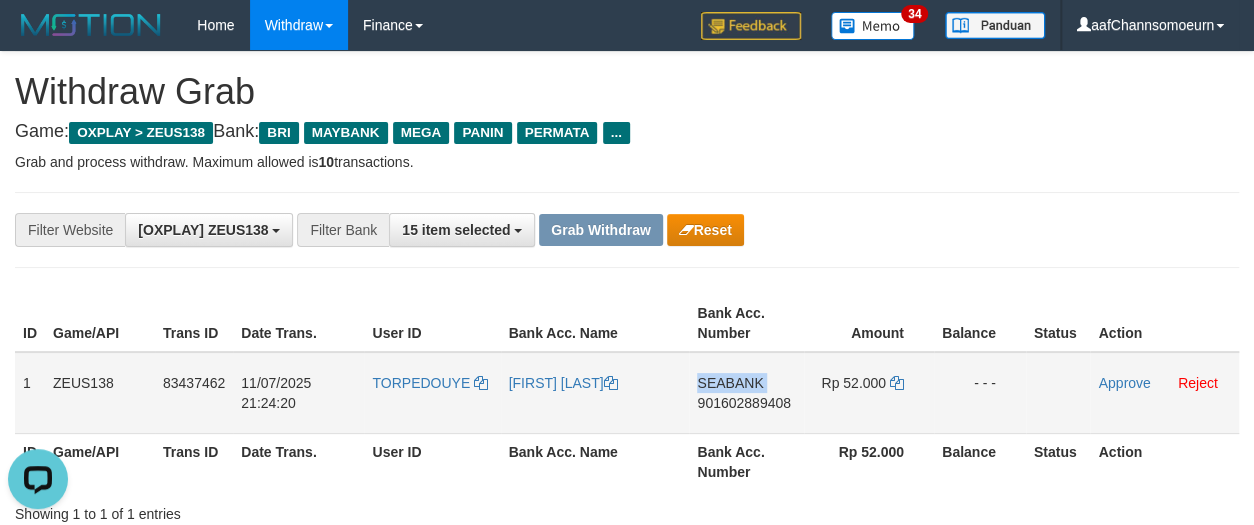 click on "SEABANK" at bounding box center (730, 383) 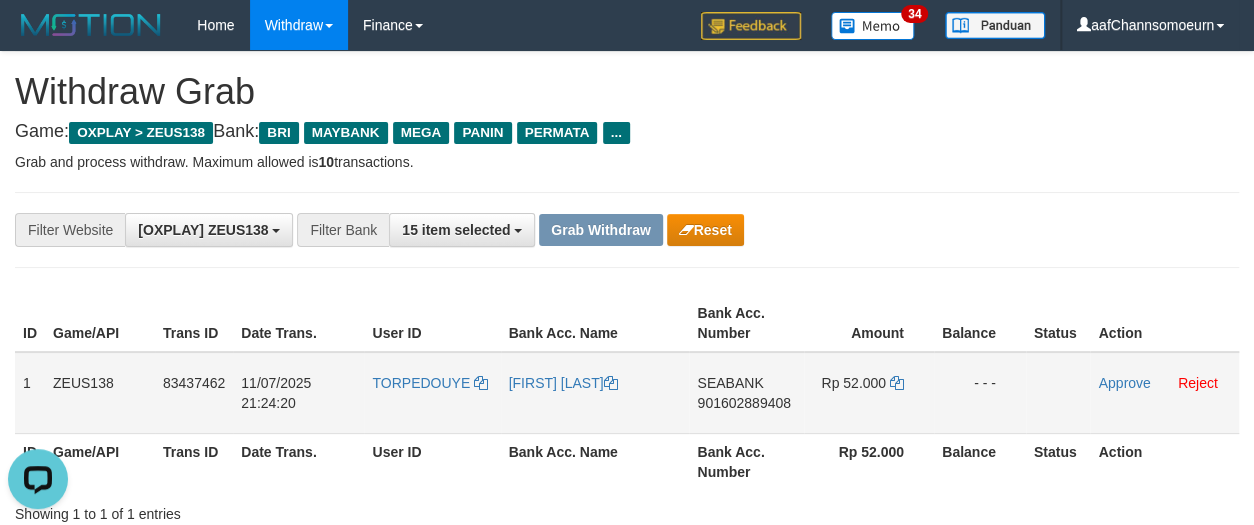 click on "901602889408" at bounding box center [743, 403] 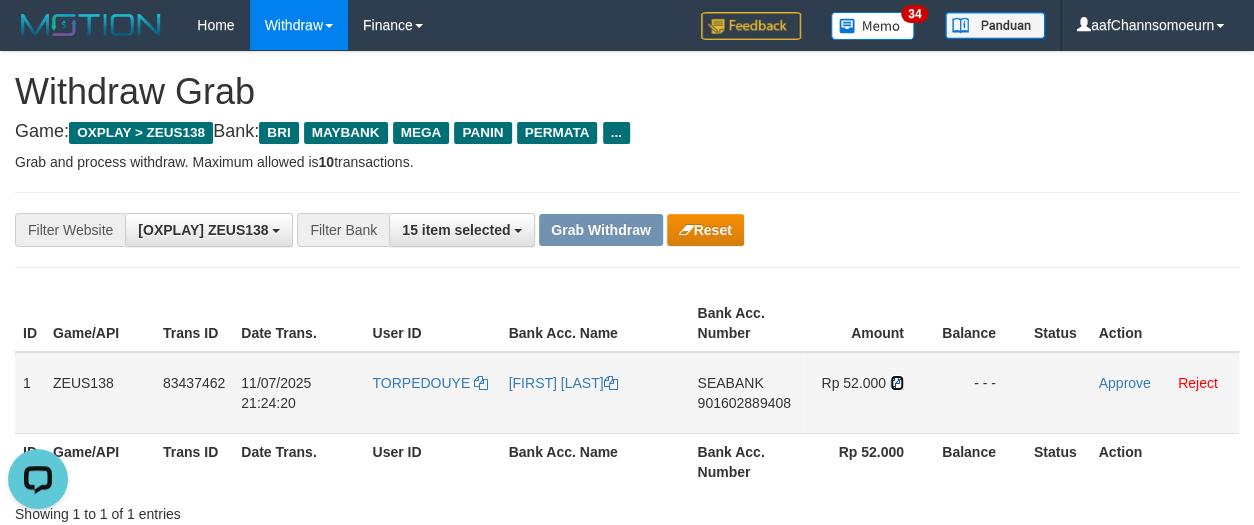click at bounding box center (897, 383) 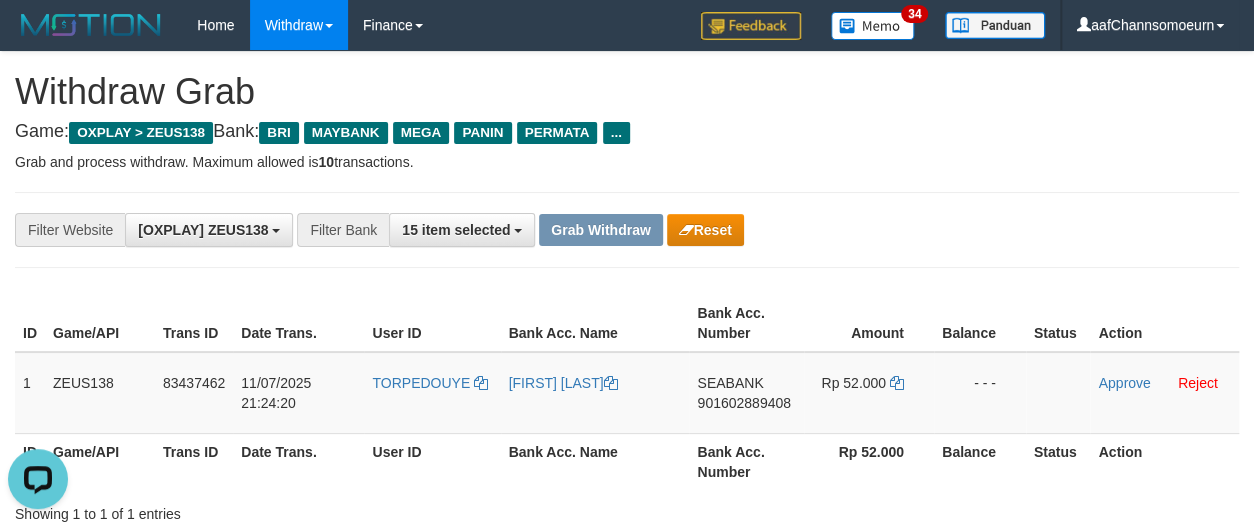 click on "**********" at bounding box center [522, 230] 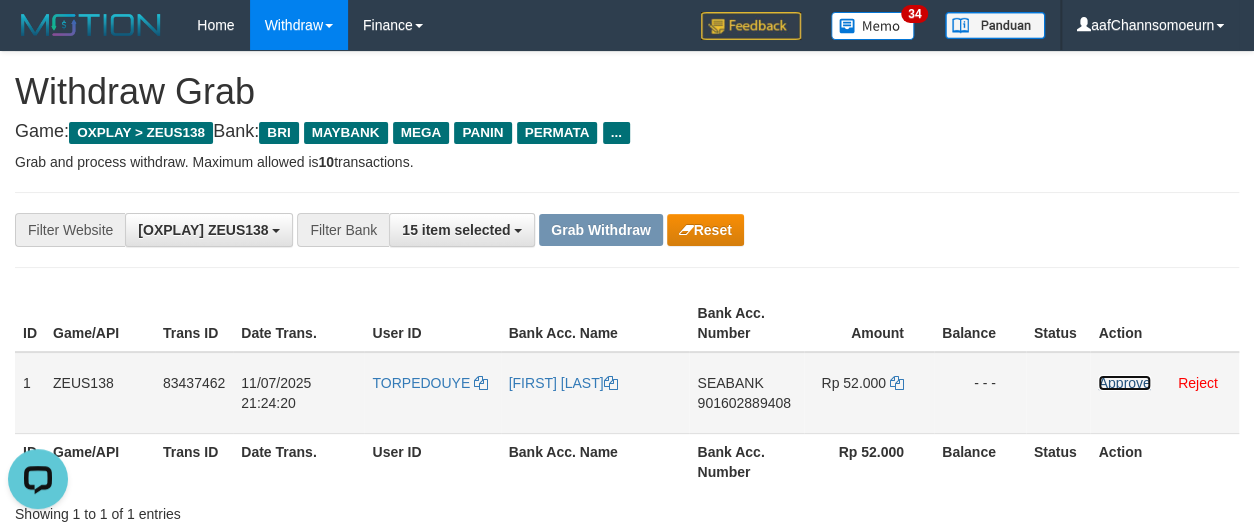 click on "Approve" at bounding box center (1124, 383) 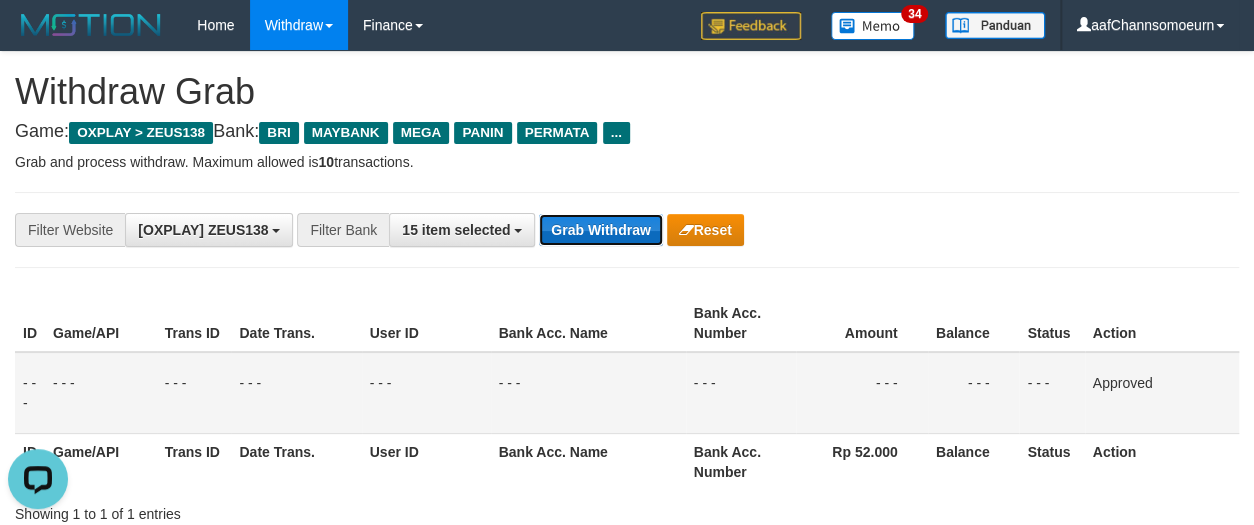 click on "Grab Withdraw" at bounding box center [600, 230] 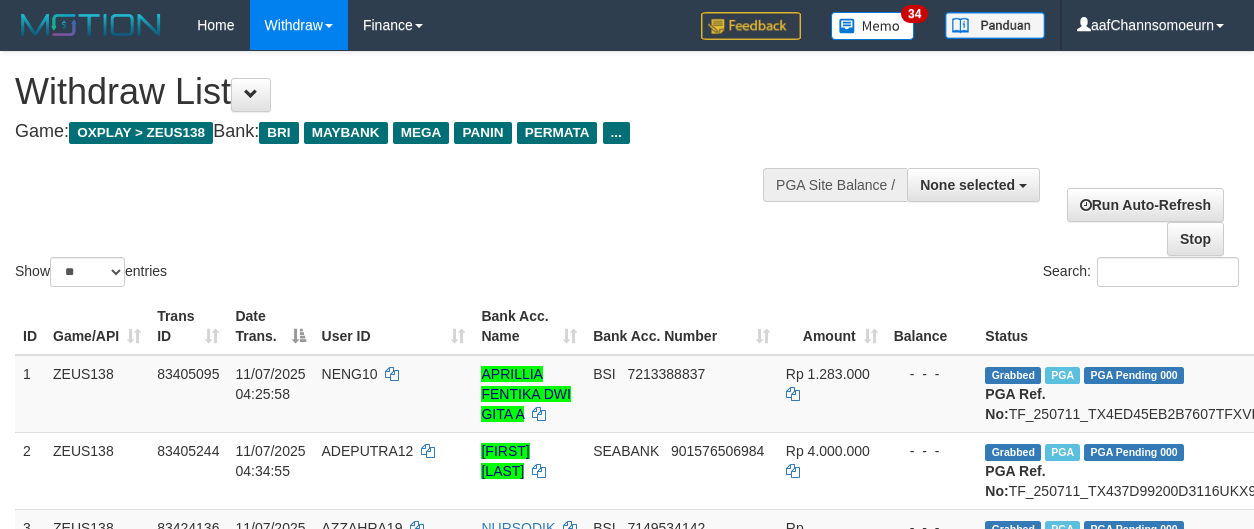 select 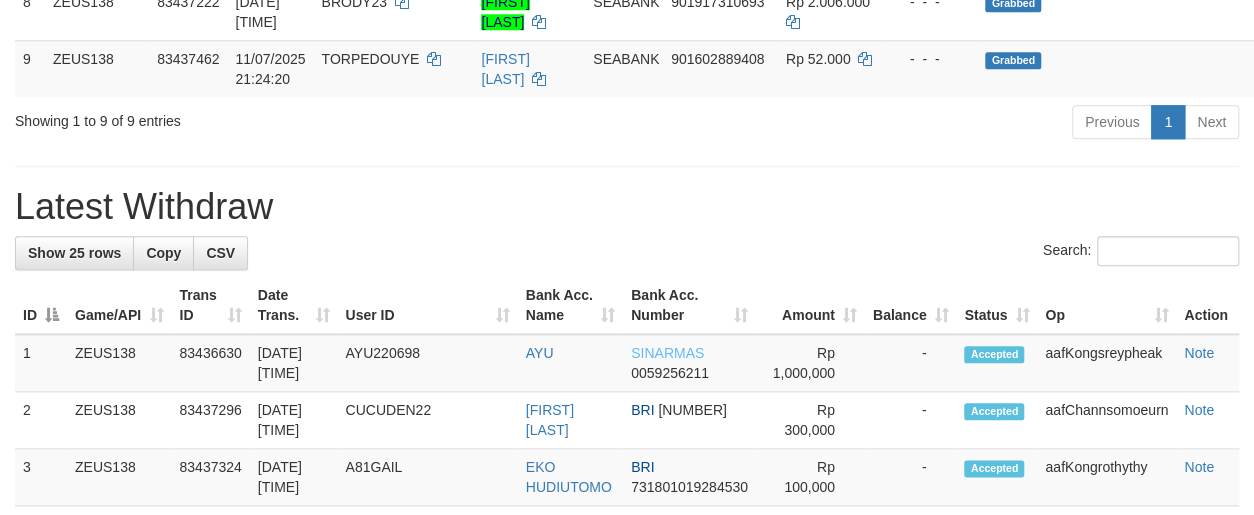 scroll, scrollTop: 817, scrollLeft: 0, axis: vertical 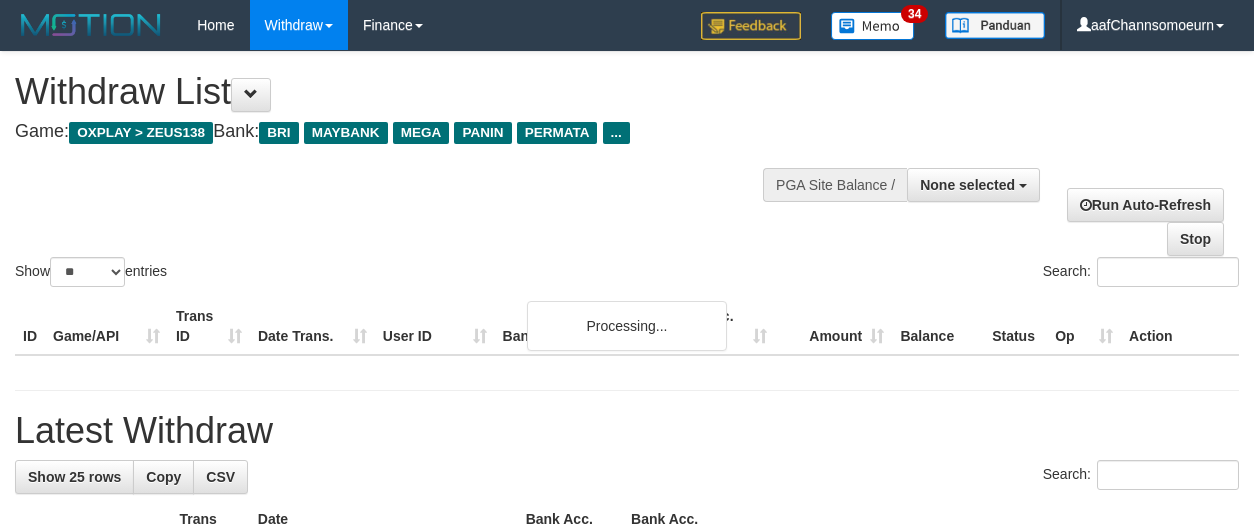 select 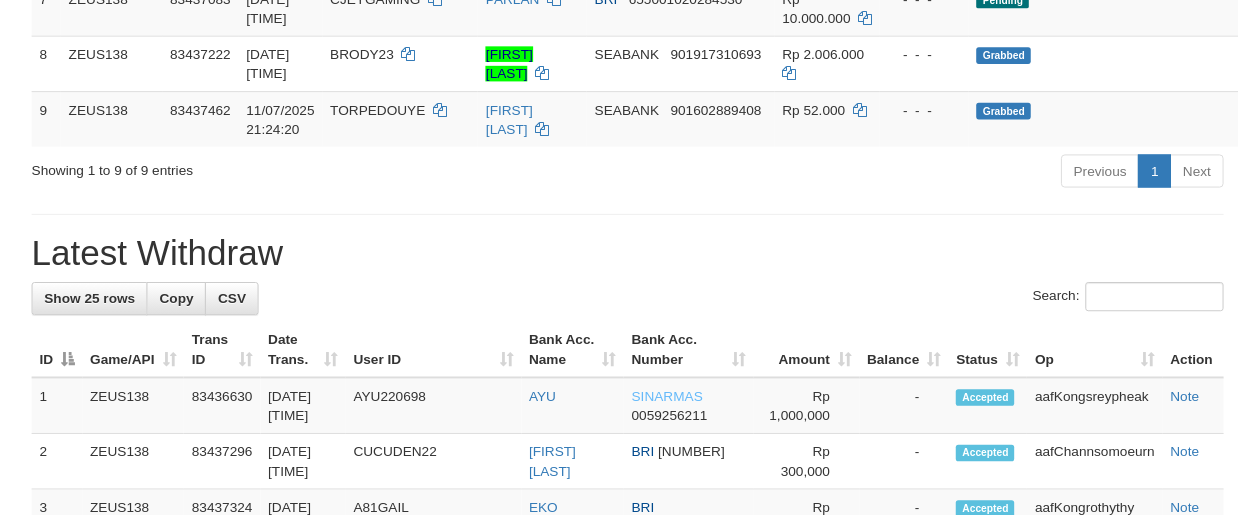 scroll, scrollTop: 1563, scrollLeft: 0, axis: vertical 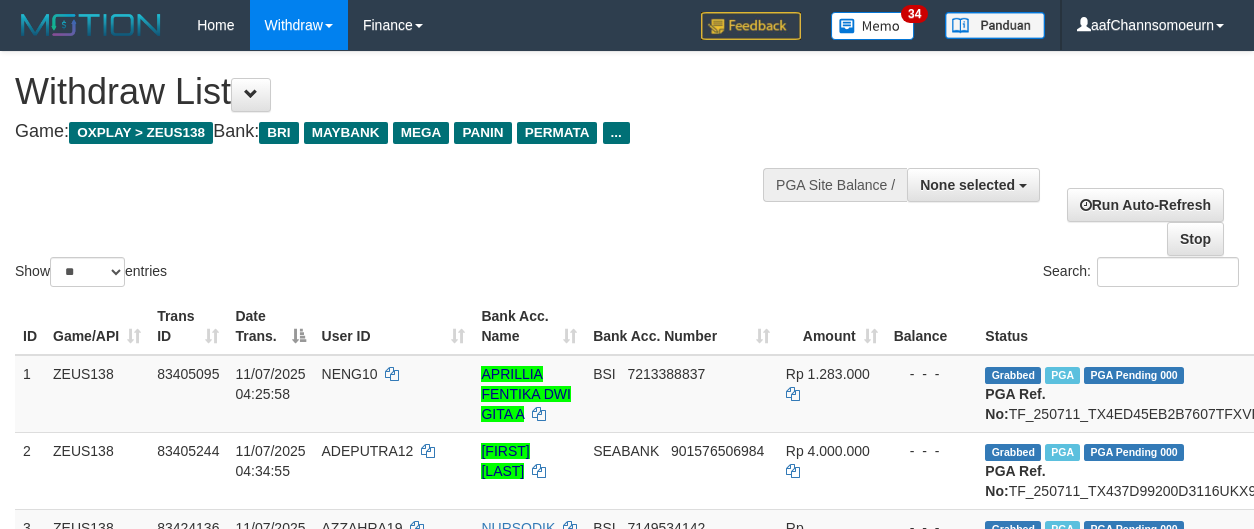 select 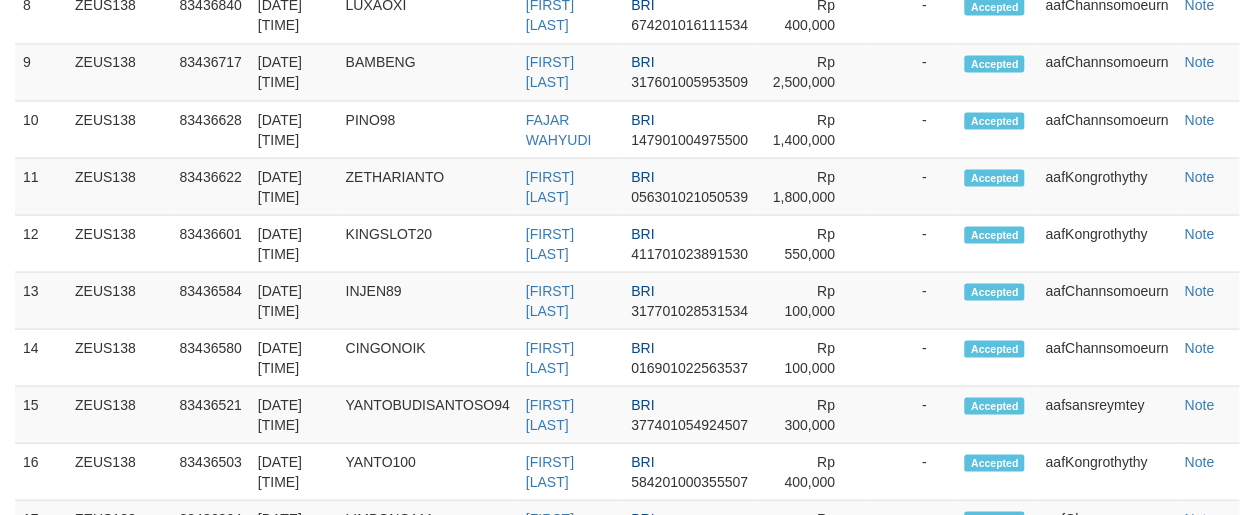 scroll, scrollTop: 1563, scrollLeft: 0, axis: vertical 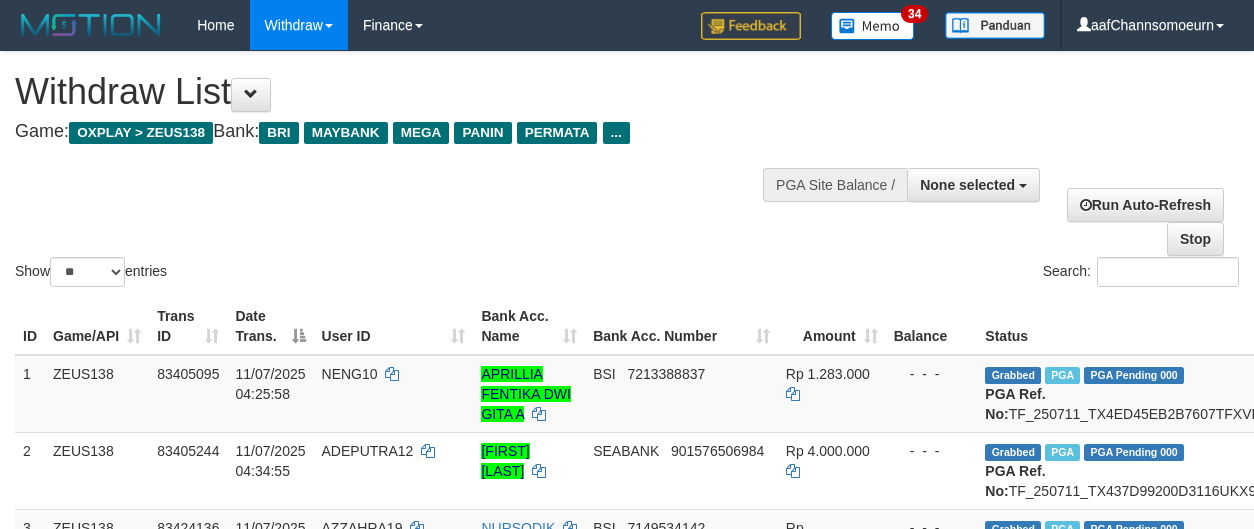 select 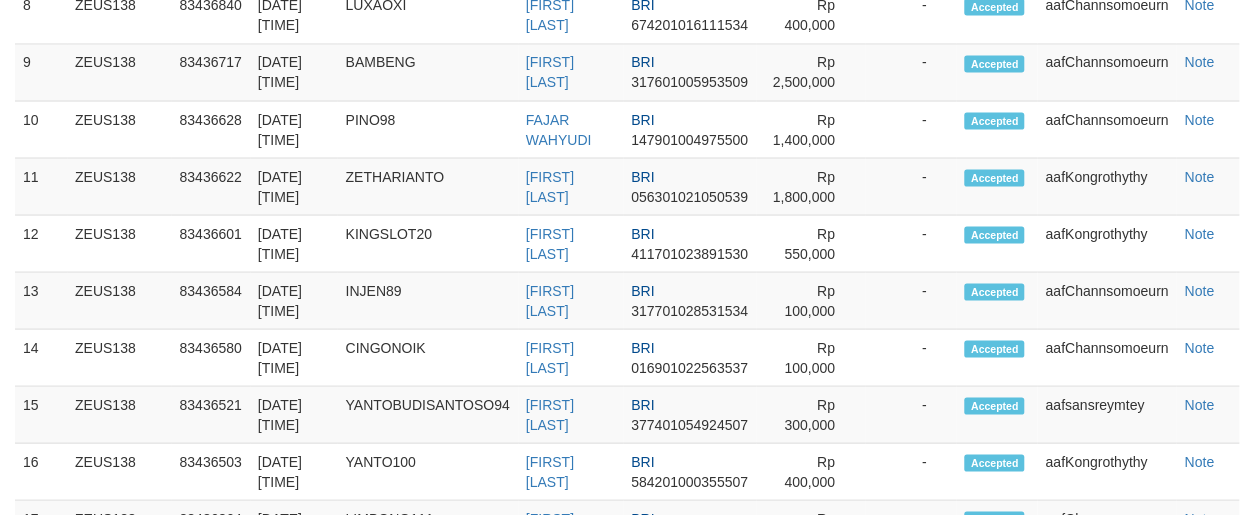 scroll, scrollTop: 1563, scrollLeft: 0, axis: vertical 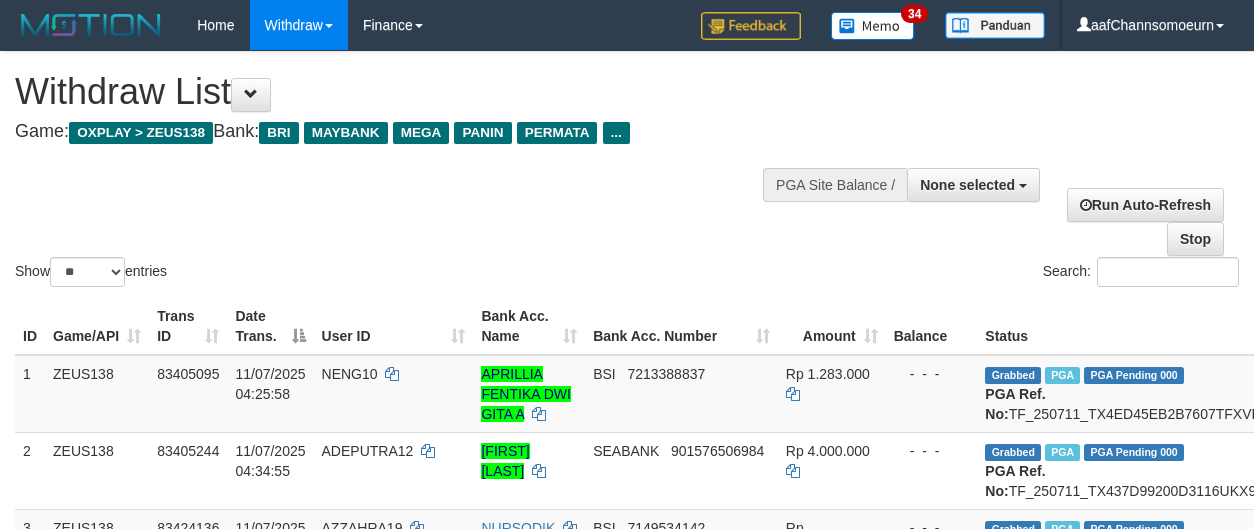 select 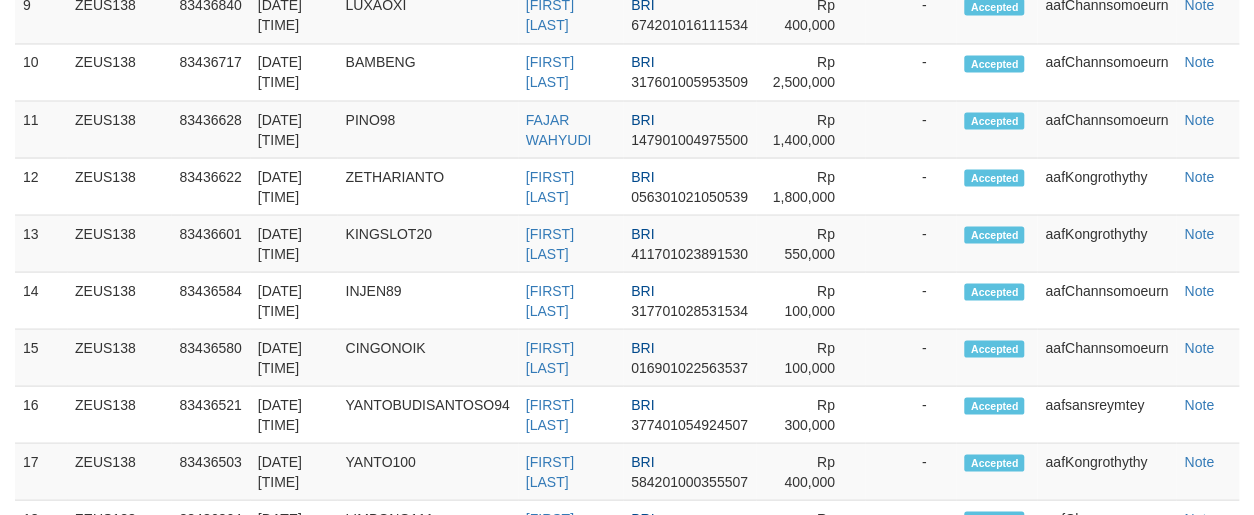 scroll, scrollTop: 1563, scrollLeft: 0, axis: vertical 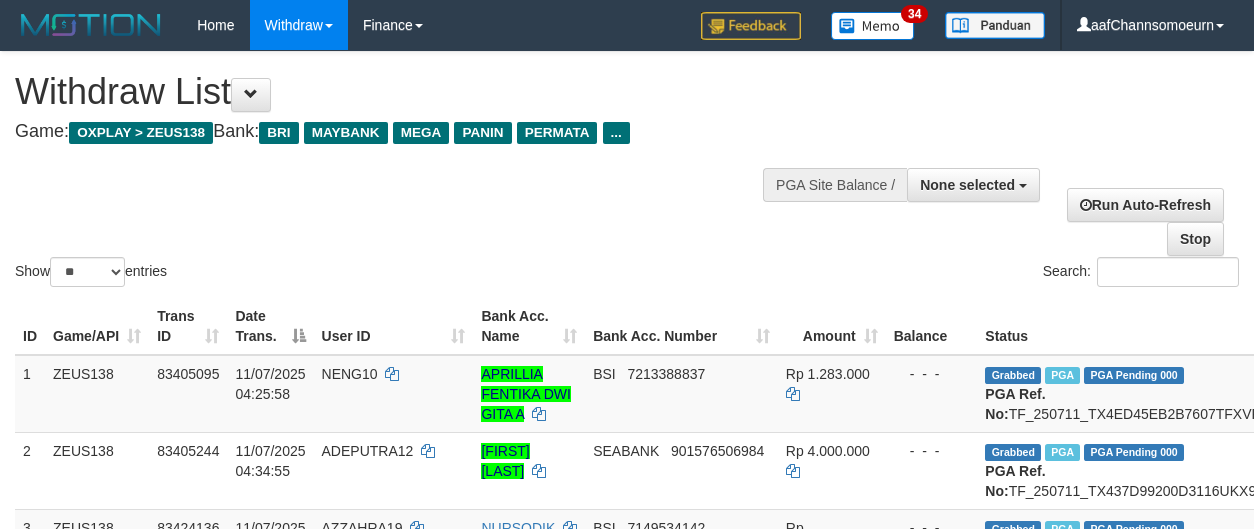 select 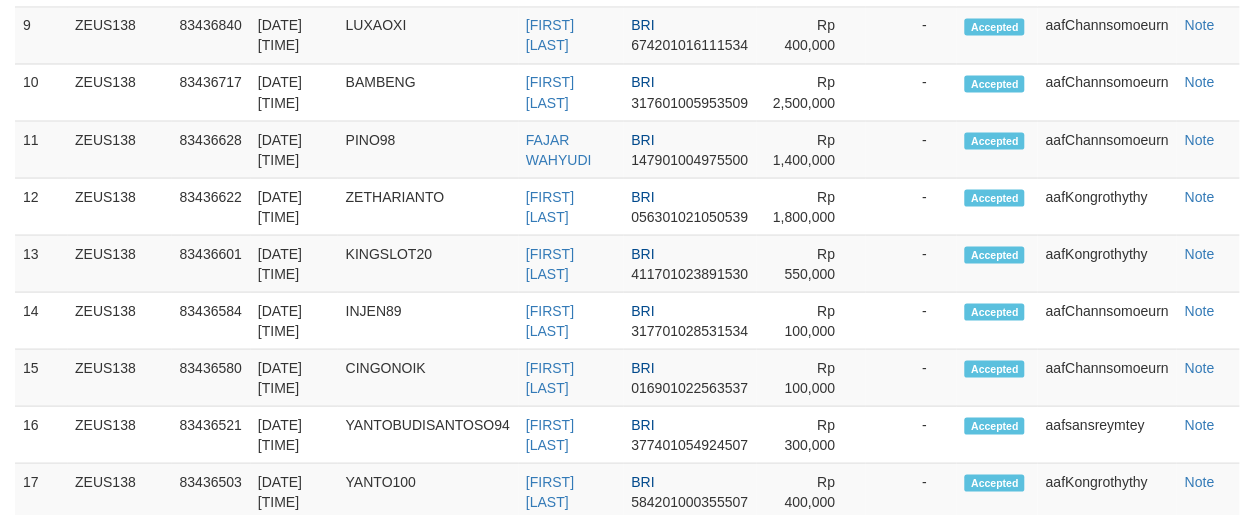 scroll, scrollTop: 1563, scrollLeft: 0, axis: vertical 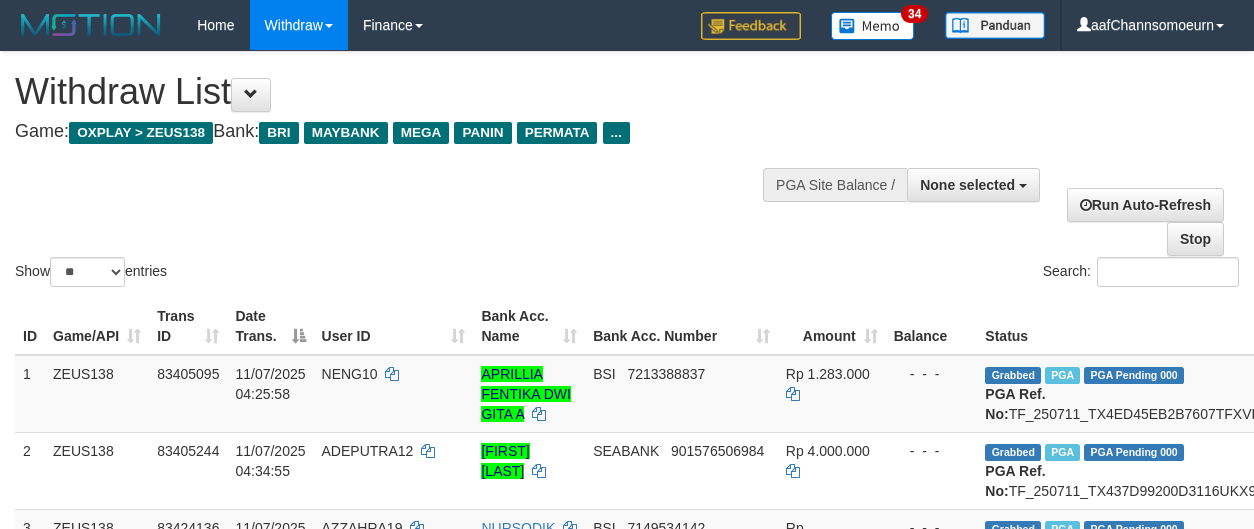 select 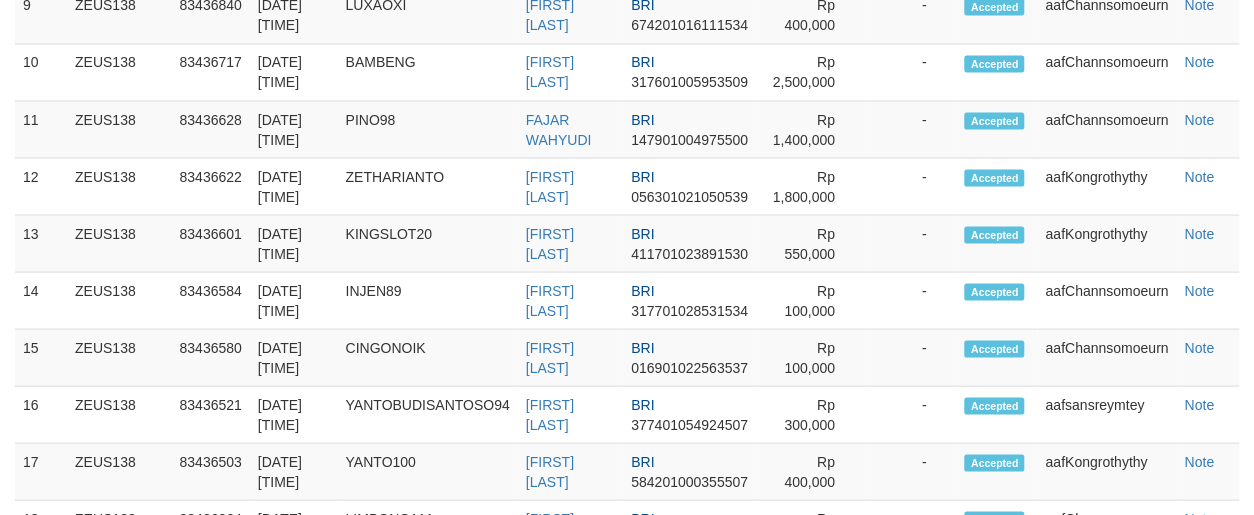 scroll, scrollTop: 1563, scrollLeft: 0, axis: vertical 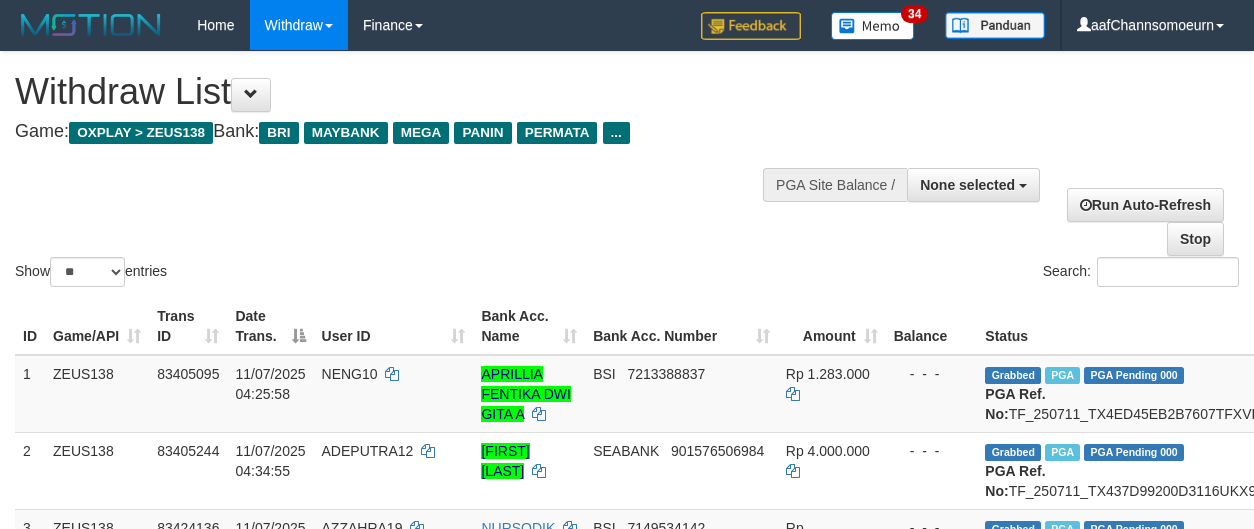 select 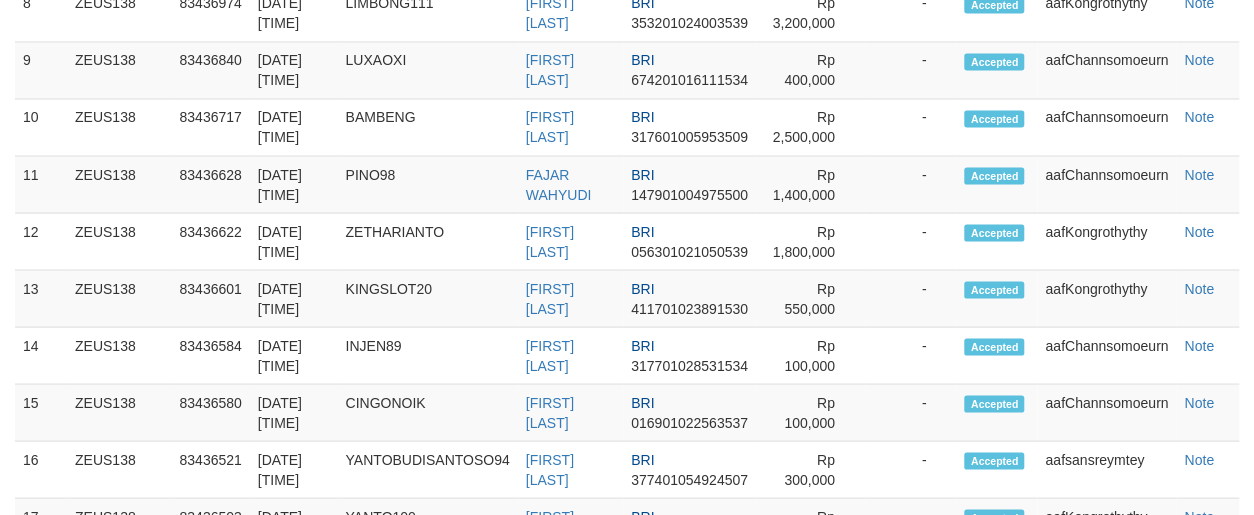 scroll, scrollTop: 1231, scrollLeft: 0, axis: vertical 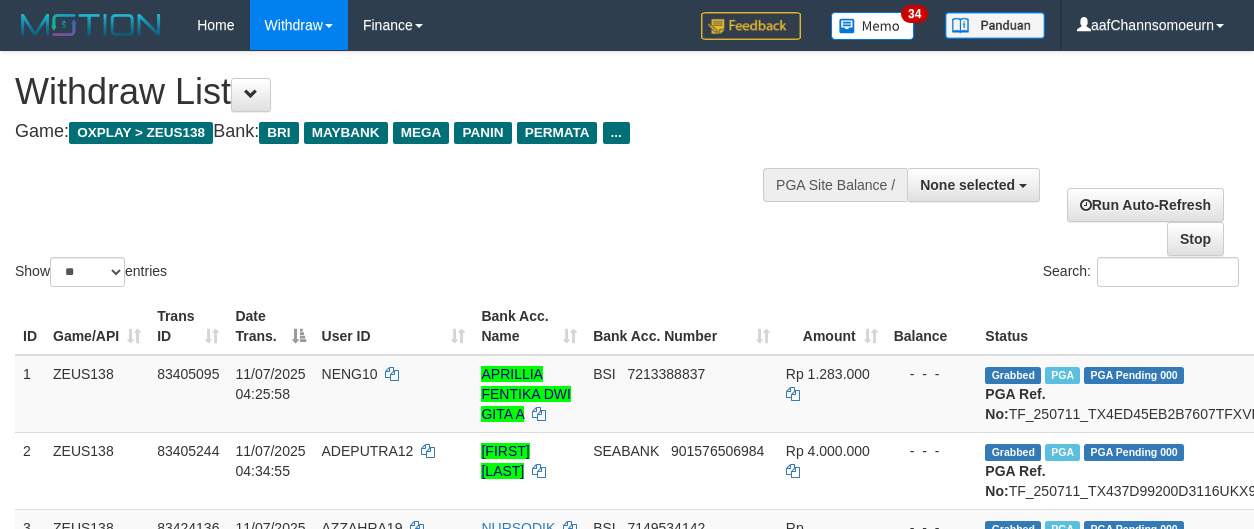 select 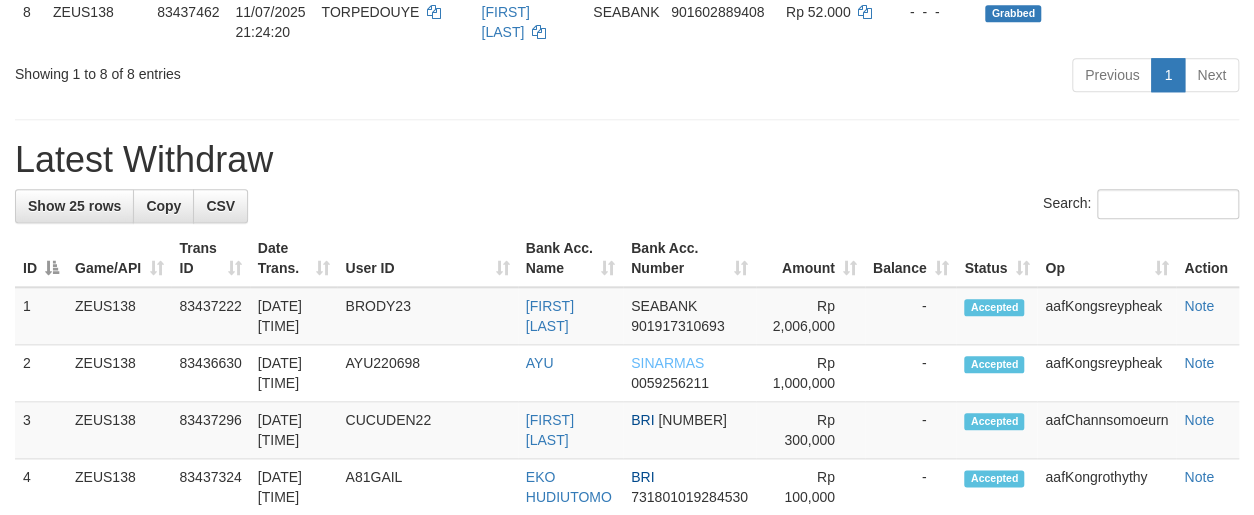 scroll, scrollTop: 807, scrollLeft: 0, axis: vertical 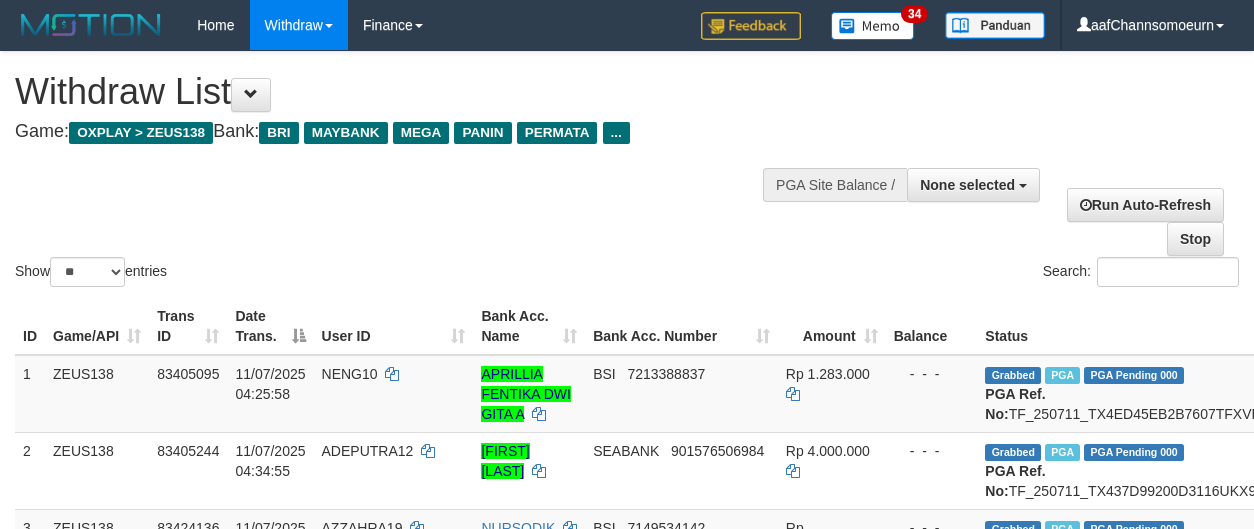 select 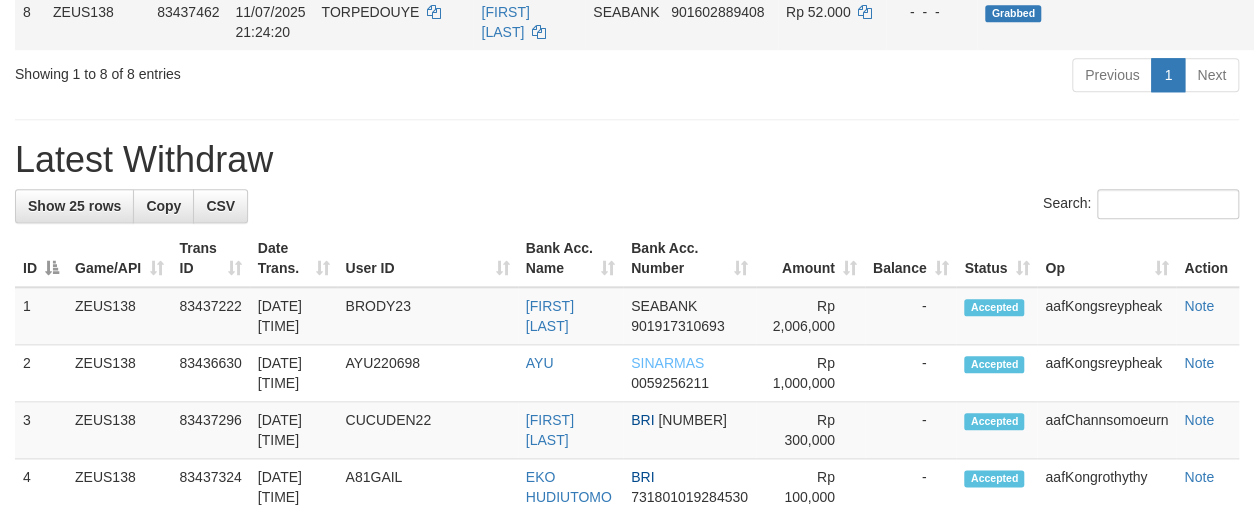 scroll, scrollTop: 807, scrollLeft: 0, axis: vertical 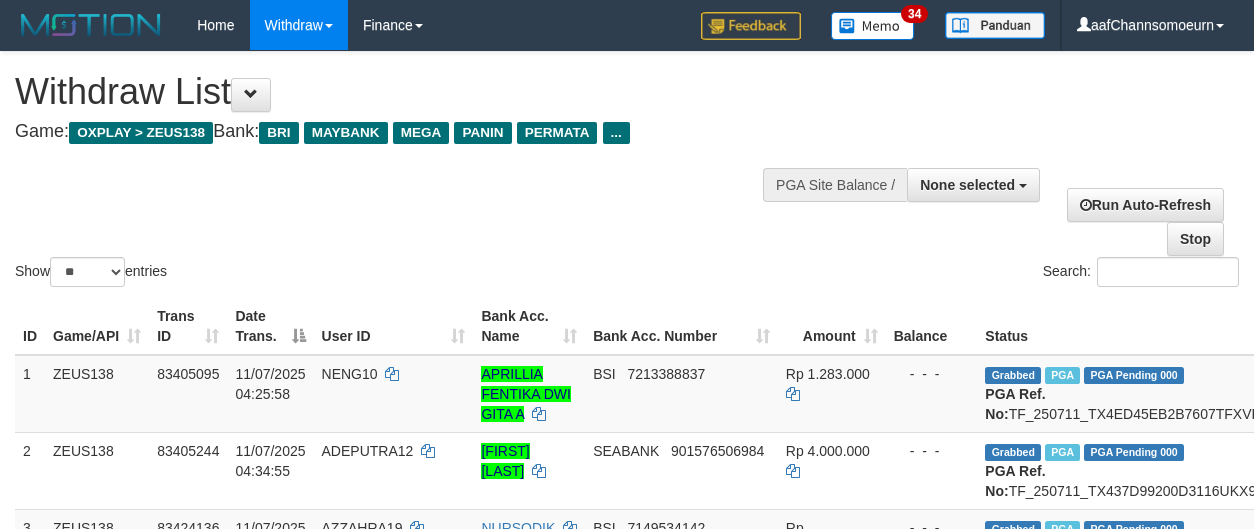 select 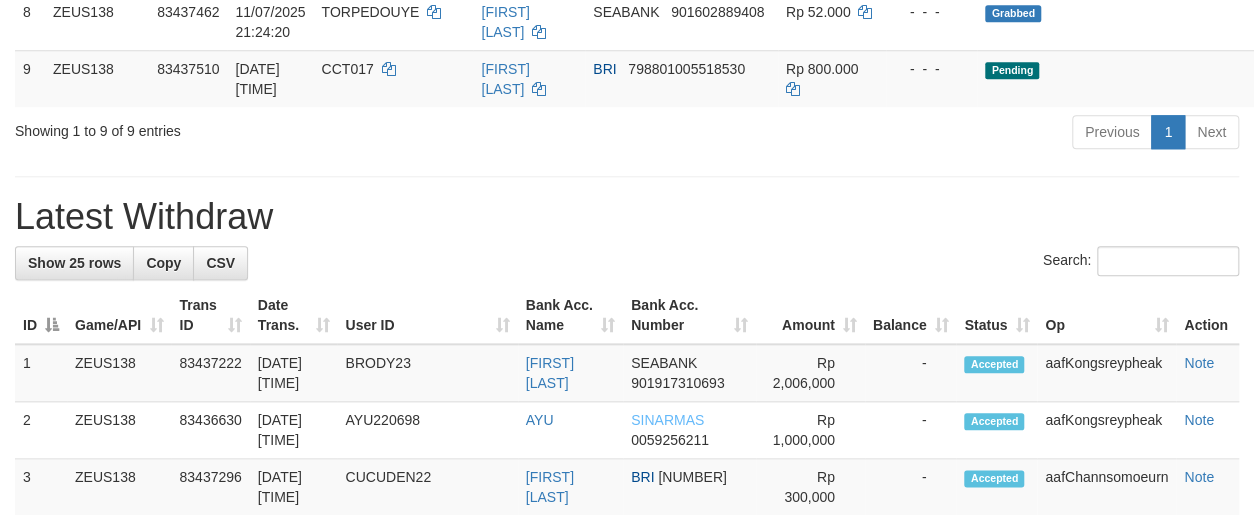 scroll, scrollTop: 807, scrollLeft: 0, axis: vertical 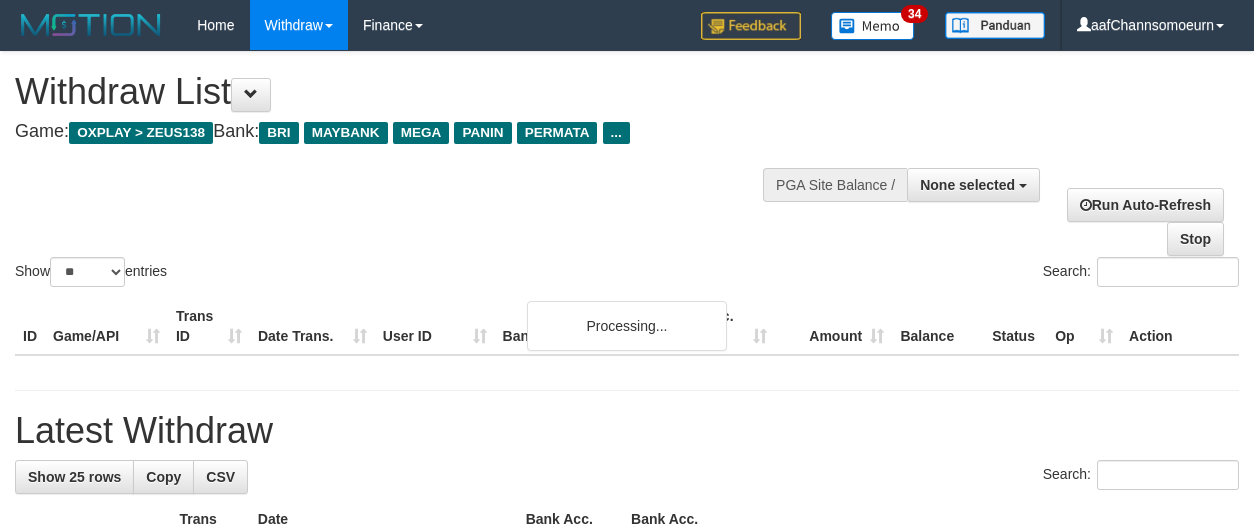 select 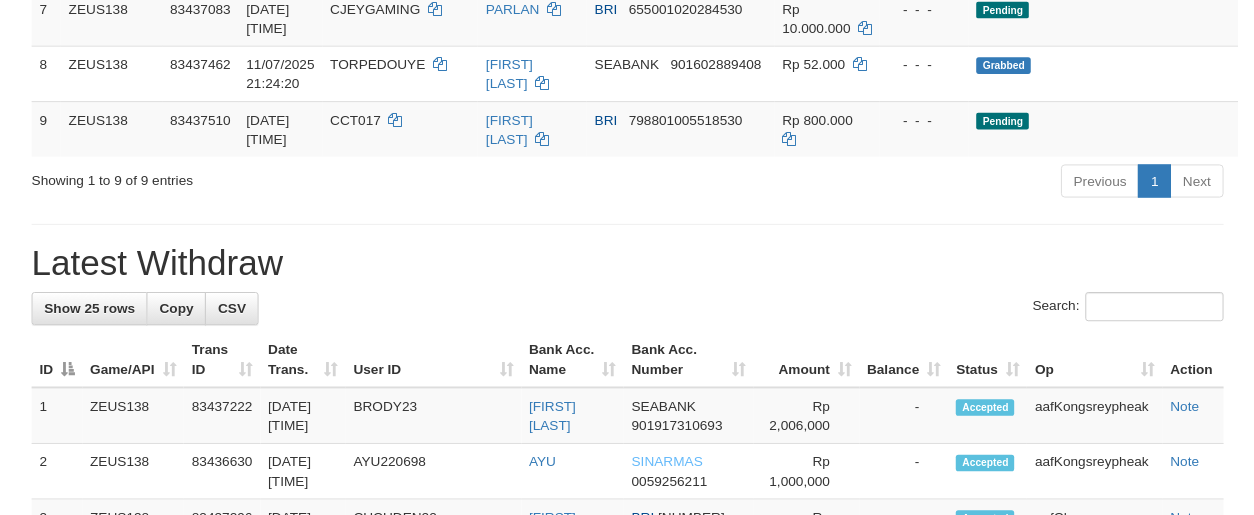 scroll, scrollTop: 1553, scrollLeft: 0, axis: vertical 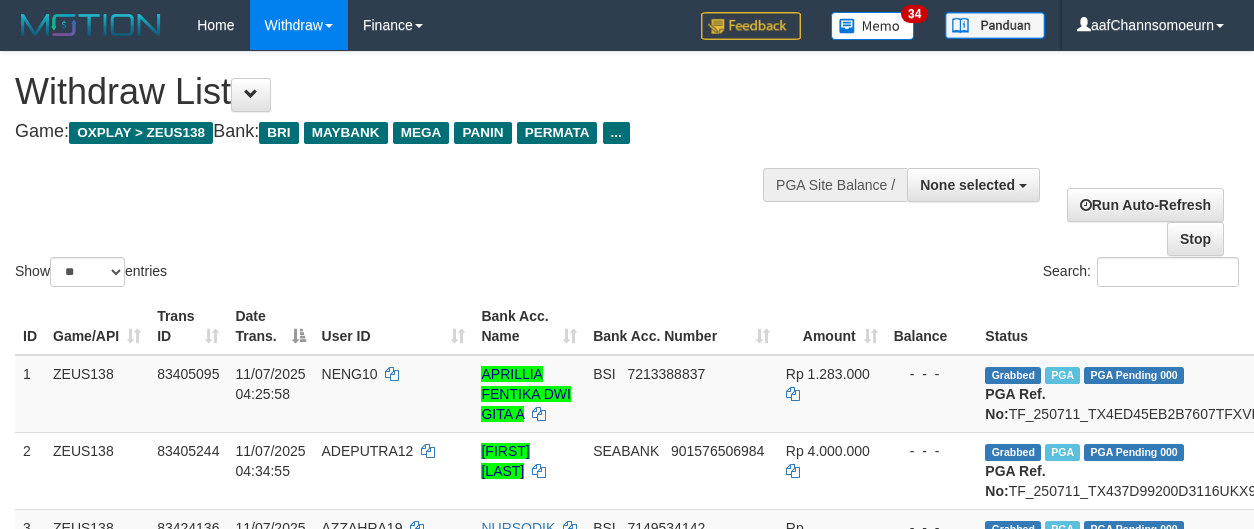 select 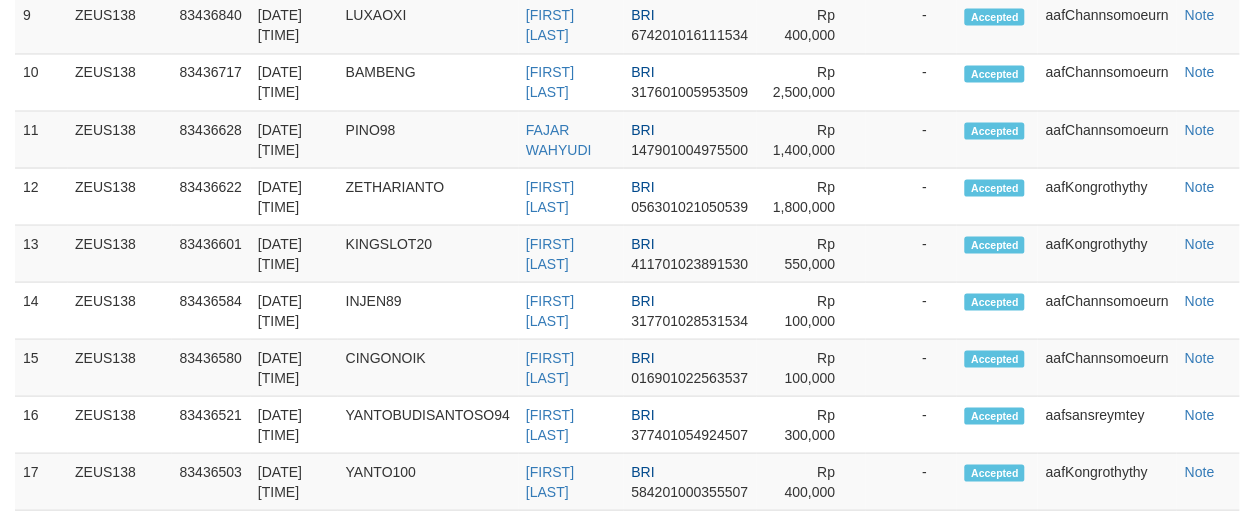 scroll, scrollTop: 1553, scrollLeft: 0, axis: vertical 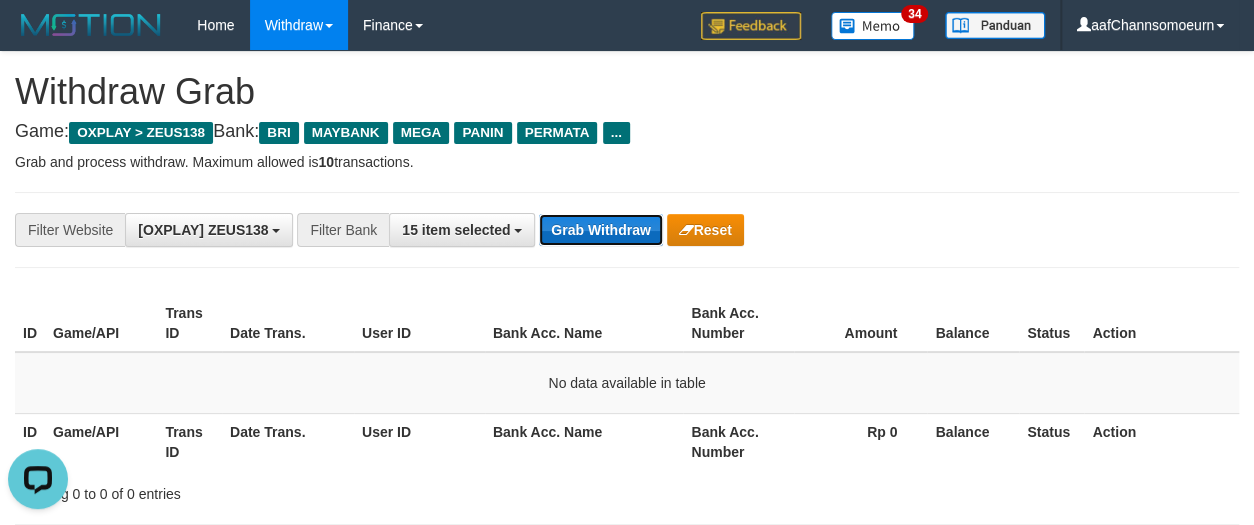 click on "Grab Withdraw" at bounding box center [600, 230] 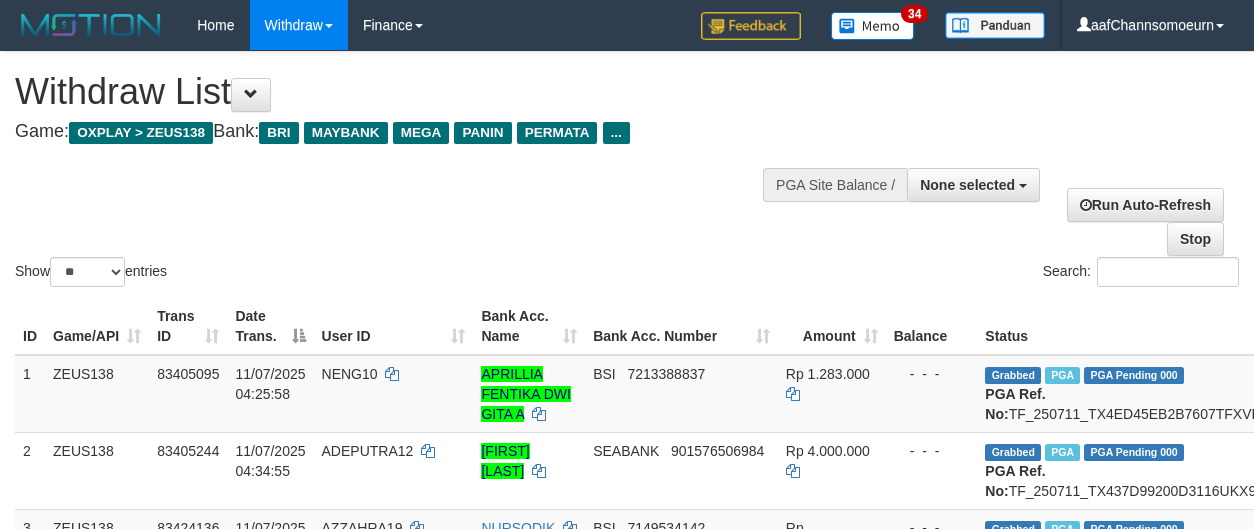 select 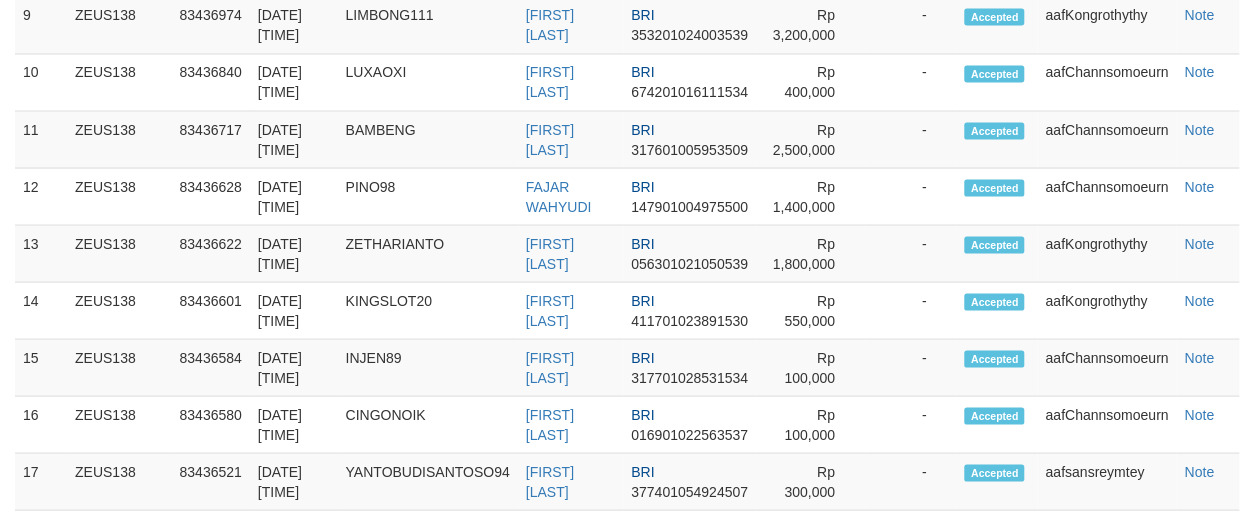 scroll, scrollTop: 1553, scrollLeft: 0, axis: vertical 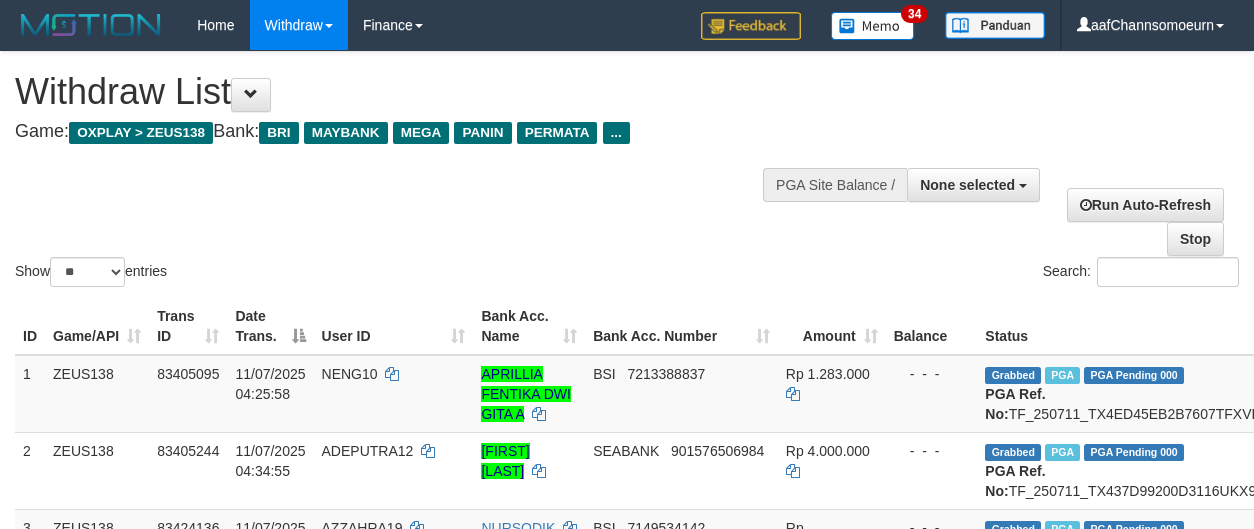select 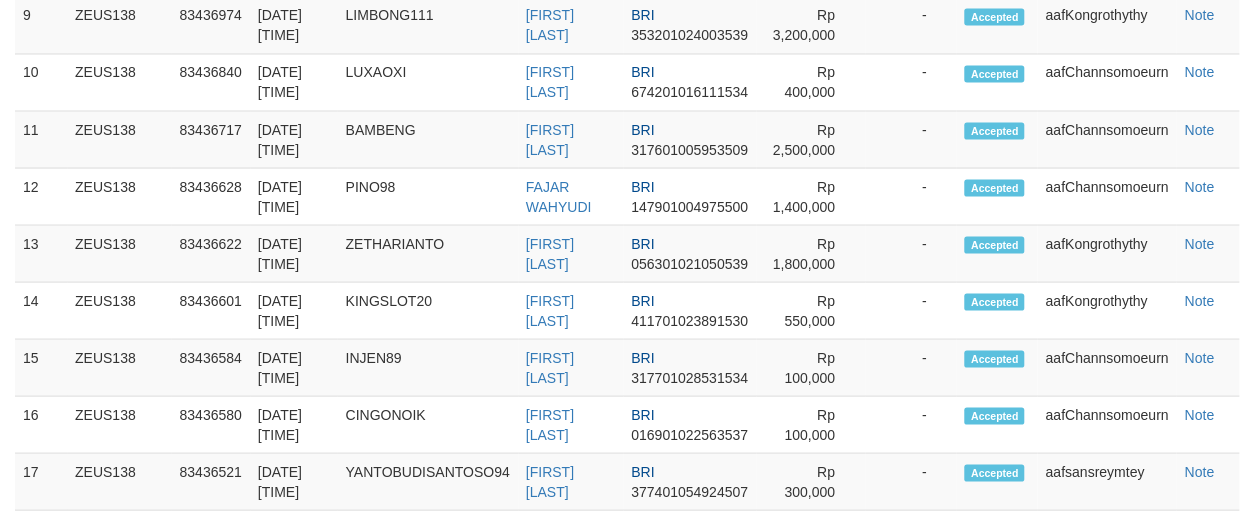 scroll, scrollTop: 1553, scrollLeft: 0, axis: vertical 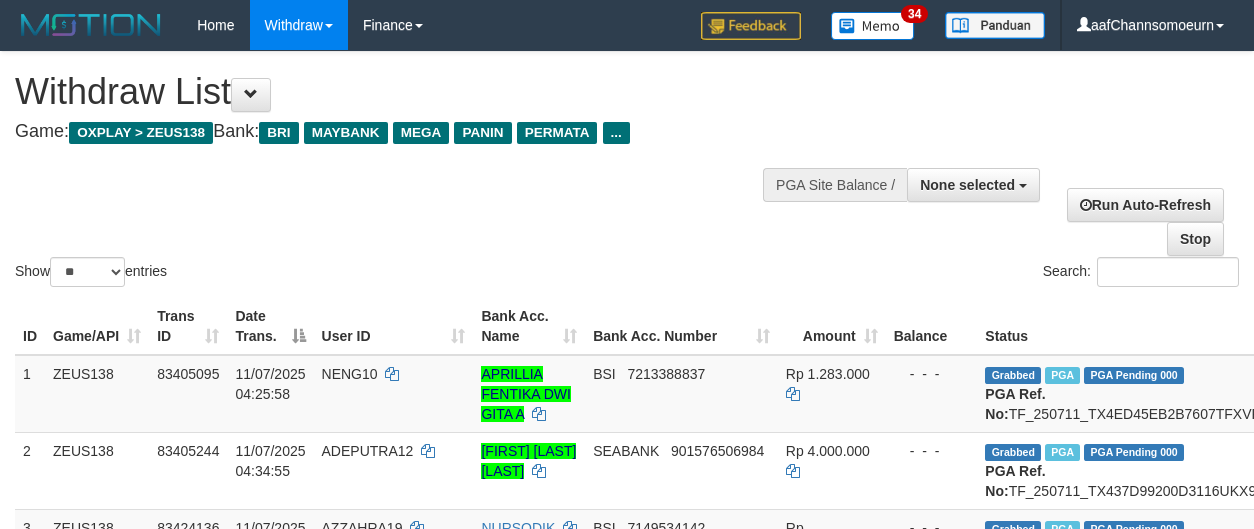 select 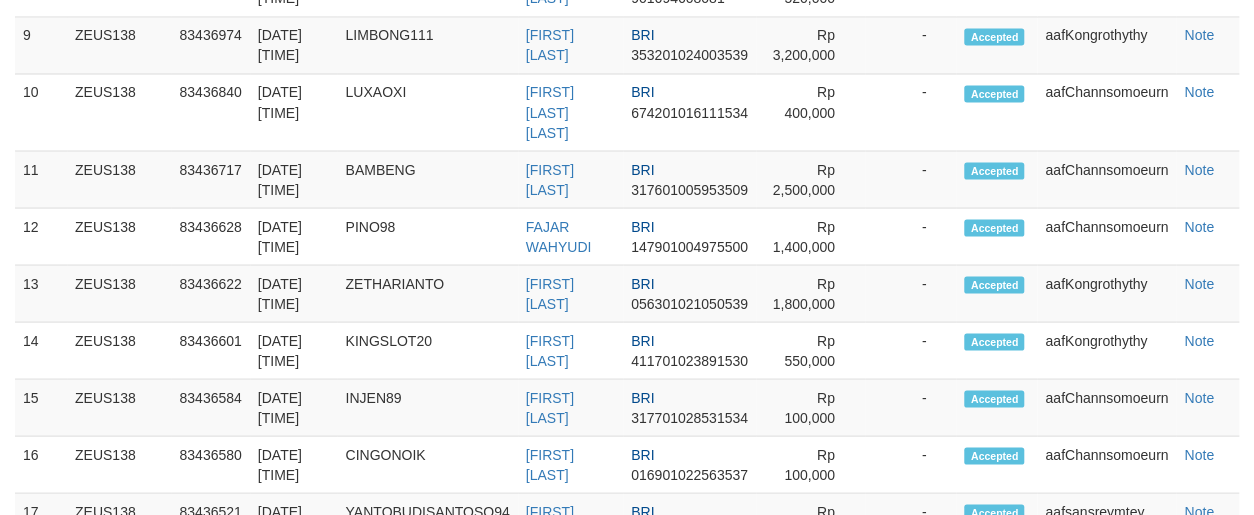 scroll, scrollTop: 1553, scrollLeft: 0, axis: vertical 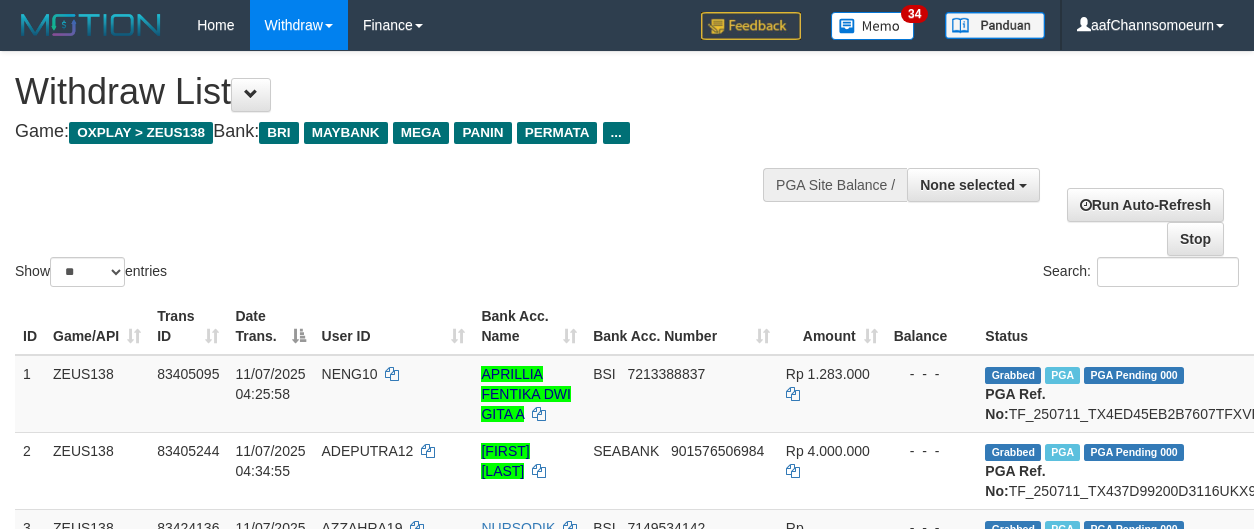 select 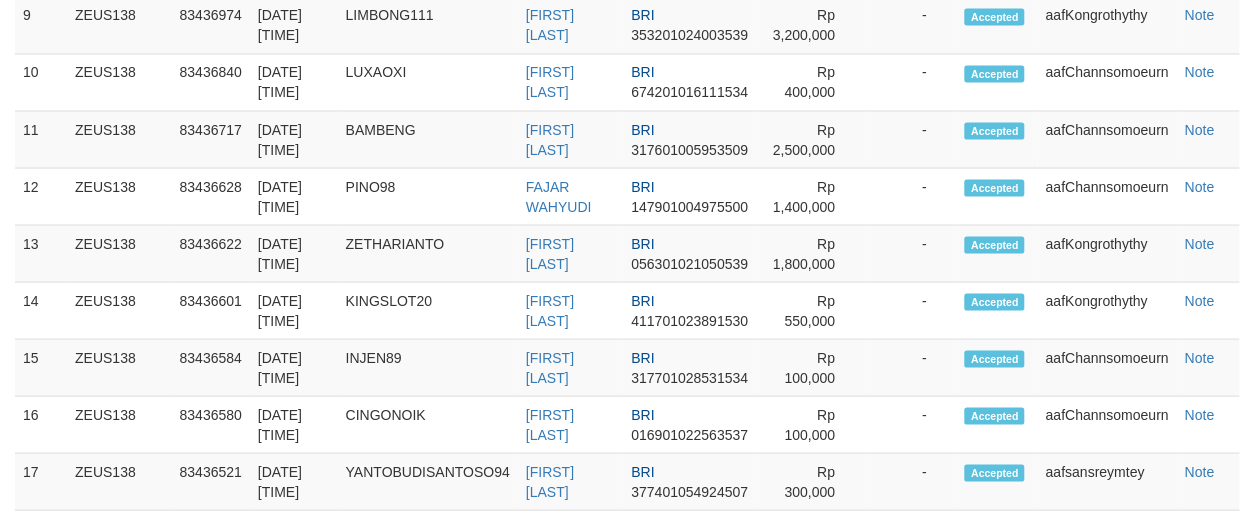scroll, scrollTop: 1553, scrollLeft: 0, axis: vertical 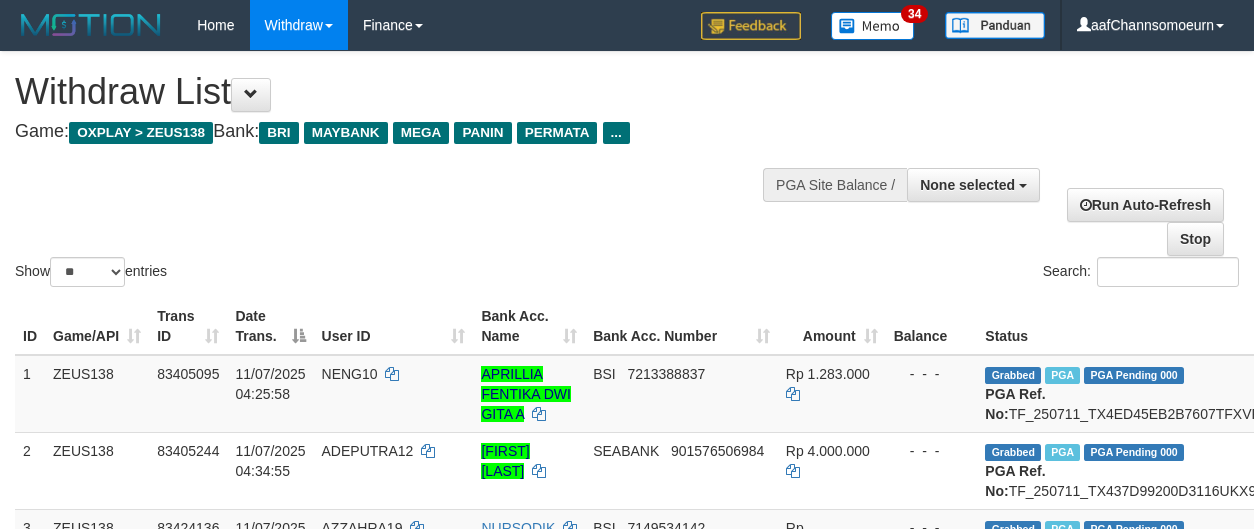 select 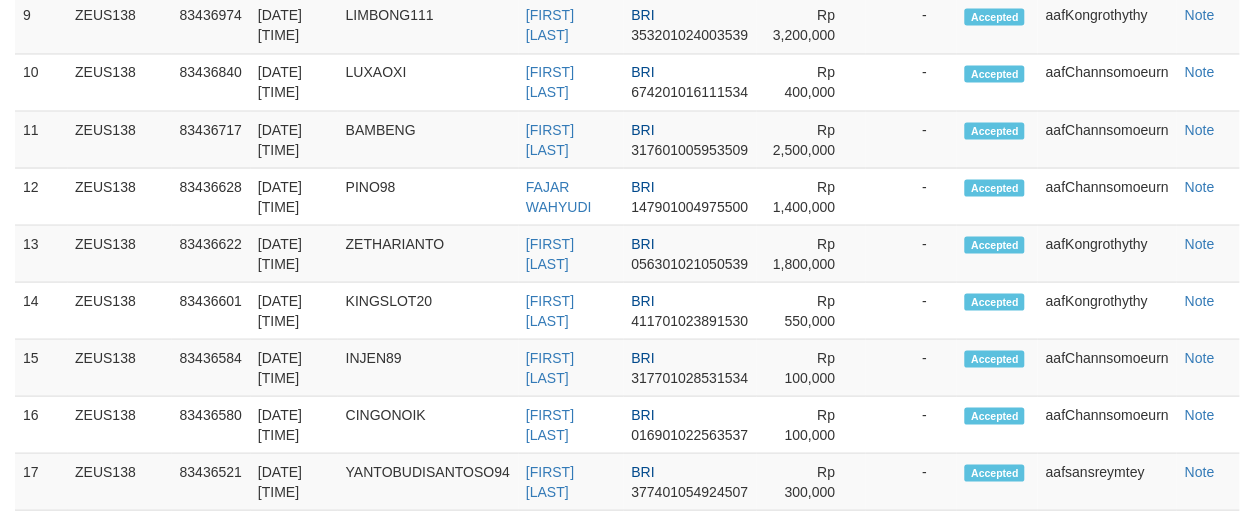 scroll, scrollTop: 1553, scrollLeft: 0, axis: vertical 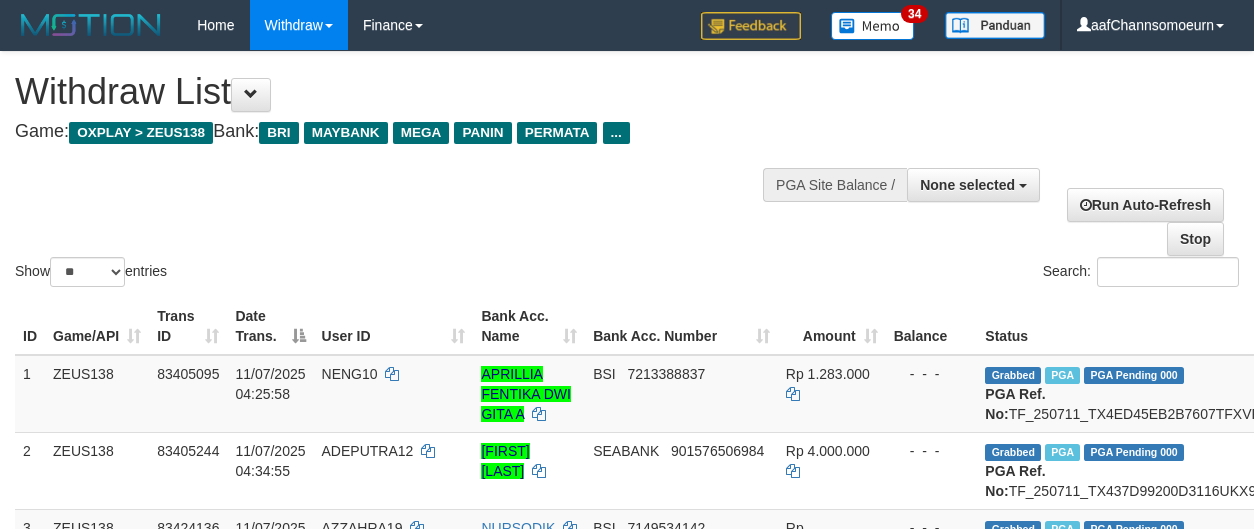 select 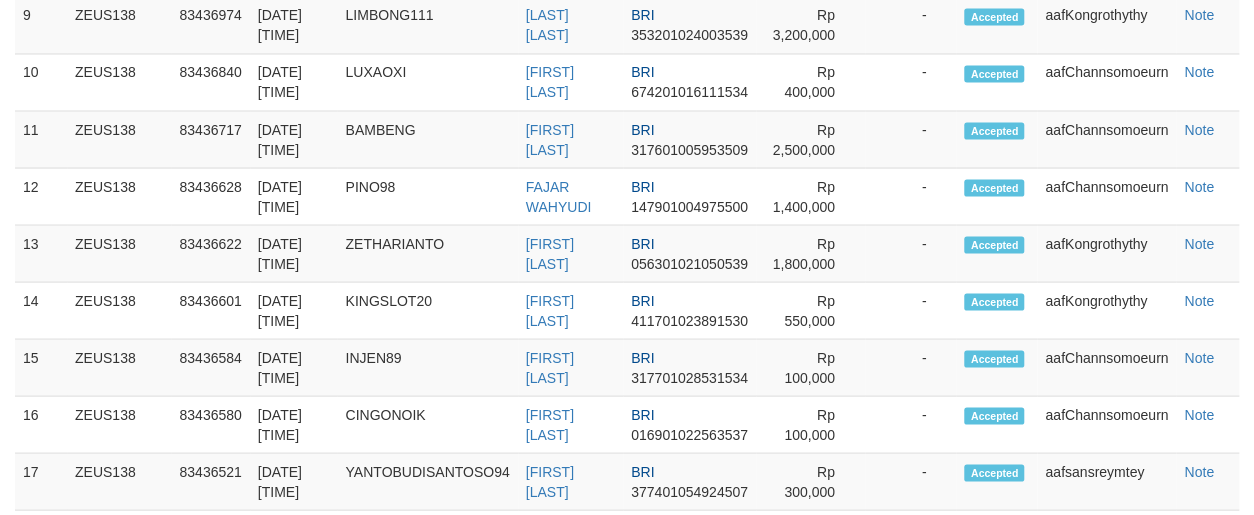 scroll, scrollTop: 1553, scrollLeft: 0, axis: vertical 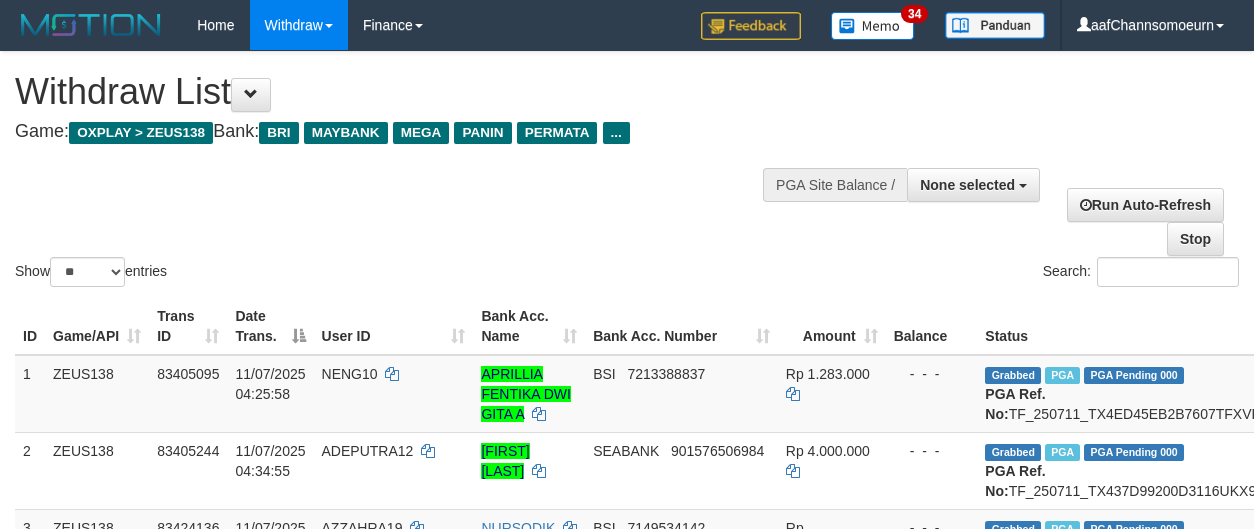 select 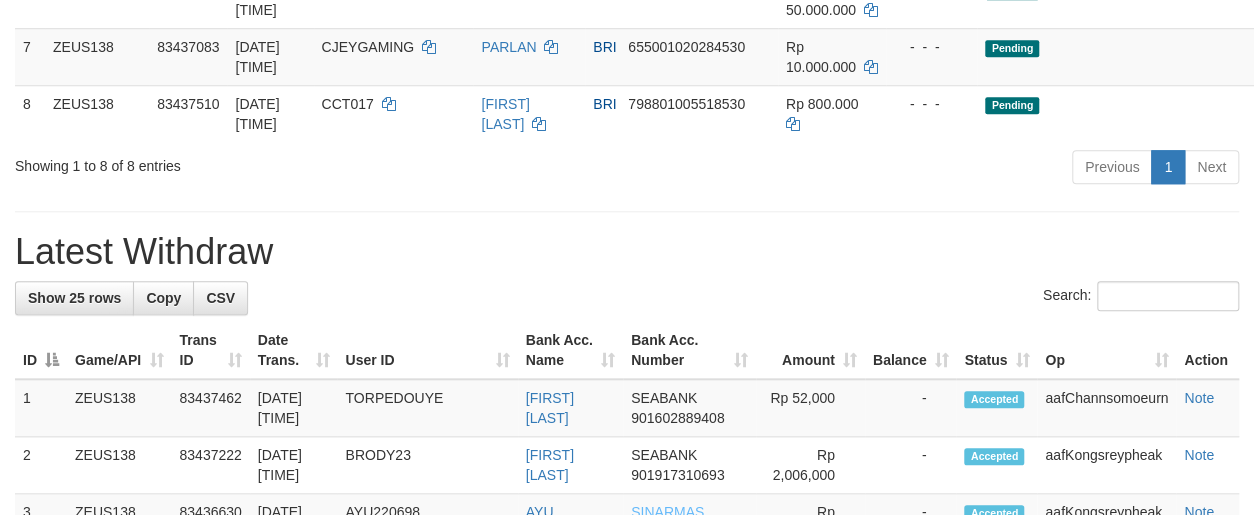 scroll, scrollTop: 724, scrollLeft: 0, axis: vertical 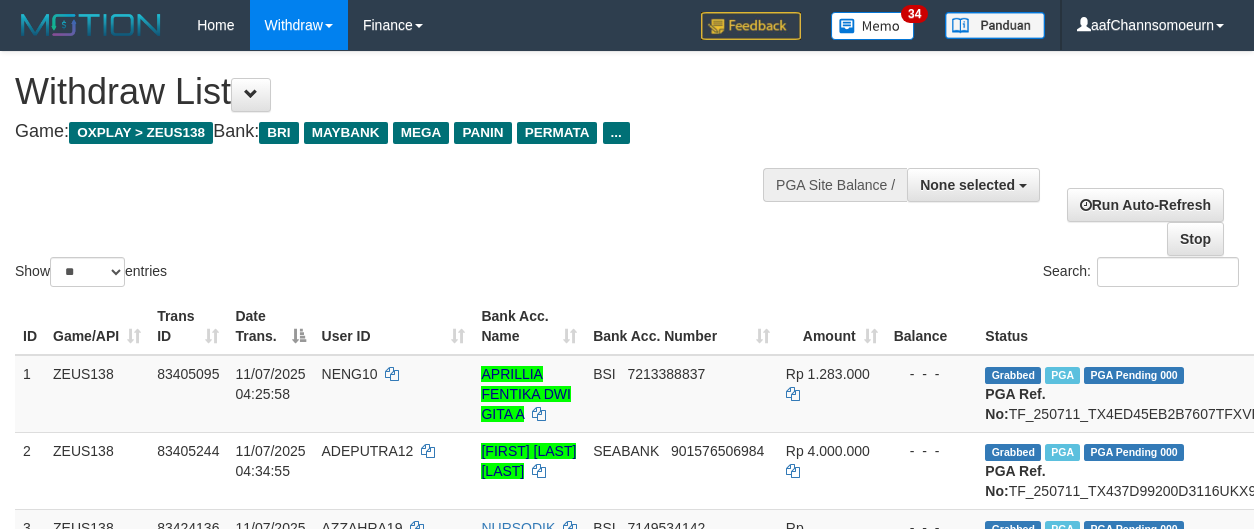 select 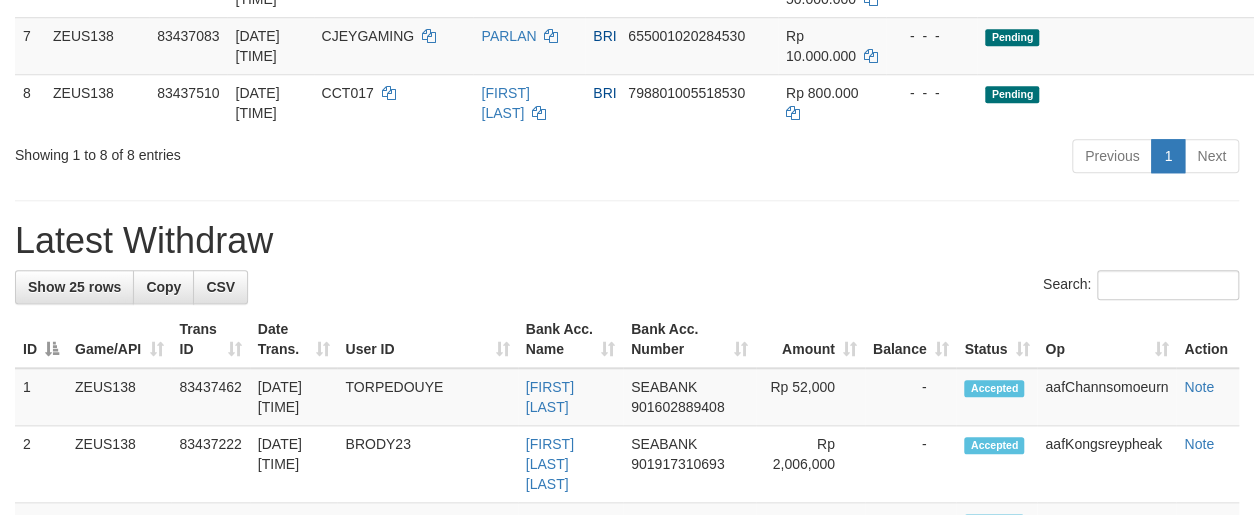 scroll, scrollTop: 724, scrollLeft: 0, axis: vertical 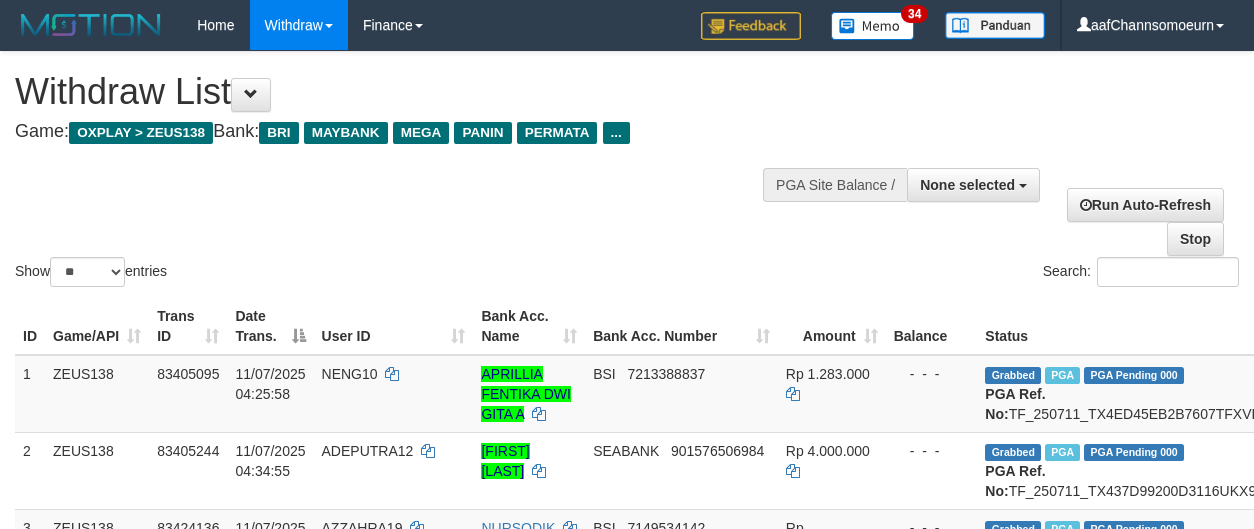 select 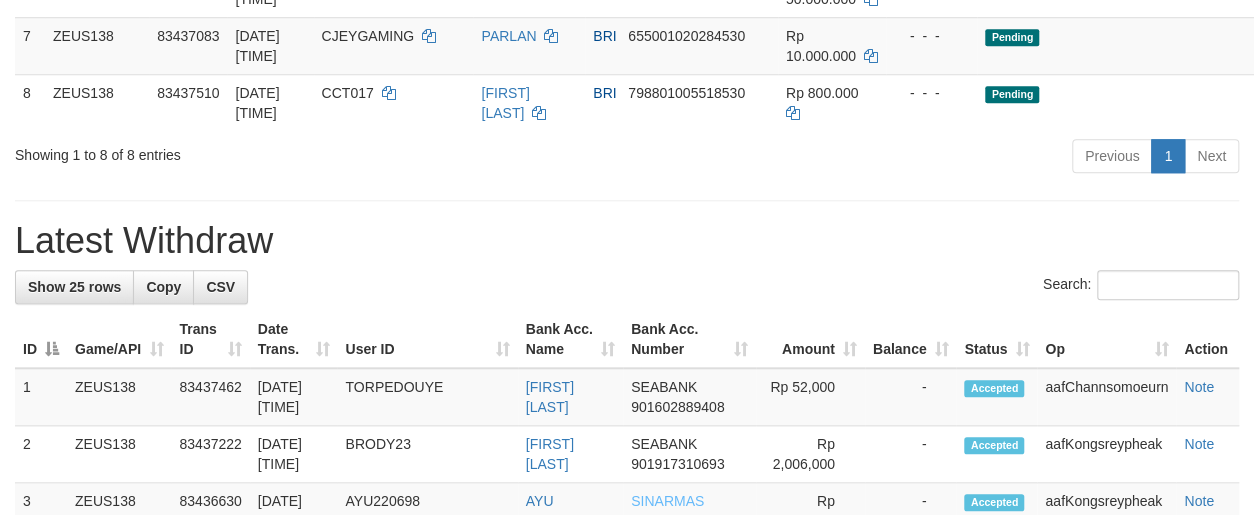scroll, scrollTop: 724, scrollLeft: 0, axis: vertical 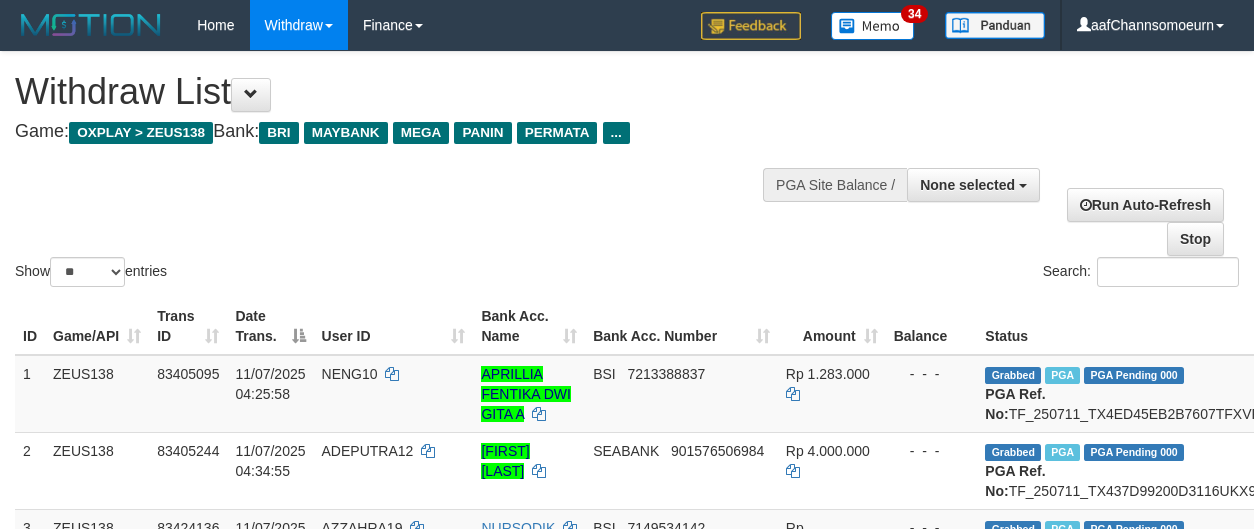select 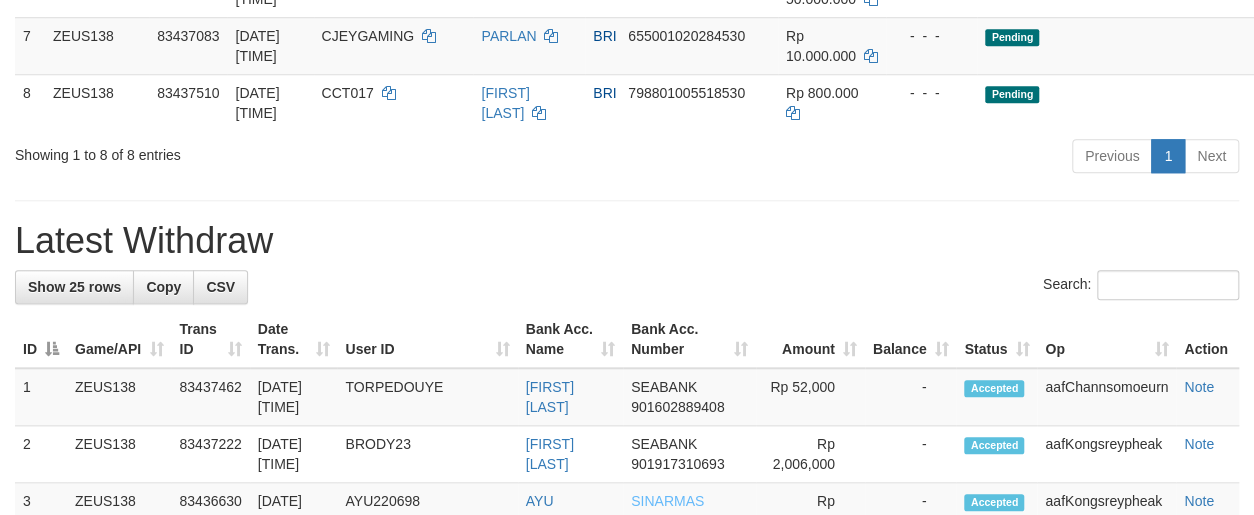 scroll, scrollTop: 724, scrollLeft: 0, axis: vertical 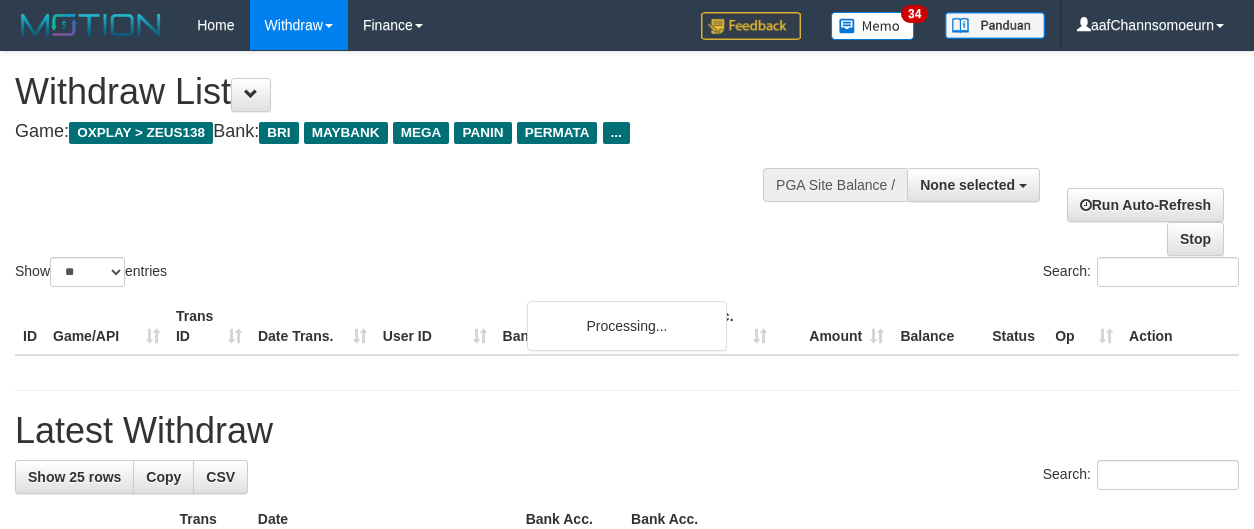 select 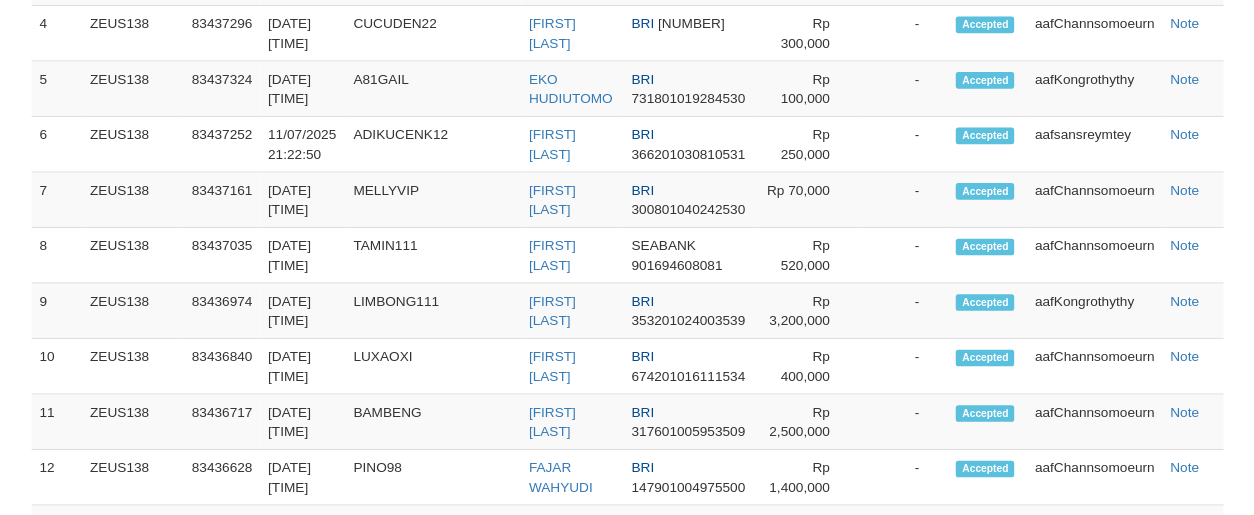 scroll, scrollTop: 1413, scrollLeft: 0, axis: vertical 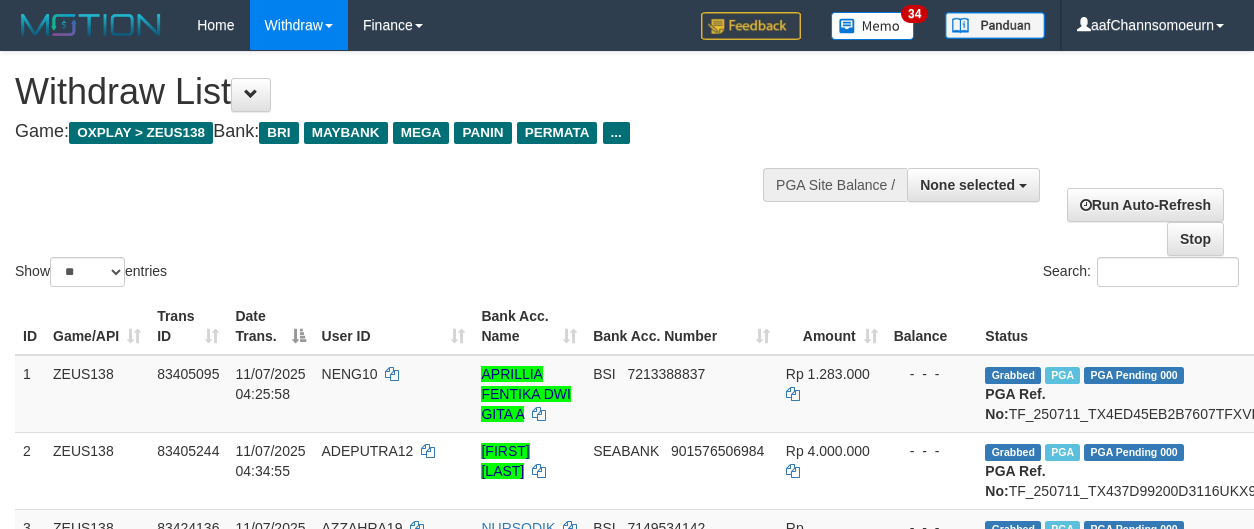 select 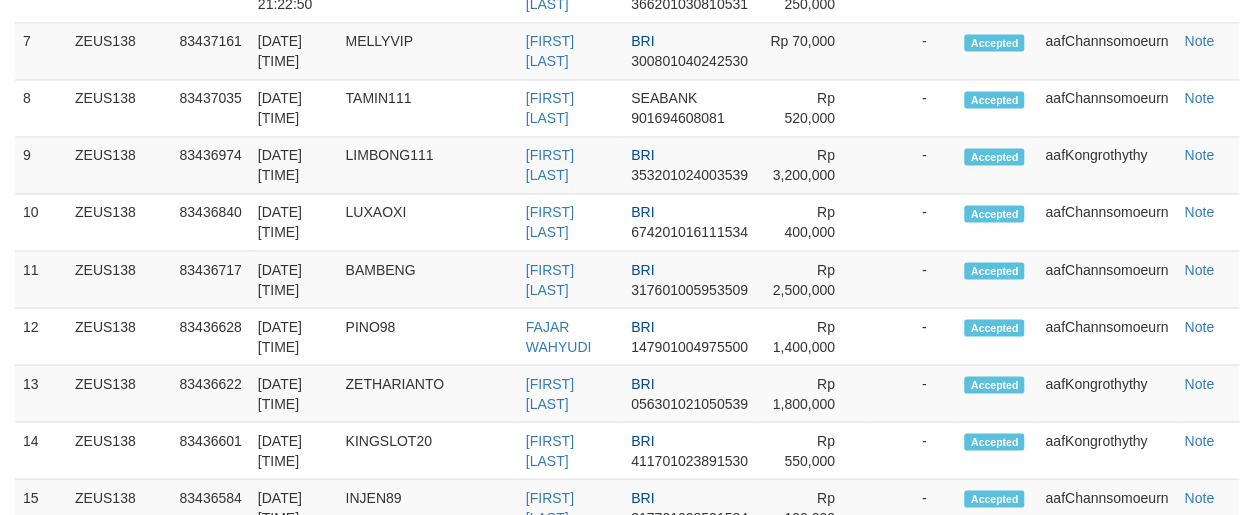 scroll, scrollTop: 1413, scrollLeft: 0, axis: vertical 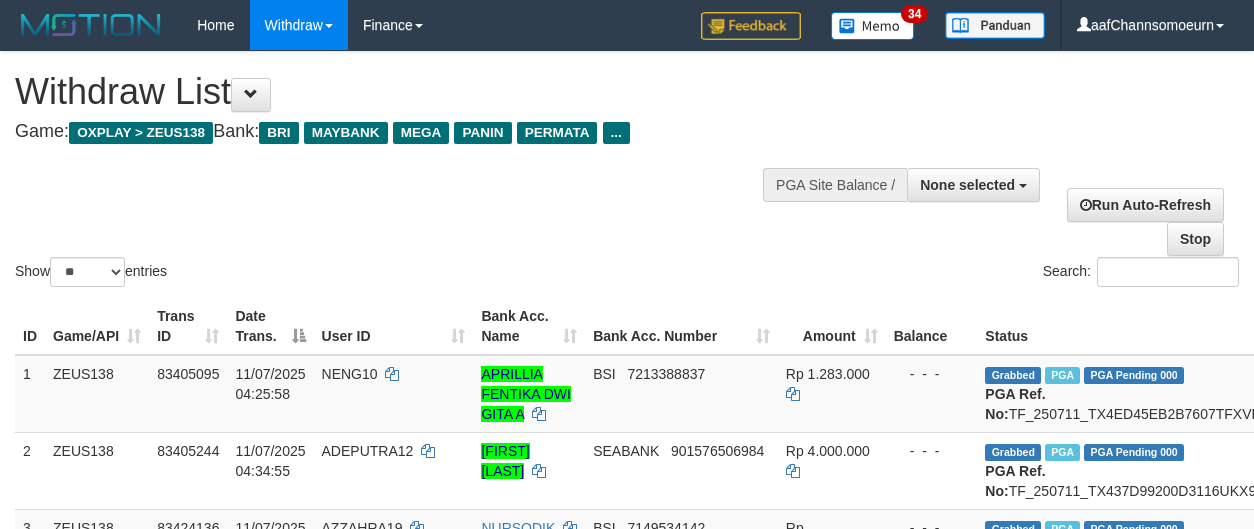 select 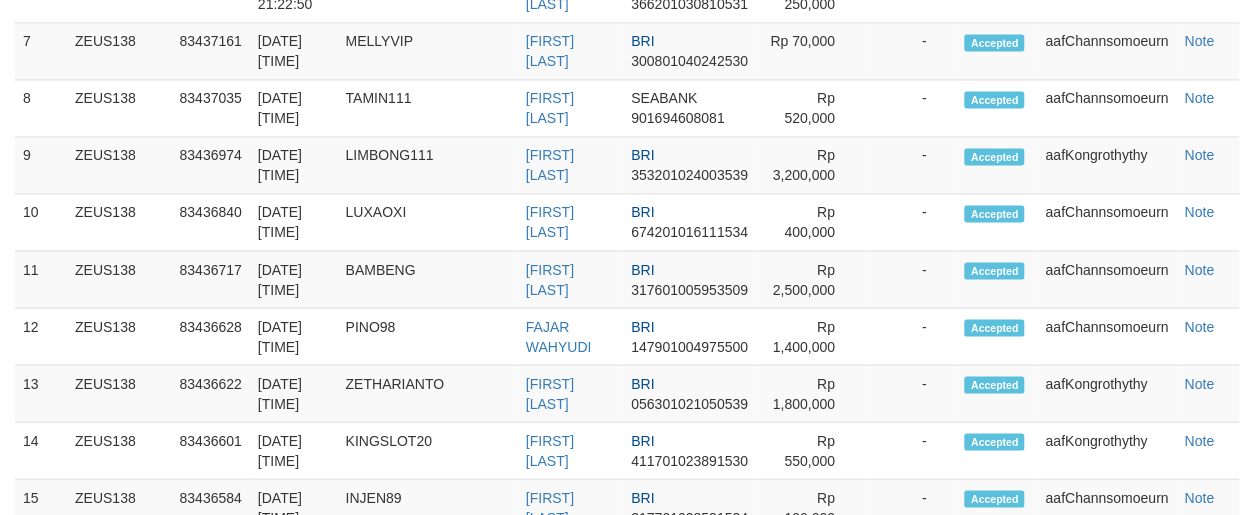 scroll, scrollTop: 1413, scrollLeft: 0, axis: vertical 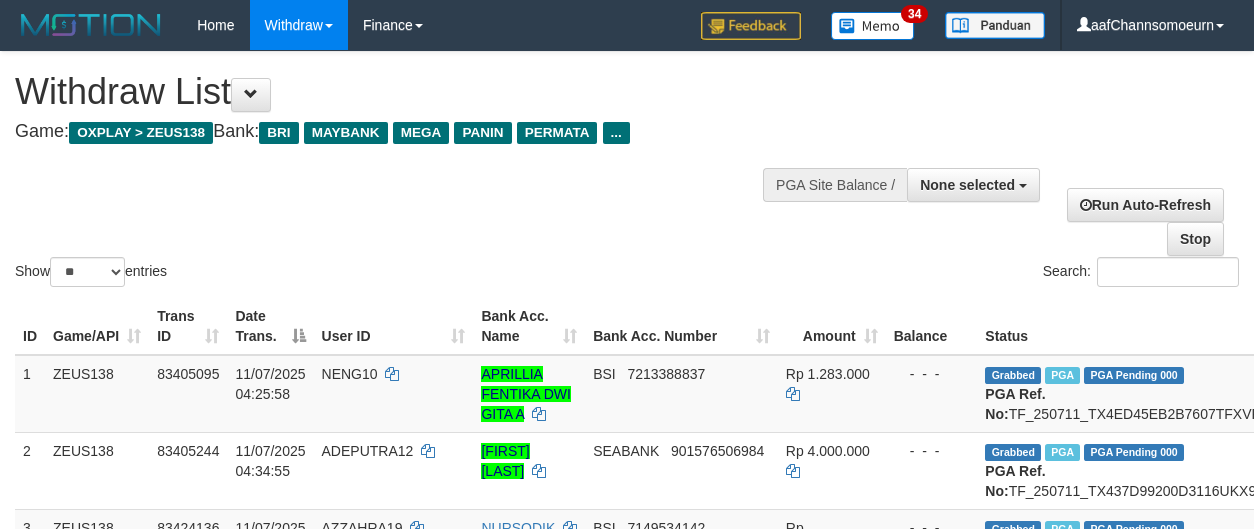 select 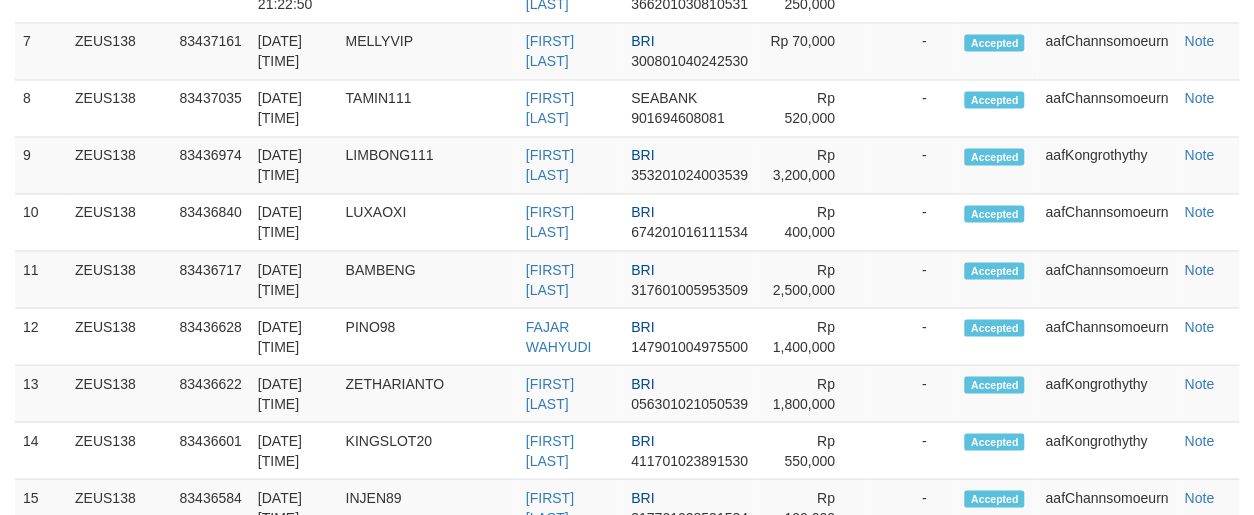 scroll, scrollTop: 1413, scrollLeft: 0, axis: vertical 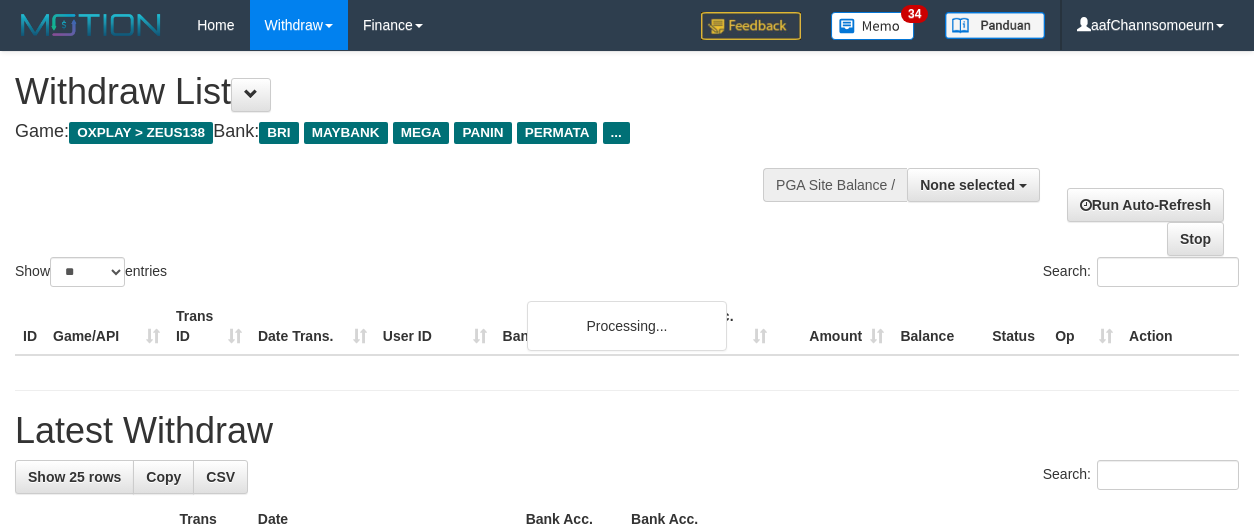 select 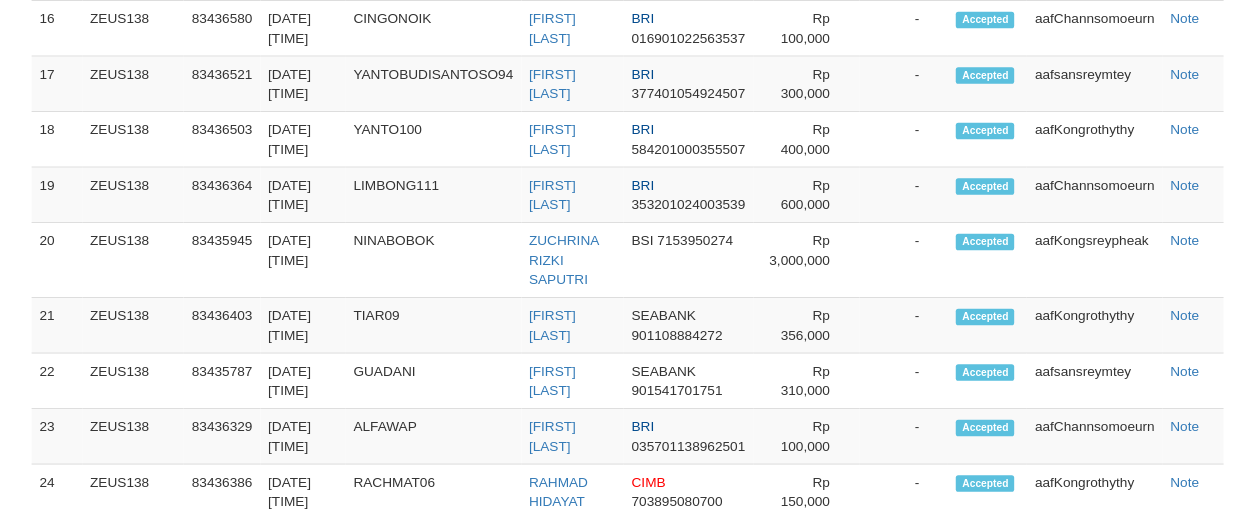 scroll, scrollTop: 2102, scrollLeft: 0, axis: vertical 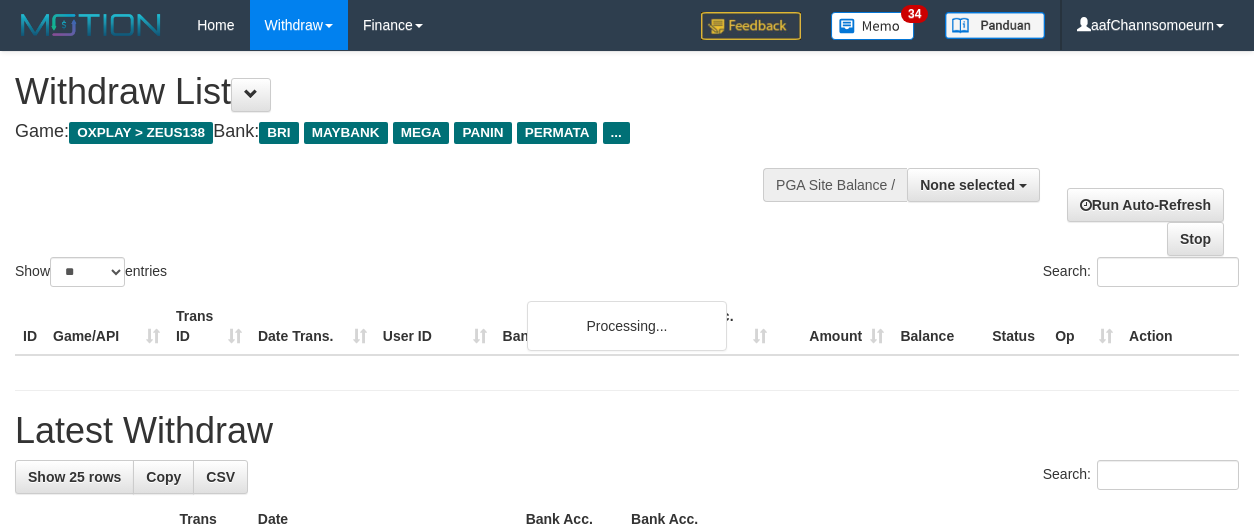 select 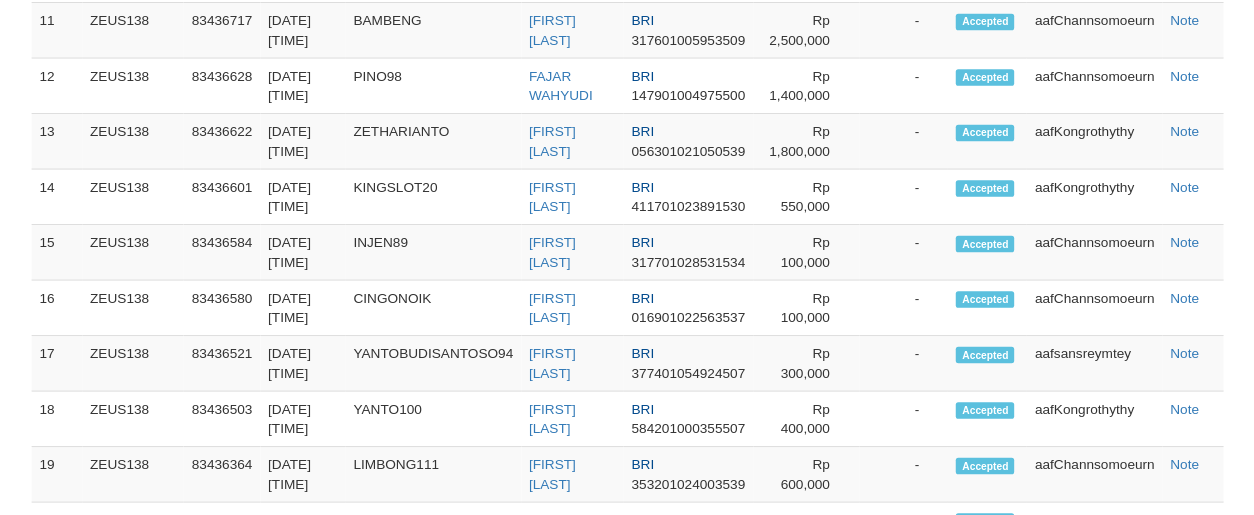 scroll, scrollTop: 2157, scrollLeft: 0, axis: vertical 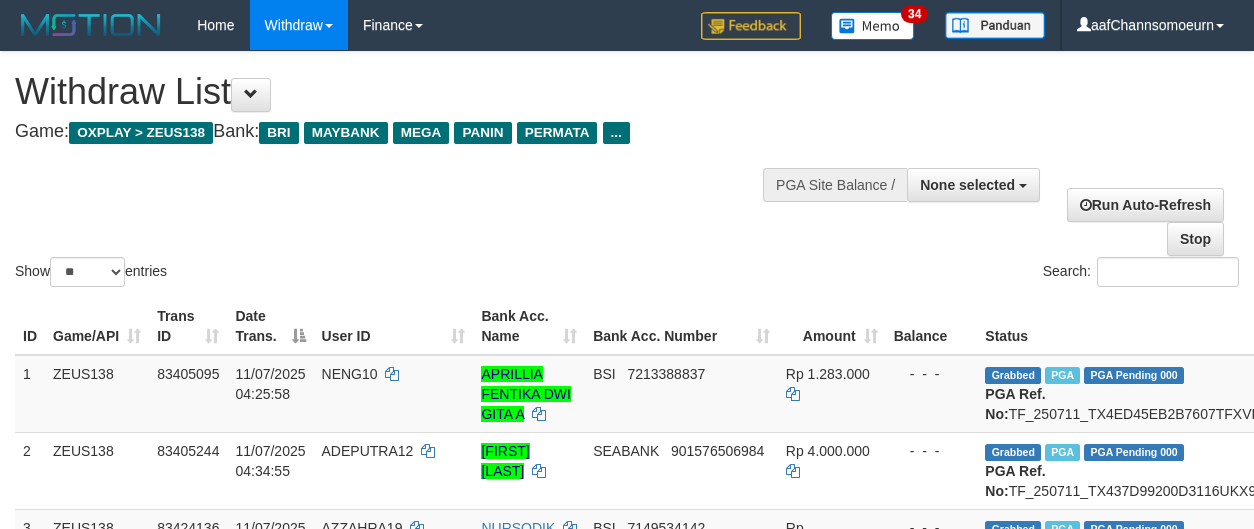 select 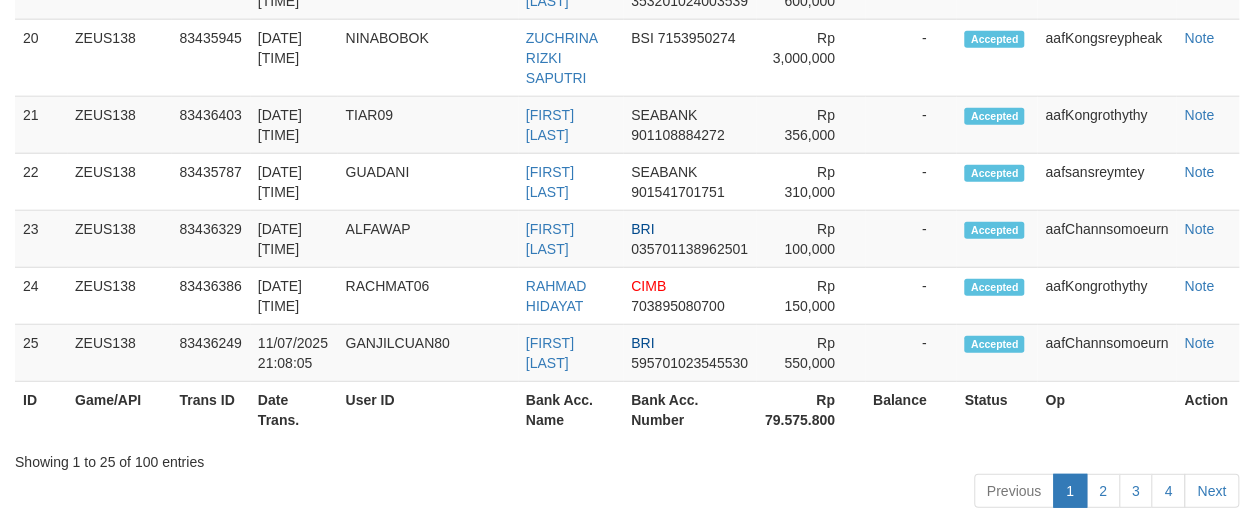 scroll, scrollTop: 2157, scrollLeft: 0, axis: vertical 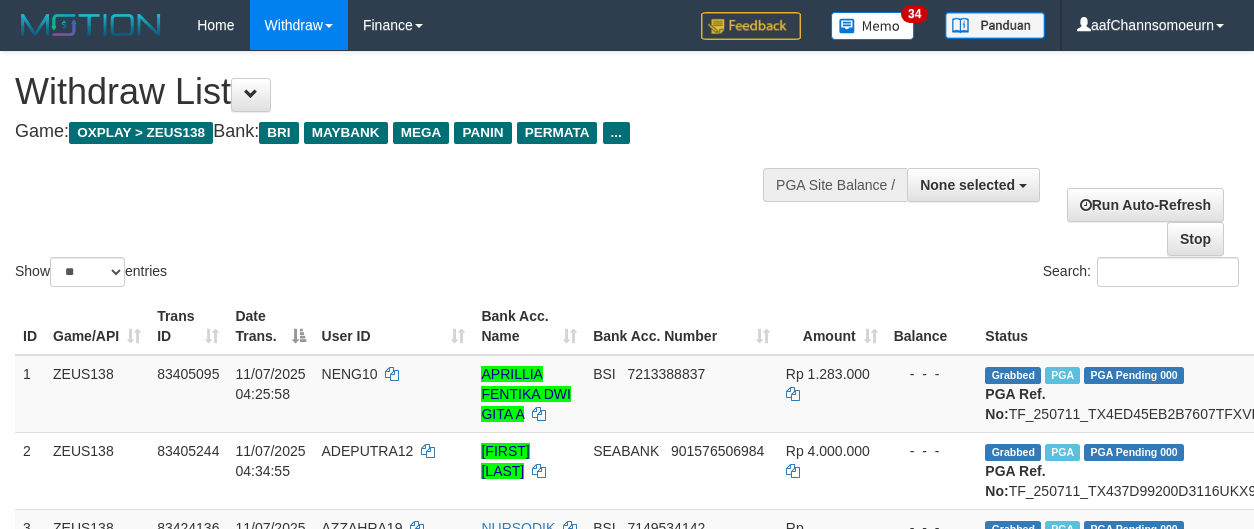 select 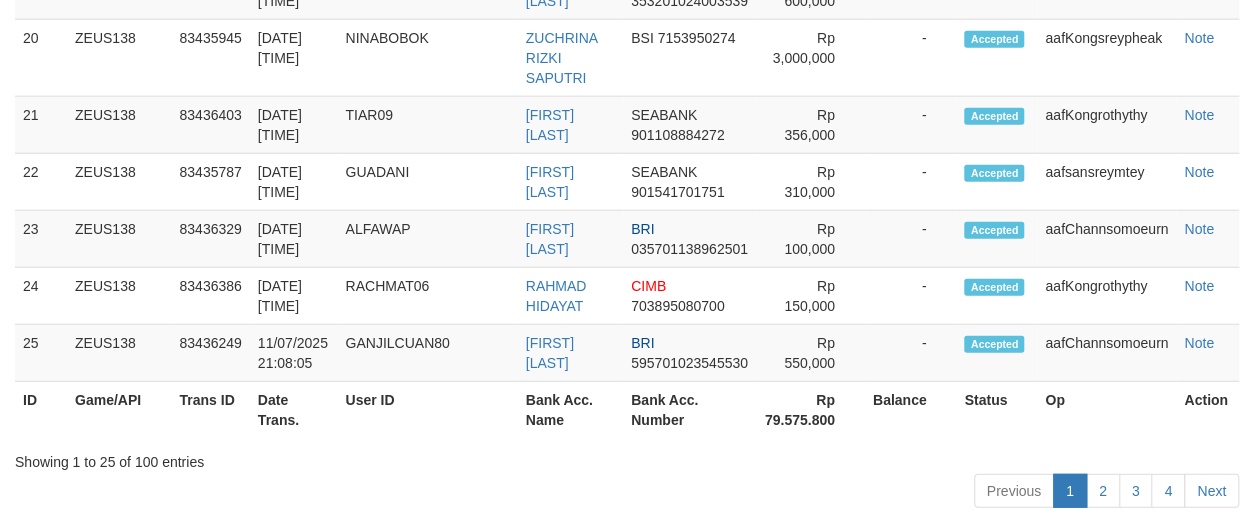 scroll, scrollTop: 2157, scrollLeft: 0, axis: vertical 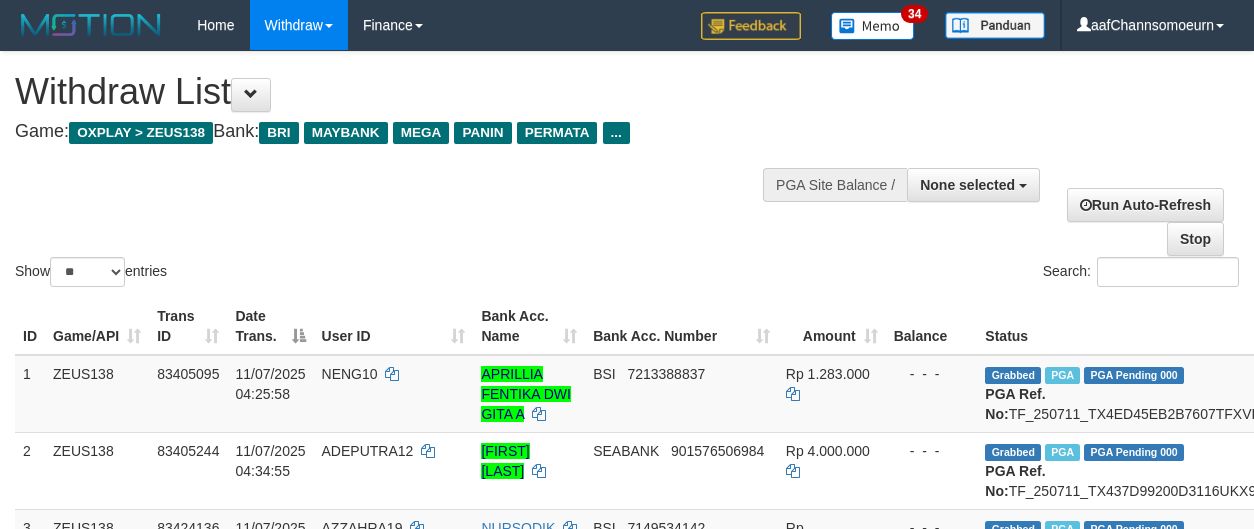 select 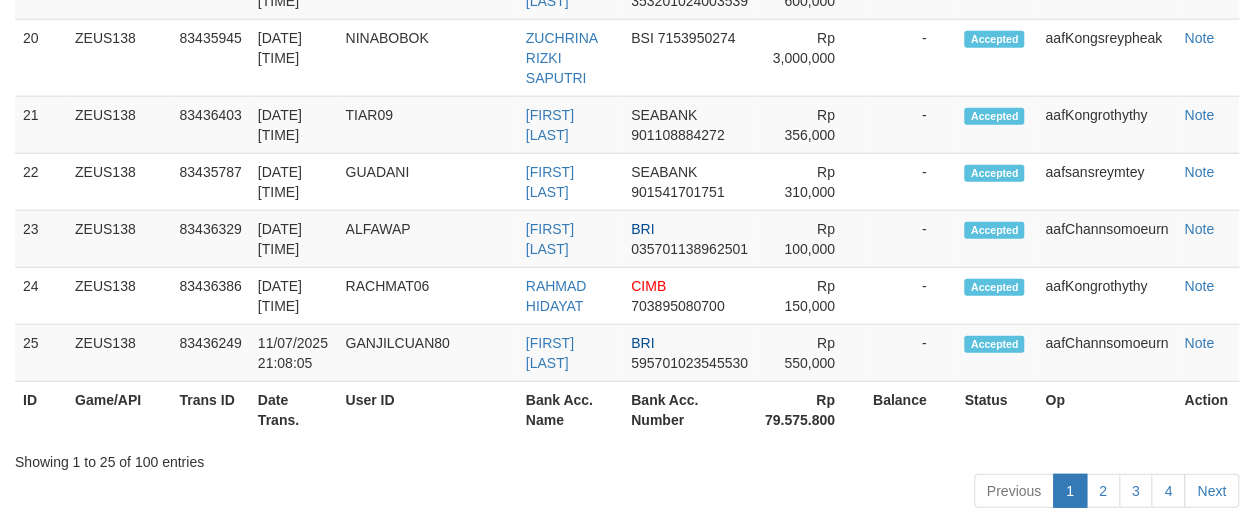 scroll, scrollTop: 2157, scrollLeft: 0, axis: vertical 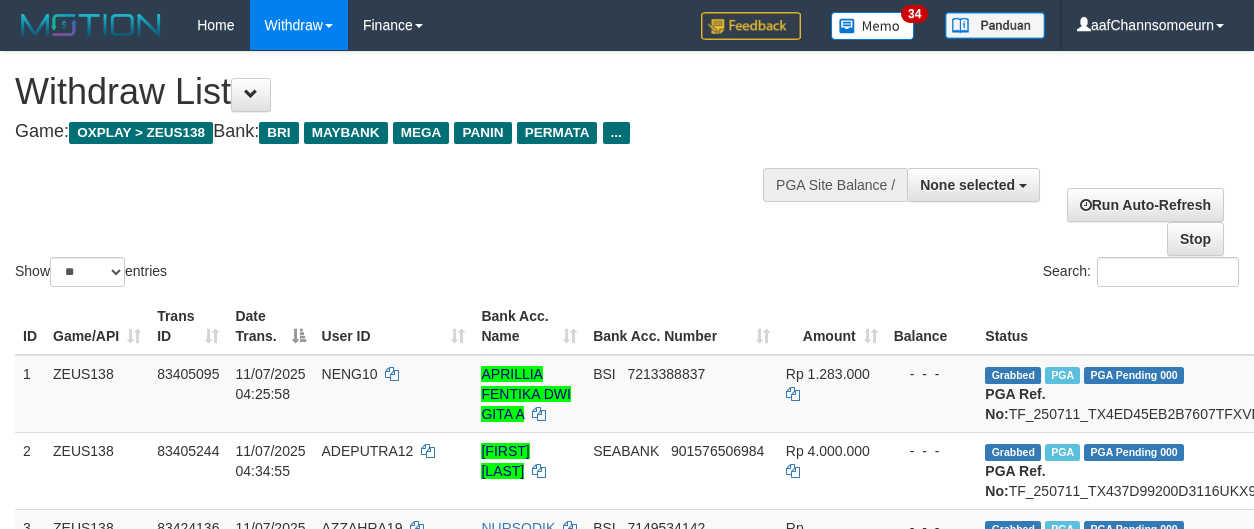 select 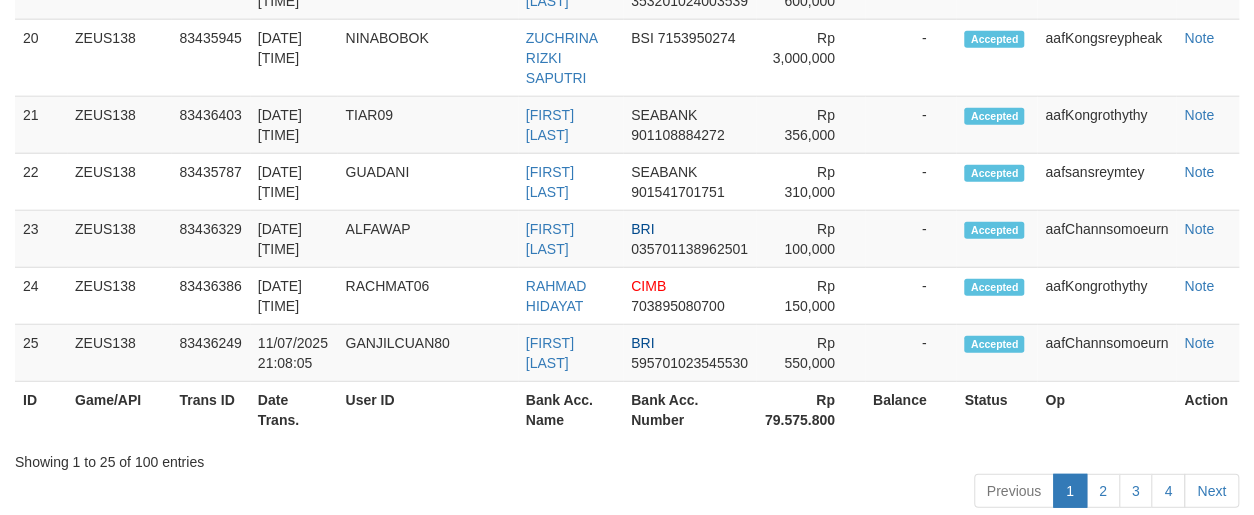 scroll, scrollTop: 2157, scrollLeft: 0, axis: vertical 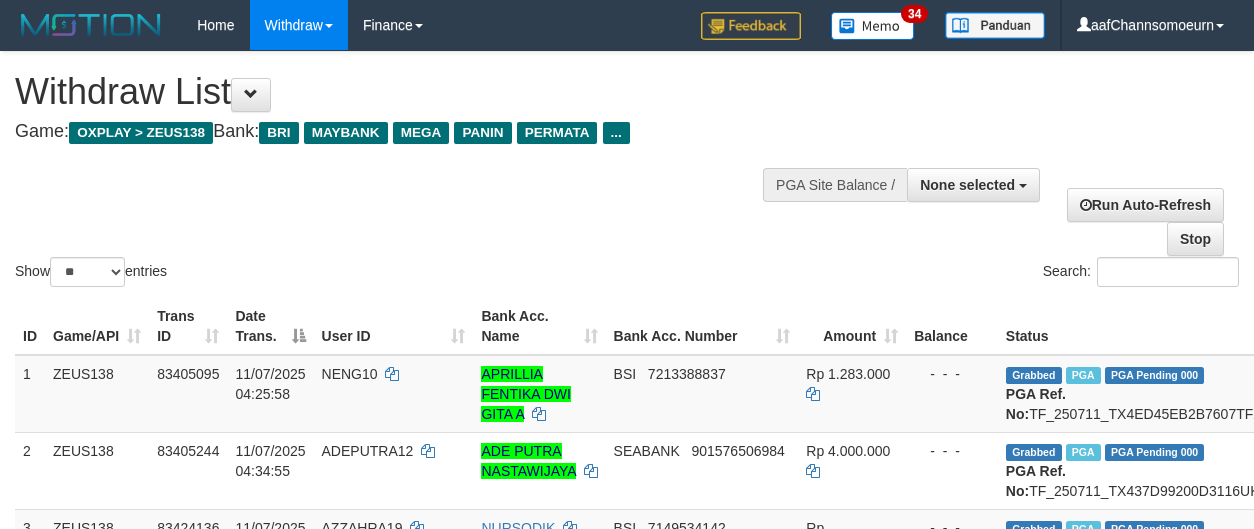 select 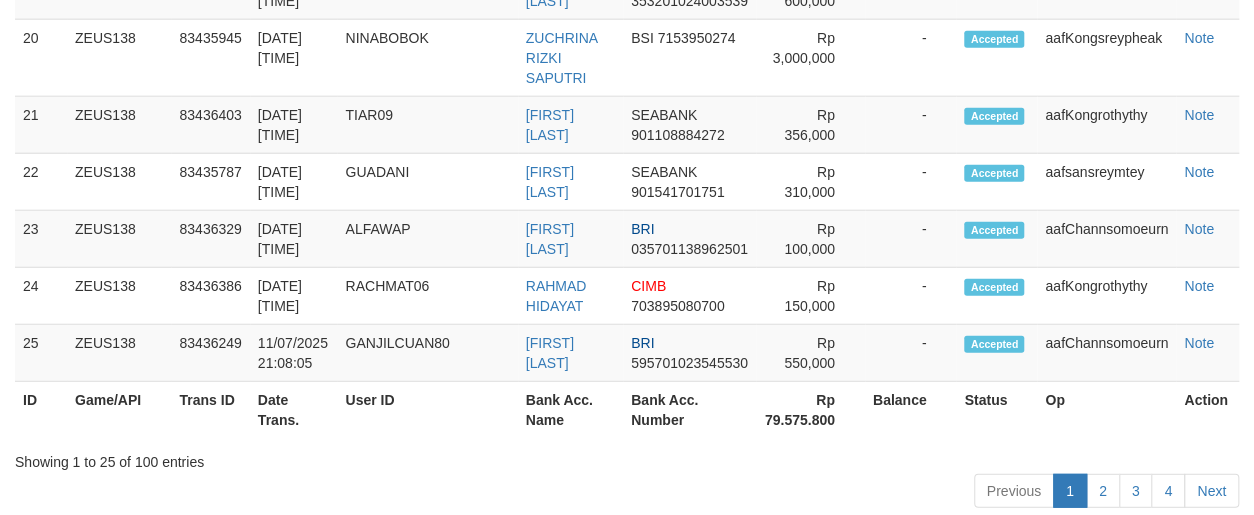 scroll, scrollTop: 2157, scrollLeft: 0, axis: vertical 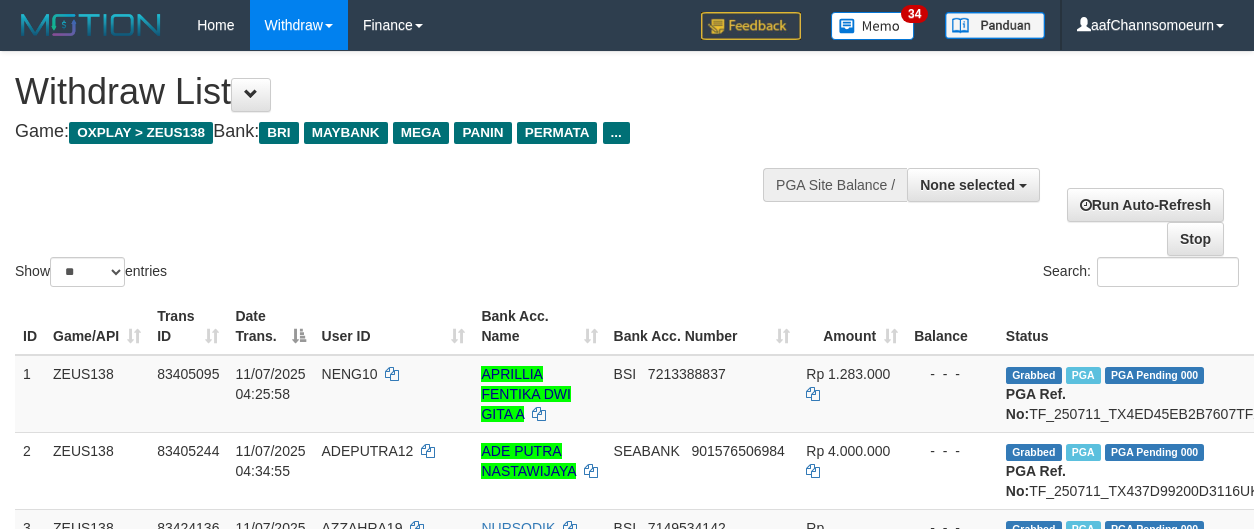 select 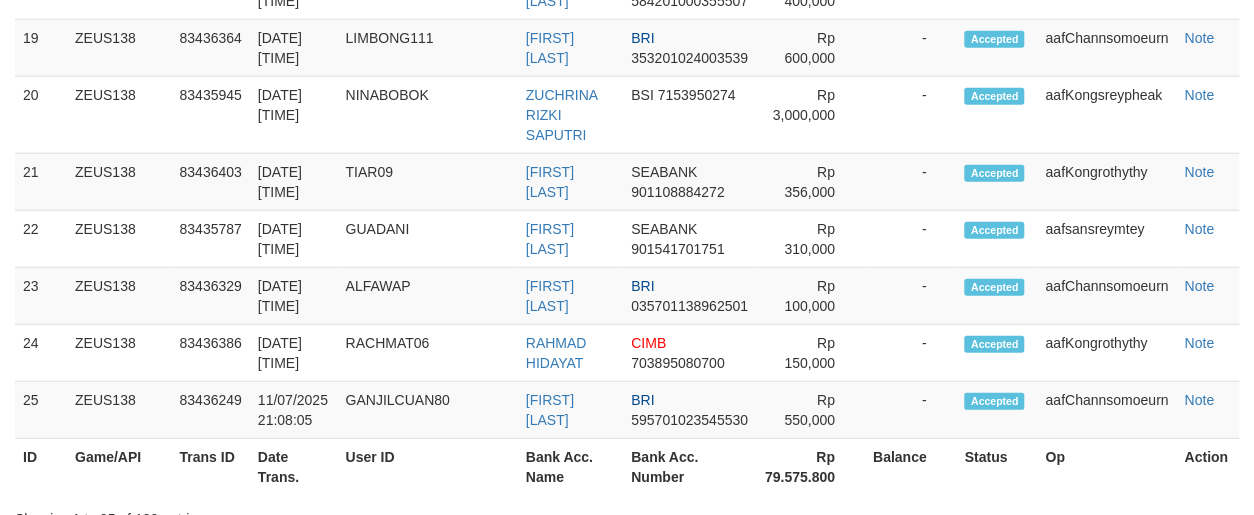 scroll, scrollTop: 2157, scrollLeft: 0, axis: vertical 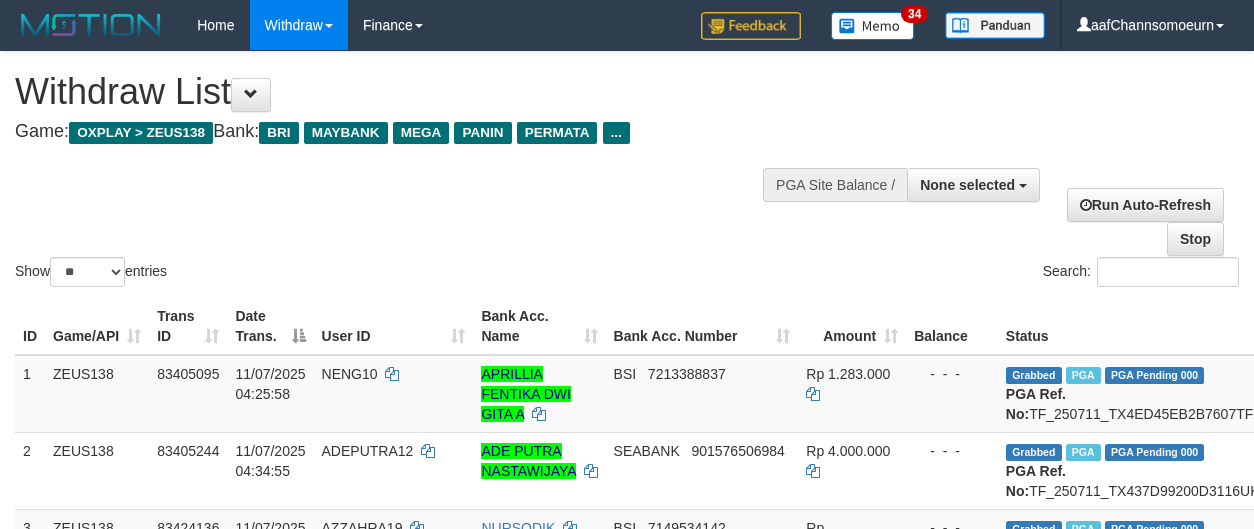 select 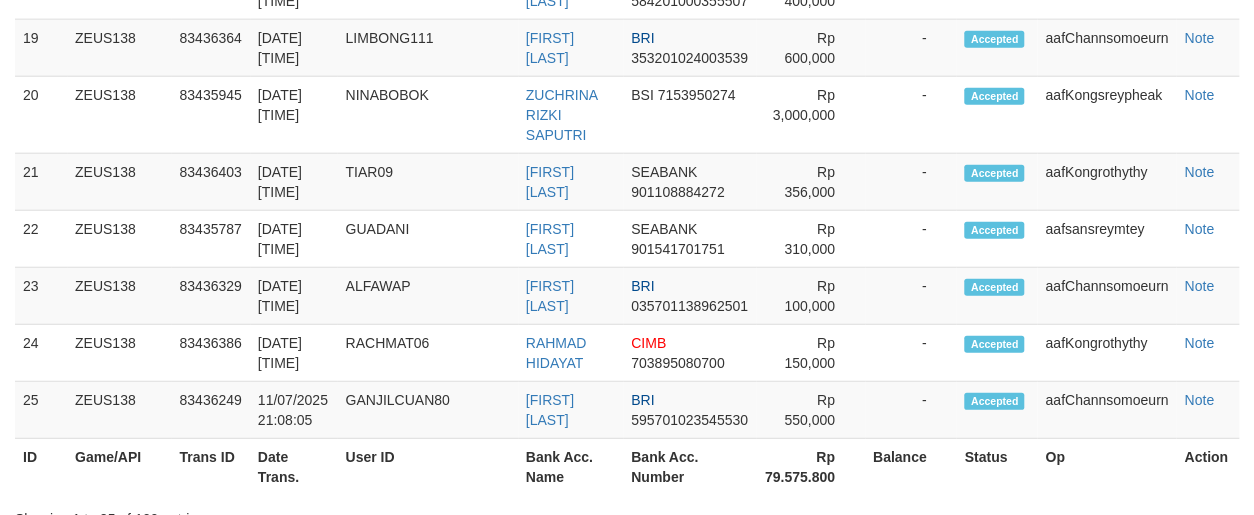 scroll, scrollTop: 2157, scrollLeft: 0, axis: vertical 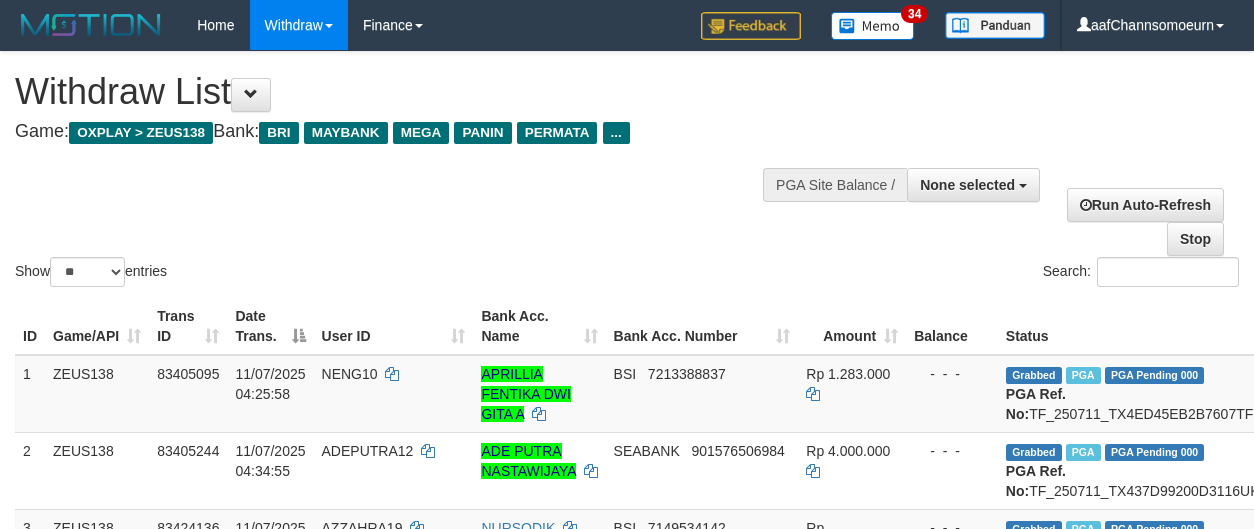 select 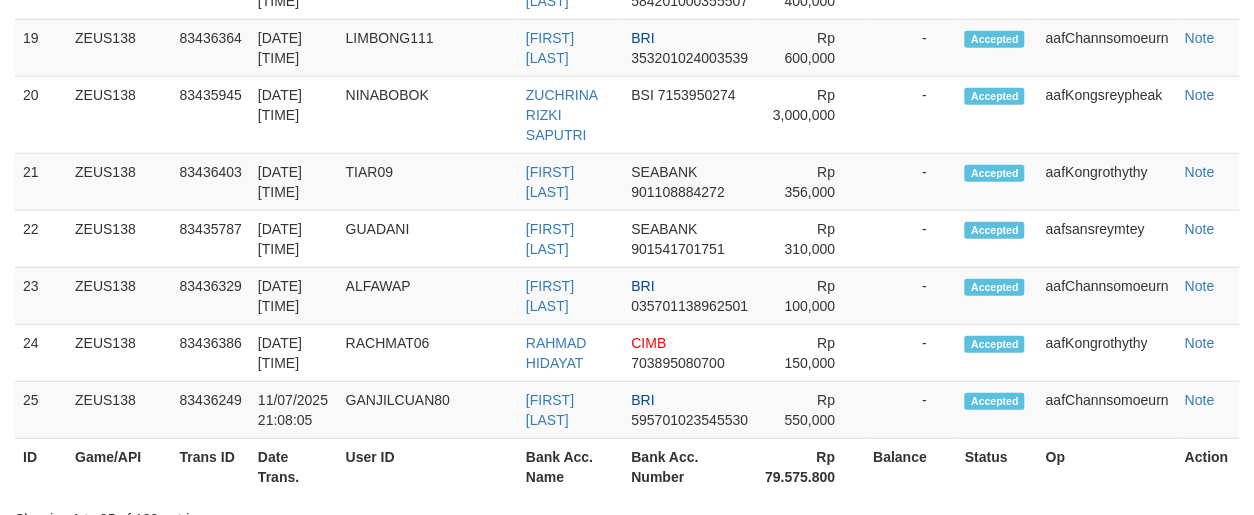 scroll, scrollTop: 2157, scrollLeft: 0, axis: vertical 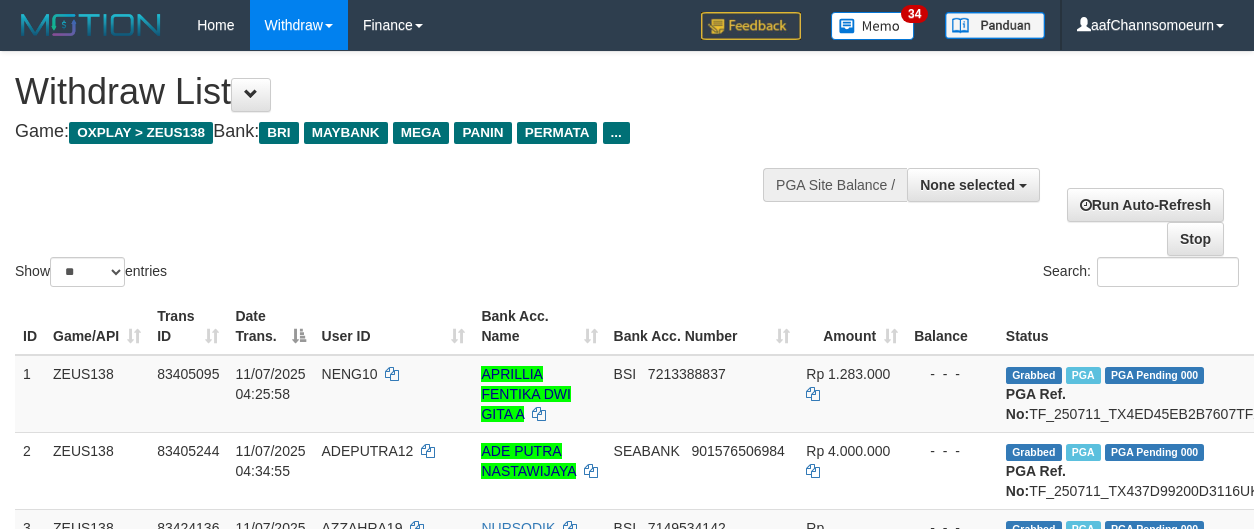 select 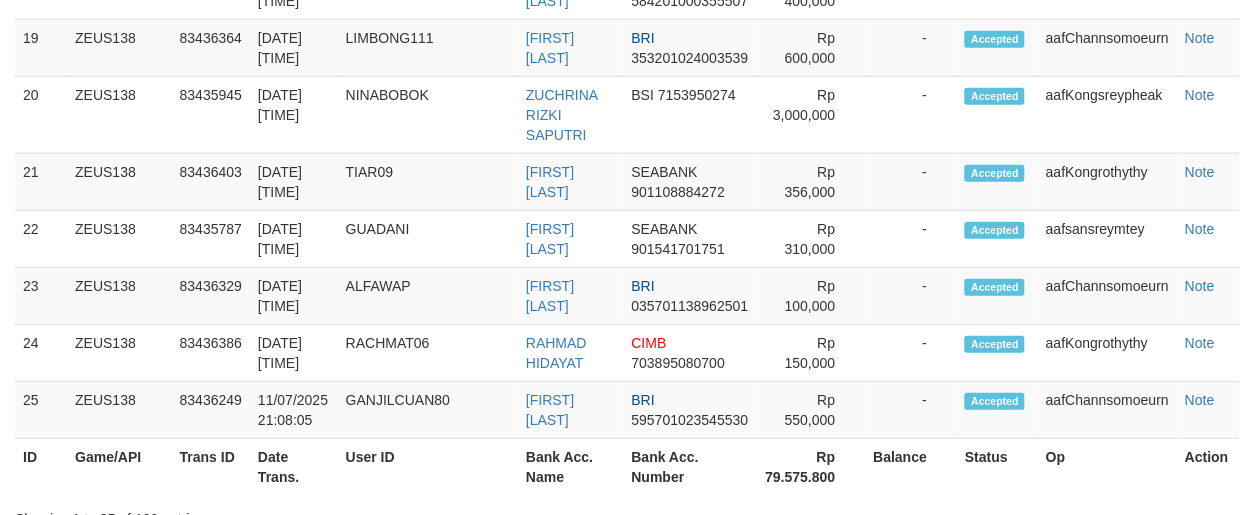 scroll, scrollTop: 2157, scrollLeft: 0, axis: vertical 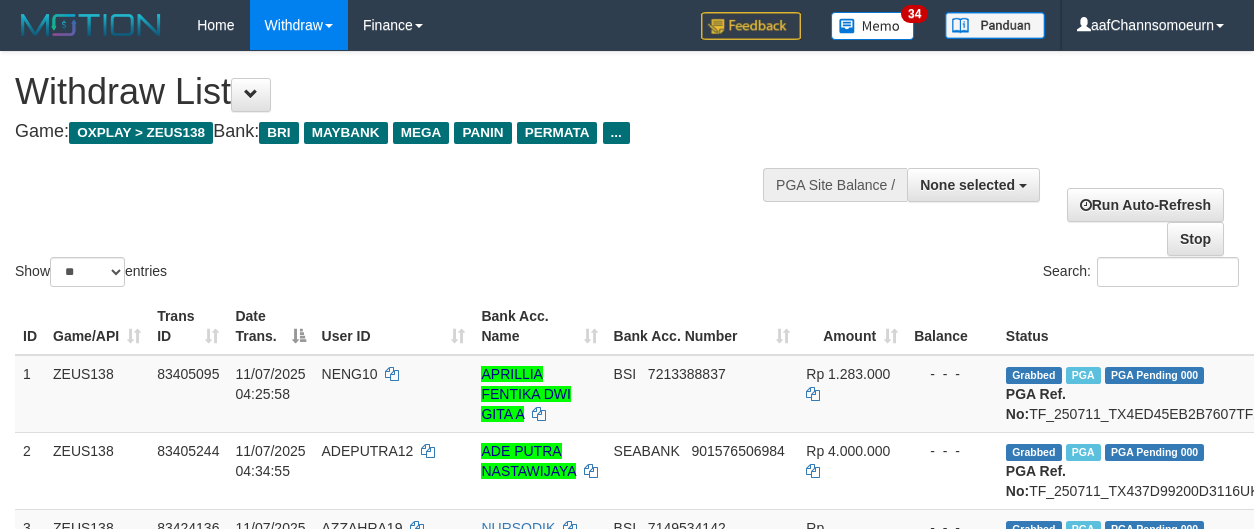 select 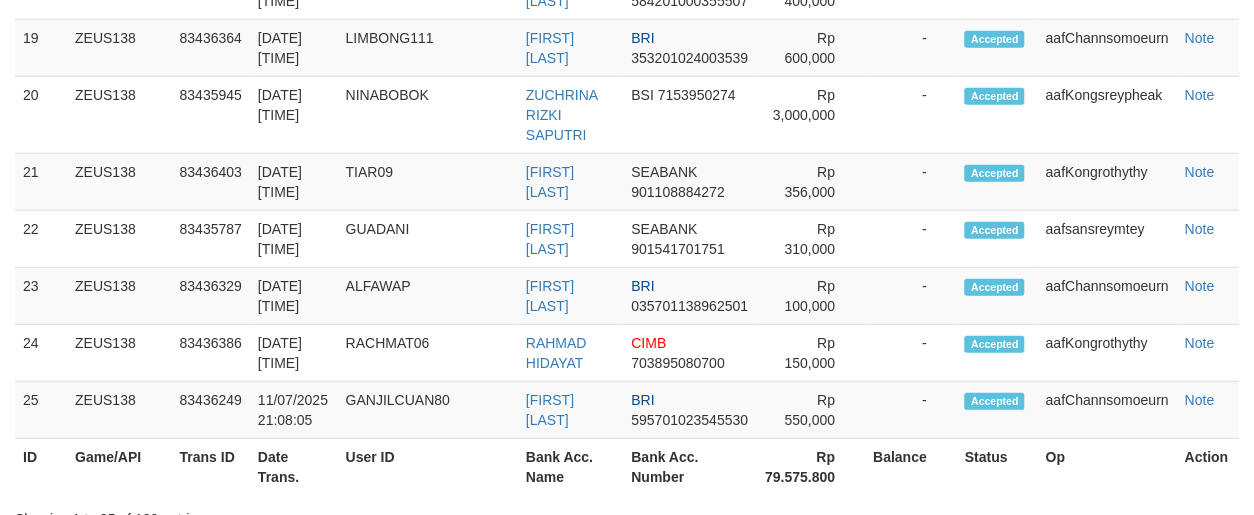 scroll, scrollTop: 2157, scrollLeft: 0, axis: vertical 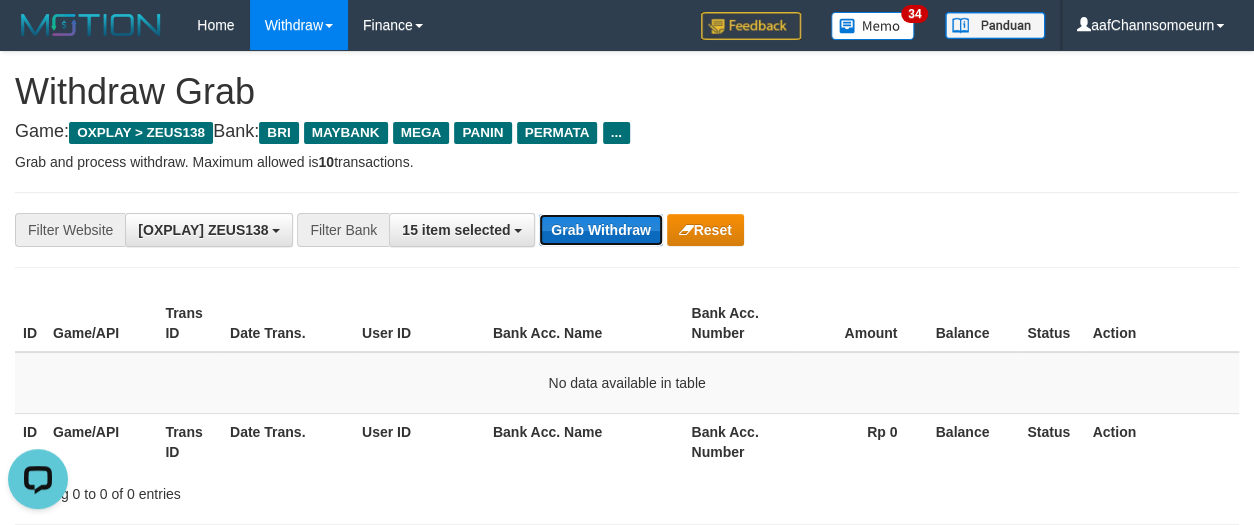 click on "Grab Withdraw" at bounding box center [600, 230] 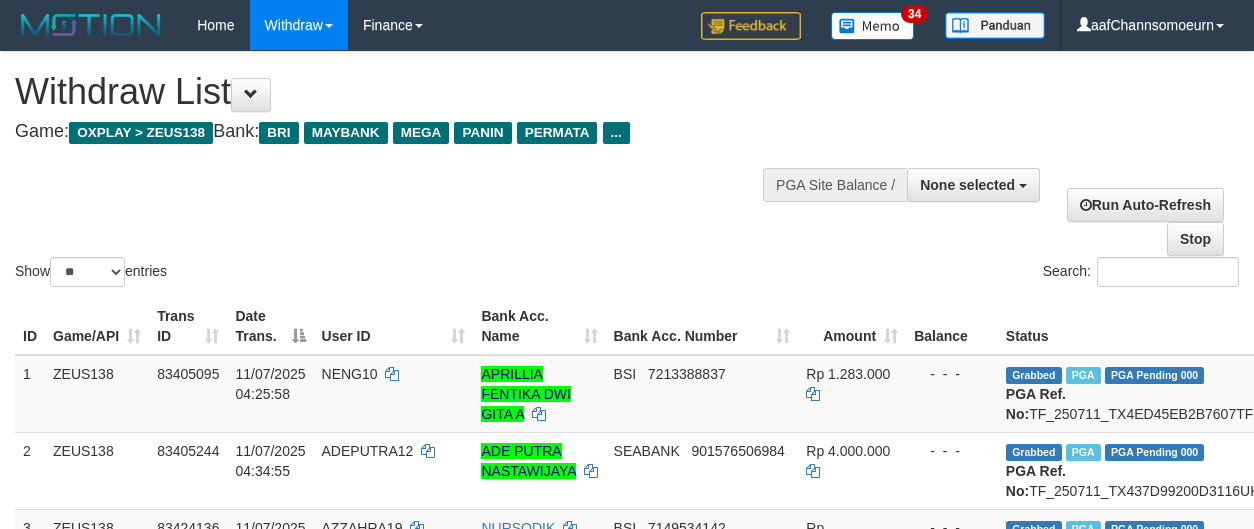 select 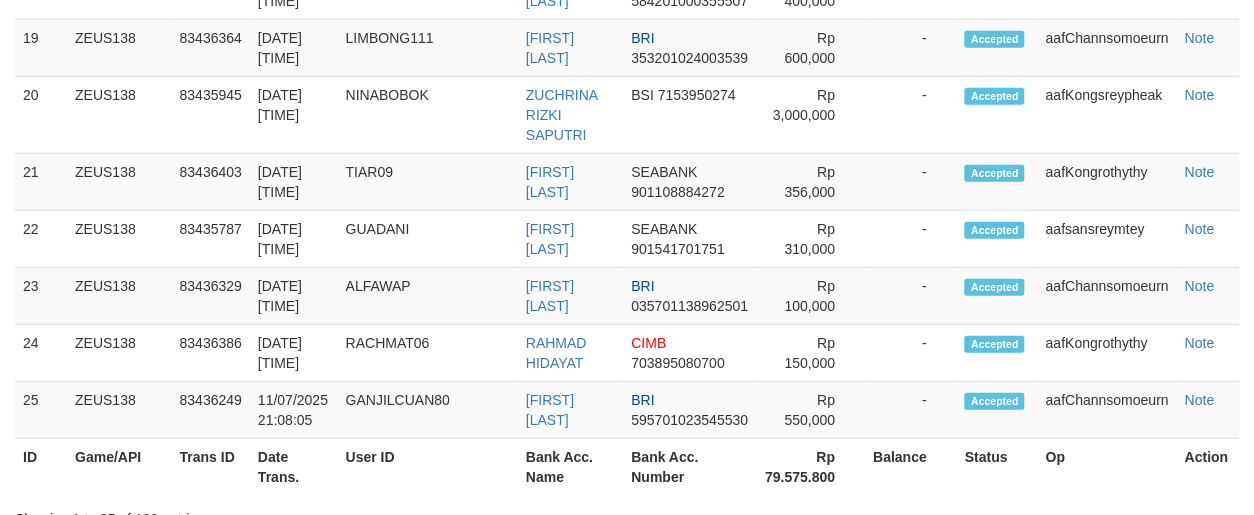 scroll, scrollTop: 2157, scrollLeft: 0, axis: vertical 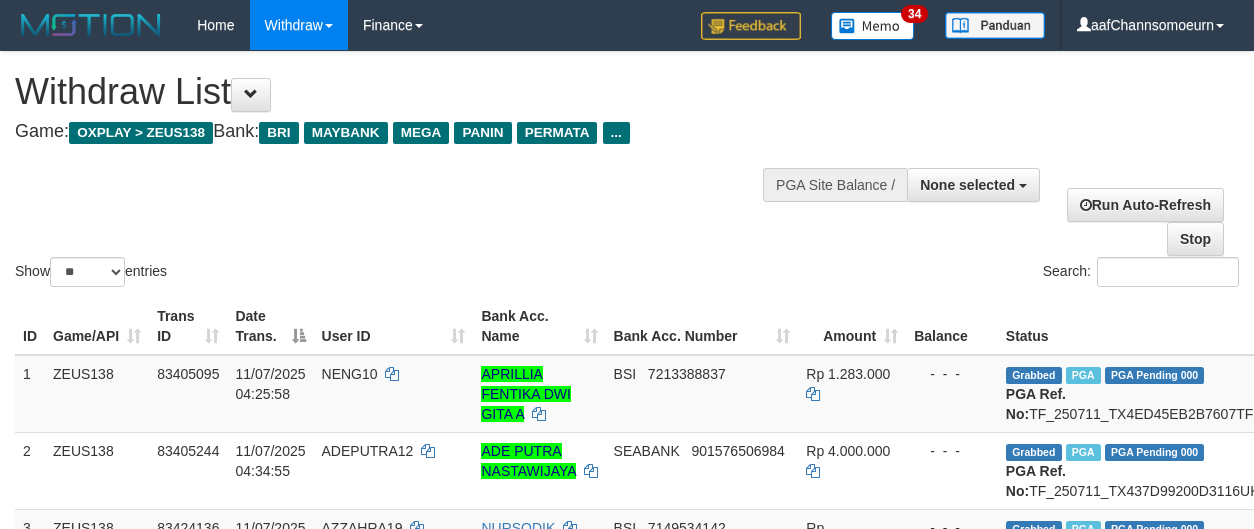 select 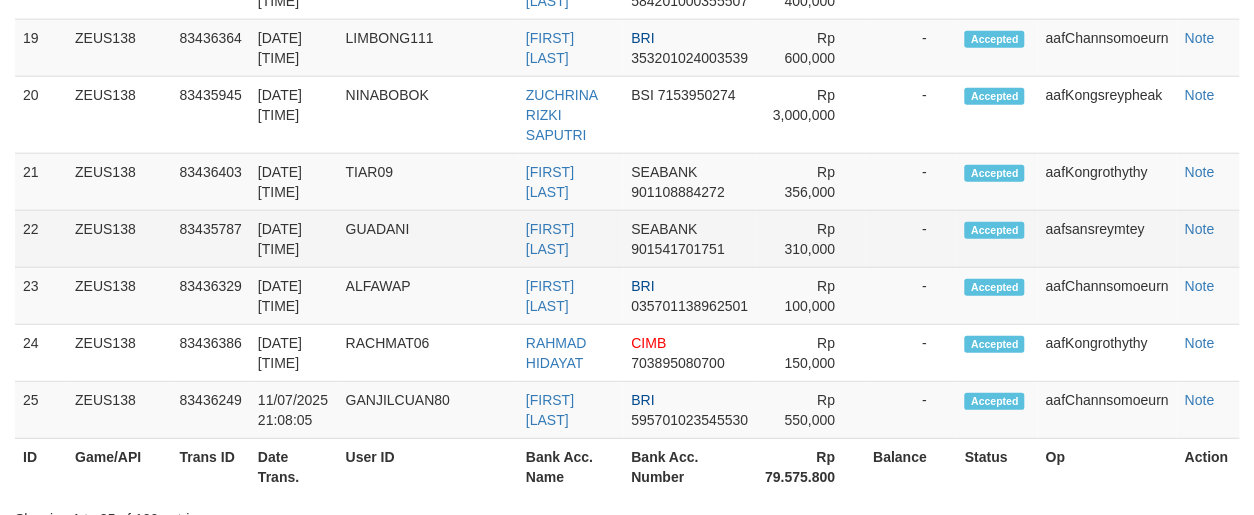scroll, scrollTop: 2157, scrollLeft: 0, axis: vertical 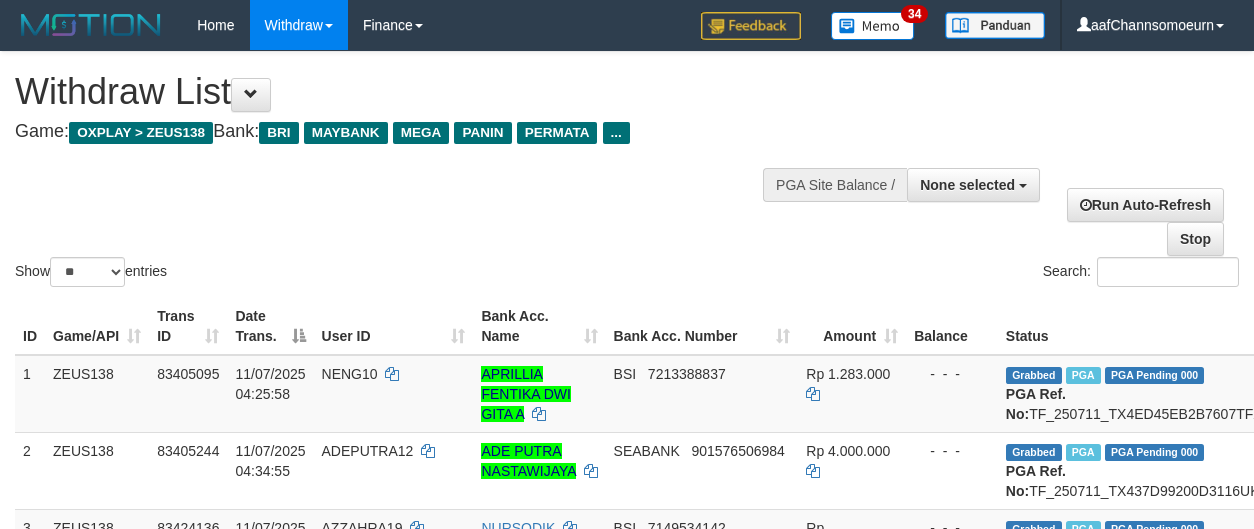 select 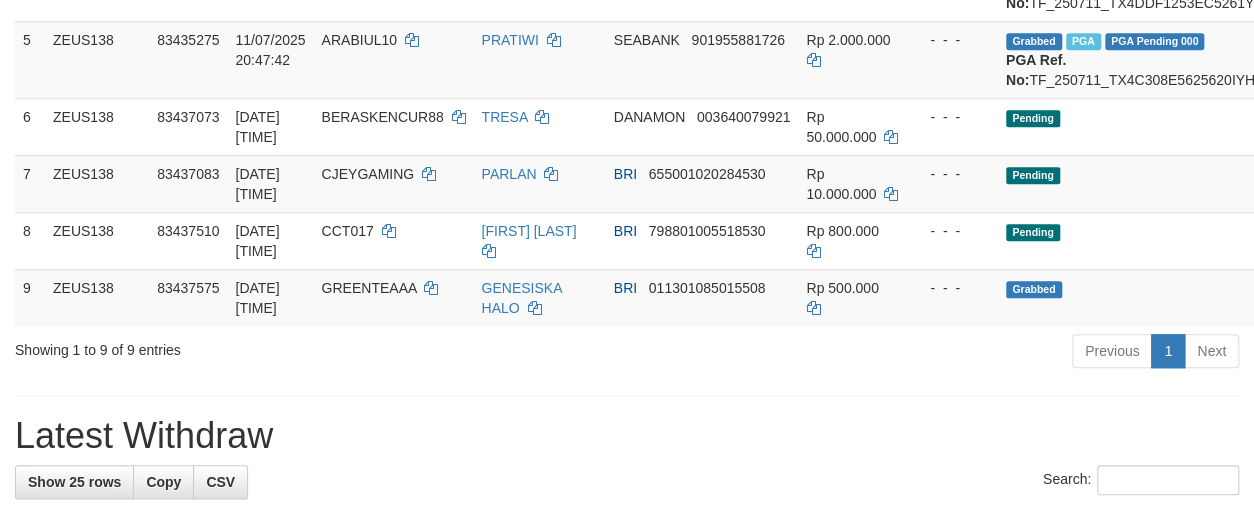 scroll, scrollTop: 760, scrollLeft: 0, axis: vertical 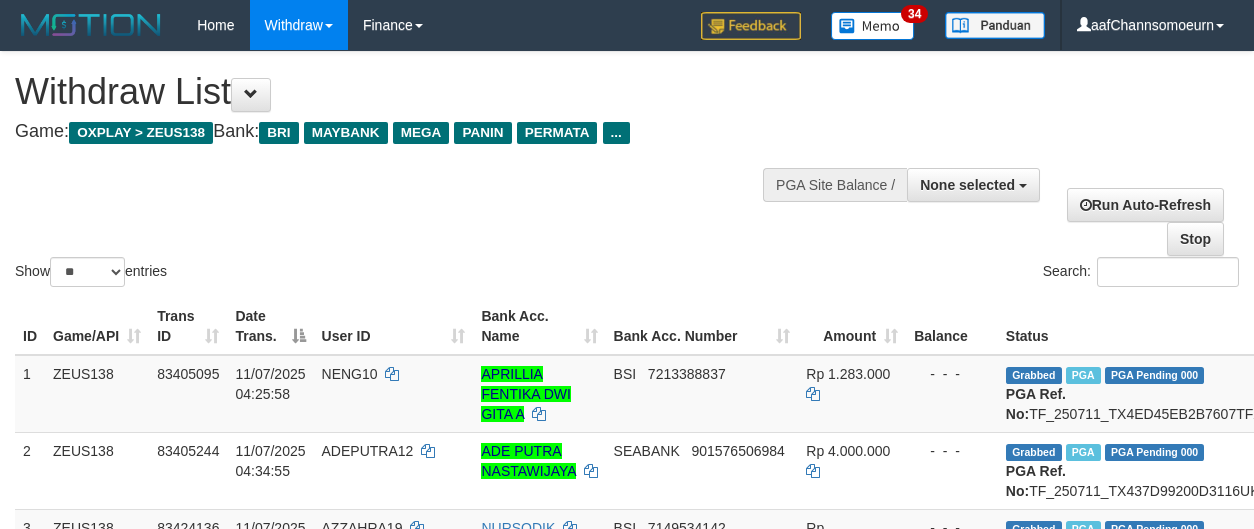 select 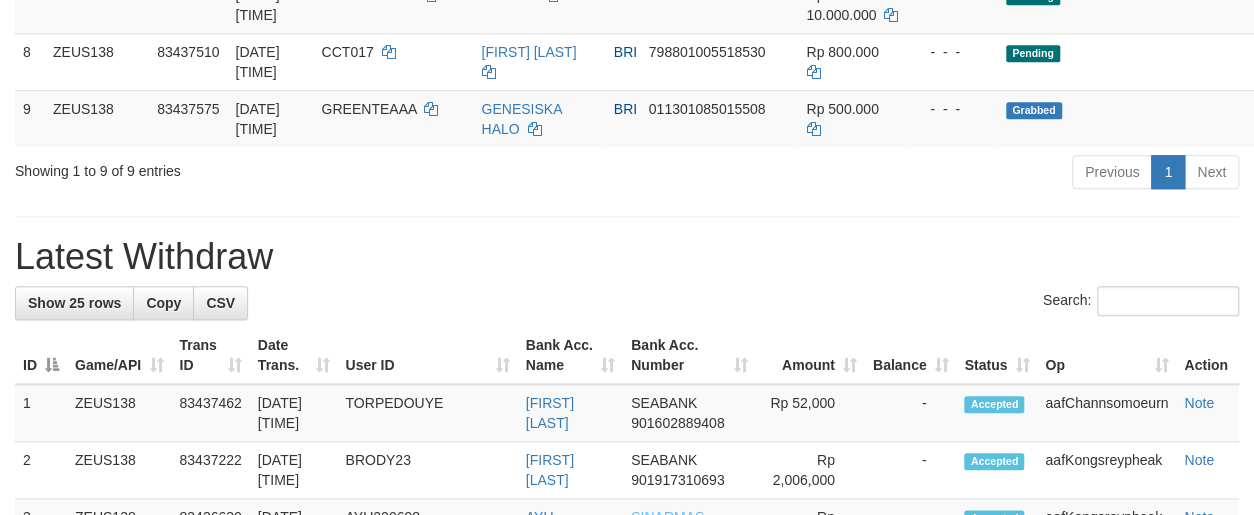 scroll, scrollTop: 766, scrollLeft: 0, axis: vertical 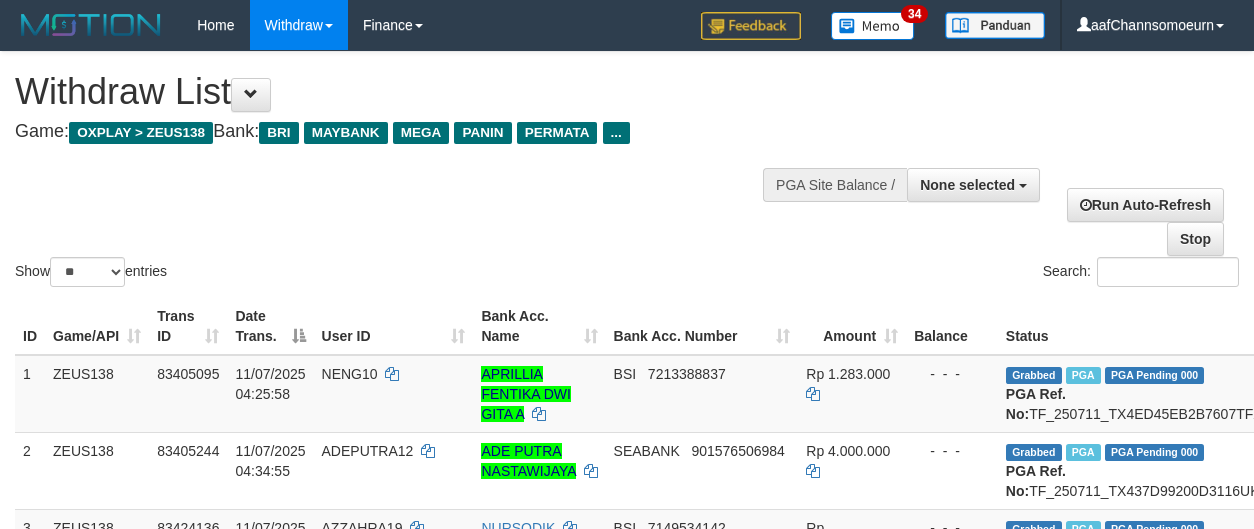 select 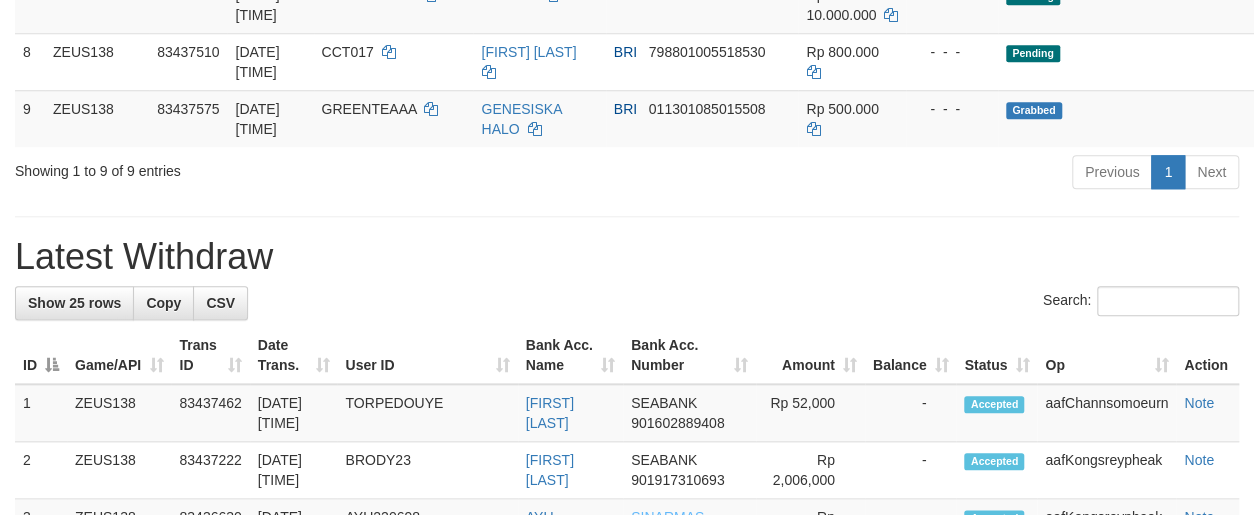 scroll, scrollTop: 766, scrollLeft: 0, axis: vertical 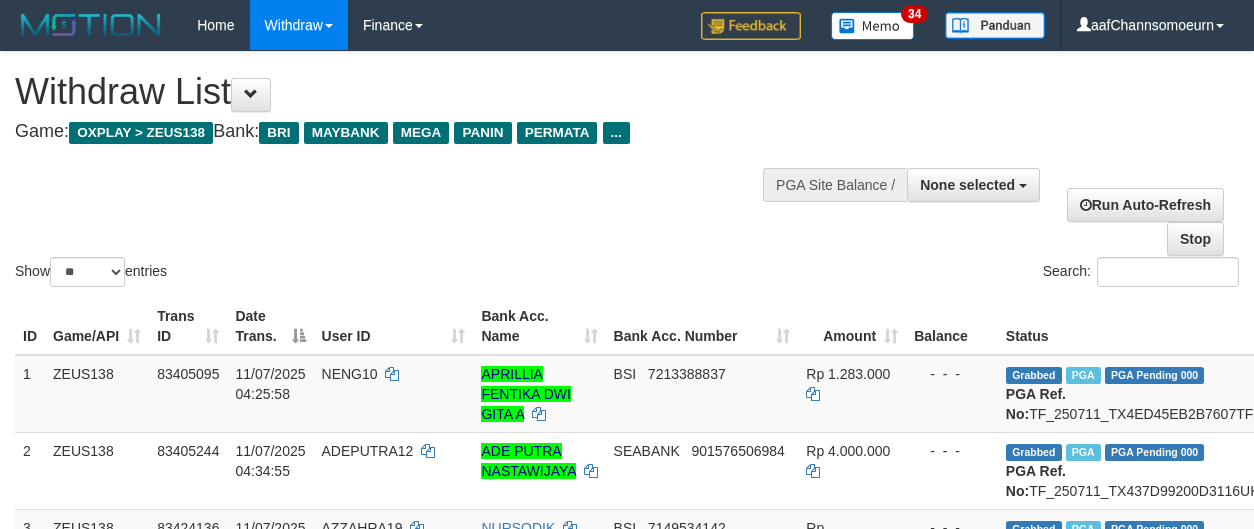 select 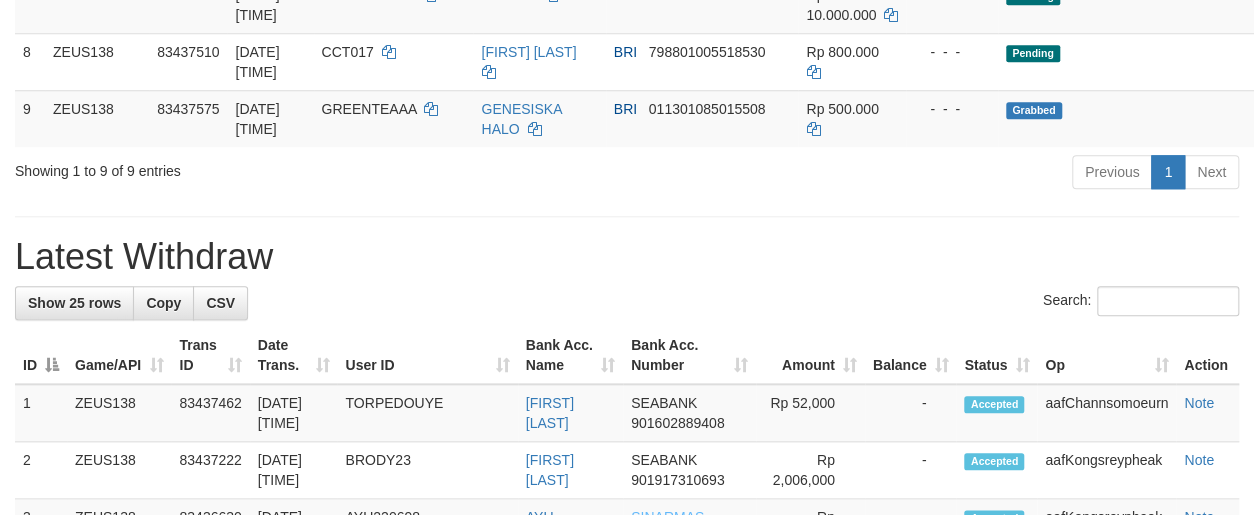 scroll, scrollTop: 766, scrollLeft: 0, axis: vertical 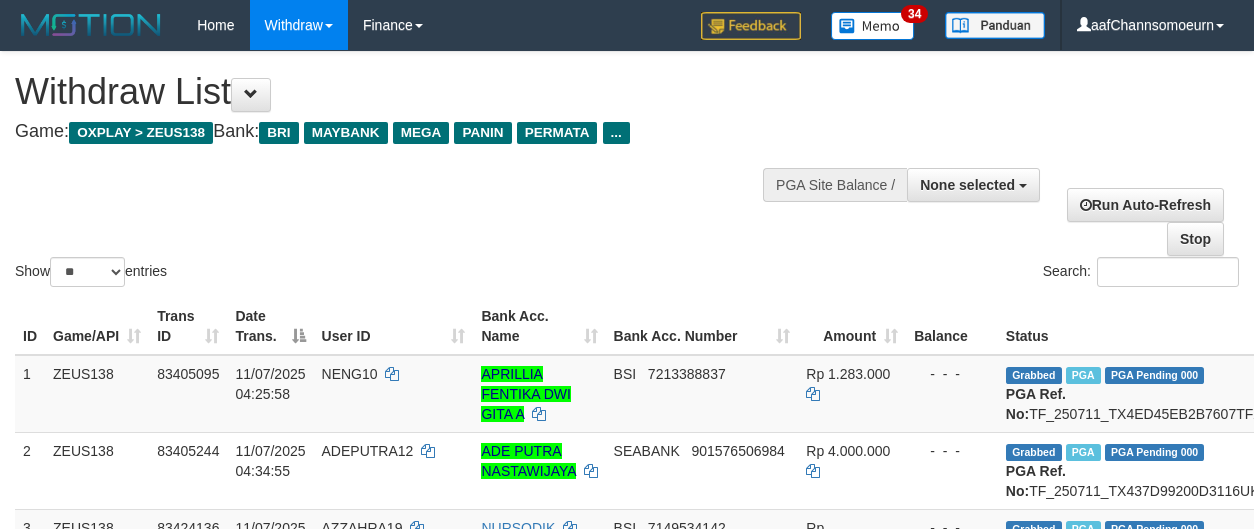 select 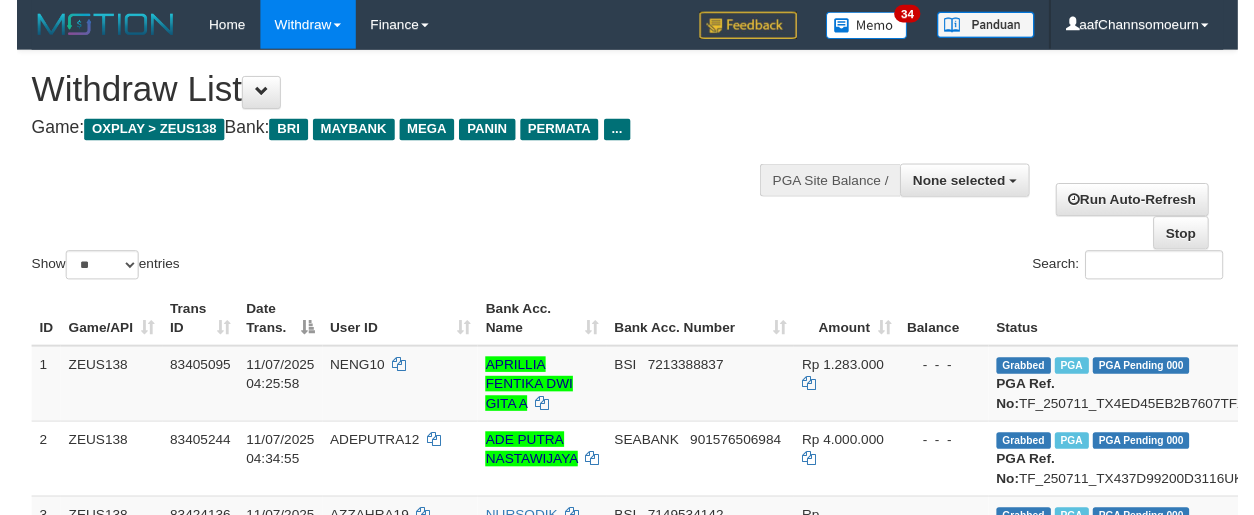 scroll, scrollTop: 821, scrollLeft: 0, axis: vertical 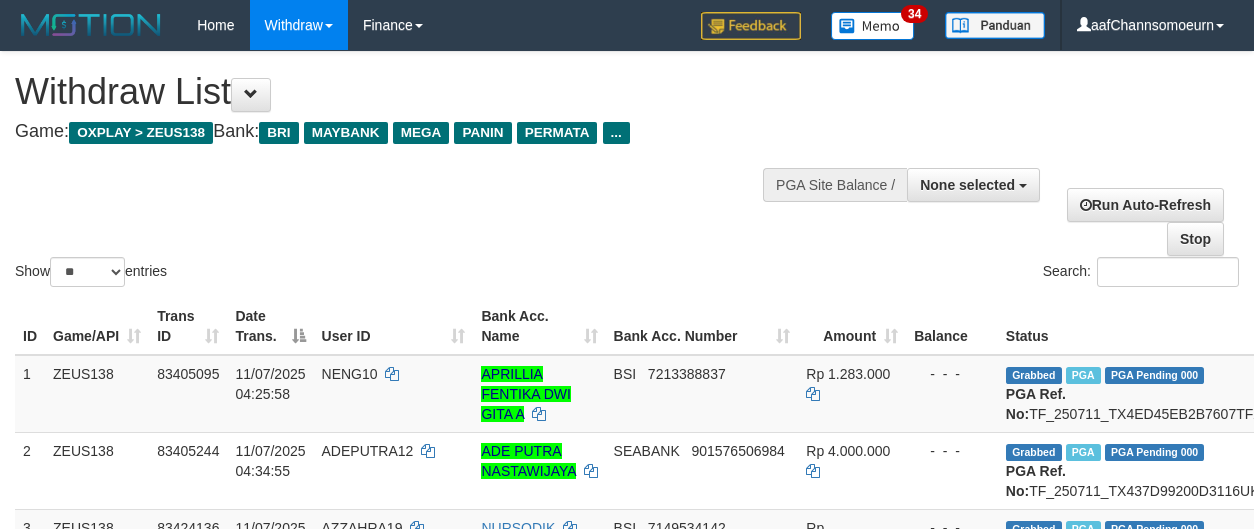 select 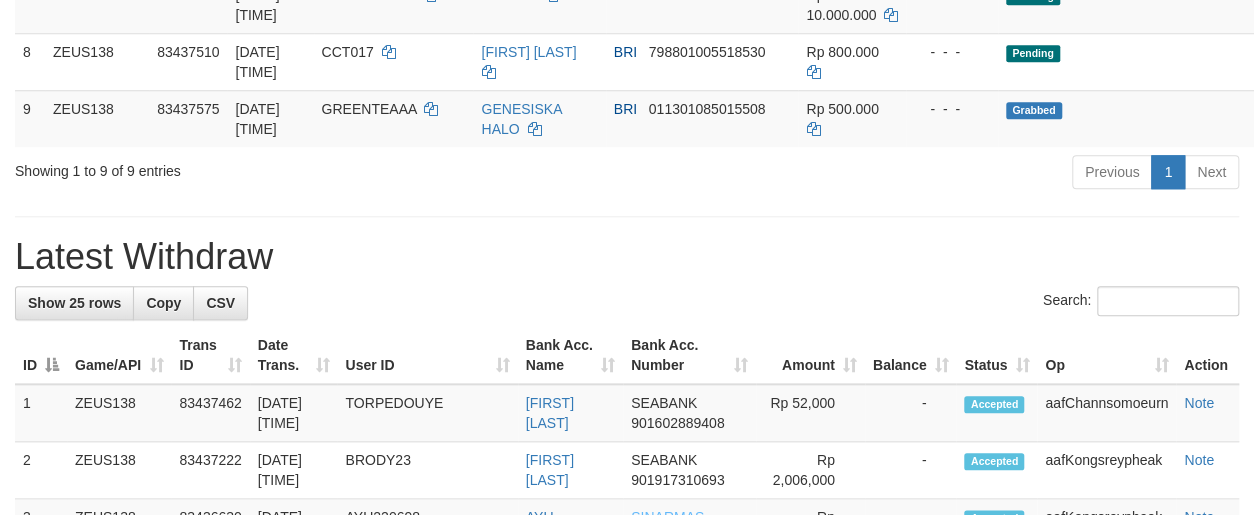 scroll, scrollTop: 766, scrollLeft: 0, axis: vertical 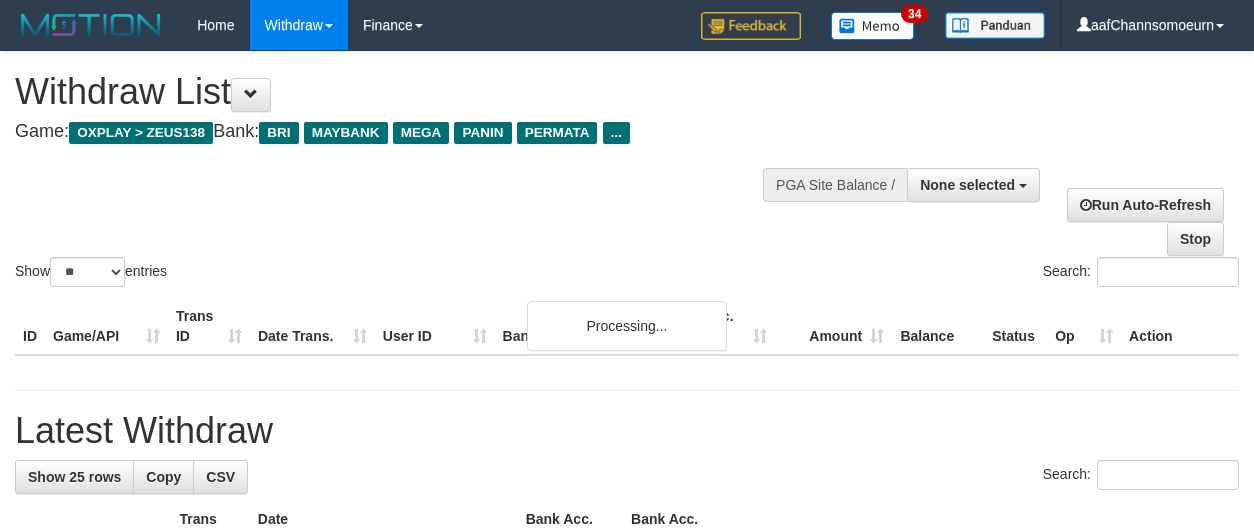 select 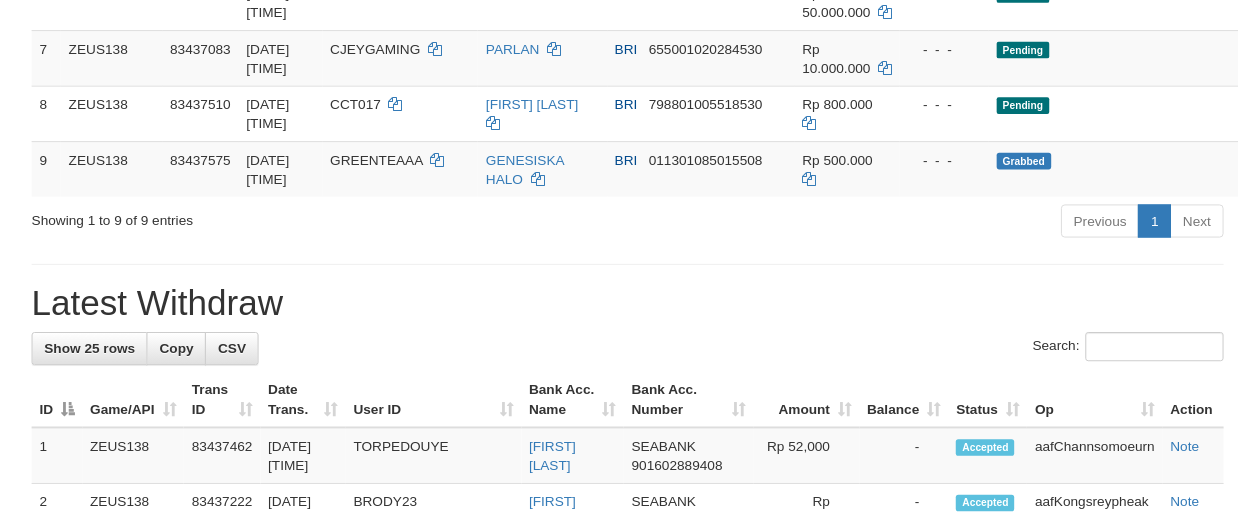 scroll, scrollTop: 1513, scrollLeft: 0, axis: vertical 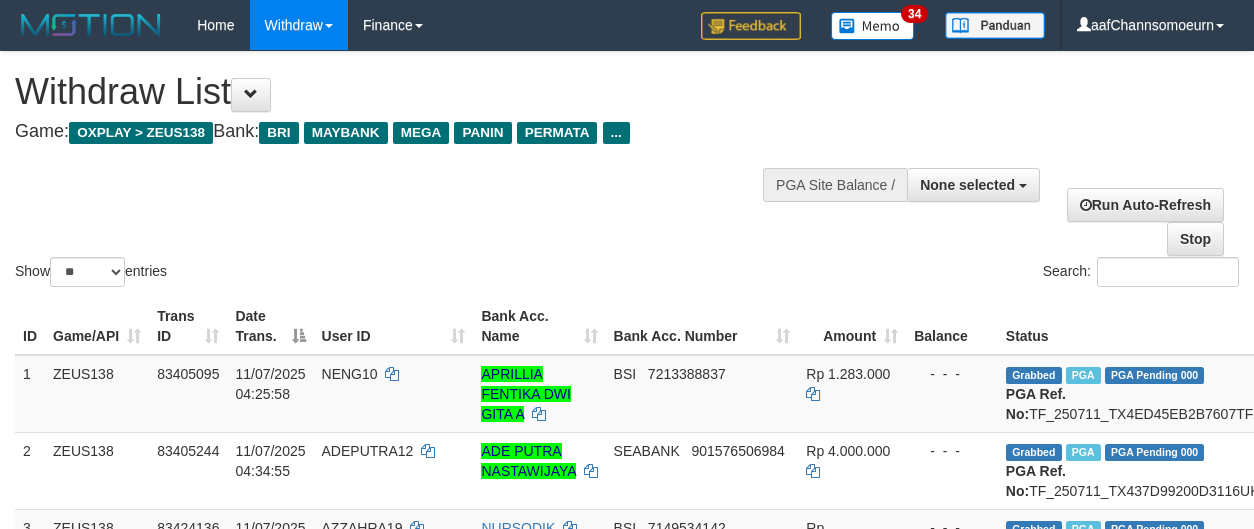select 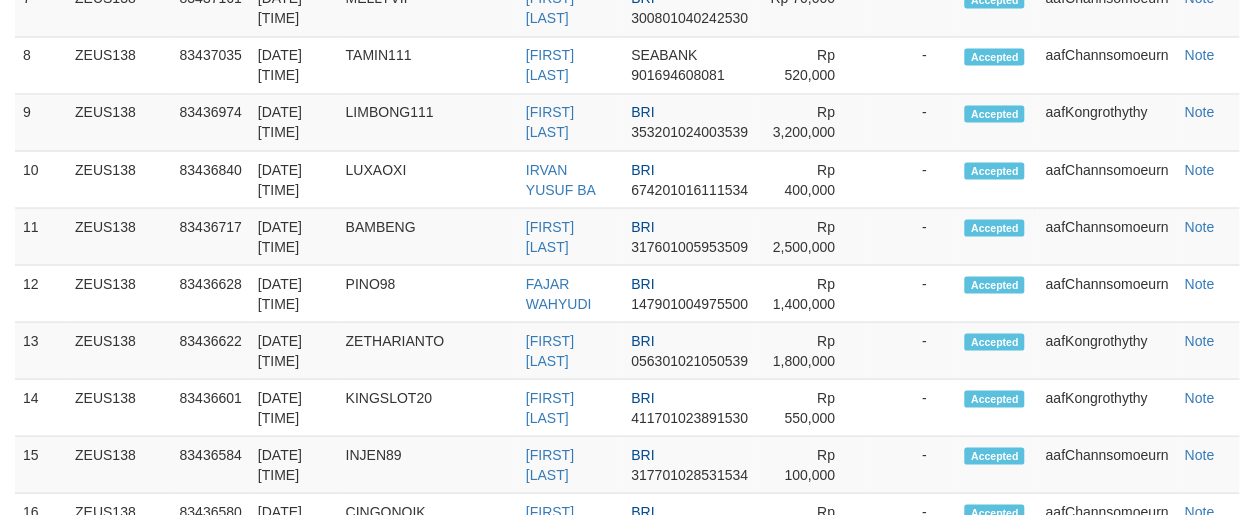 scroll, scrollTop: 1513, scrollLeft: 0, axis: vertical 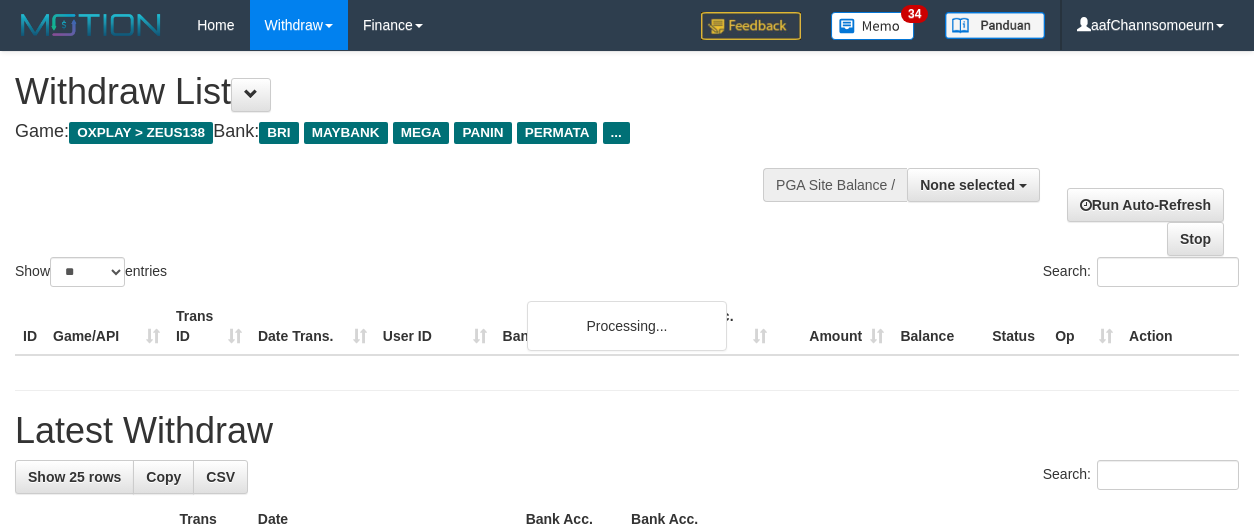 select 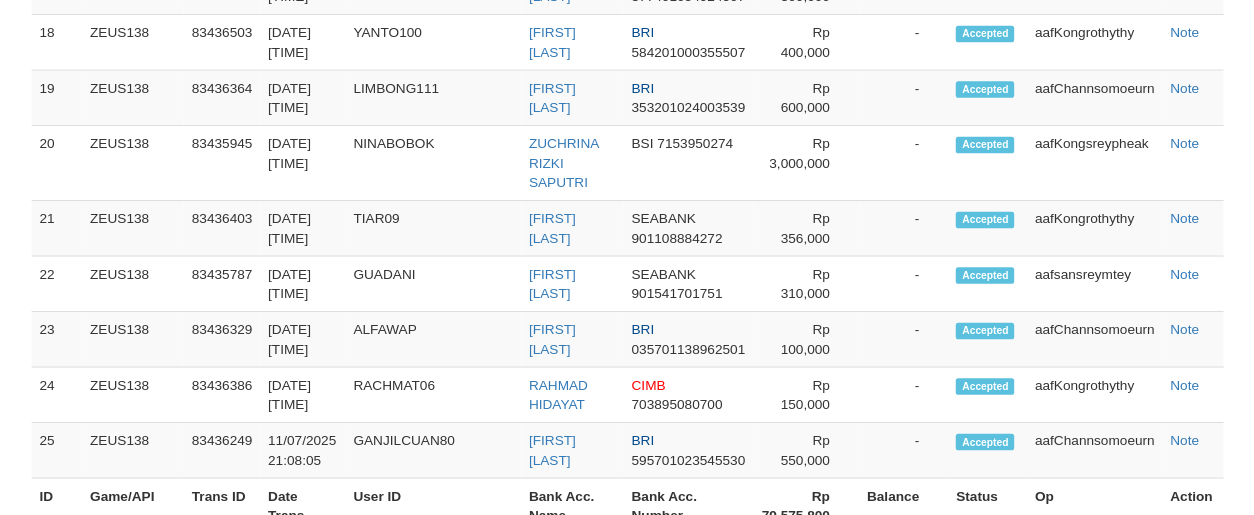 scroll, scrollTop: 2260, scrollLeft: 0, axis: vertical 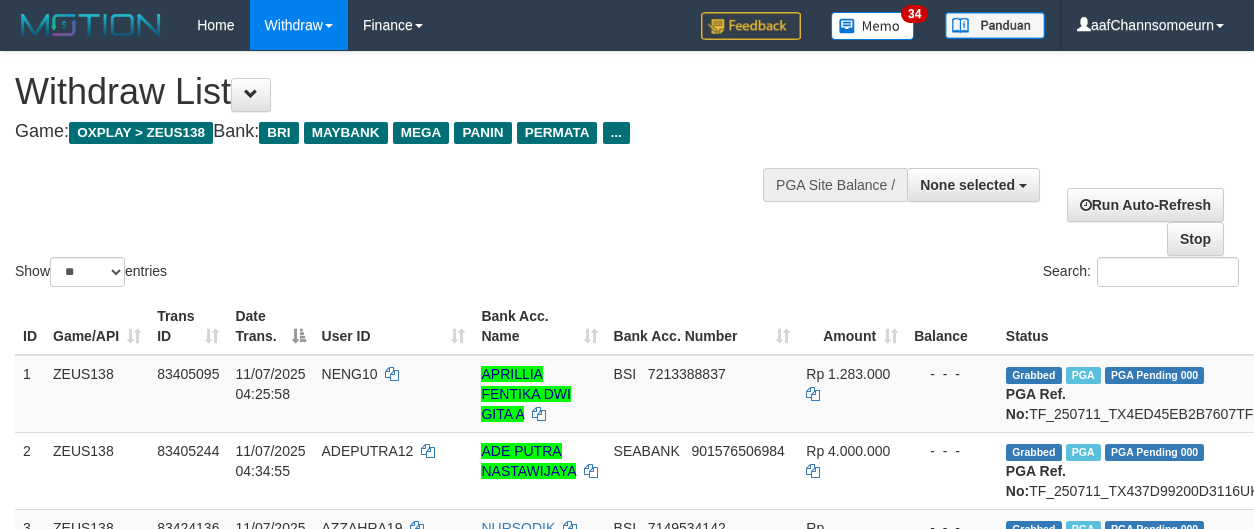 select 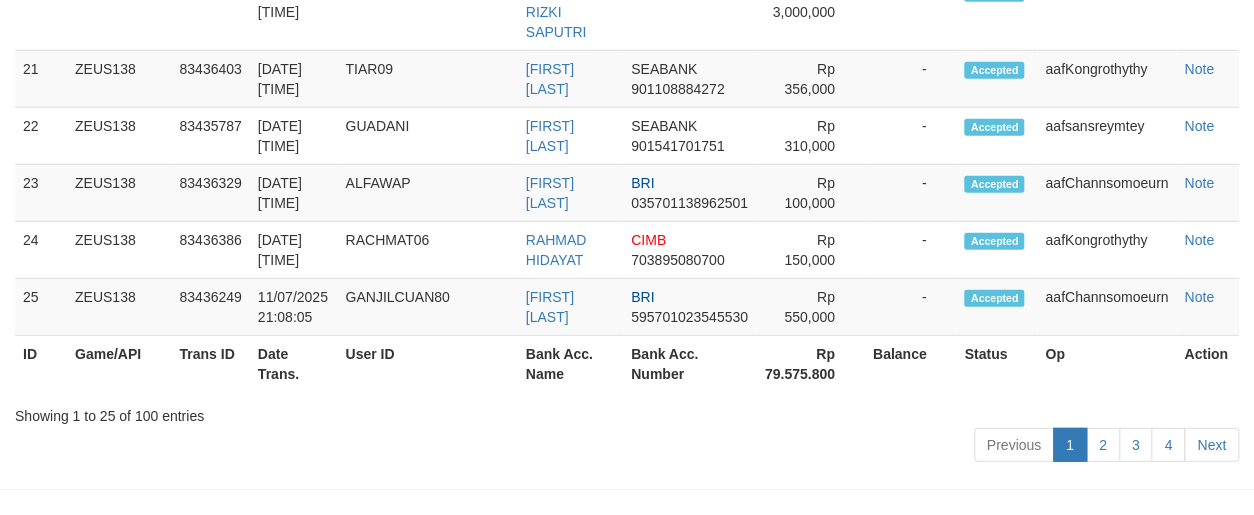 scroll, scrollTop: 2260, scrollLeft: 0, axis: vertical 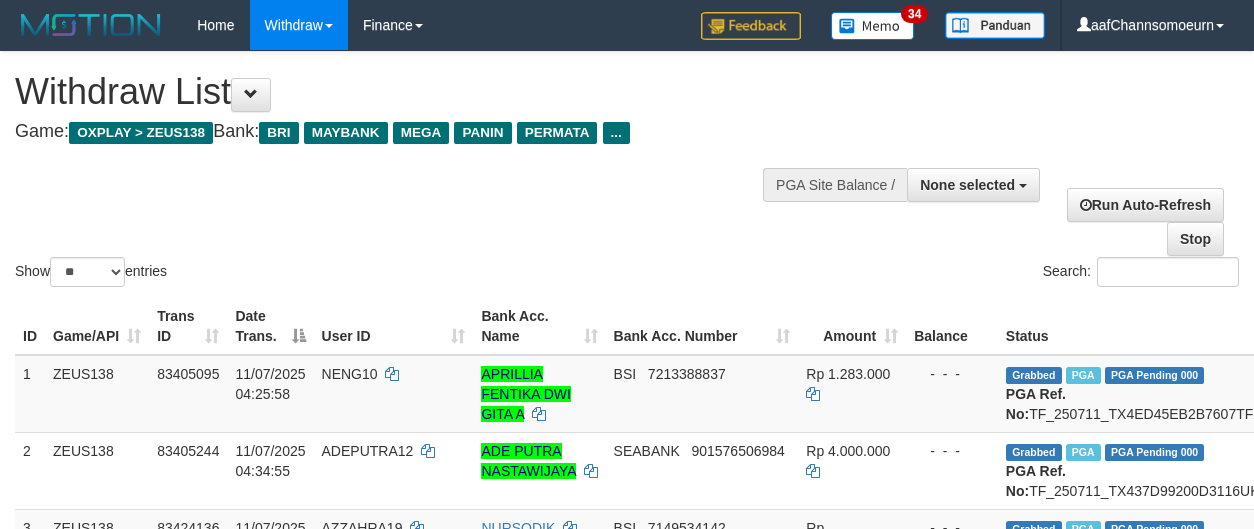 select 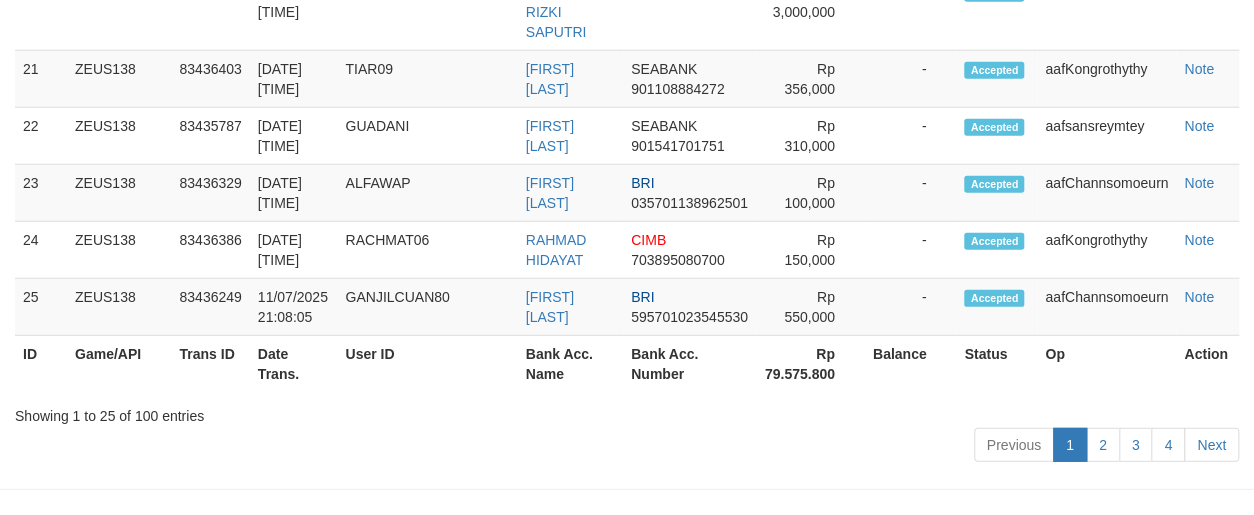 scroll, scrollTop: 2260, scrollLeft: 0, axis: vertical 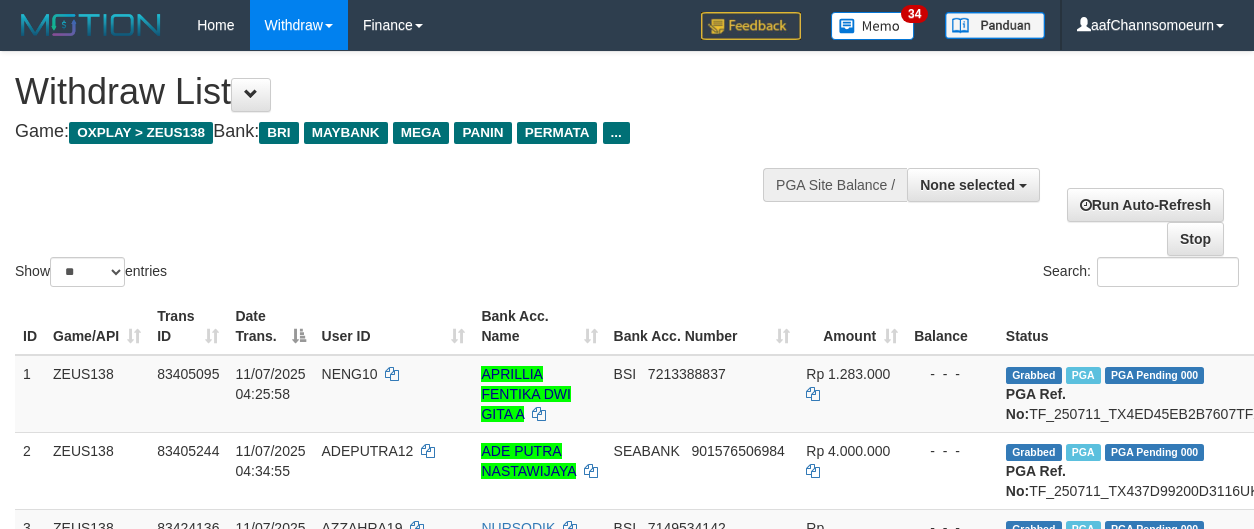 select 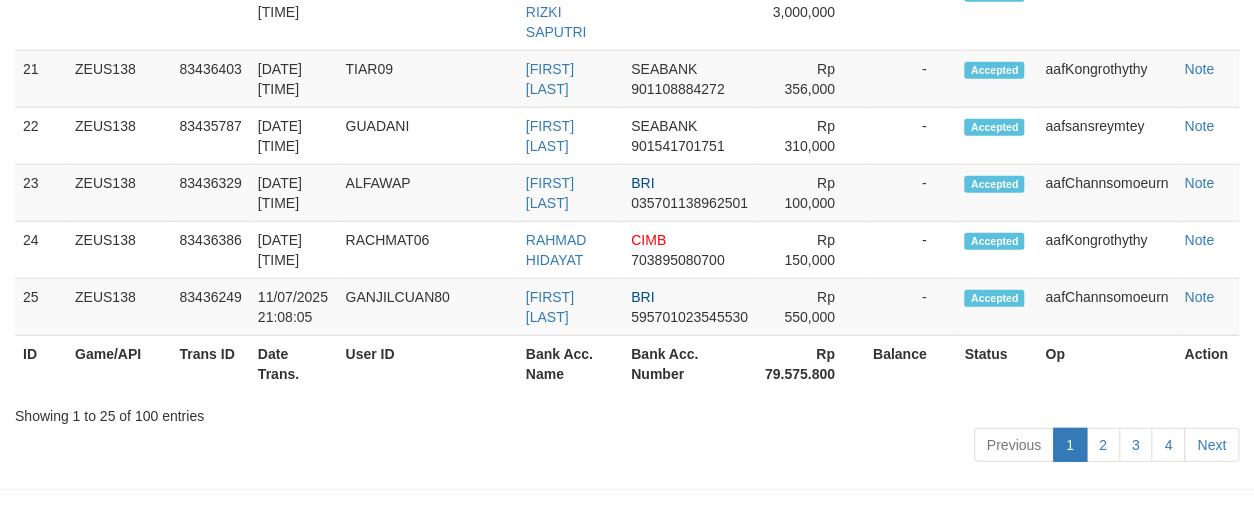 scroll, scrollTop: 2260, scrollLeft: 0, axis: vertical 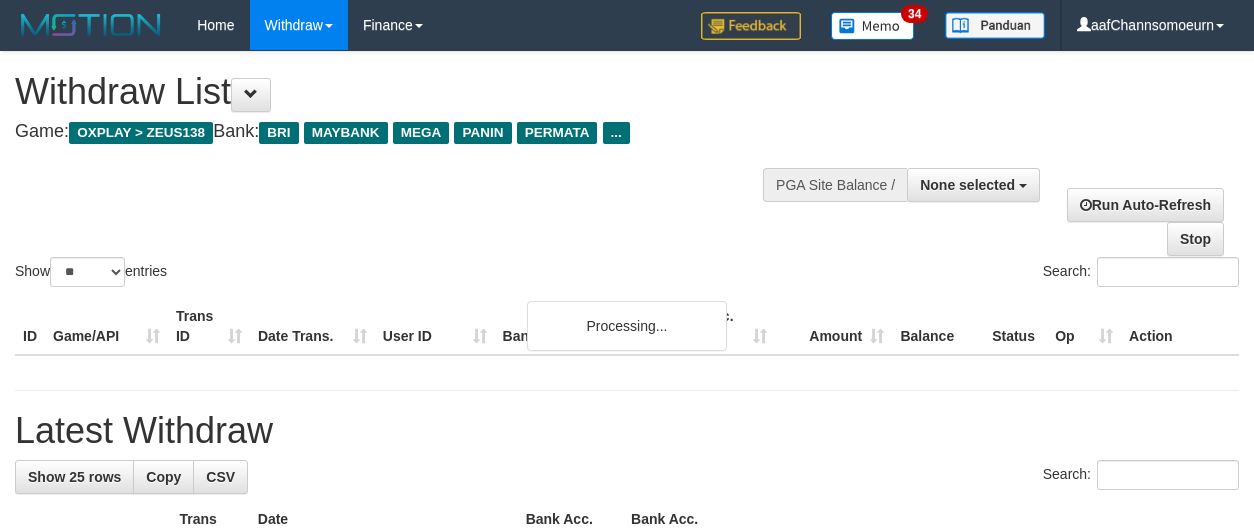 select 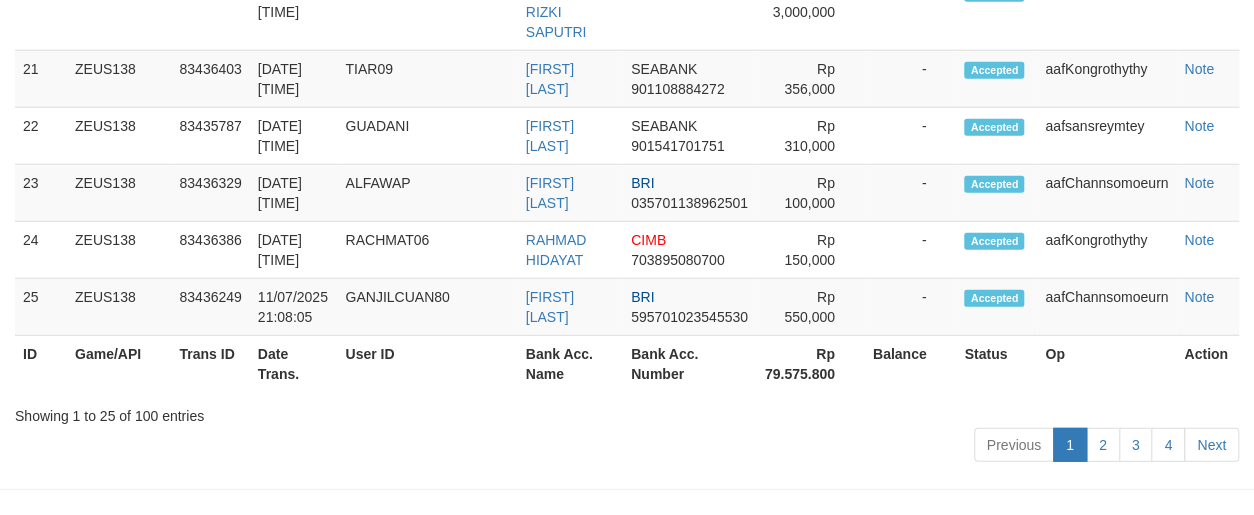 scroll, scrollTop: 2260, scrollLeft: 0, axis: vertical 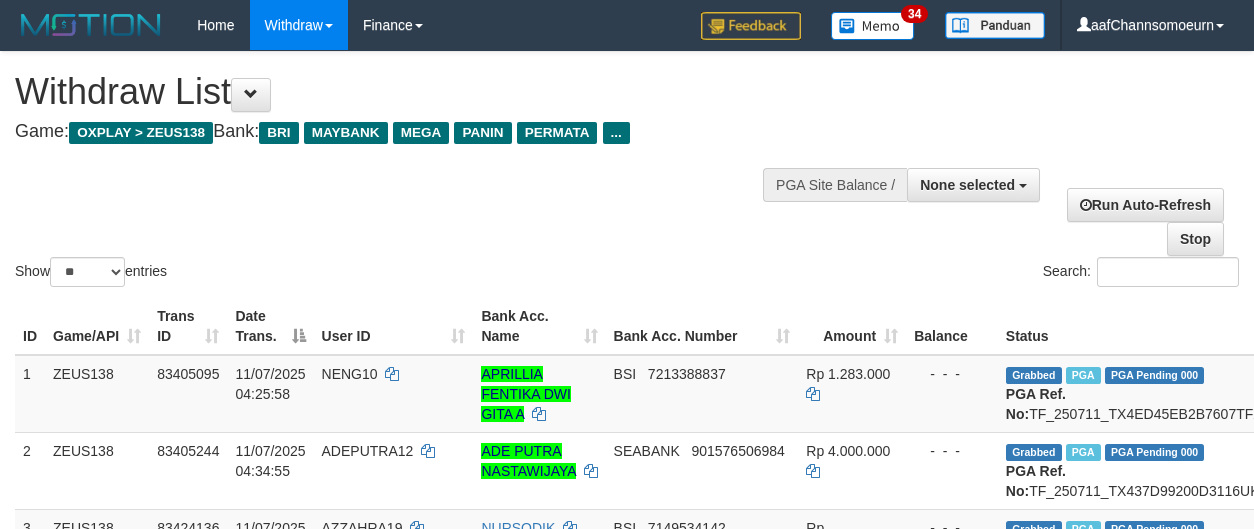 select 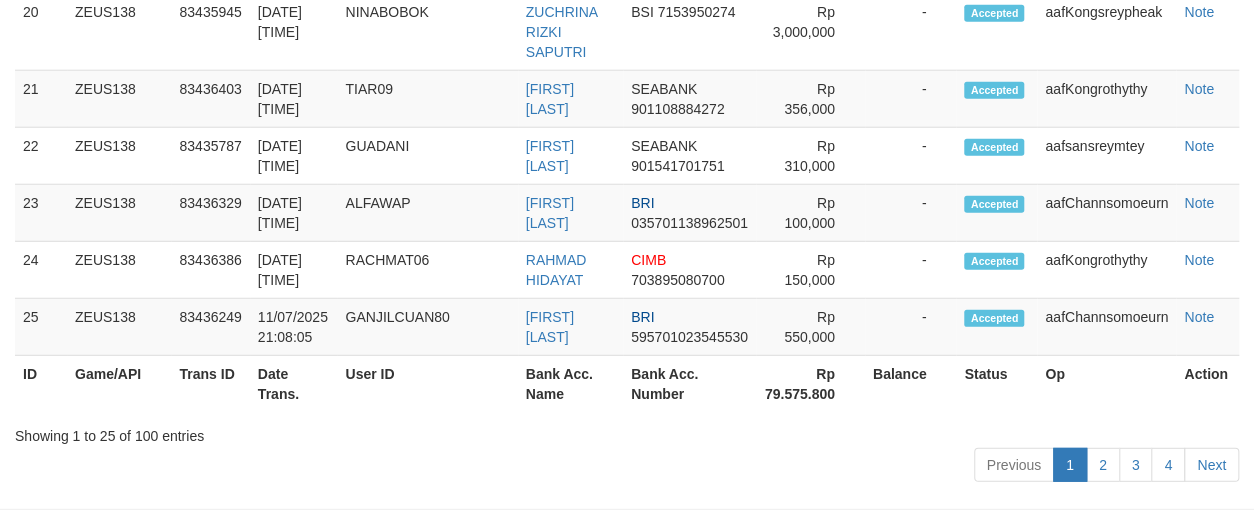 scroll, scrollTop: 2260, scrollLeft: 0, axis: vertical 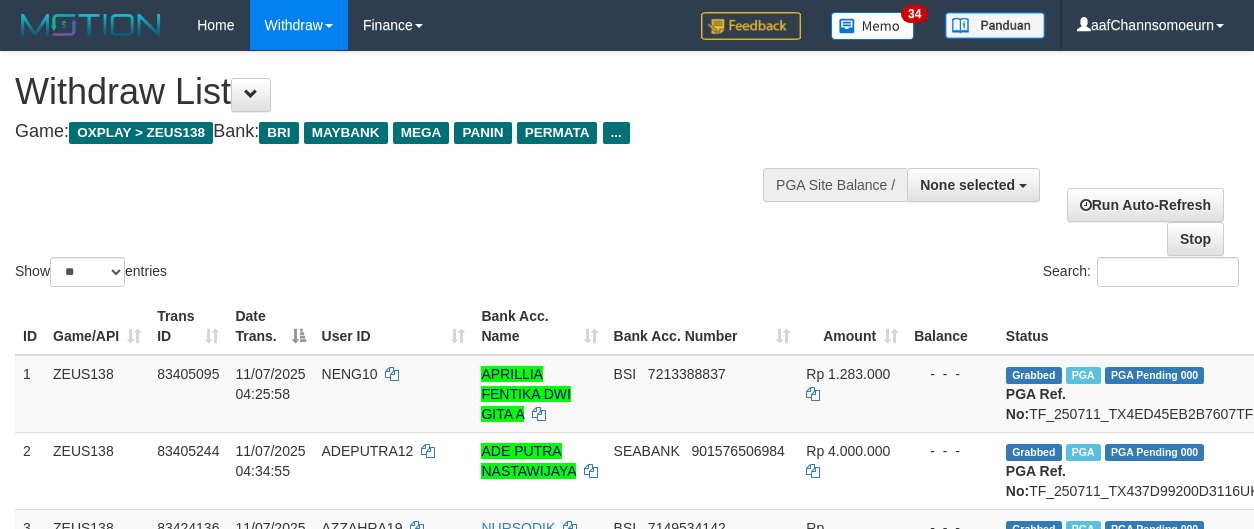 select 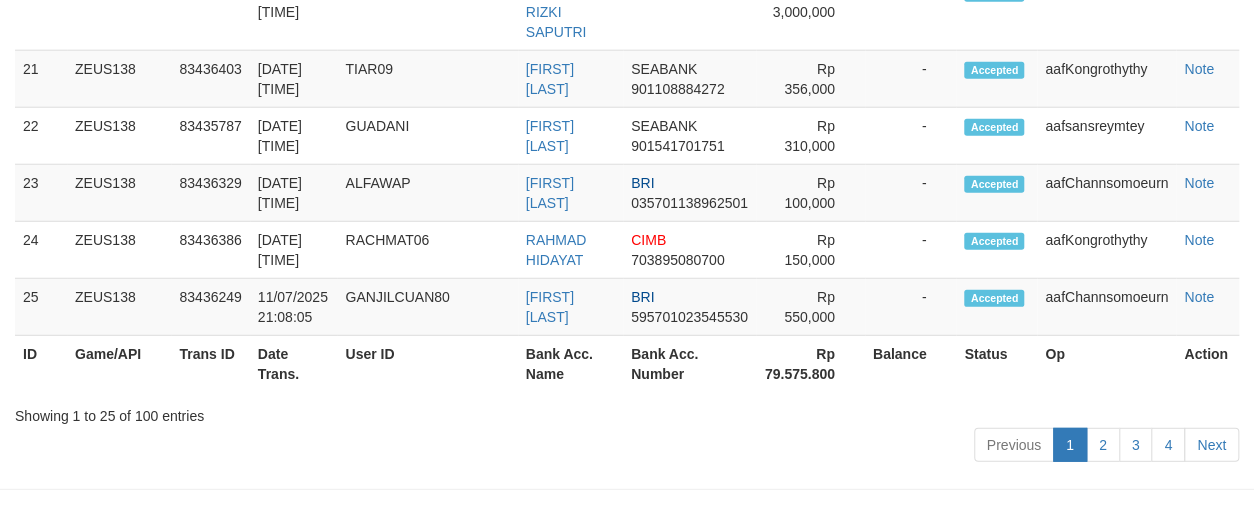 scroll, scrollTop: 2260, scrollLeft: 0, axis: vertical 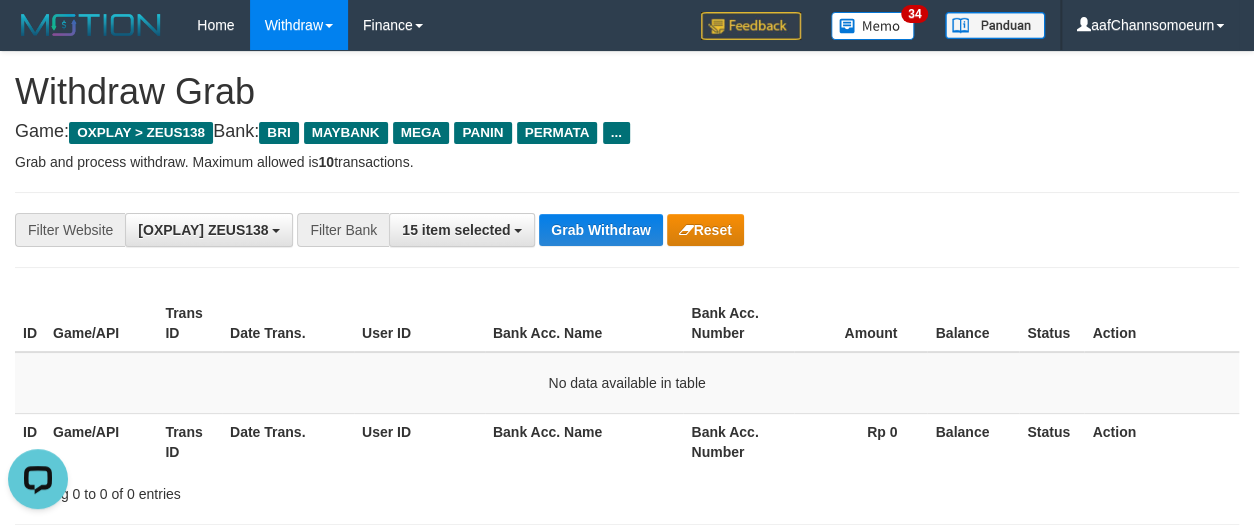 click on "**********" at bounding box center (627, 230) 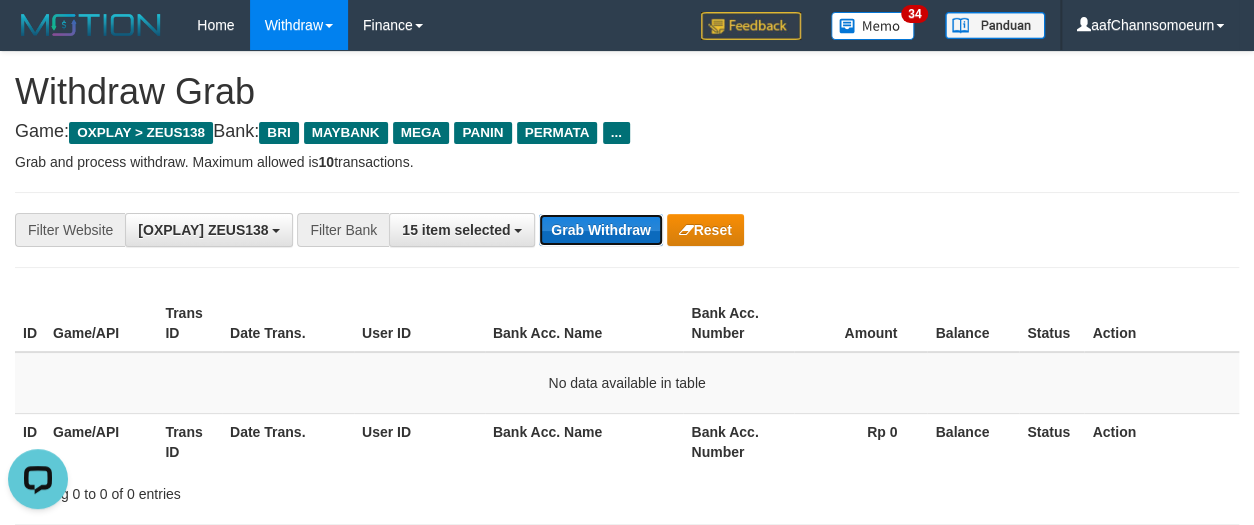 click on "Grab Withdraw" at bounding box center (600, 230) 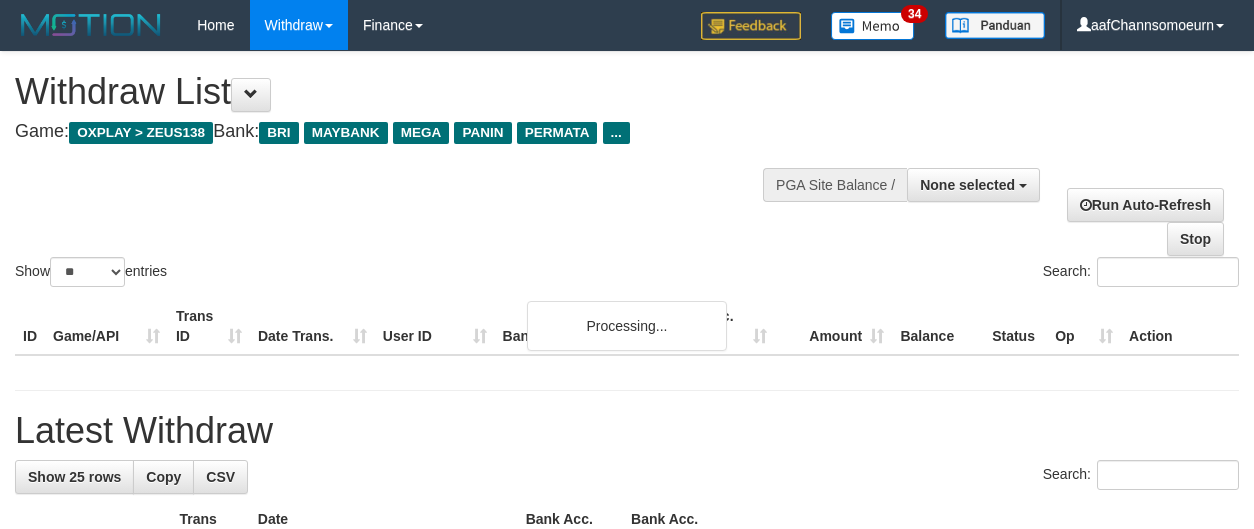 select 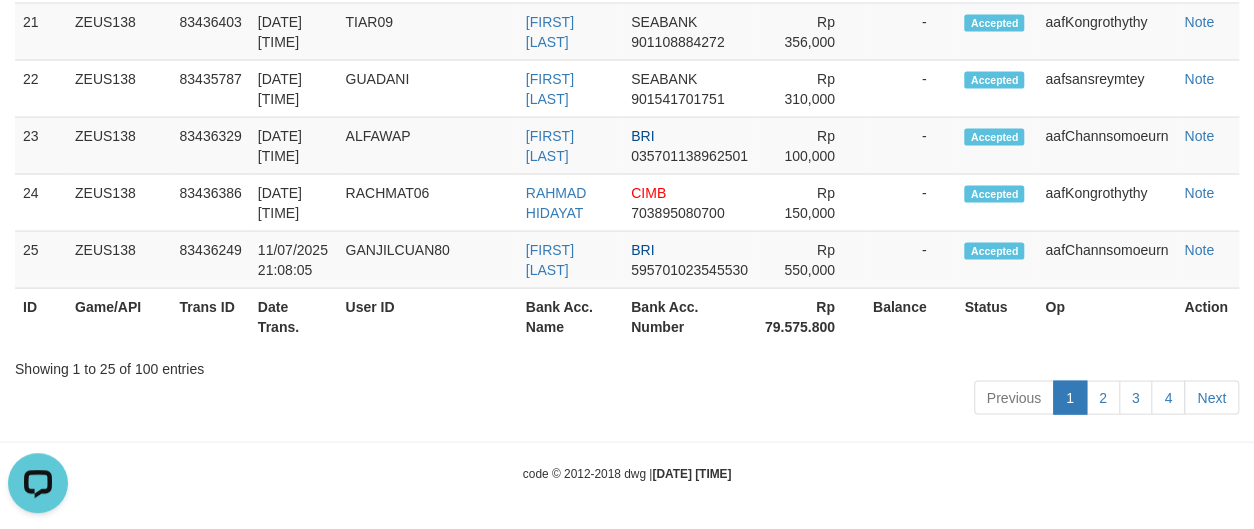 scroll, scrollTop: 0, scrollLeft: 0, axis: both 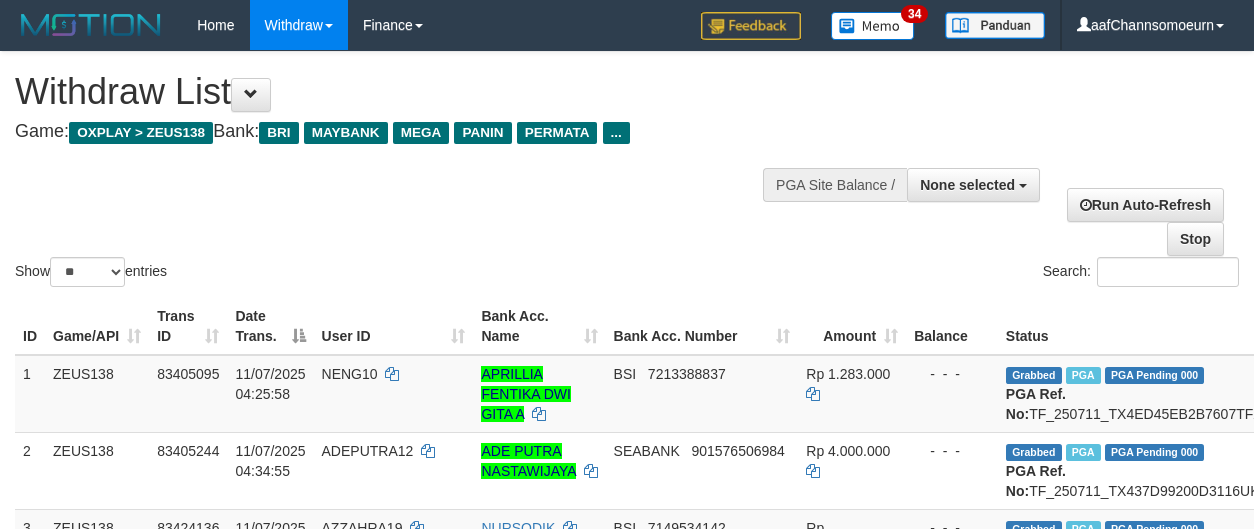 select 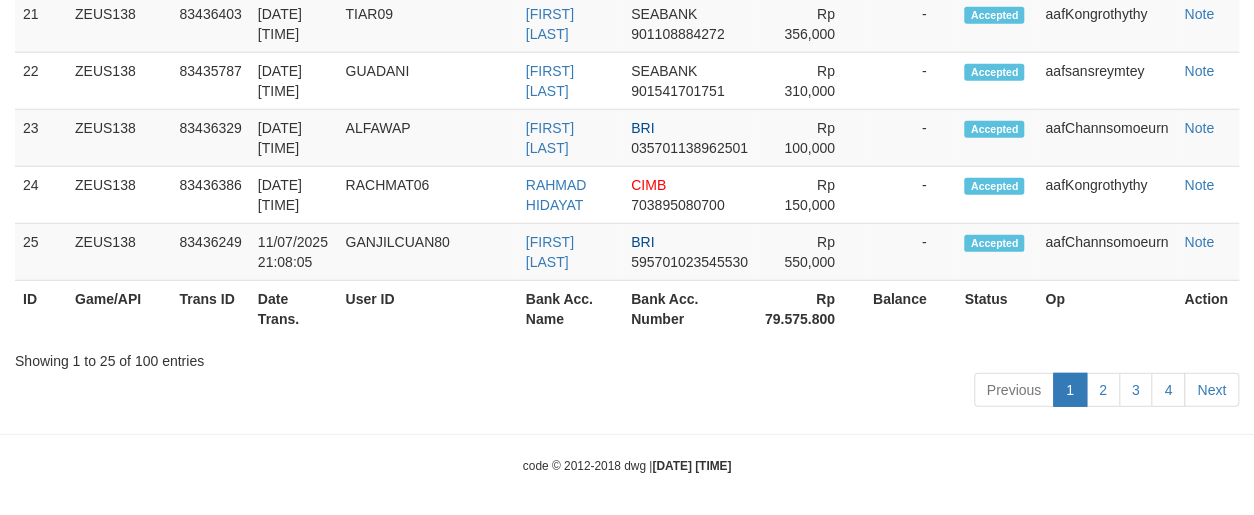 scroll, scrollTop: 2315, scrollLeft: 0, axis: vertical 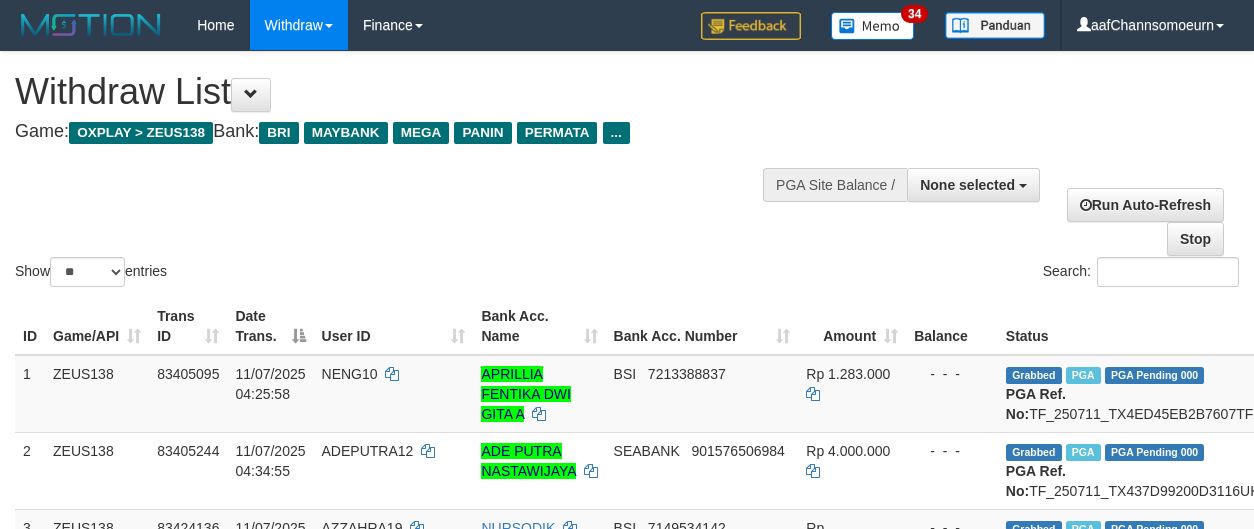 select 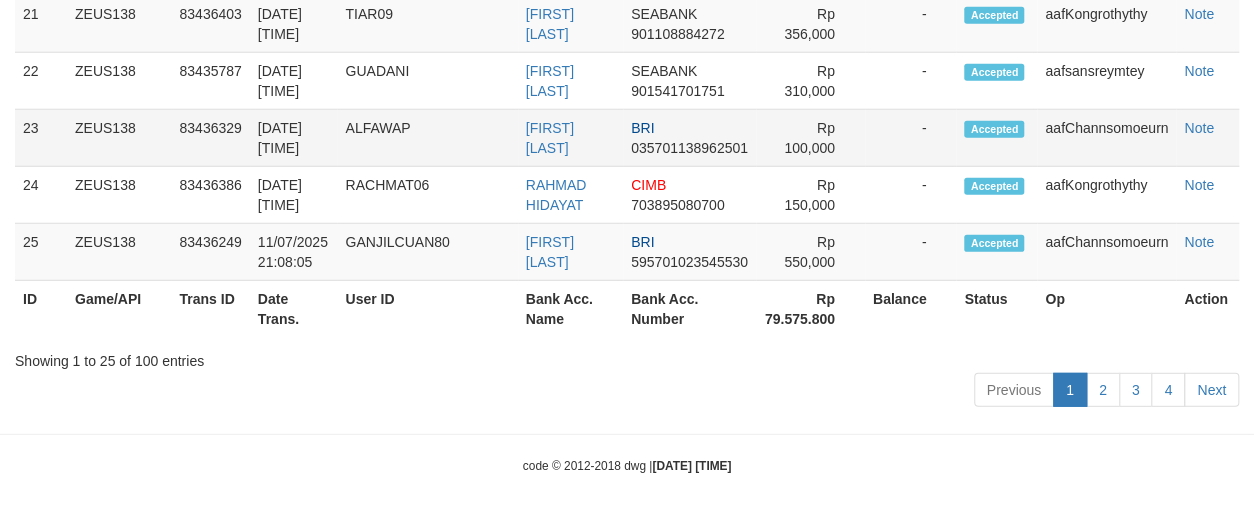 click on "Accepted" at bounding box center (996, 138) 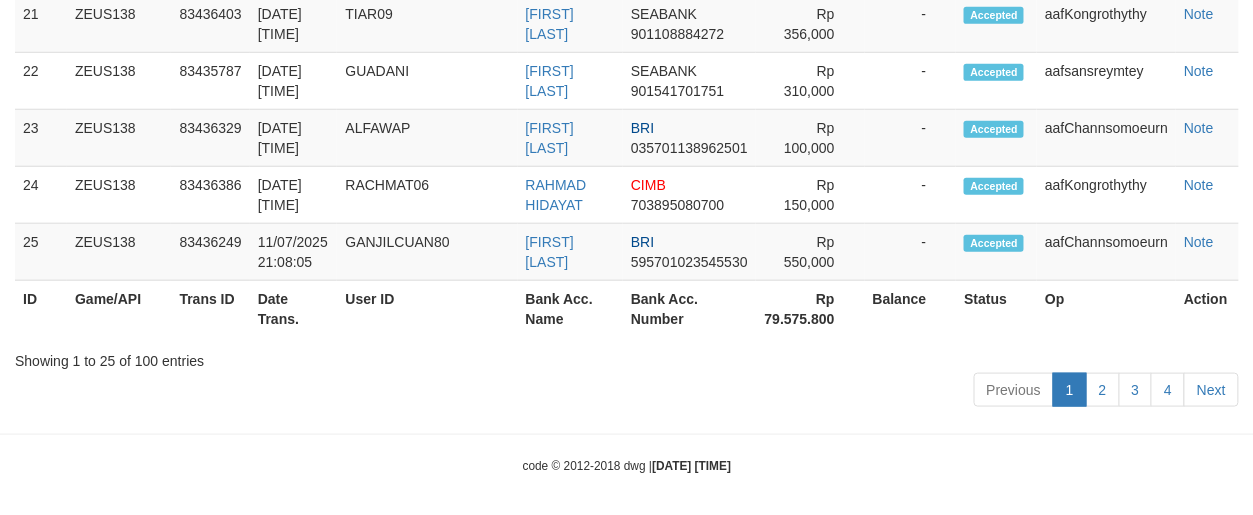 scroll, scrollTop: 2315, scrollLeft: 0, axis: vertical 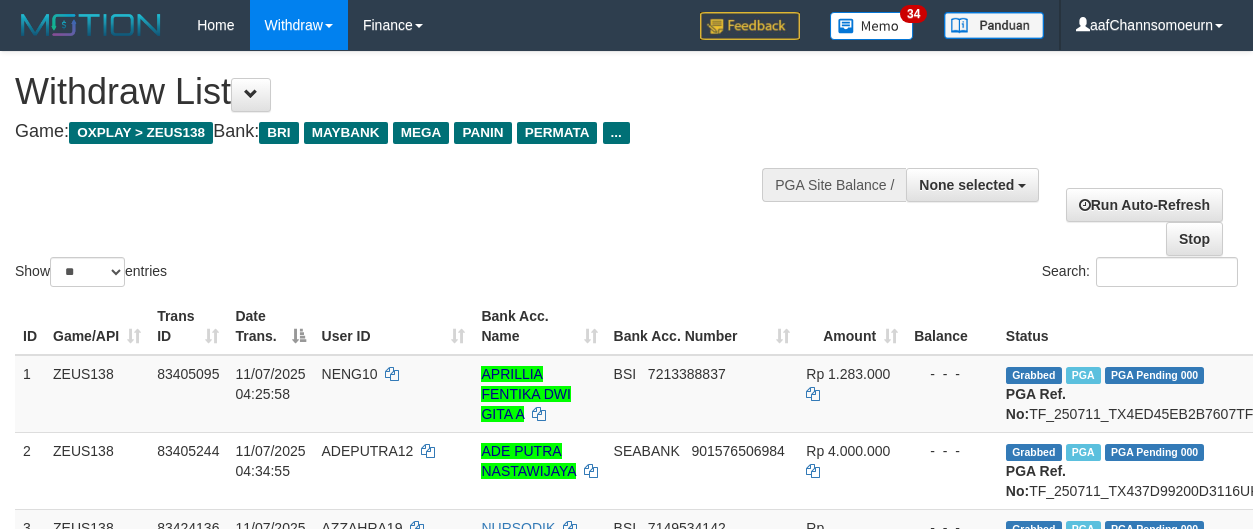 select 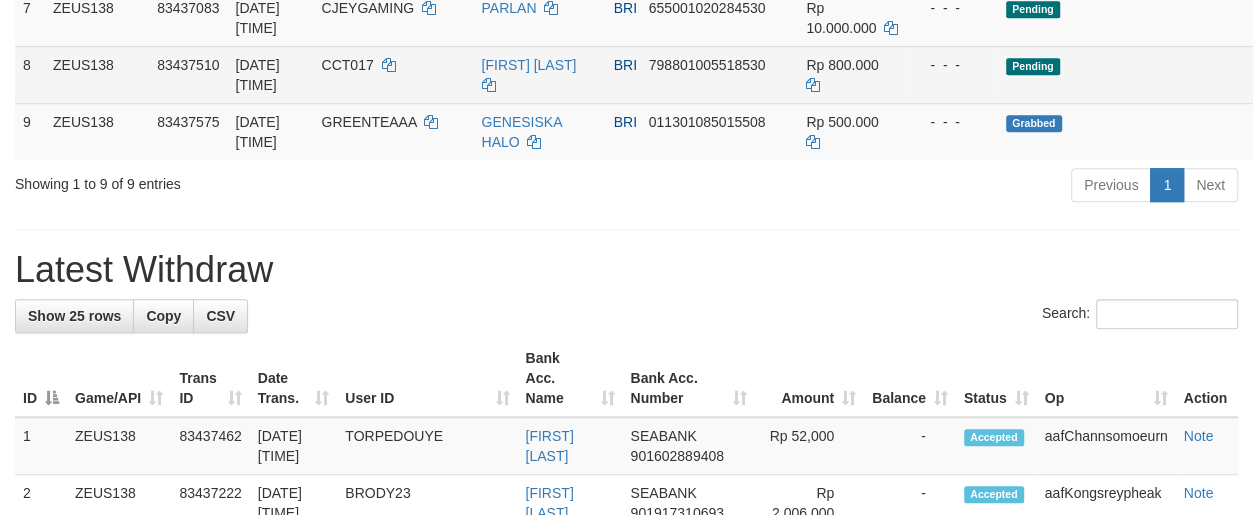 scroll, scrollTop: 824, scrollLeft: 0, axis: vertical 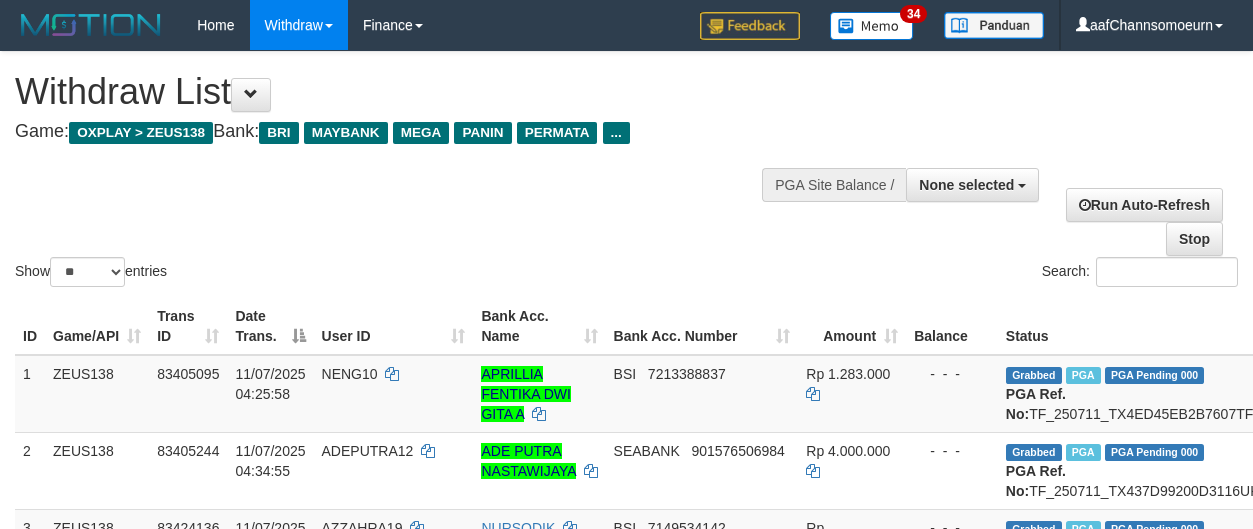 select 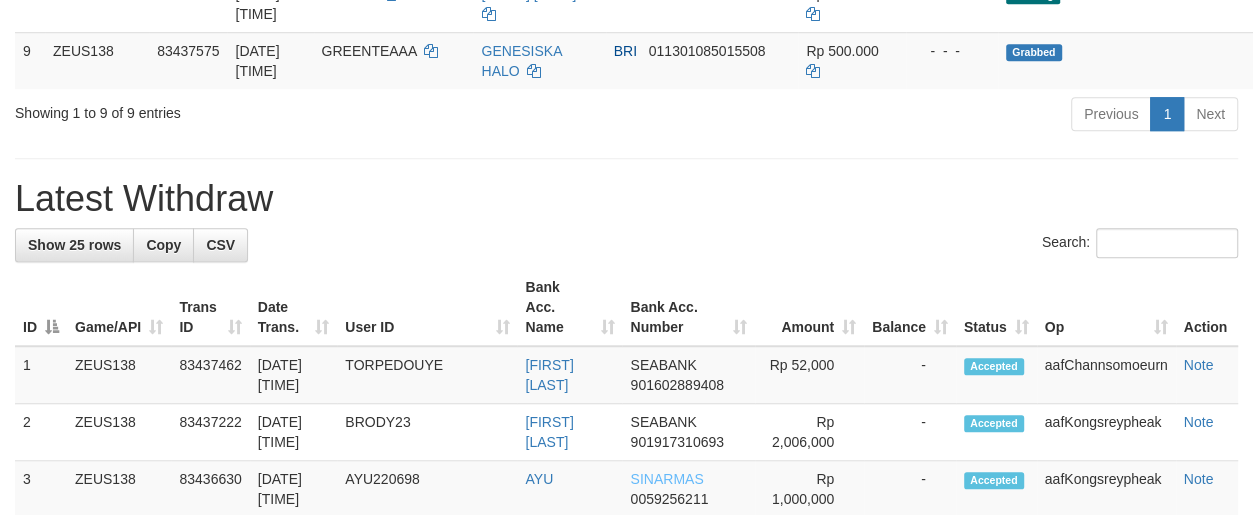 scroll, scrollTop: 824, scrollLeft: 0, axis: vertical 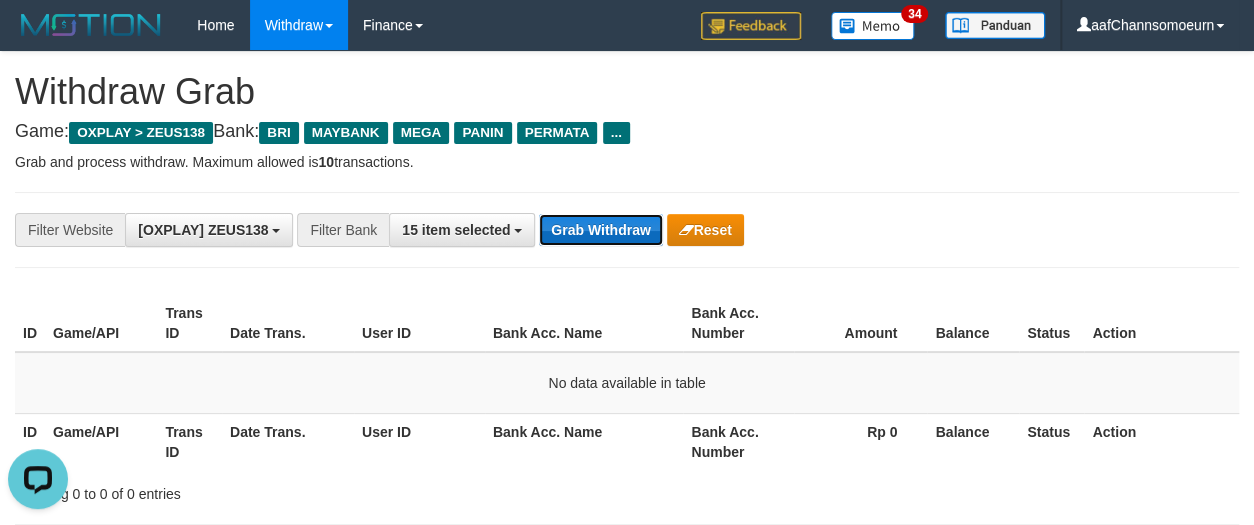click on "Grab Withdraw" at bounding box center (600, 230) 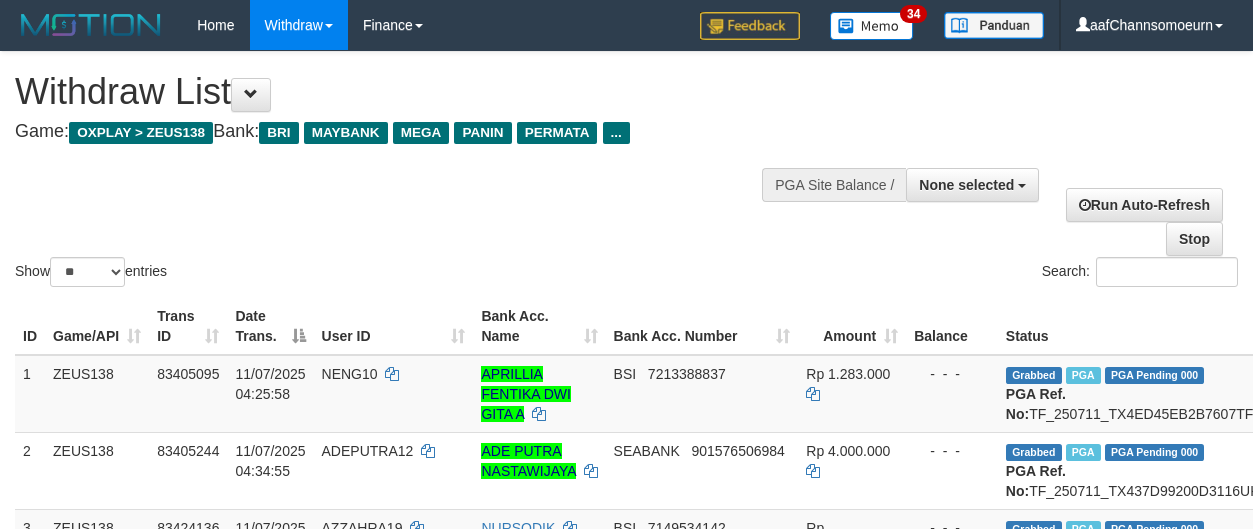 select 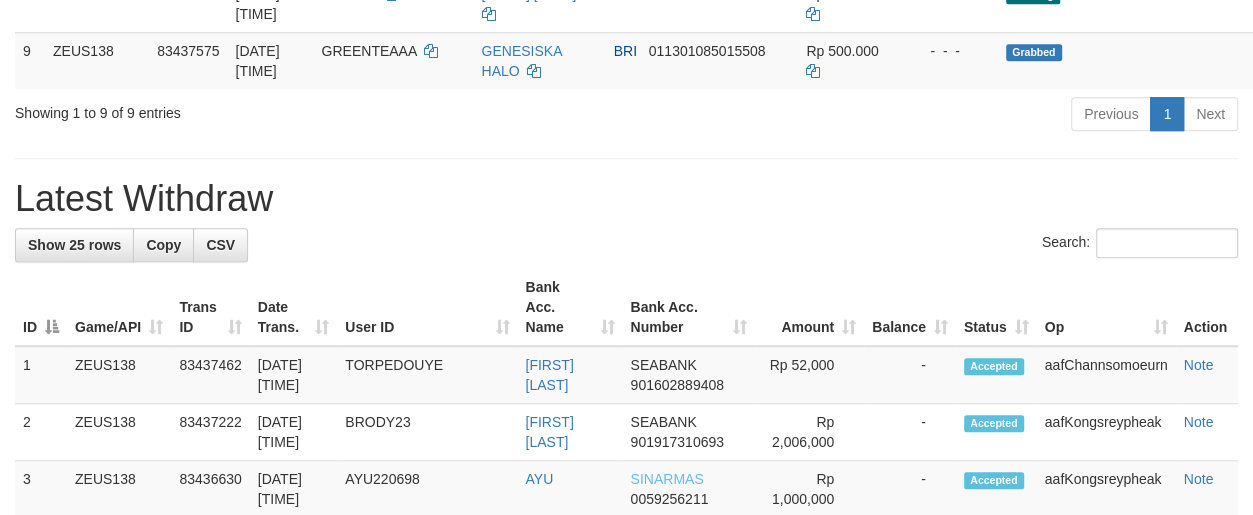 scroll, scrollTop: 824, scrollLeft: 0, axis: vertical 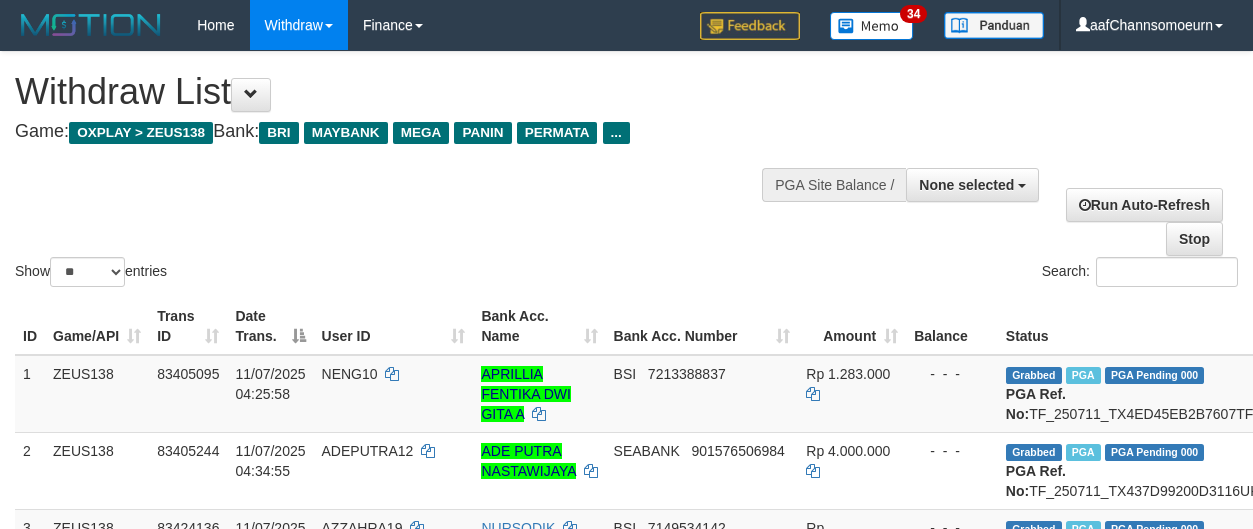 select 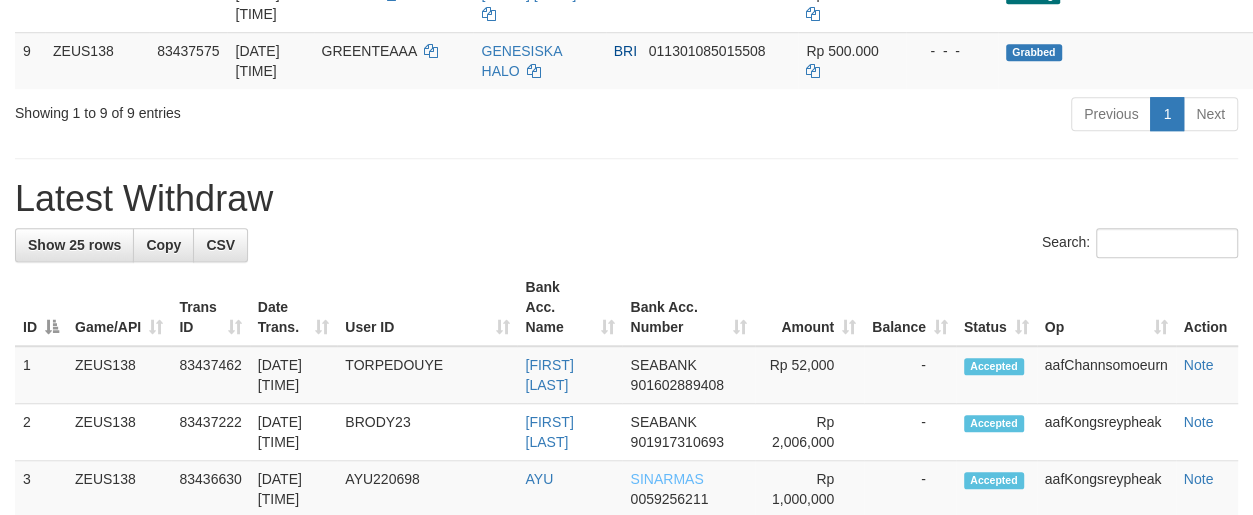 scroll, scrollTop: 824, scrollLeft: 0, axis: vertical 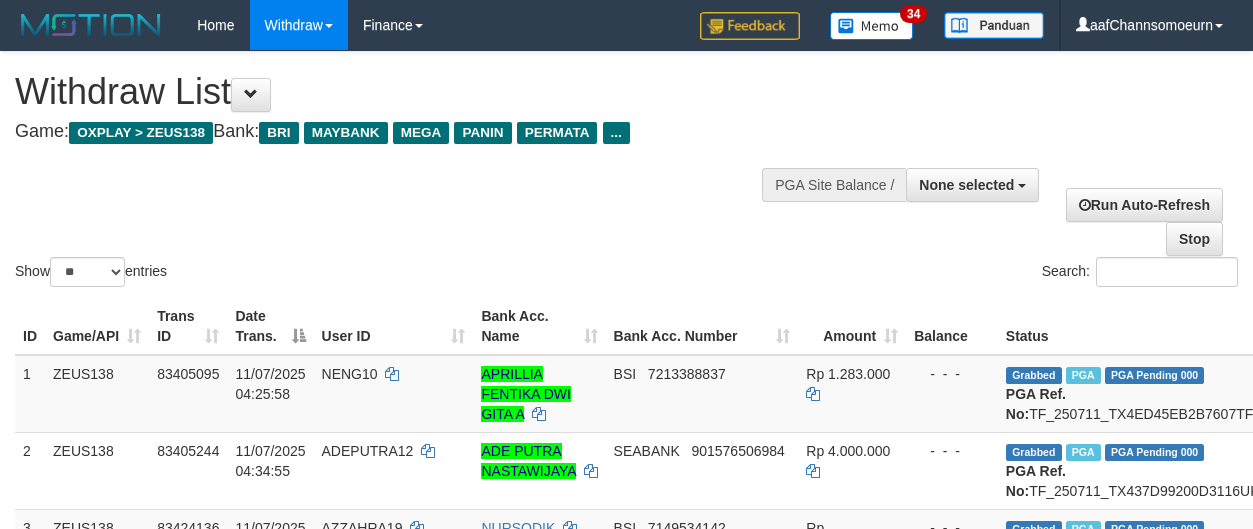 select 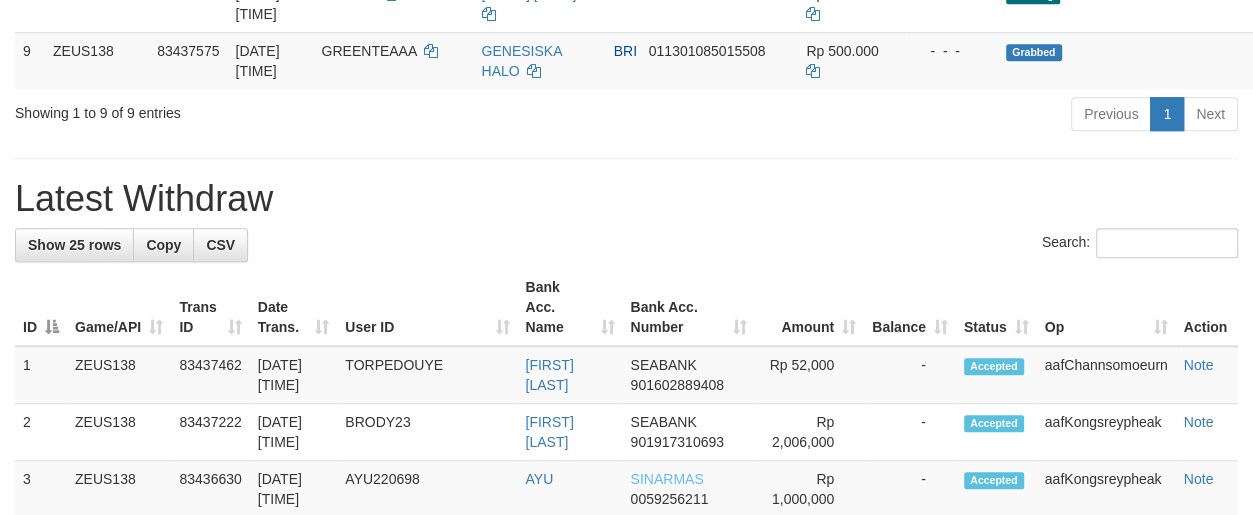scroll, scrollTop: 824, scrollLeft: 0, axis: vertical 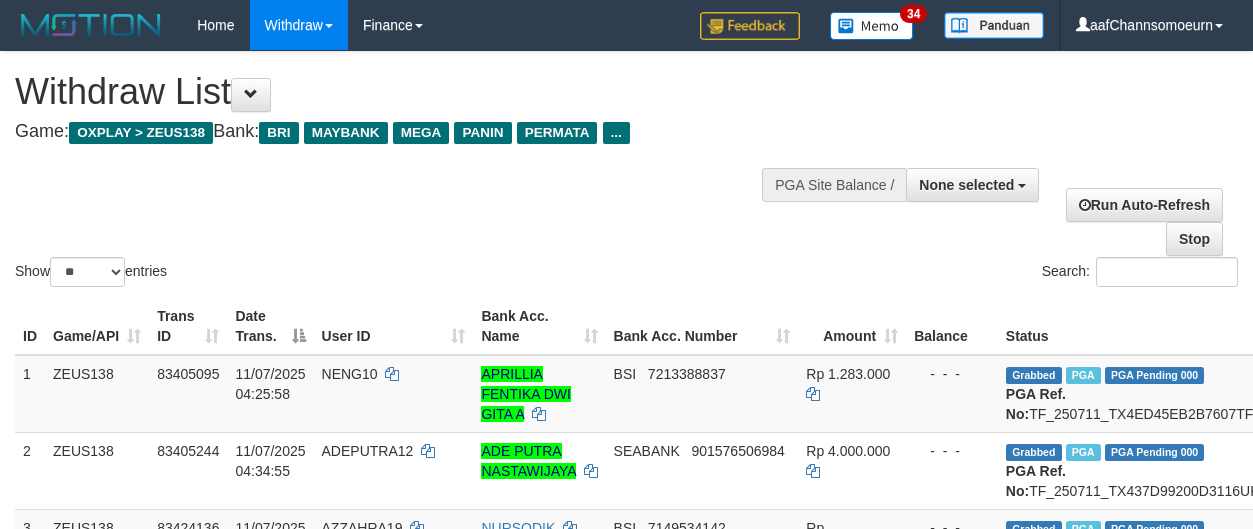 select 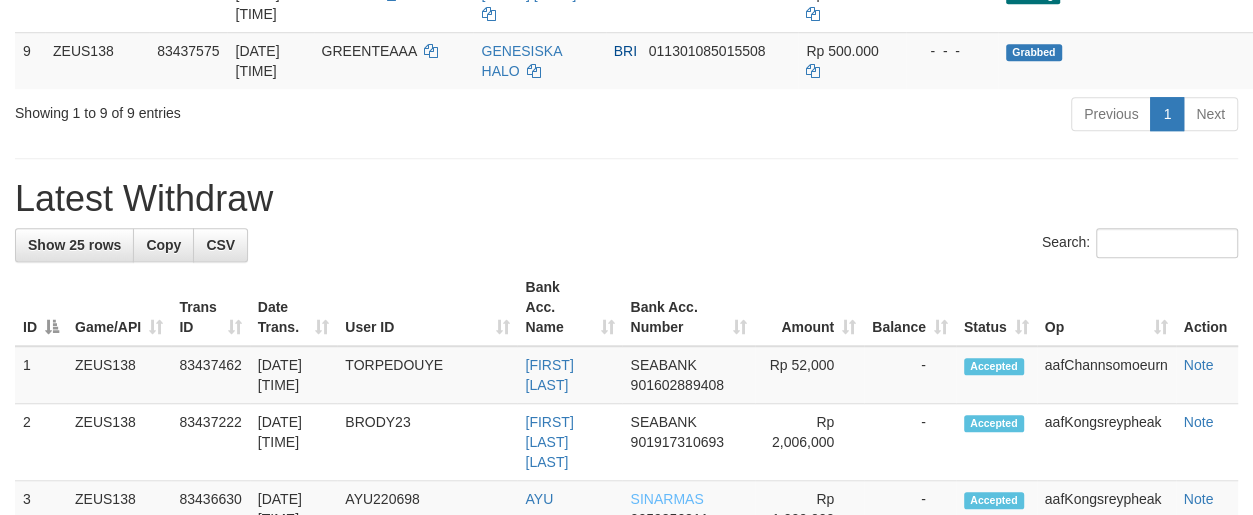 scroll, scrollTop: 824, scrollLeft: 0, axis: vertical 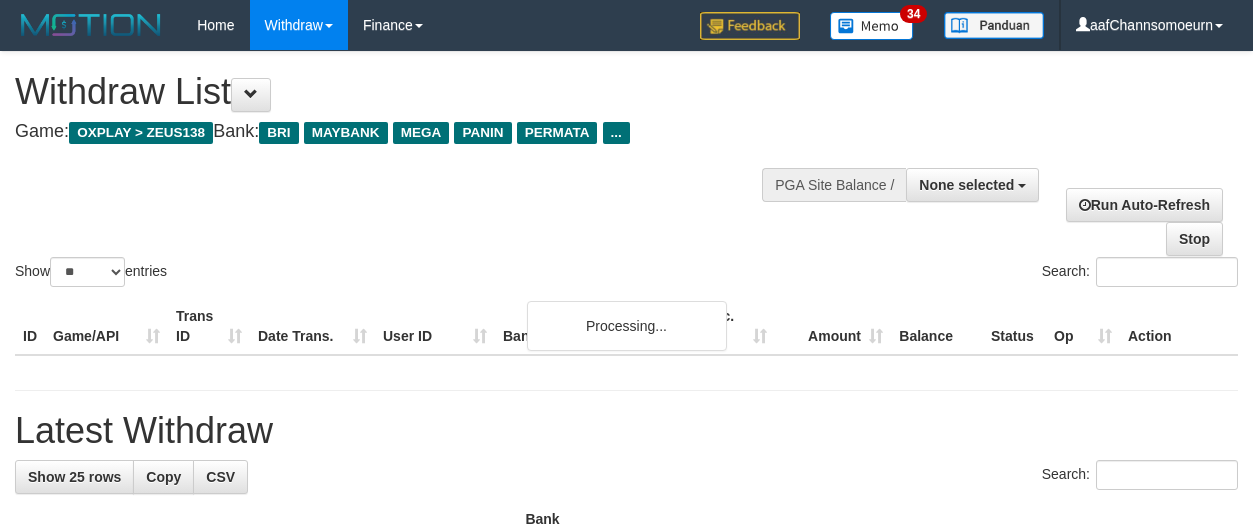 select 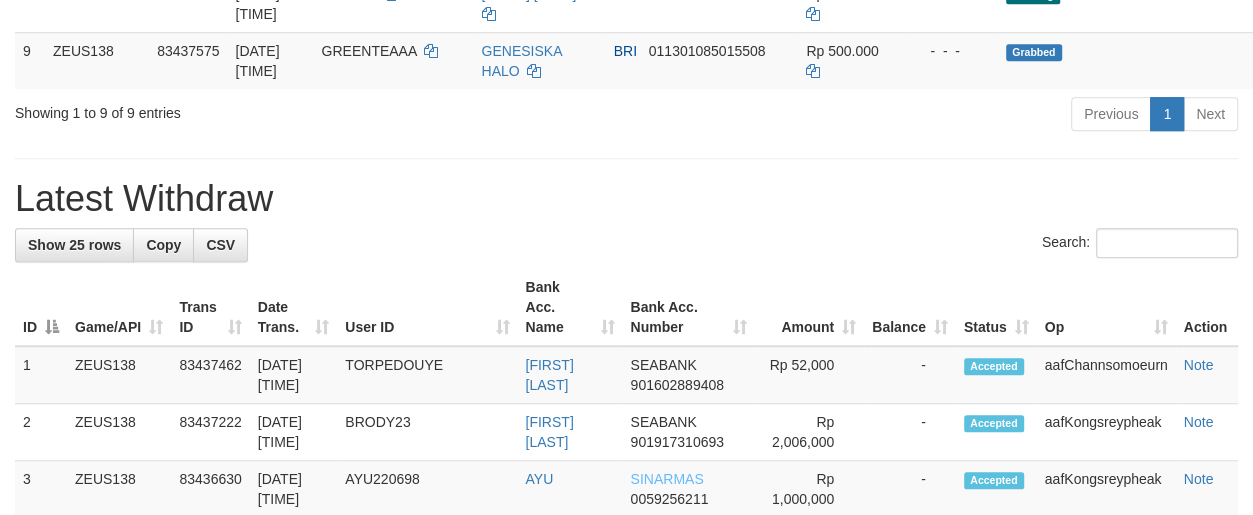 scroll, scrollTop: 824, scrollLeft: 0, axis: vertical 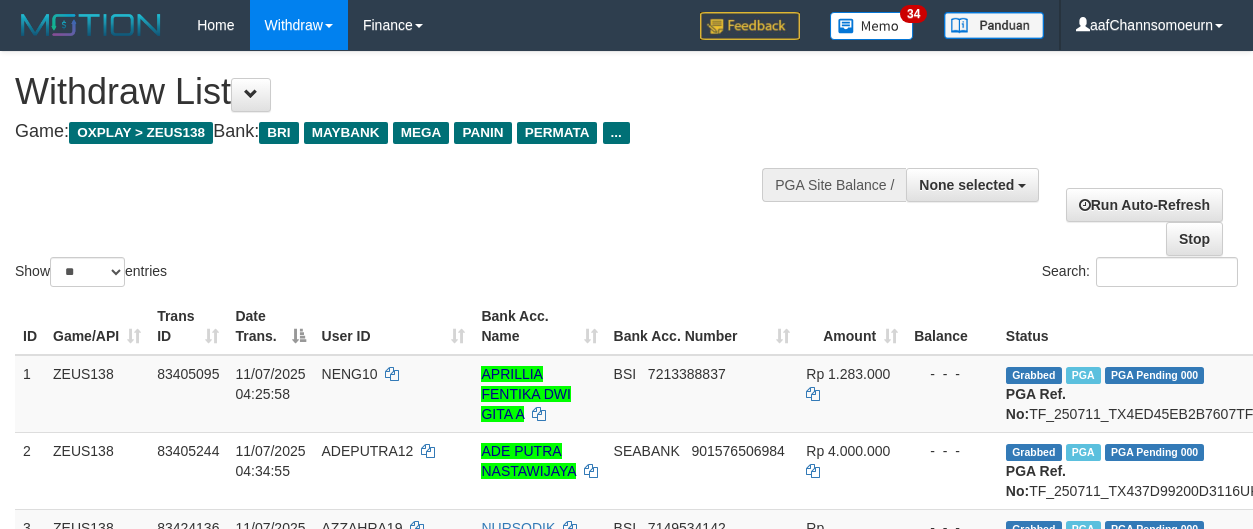 select 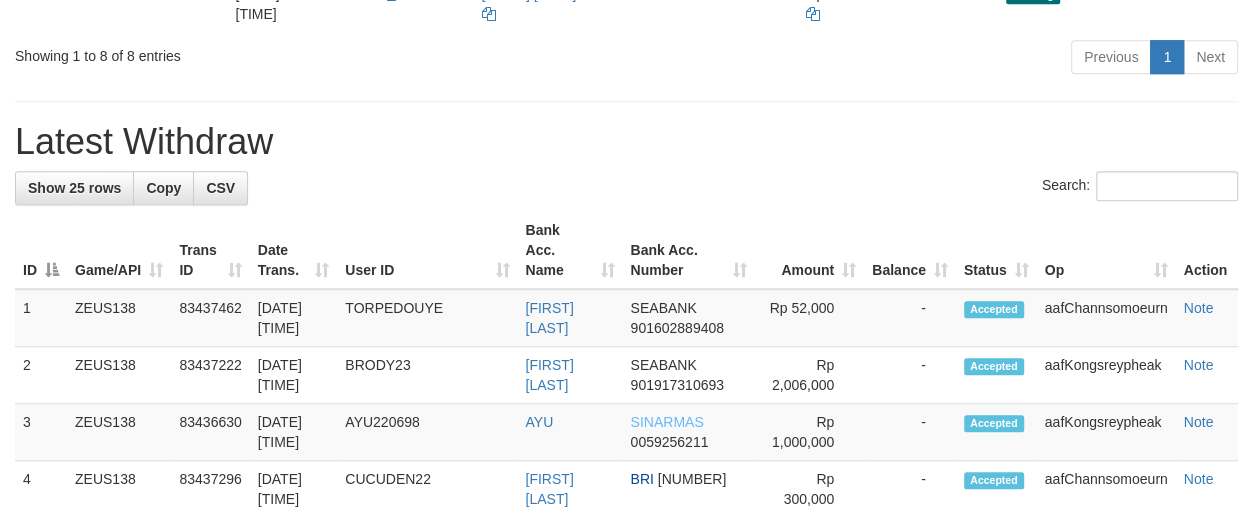scroll, scrollTop: 824, scrollLeft: 0, axis: vertical 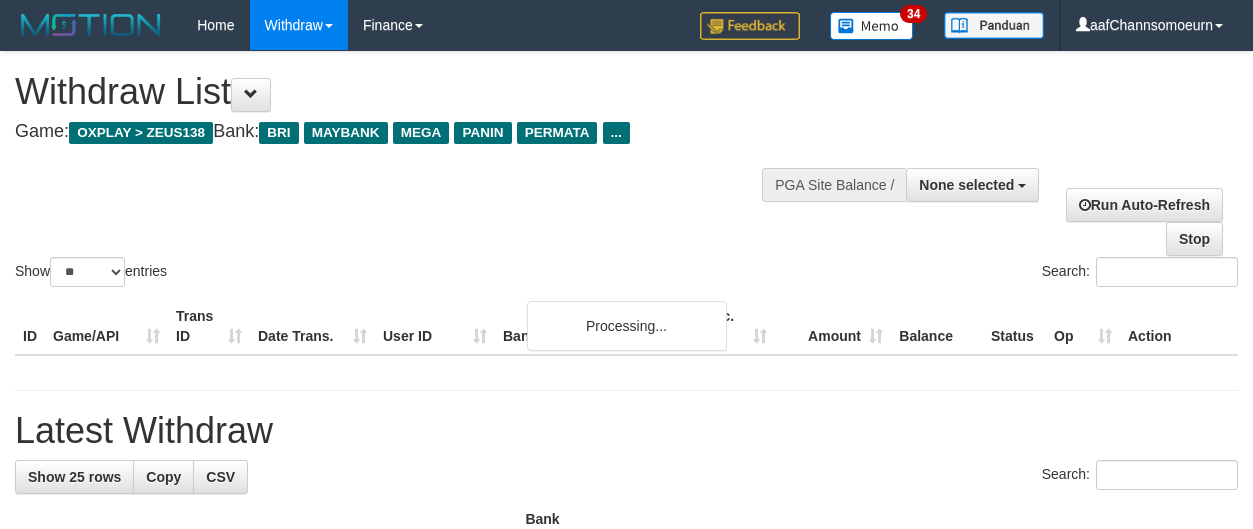 select 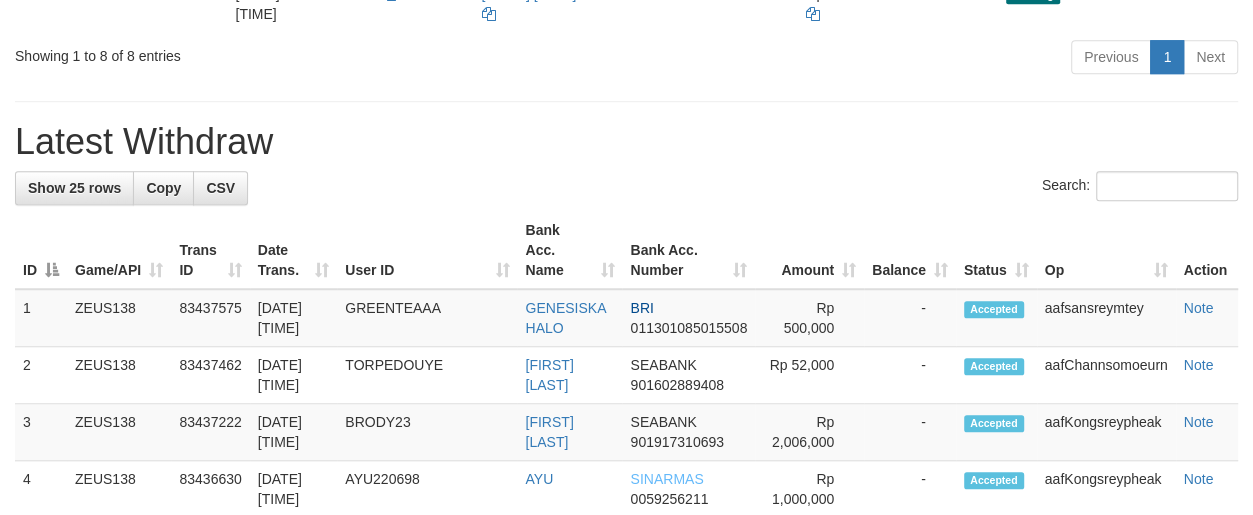 scroll, scrollTop: 824, scrollLeft: 0, axis: vertical 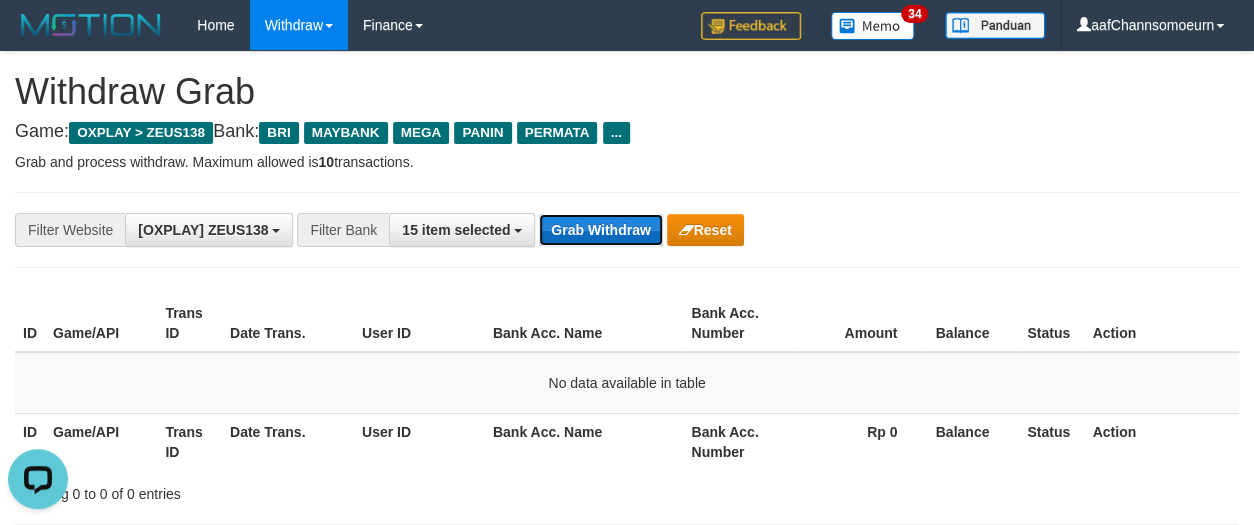 click on "Grab Withdraw" at bounding box center [600, 230] 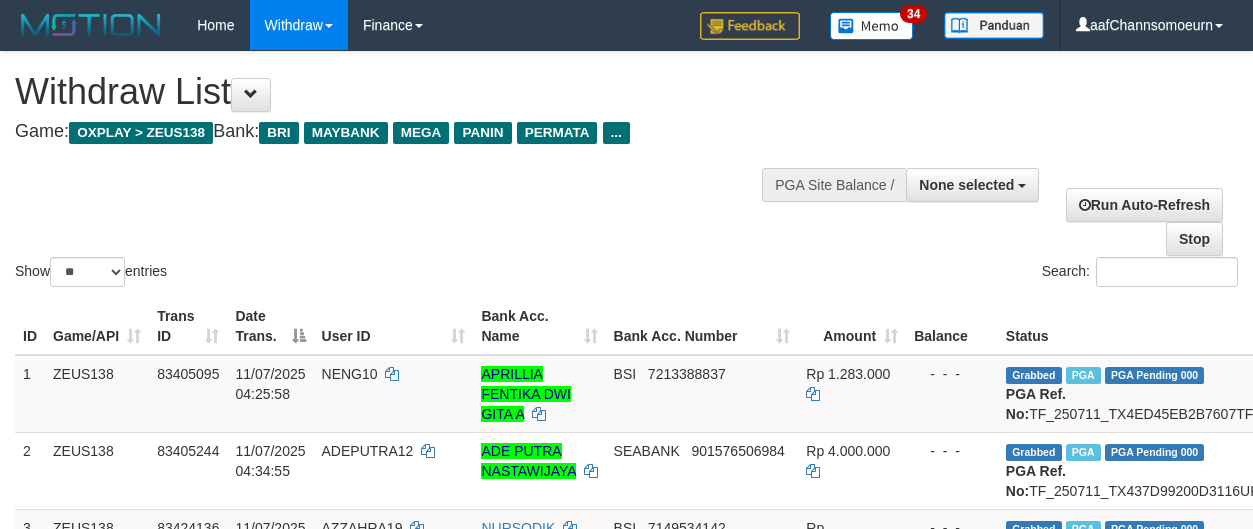 select 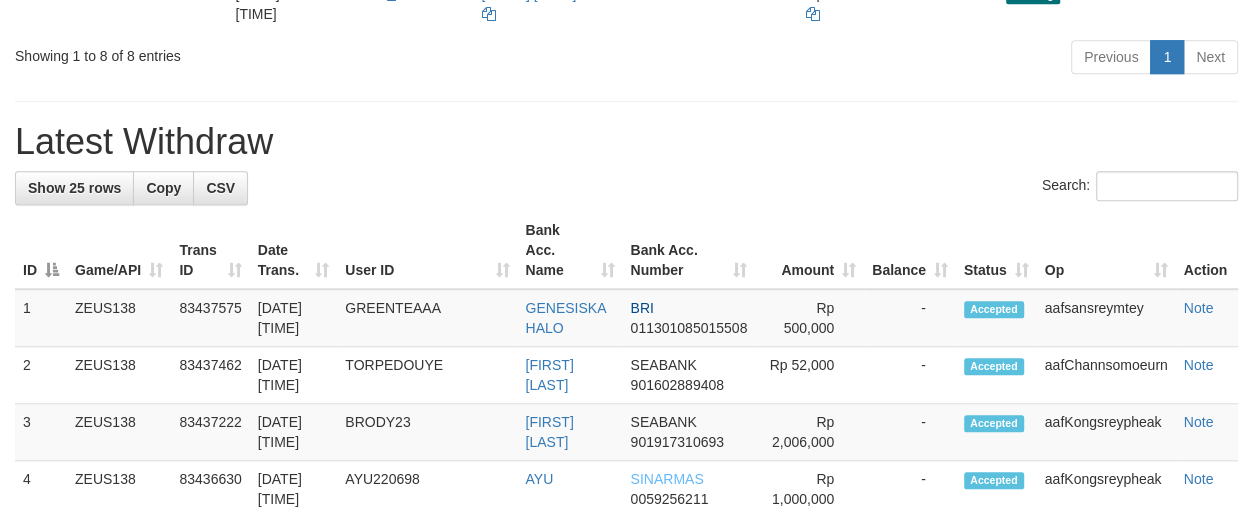 scroll, scrollTop: 824, scrollLeft: 0, axis: vertical 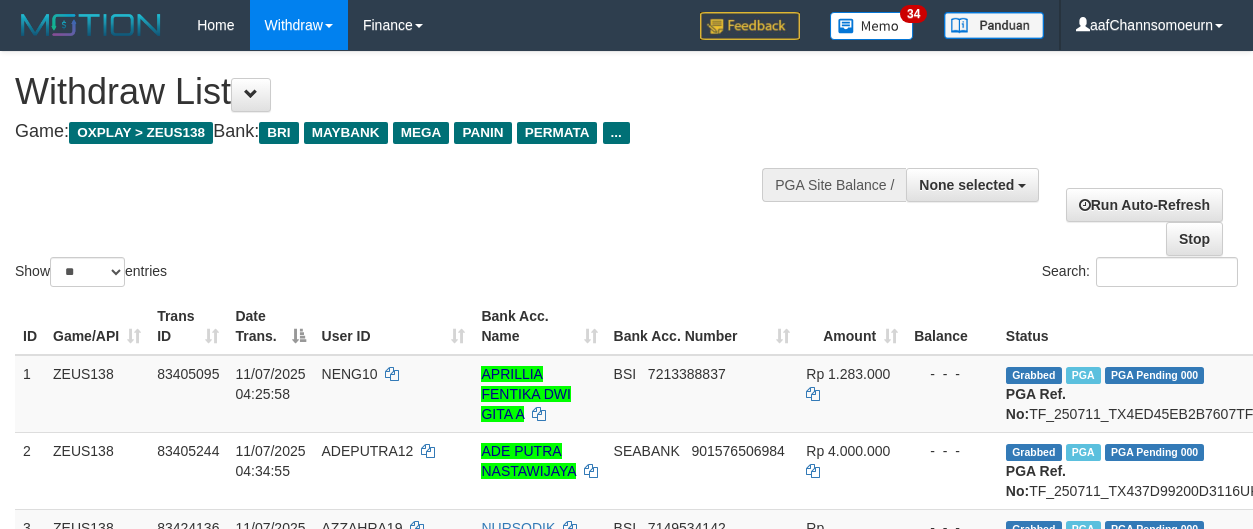 select 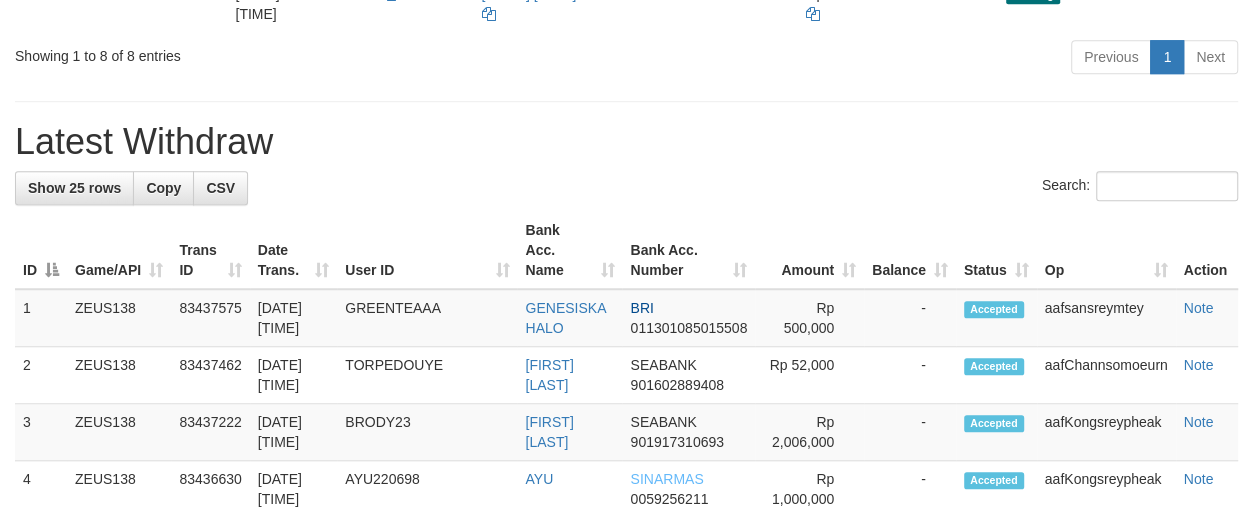 scroll, scrollTop: 824, scrollLeft: 0, axis: vertical 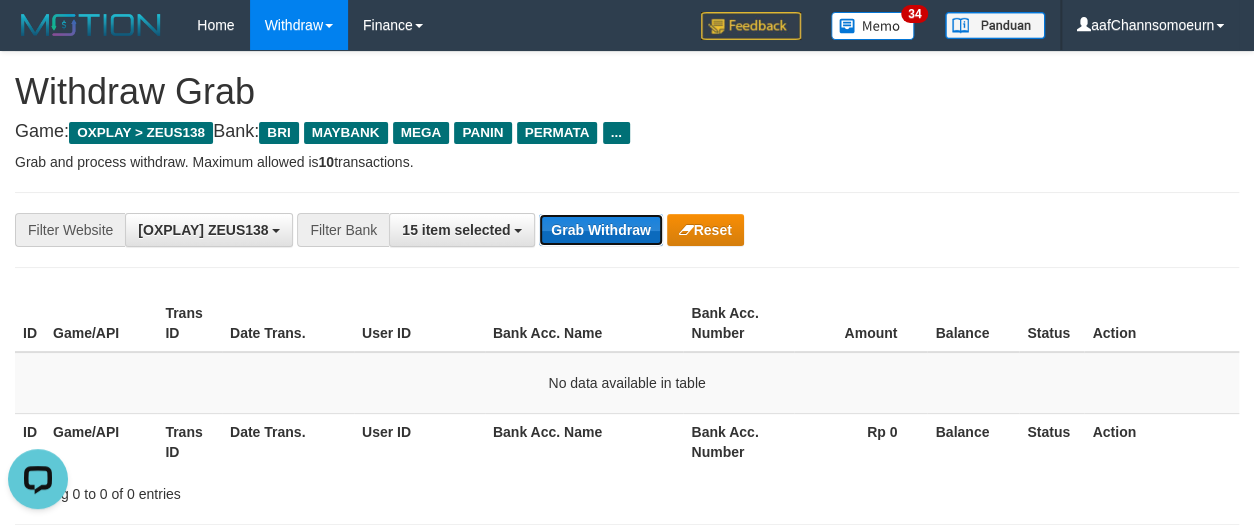 click on "Grab Withdraw" at bounding box center [600, 230] 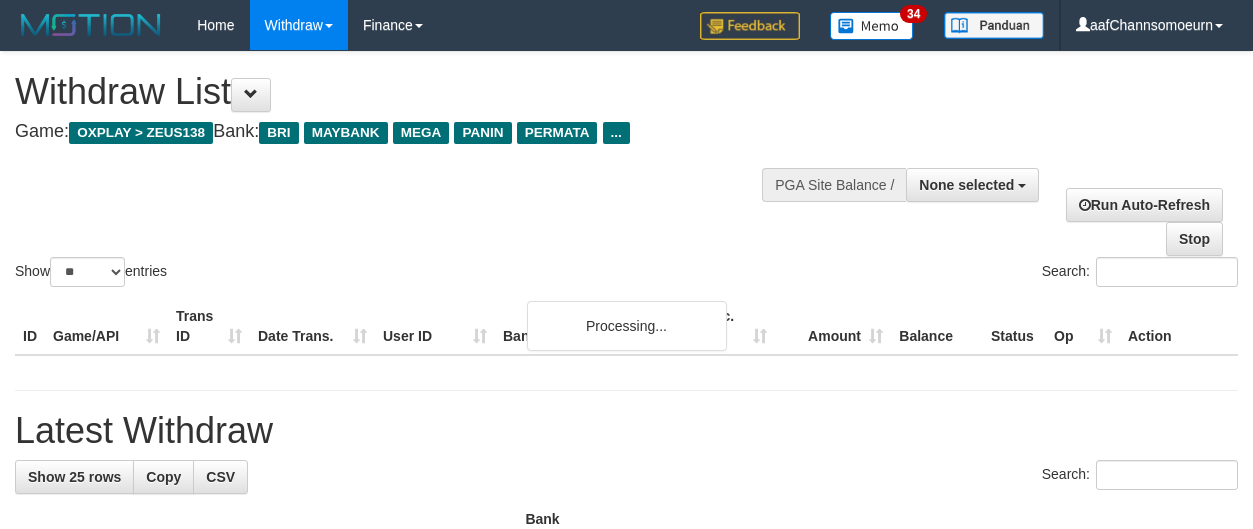 select 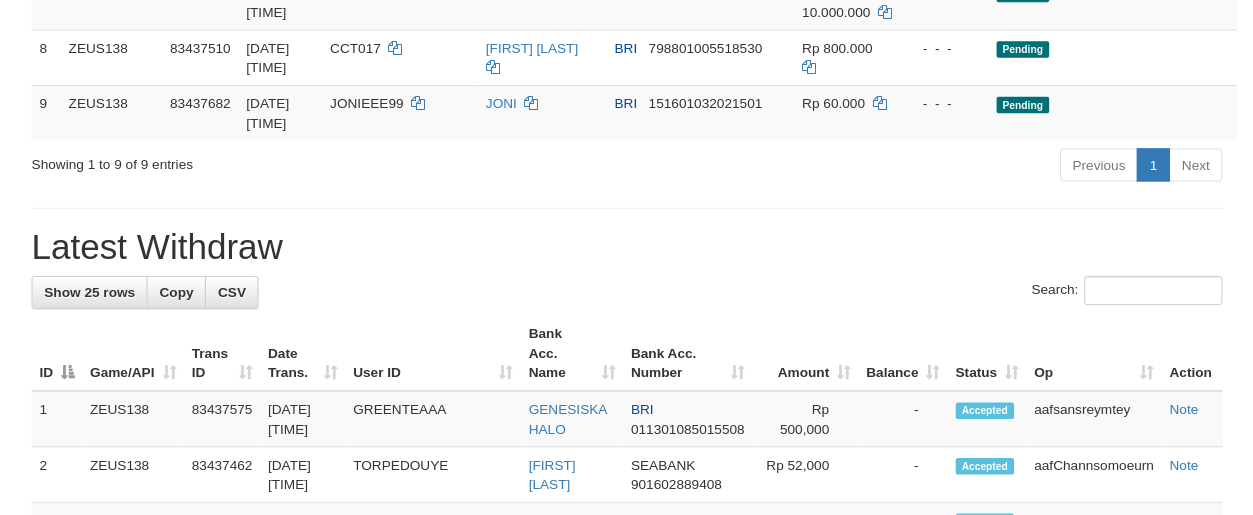scroll, scrollTop: 1570, scrollLeft: 0, axis: vertical 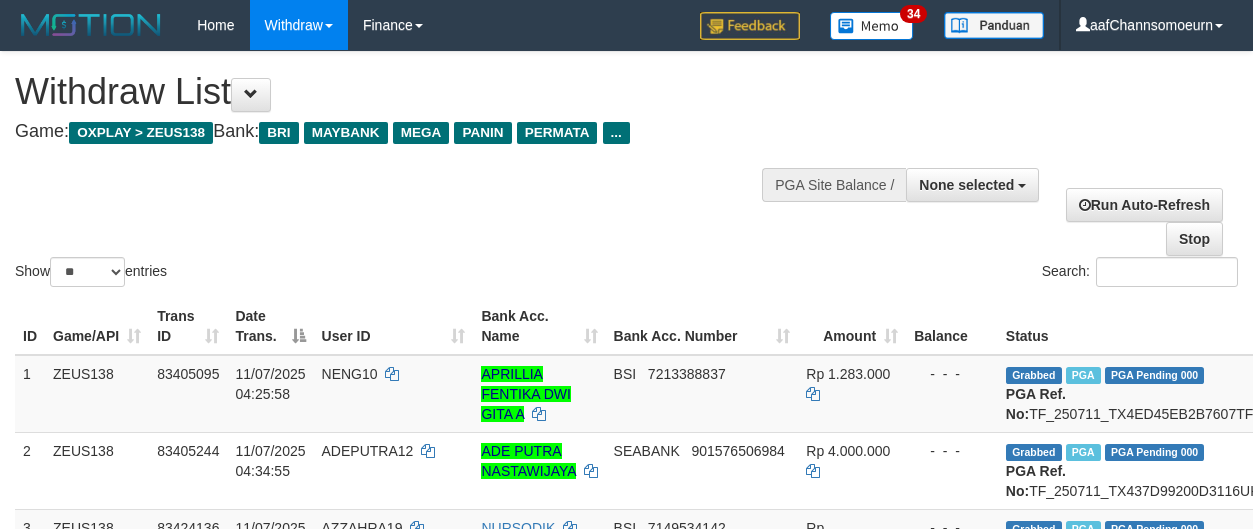 select 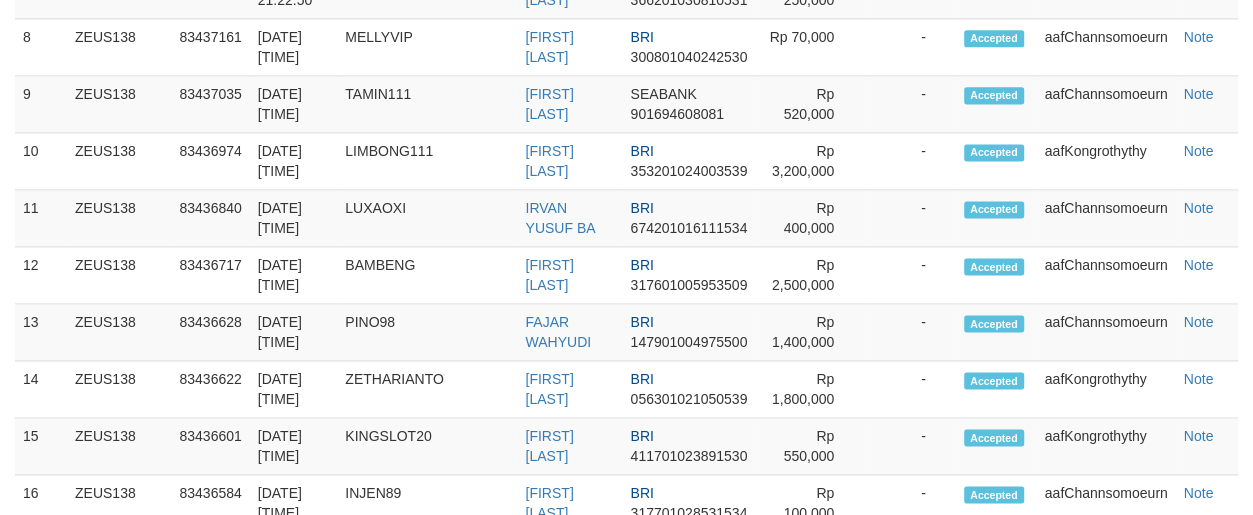 scroll, scrollTop: 1570, scrollLeft: 0, axis: vertical 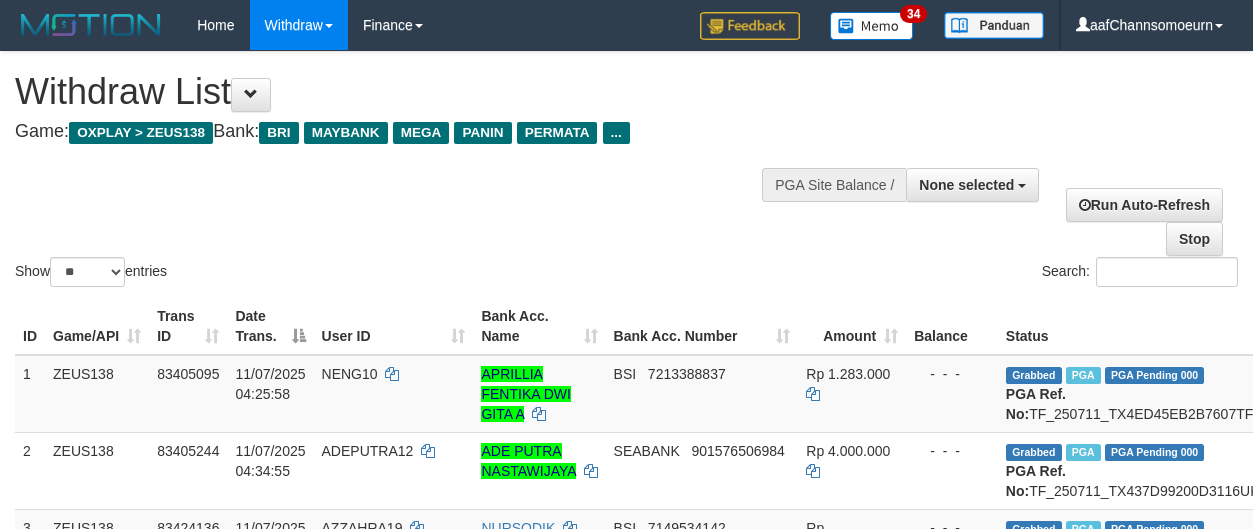 select 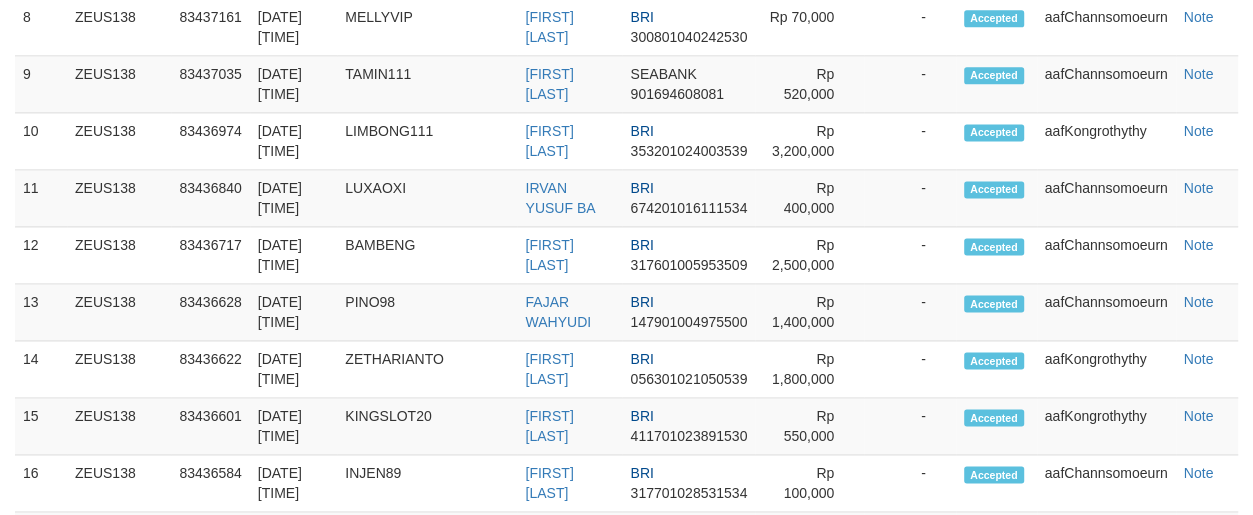 scroll, scrollTop: 1570, scrollLeft: 0, axis: vertical 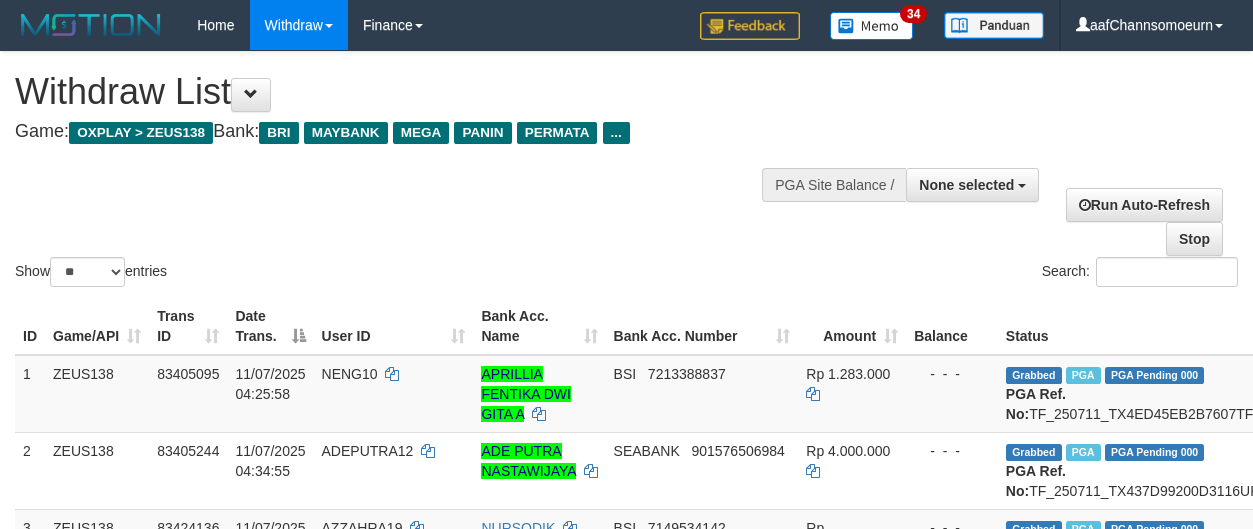 select 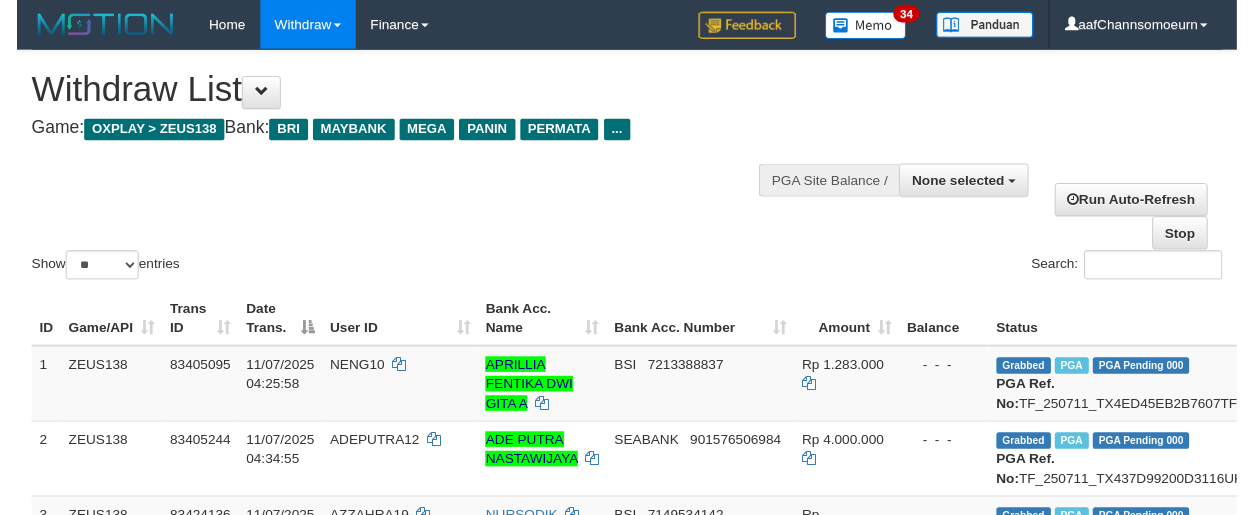 scroll, scrollTop: 0, scrollLeft: 0, axis: both 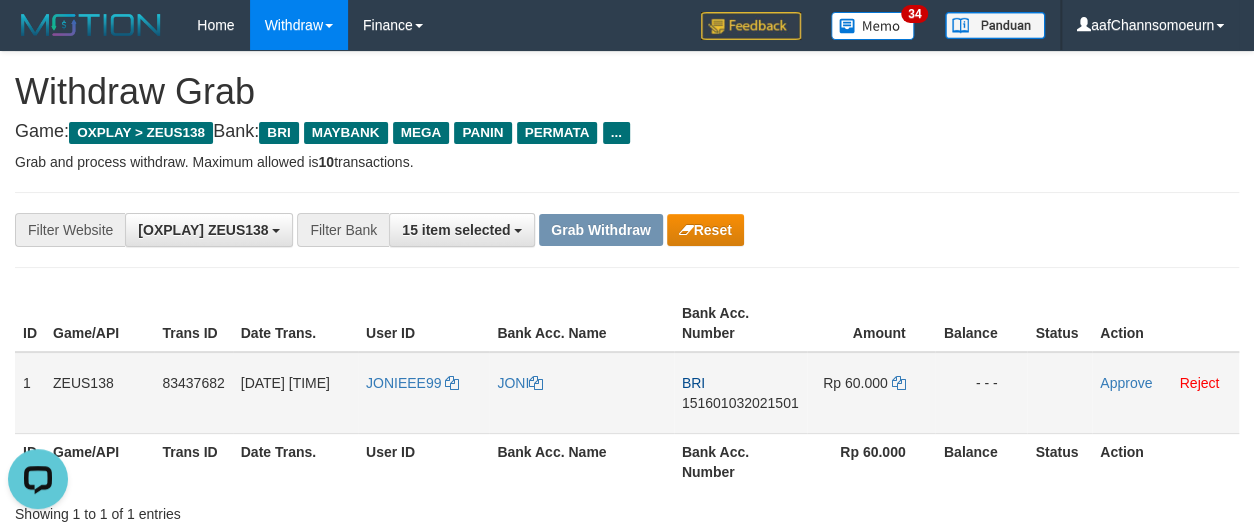 click on "JONIEEE99" at bounding box center [423, 393] 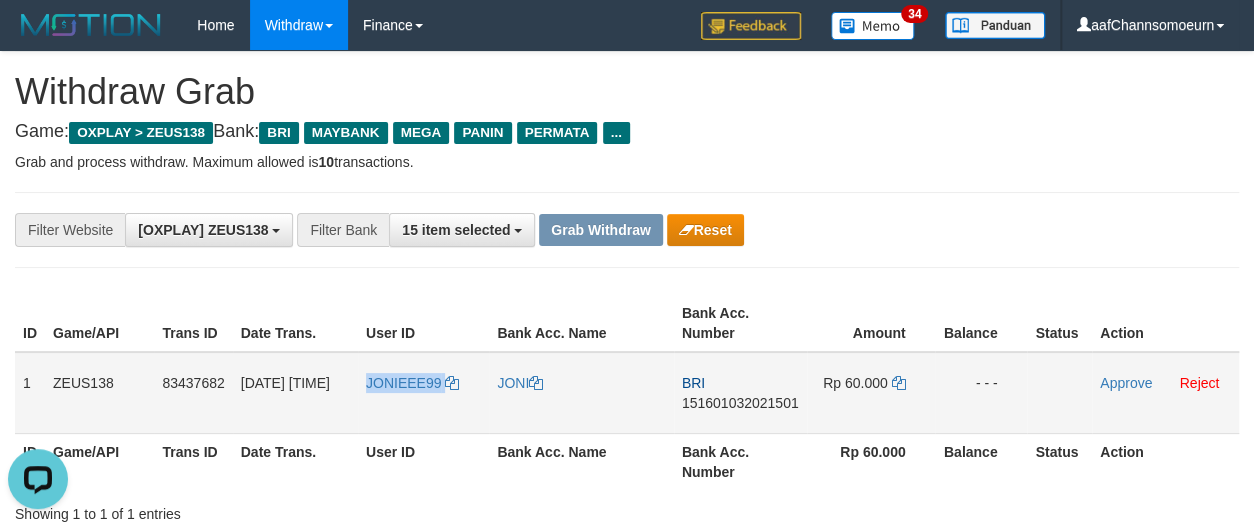 click on "JONIEEE99" at bounding box center (423, 393) 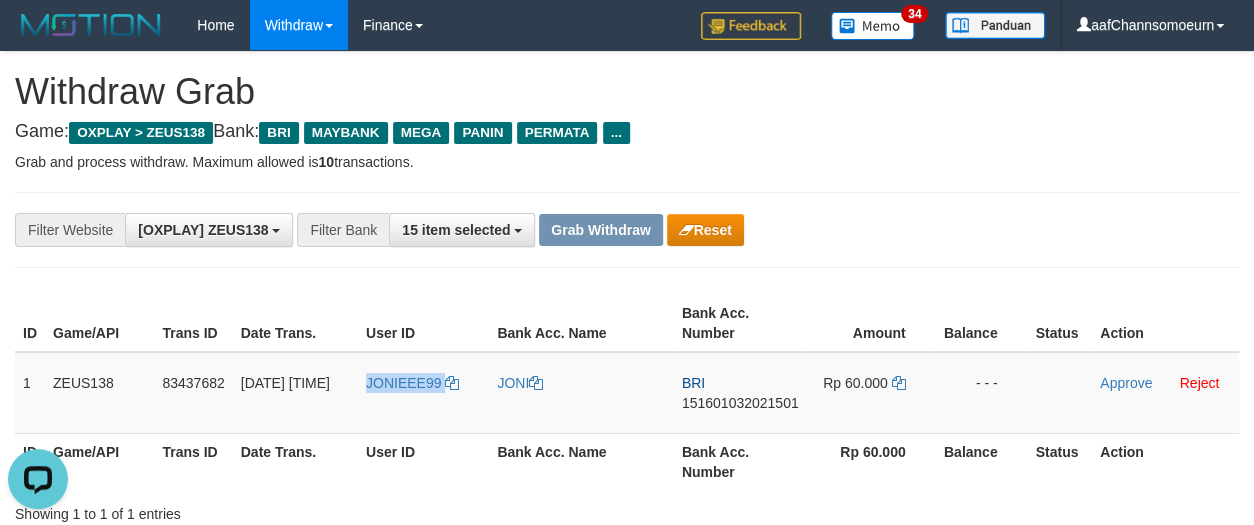 copy on "JONIEEE99" 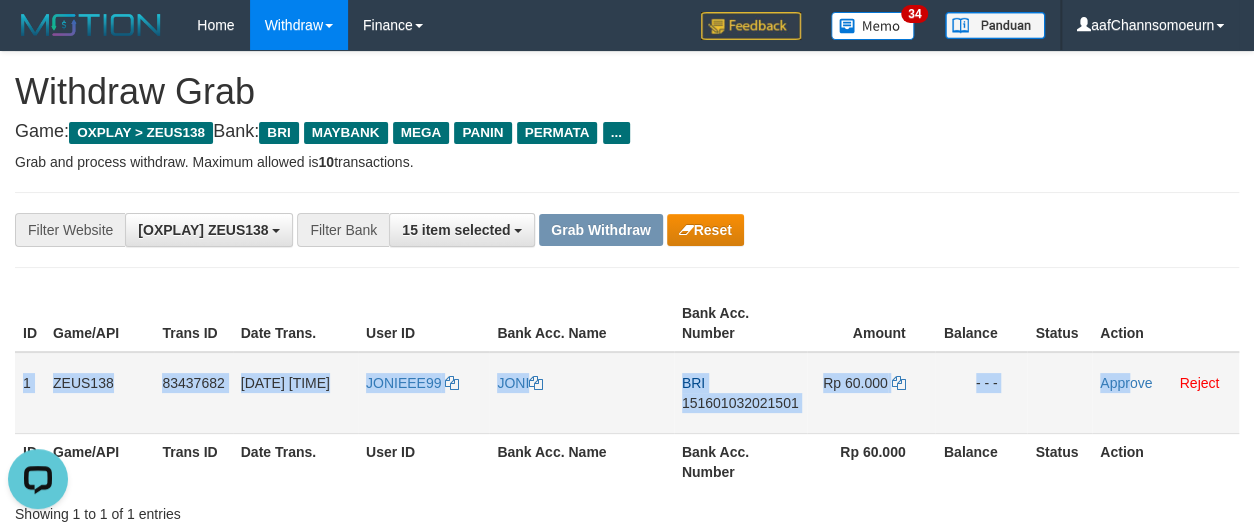 drag, startPoint x: 17, startPoint y: 368, endPoint x: 1130, endPoint y: 372, distance: 1113.0072 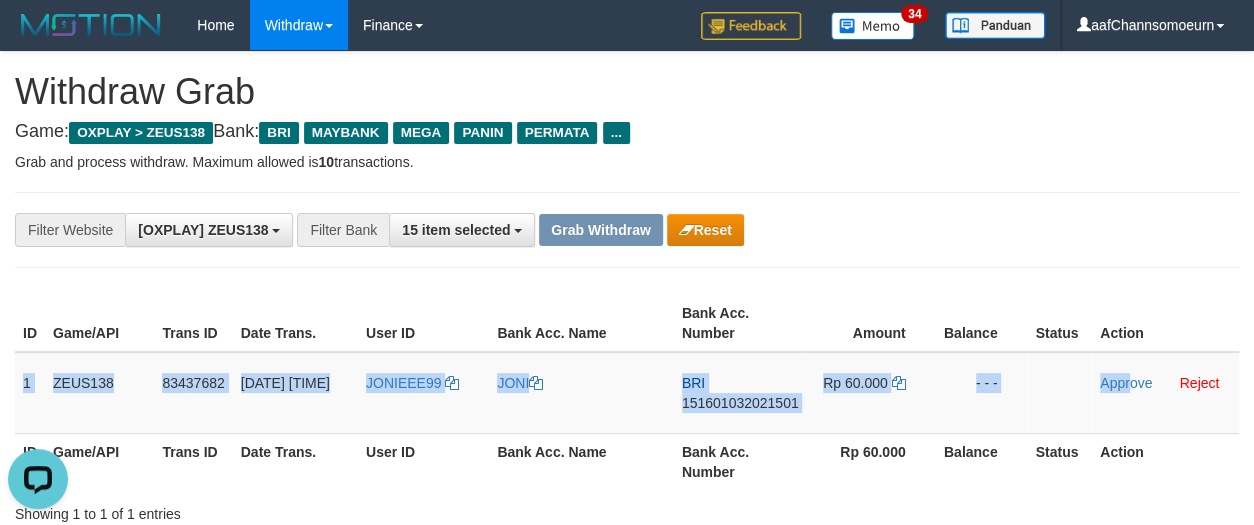 copy on "[DATE] [TIME] [USERNAME] [FIRST] BRI [ACCOUNT_NUMBER] Rp 60.000 - - - Appr" 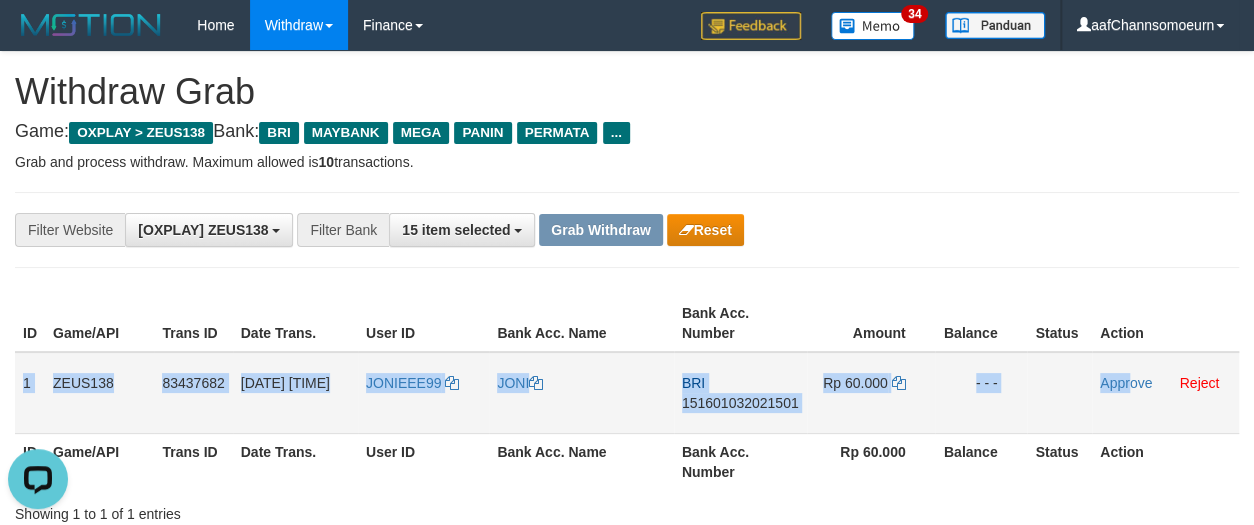 click on "151601032021501" at bounding box center (740, 403) 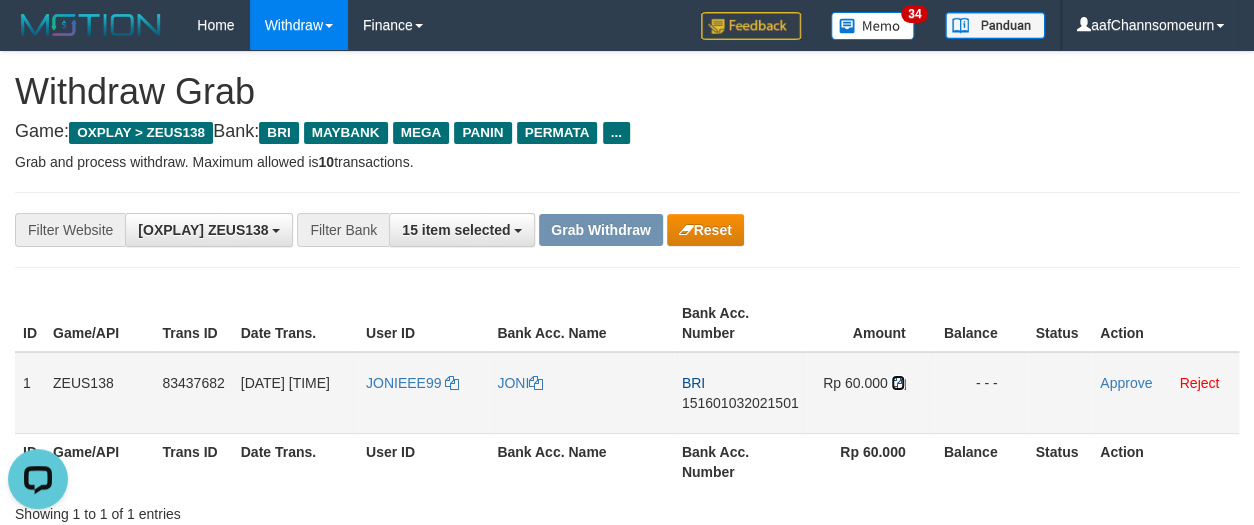 click at bounding box center [898, 383] 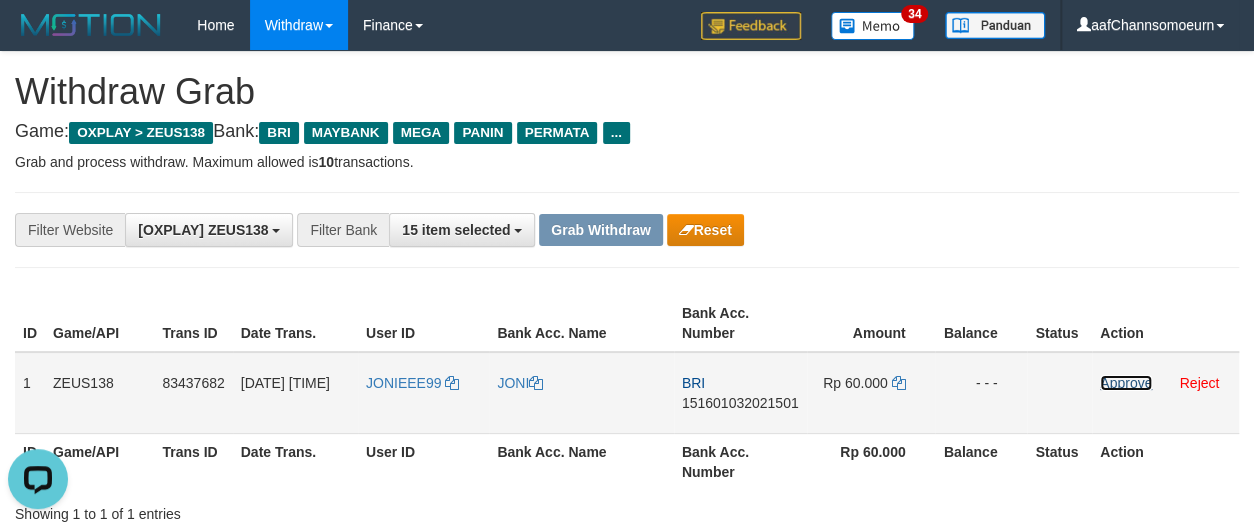 click on "Approve" at bounding box center [1126, 383] 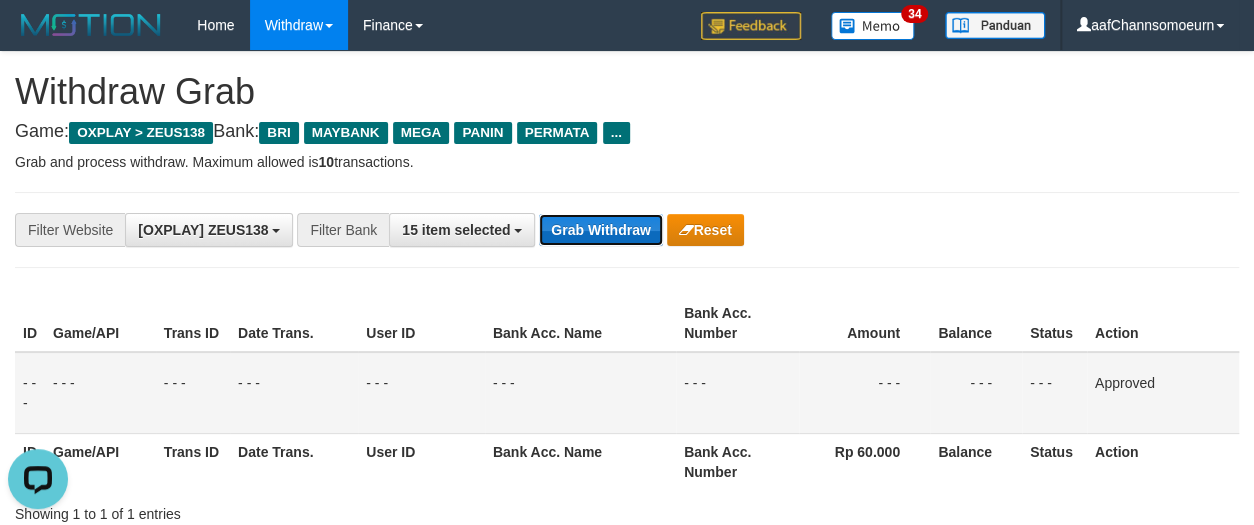 click on "Grab Withdraw" at bounding box center [600, 230] 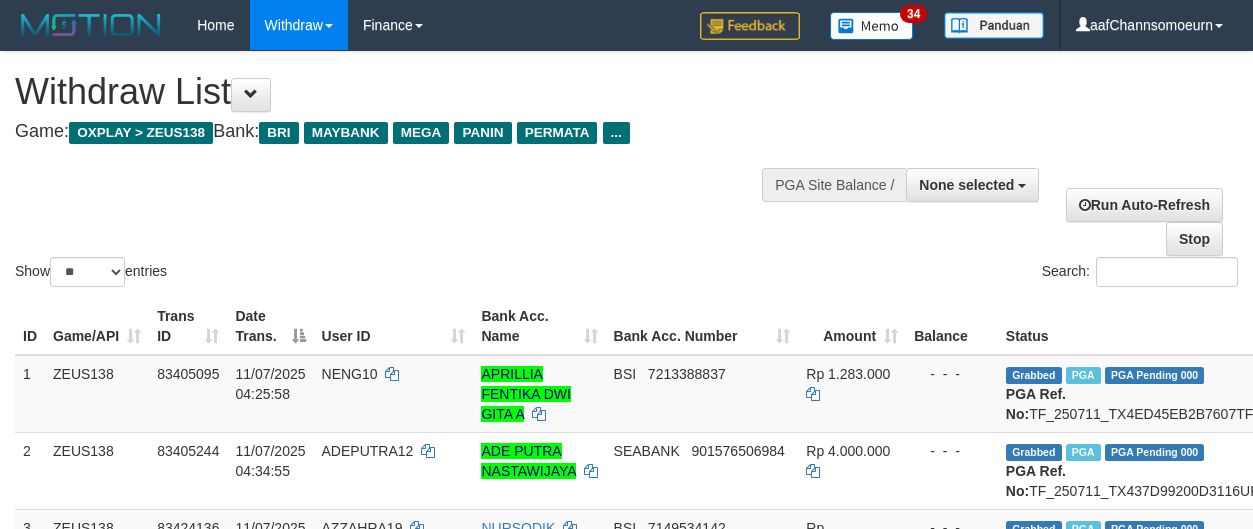 select 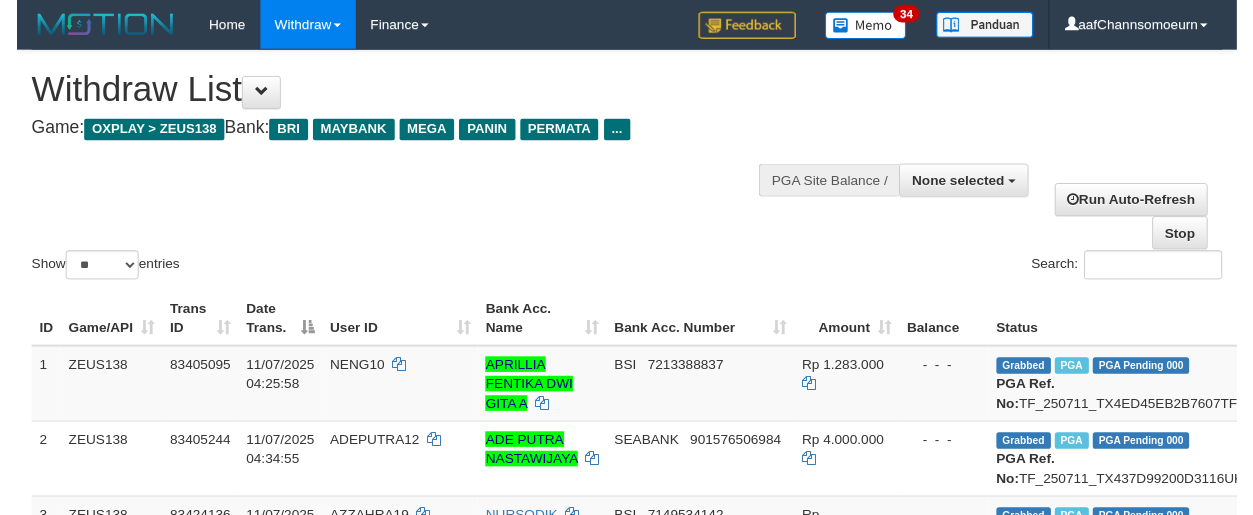 scroll, scrollTop: 0, scrollLeft: 0, axis: both 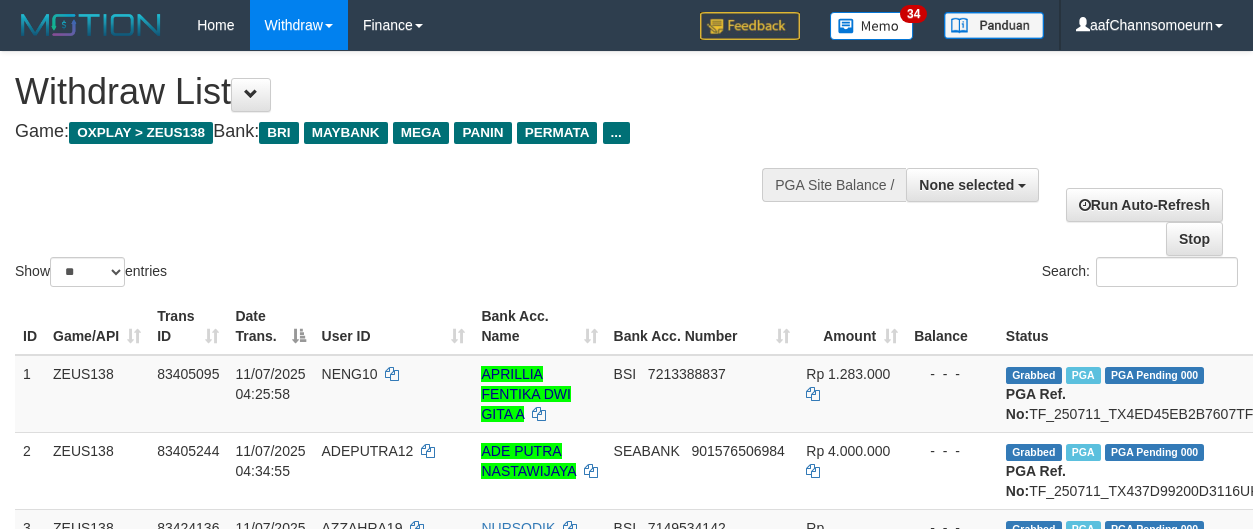 select 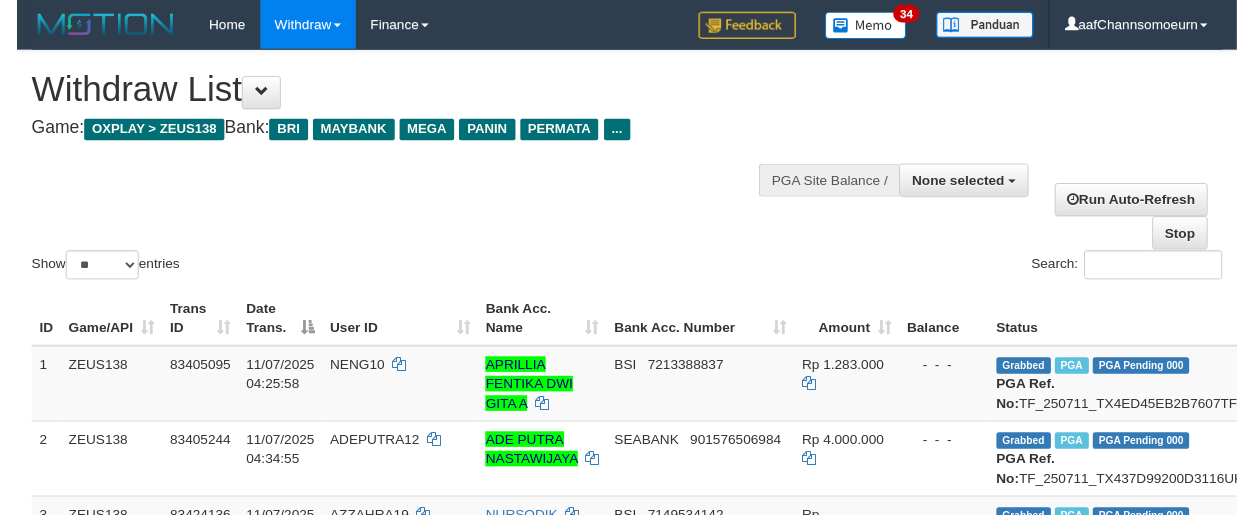scroll, scrollTop: 0, scrollLeft: 0, axis: both 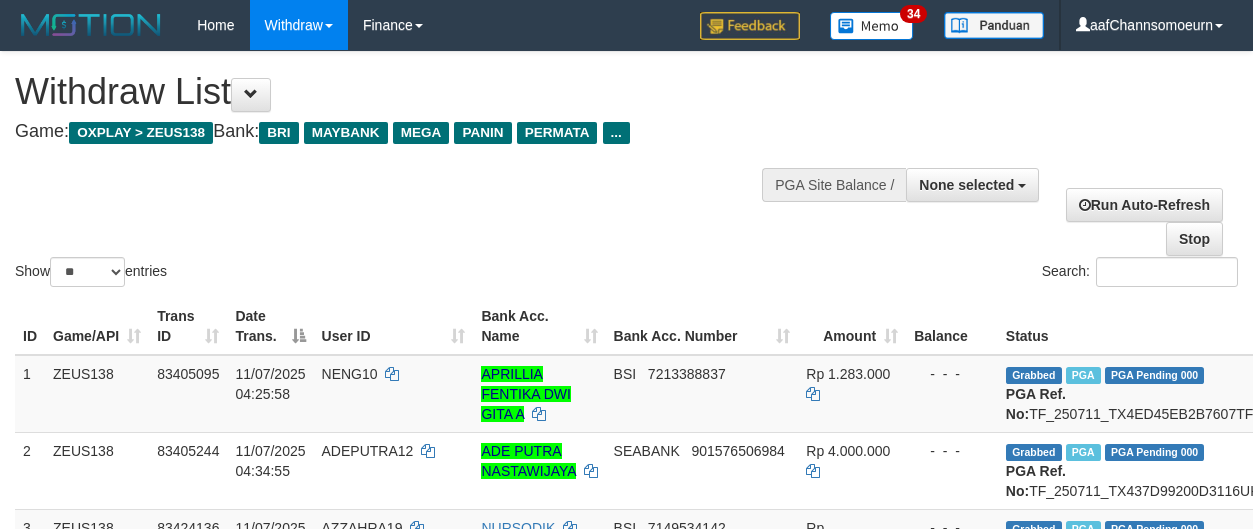 select 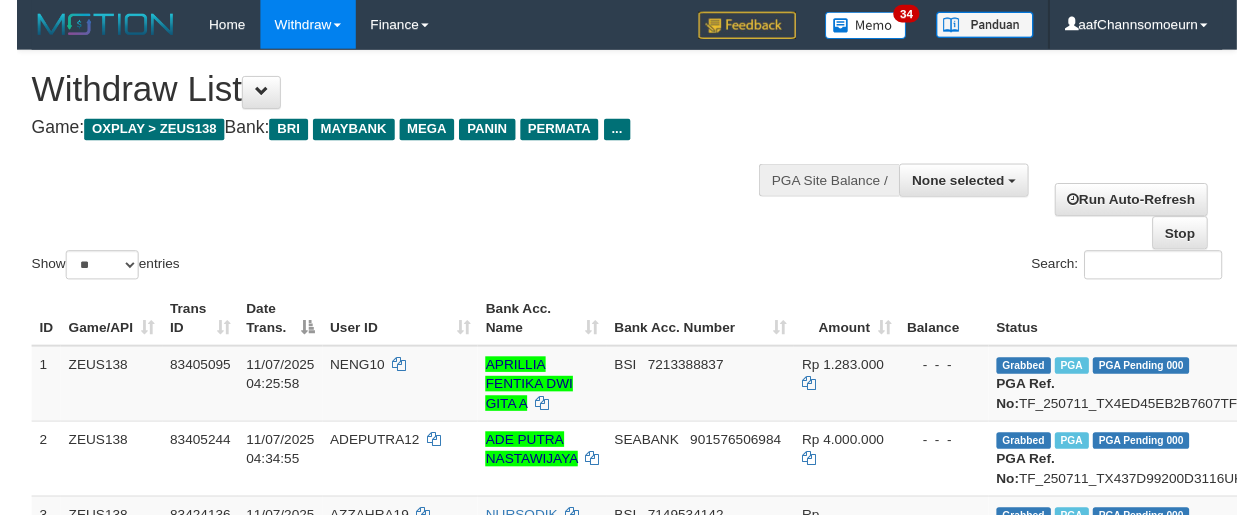 scroll, scrollTop: 0, scrollLeft: 0, axis: both 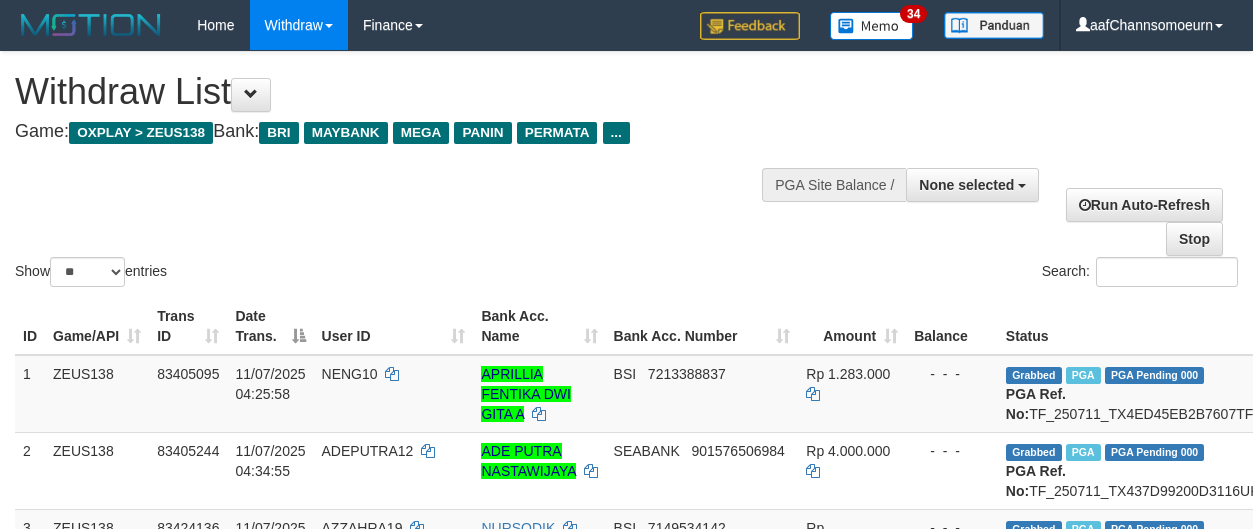 select 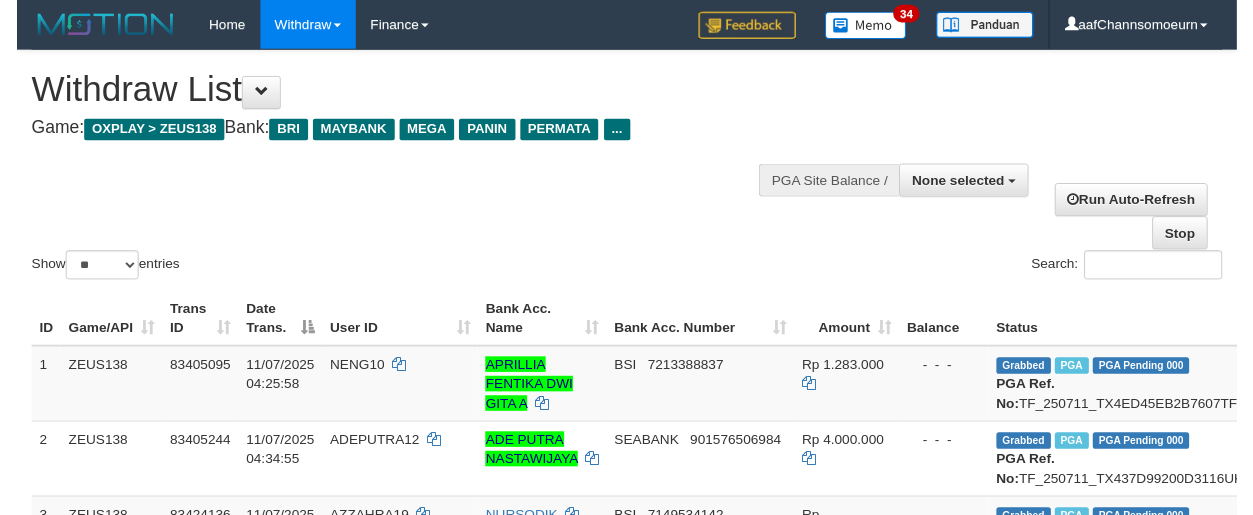 scroll, scrollTop: 0, scrollLeft: 0, axis: both 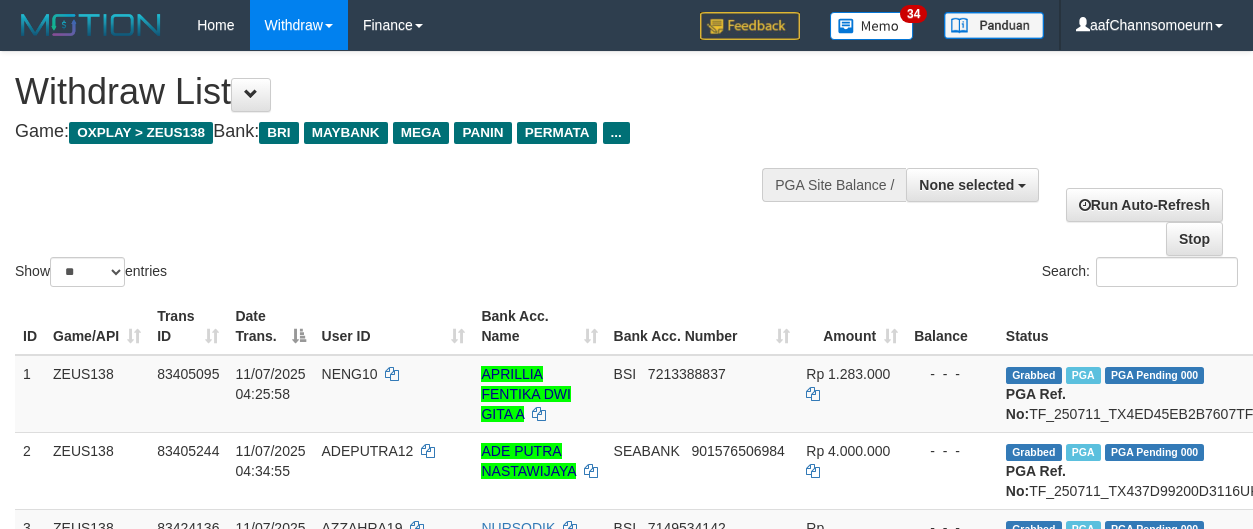 select 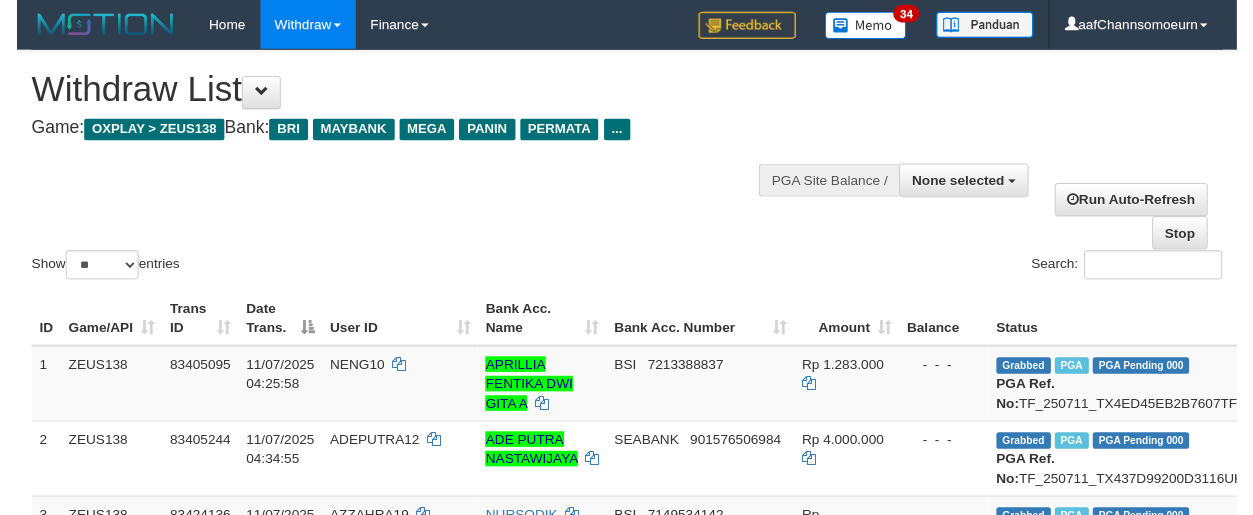 scroll, scrollTop: 0, scrollLeft: 0, axis: both 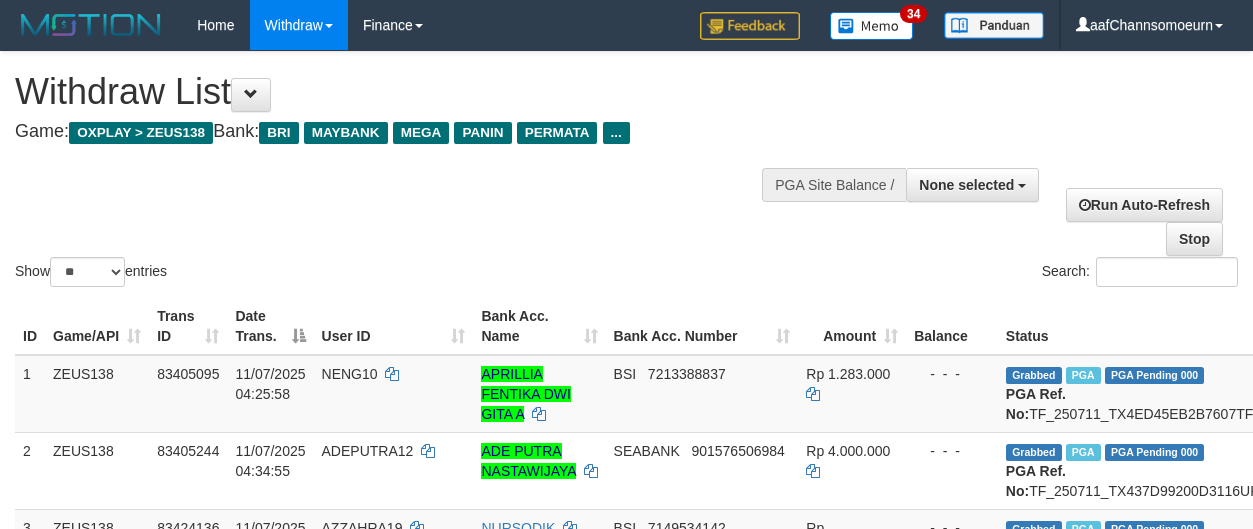select 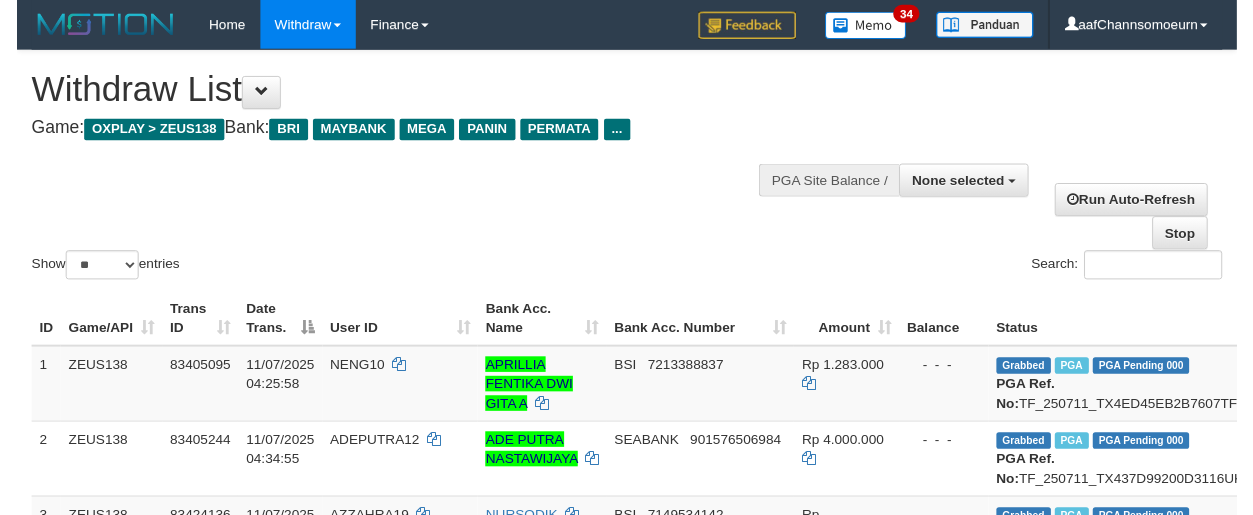 scroll, scrollTop: 0, scrollLeft: 0, axis: both 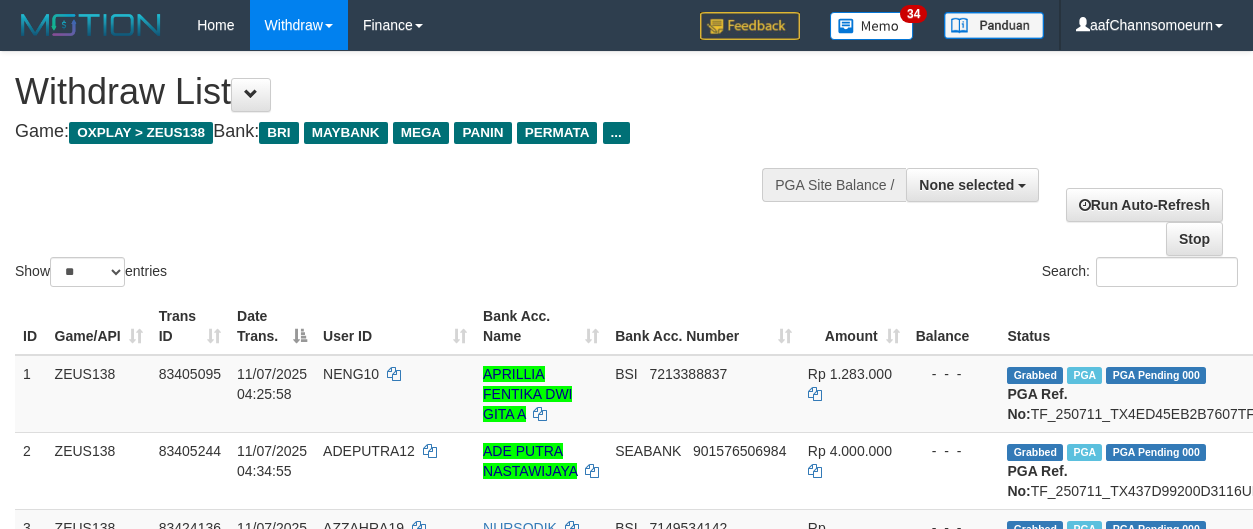 select 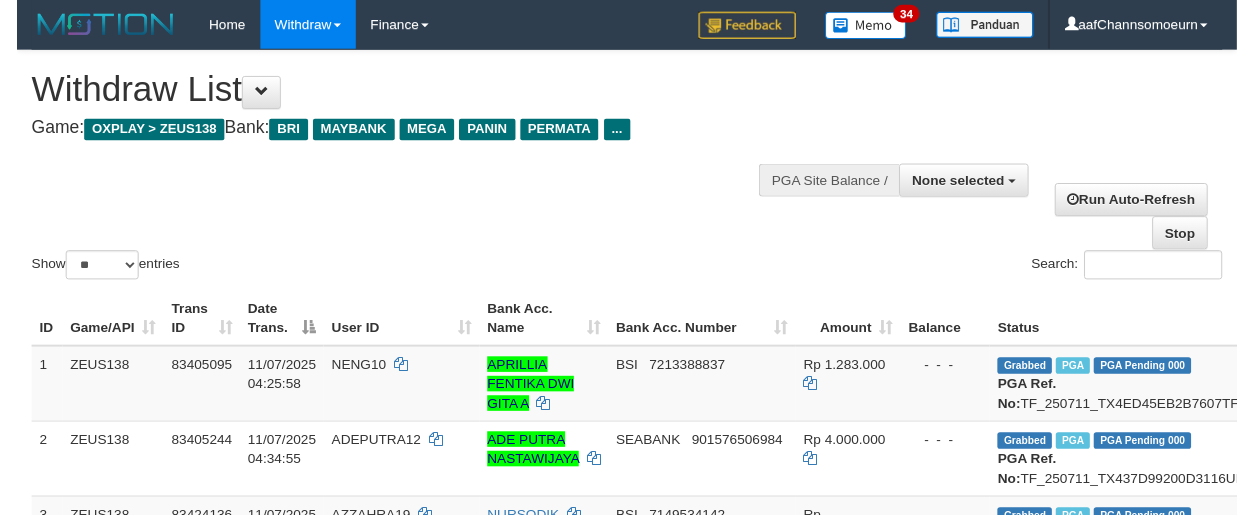 scroll, scrollTop: 0, scrollLeft: 0, axis: both 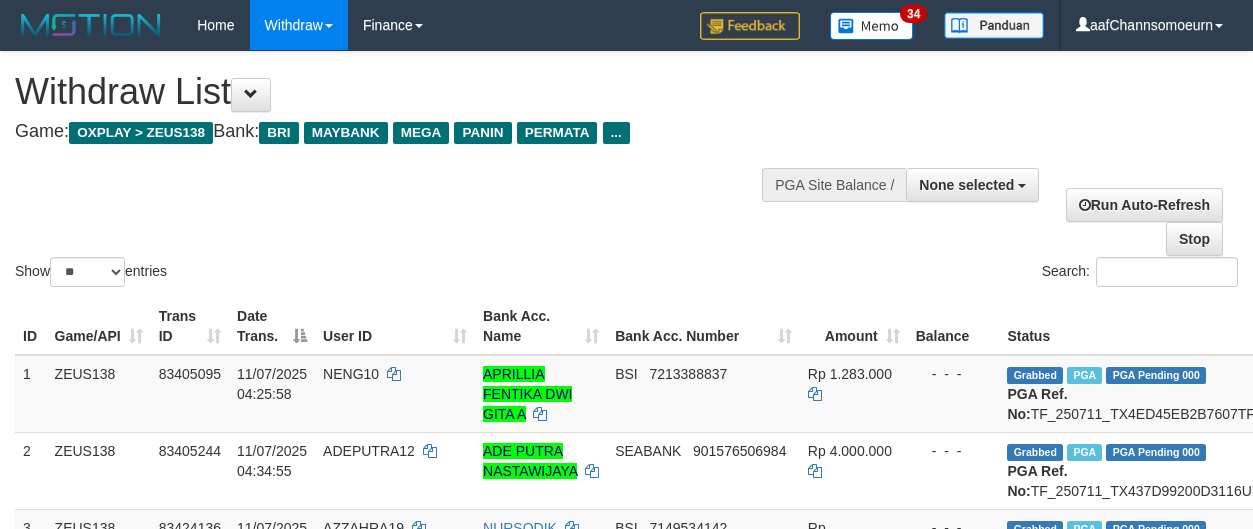 select 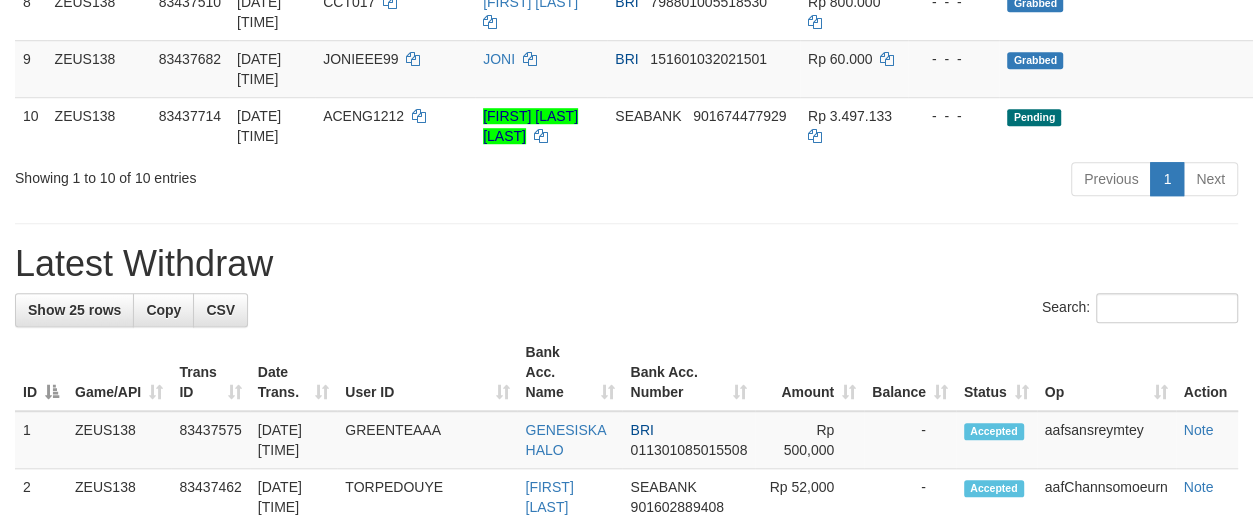 scroll, scrollTop: 450, scrollLeft: 0, axis: vertical 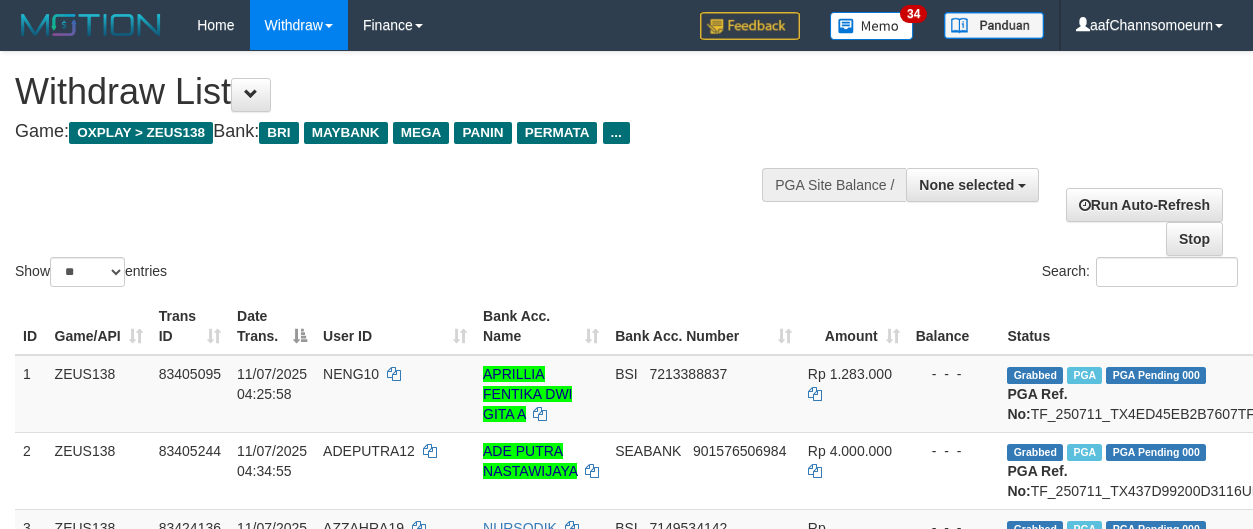 select 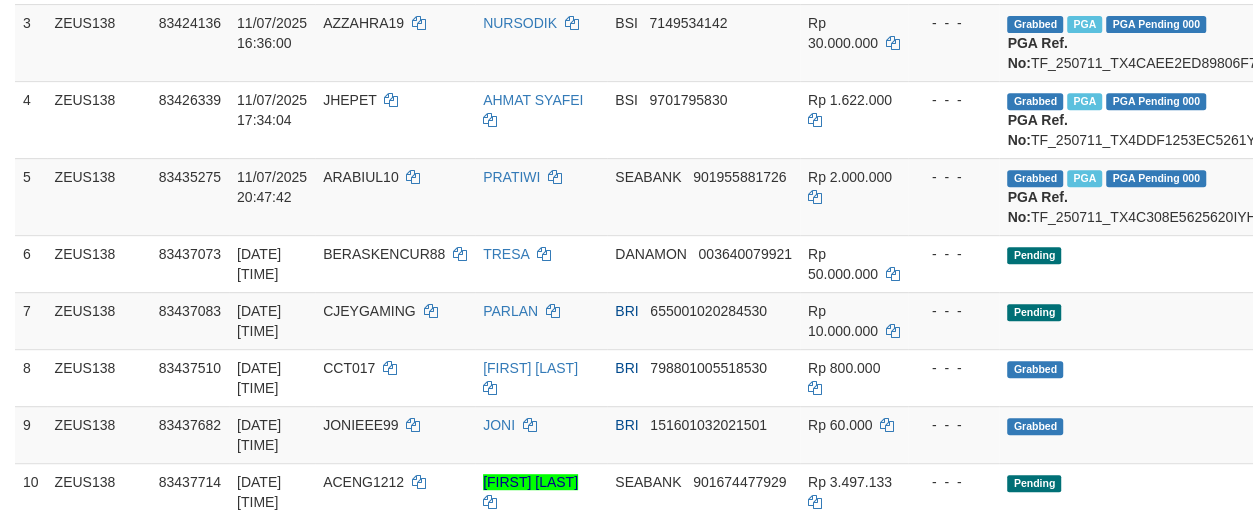 scroll, scrollTop: 450, scrollLeft: 0, axis: vertical 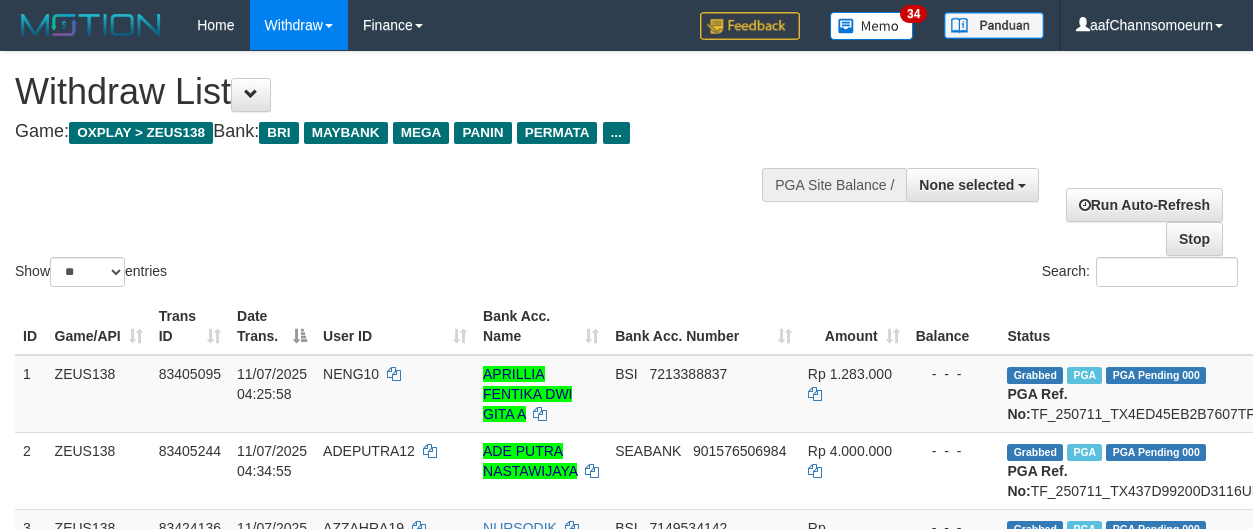 select 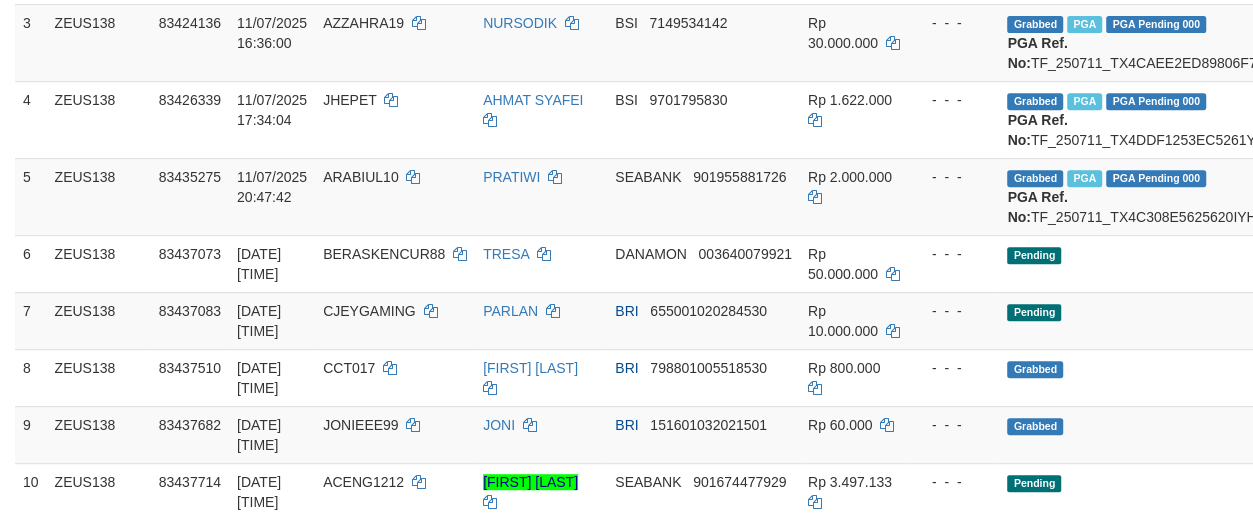 scroll, scrollTop: 450, scrollLeft: 0, axis: vertical 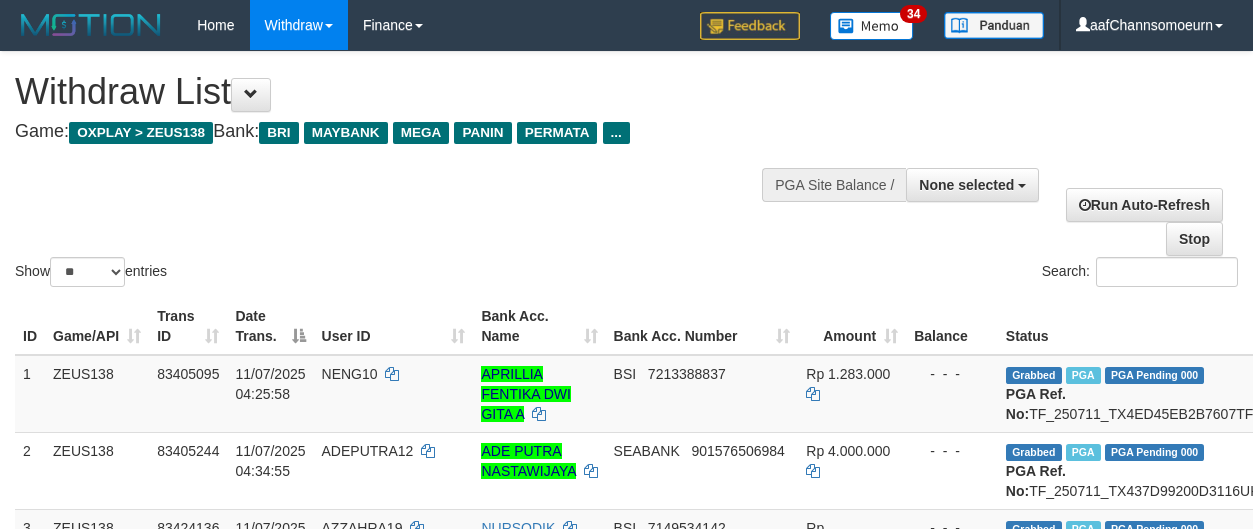 select 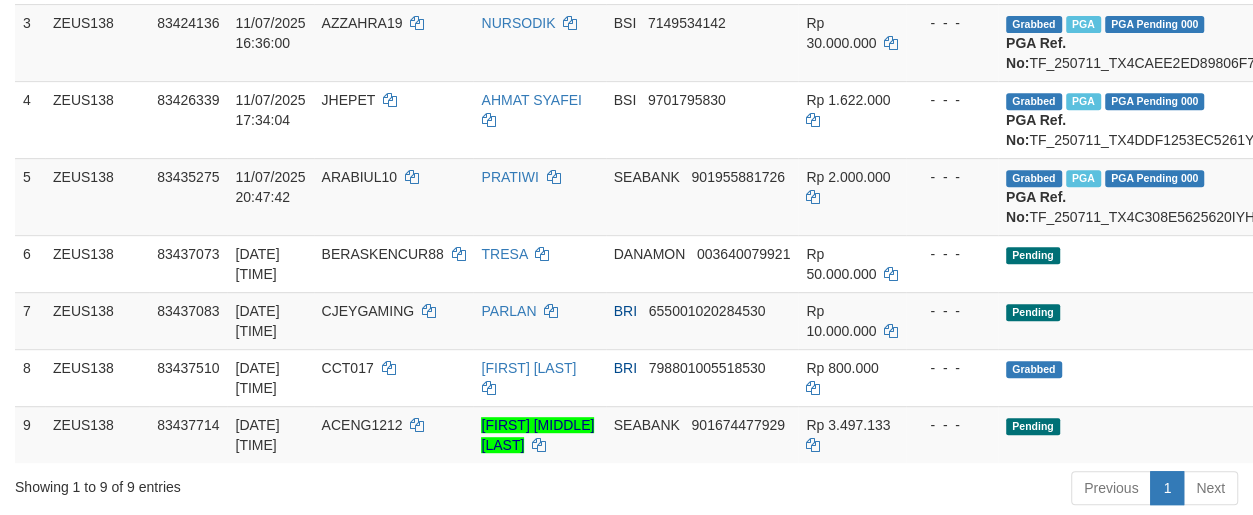 scroll, scrollTop: 450, scrollLeft: 0, axis: vertical 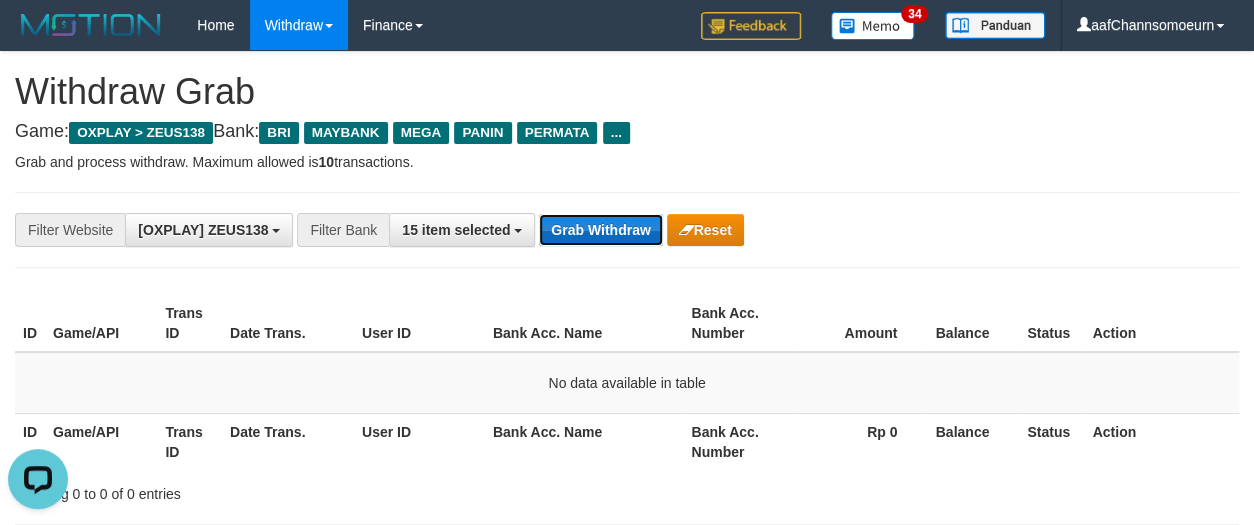 click on "Grab Withdraw" at bounding box center [600, 230] 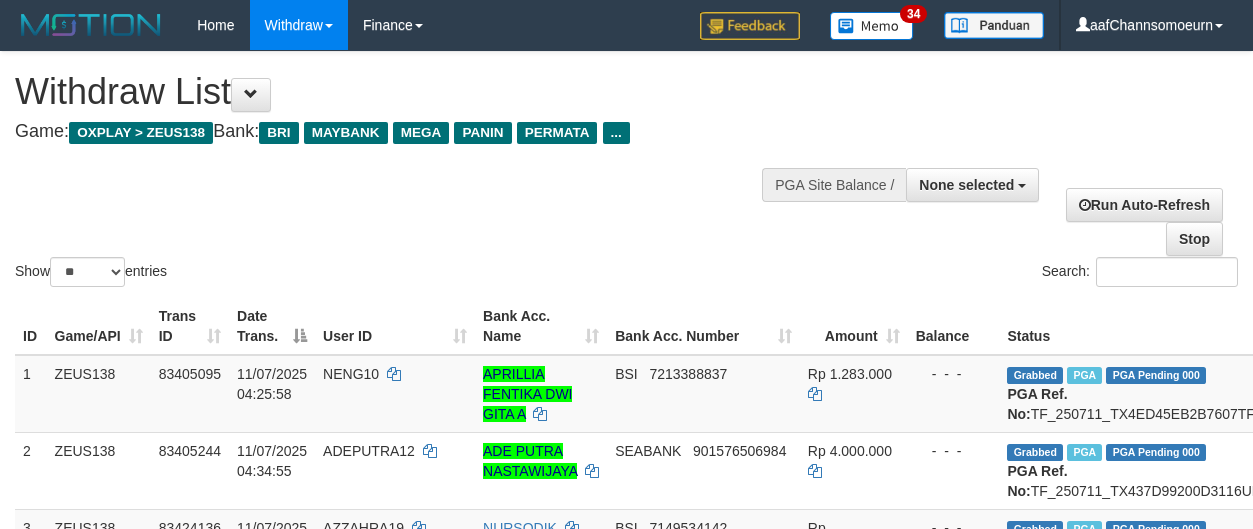 select 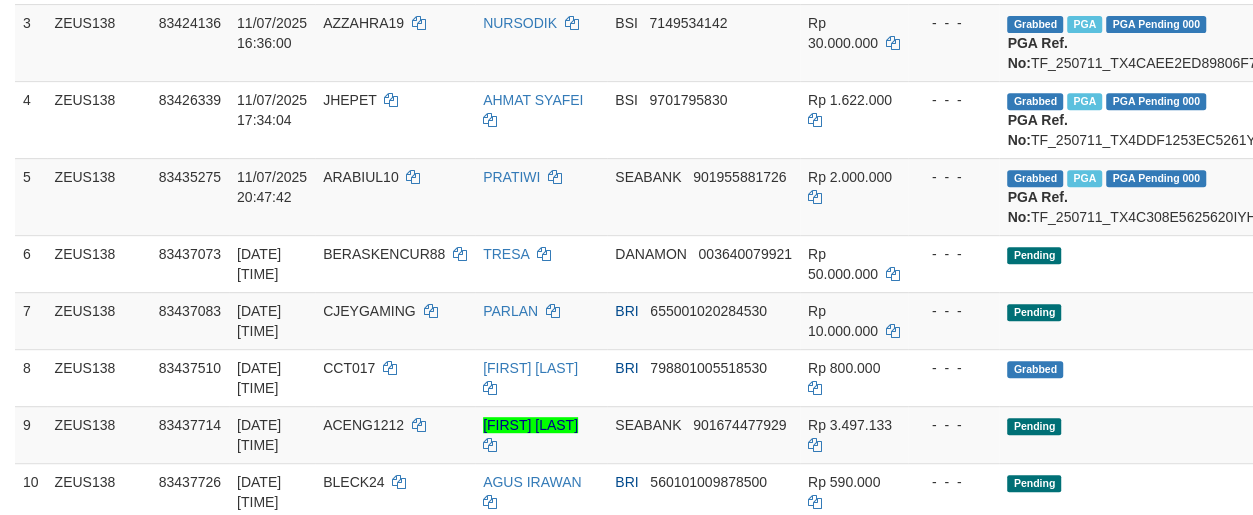 scroll, scrollTop: 450, scrollLeft: 0, axis: vertical 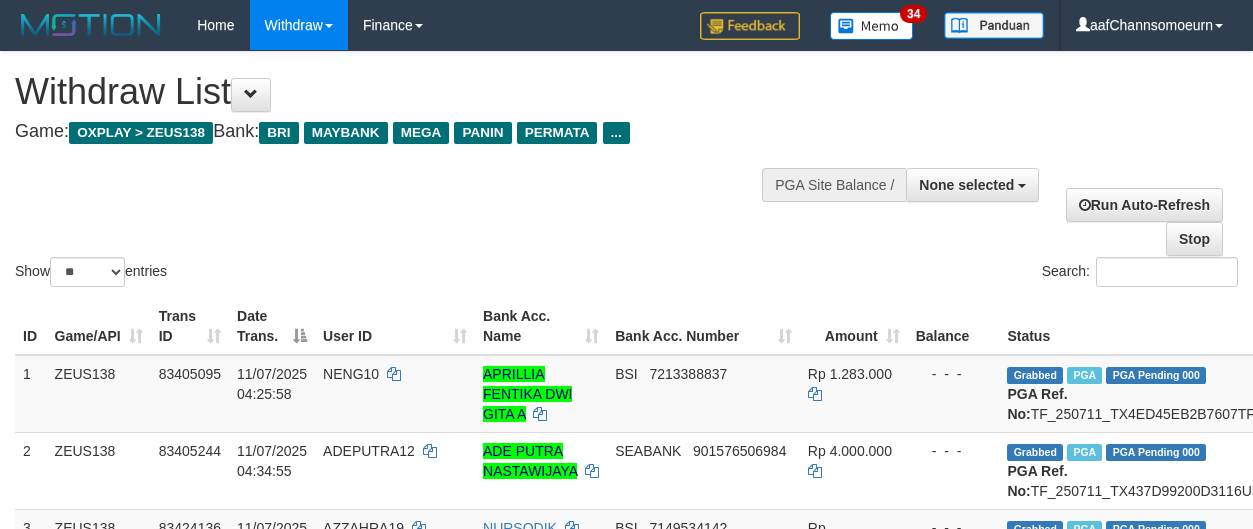 select 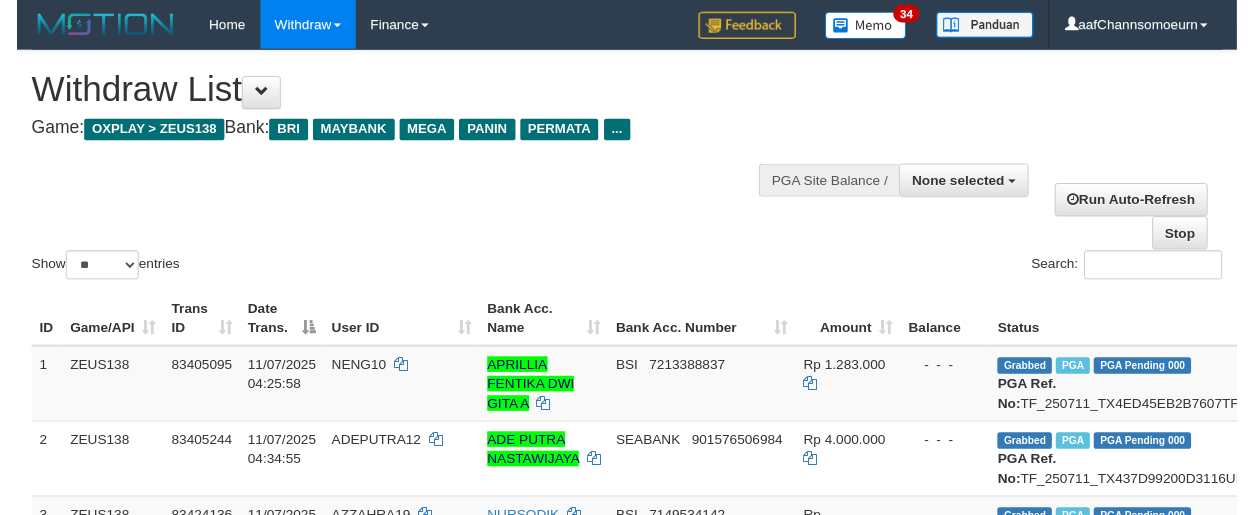 scroll, scrollTop: 42, scrollLeft: 0, axis: vertical 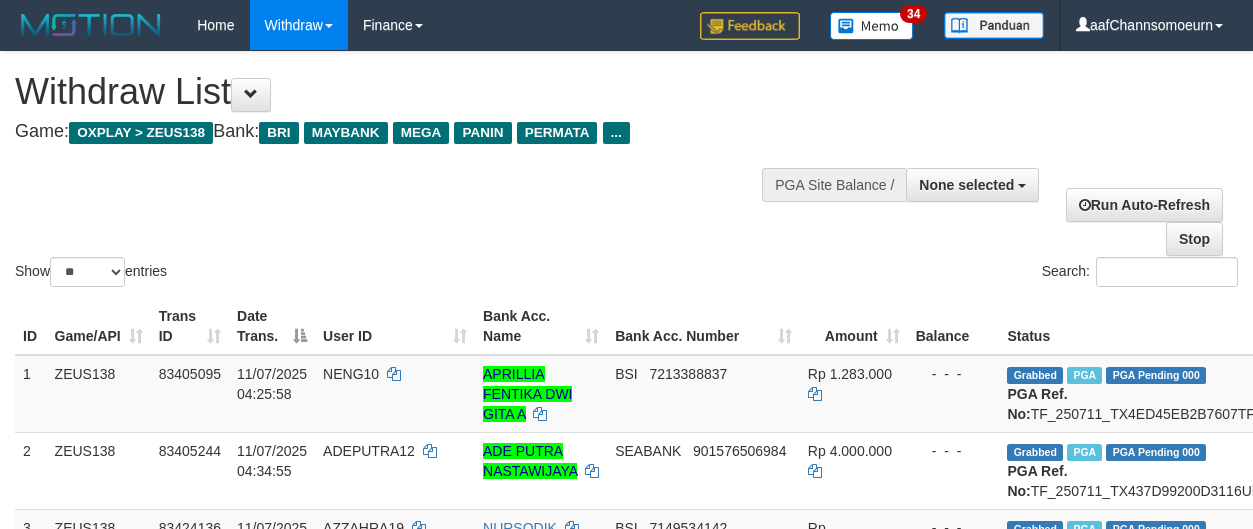select 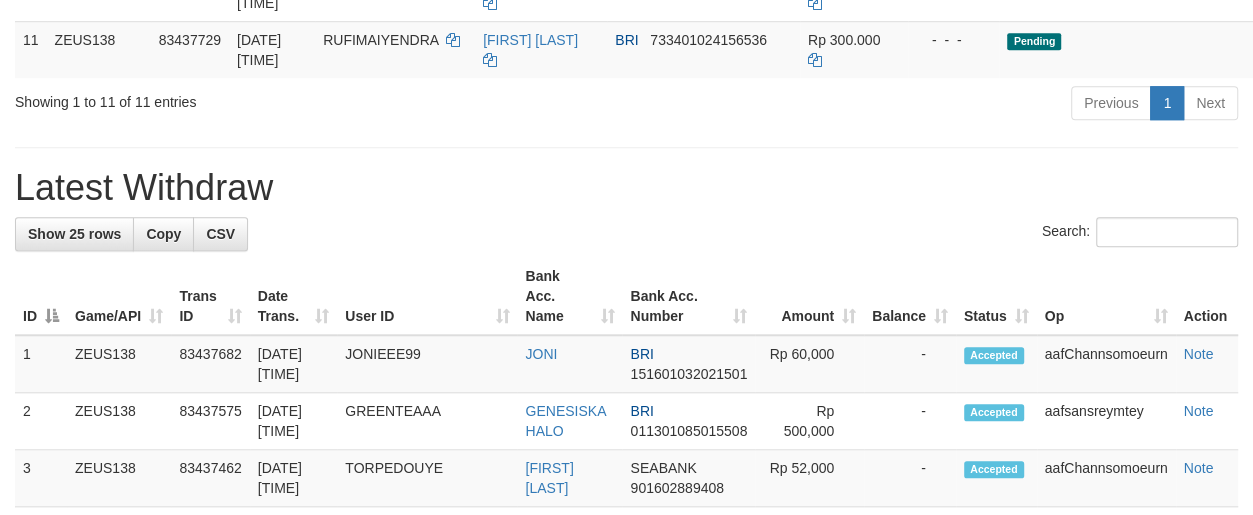 scroll, scrollTop: 950, scrollLeft: 0, axis: vertical 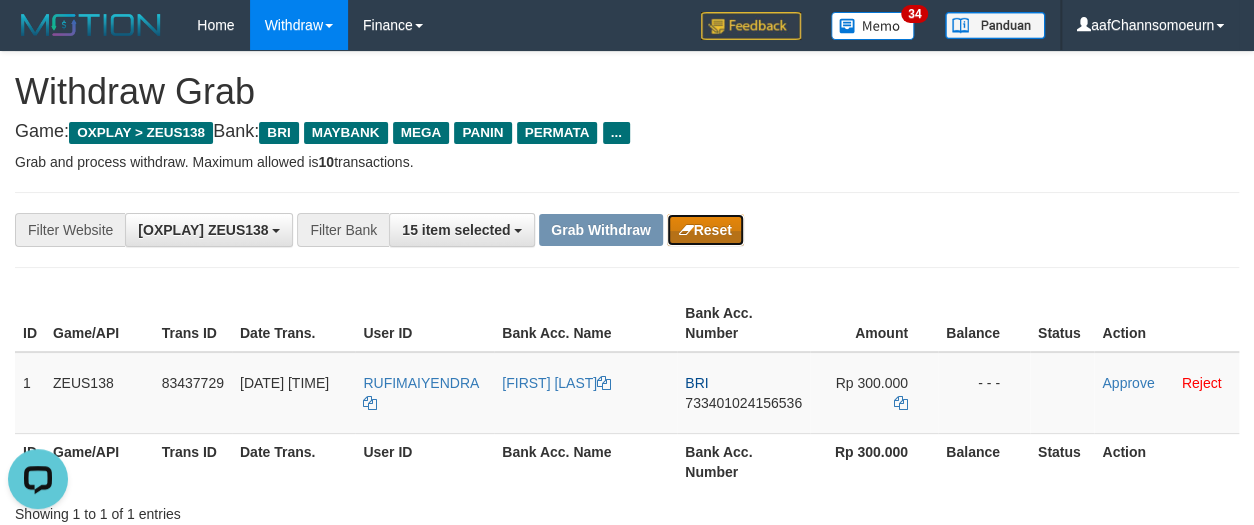 click on "Reset" at bounding box center [705, 230] 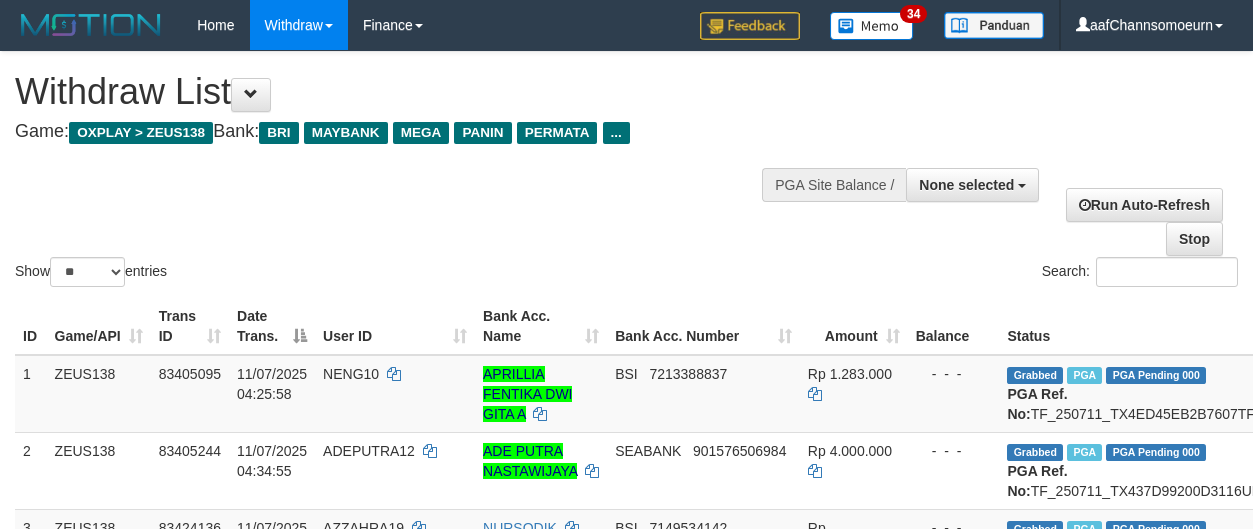 select 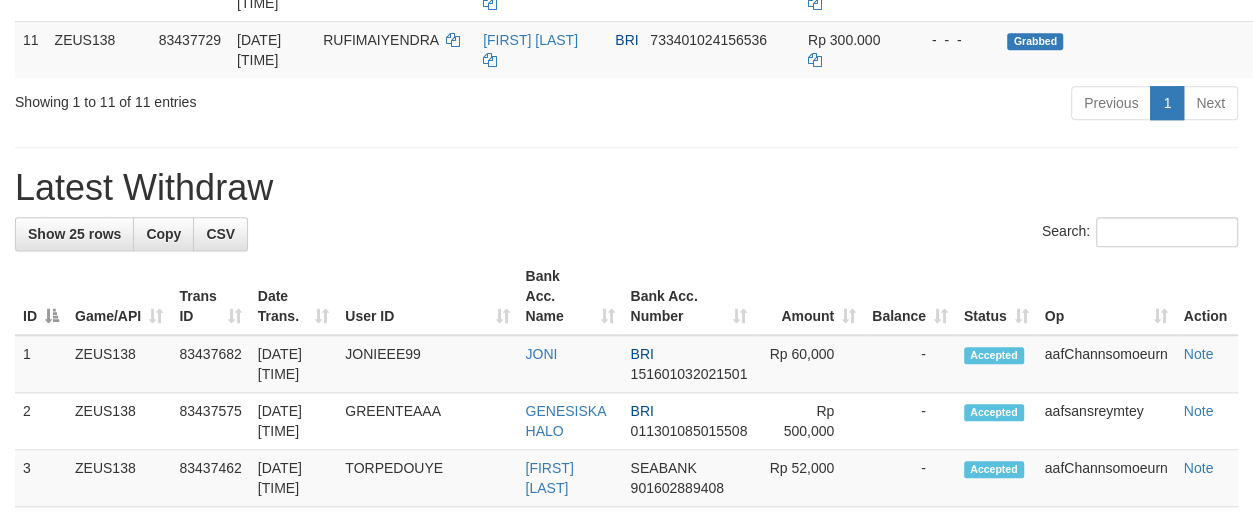 scroll, scrollTop: 950, scrollLeft: 0, axis: vertical 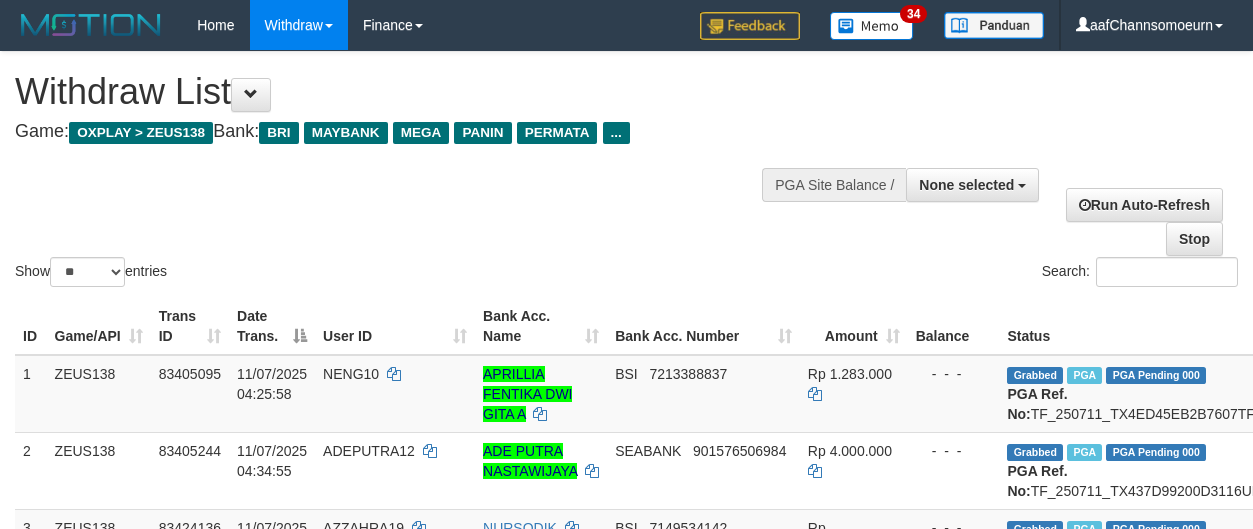select 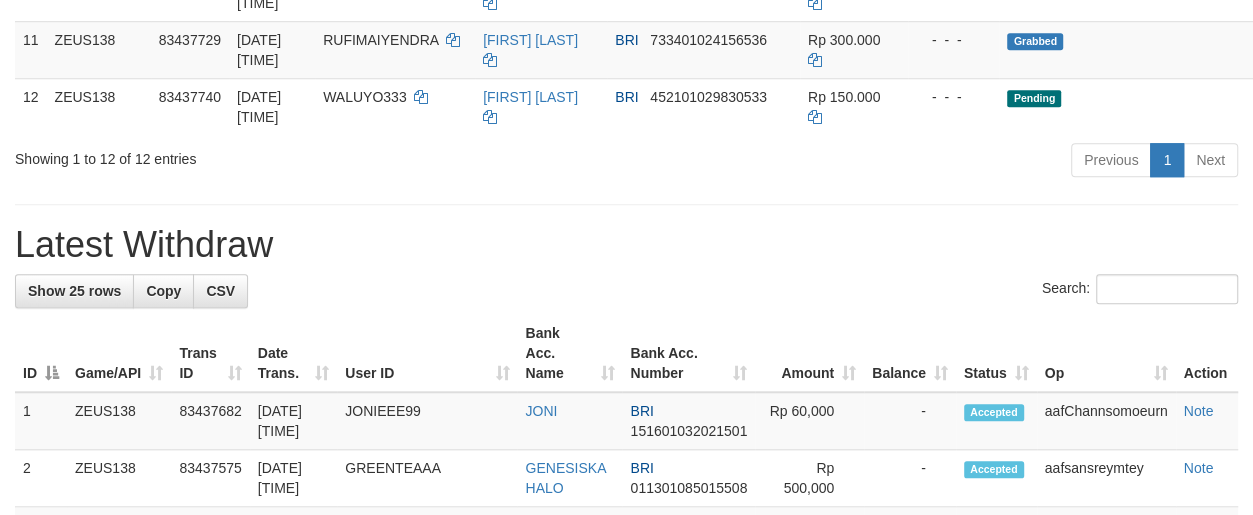 scroll, scrollTop: 950, scrollLeft: 0, axis: vertical 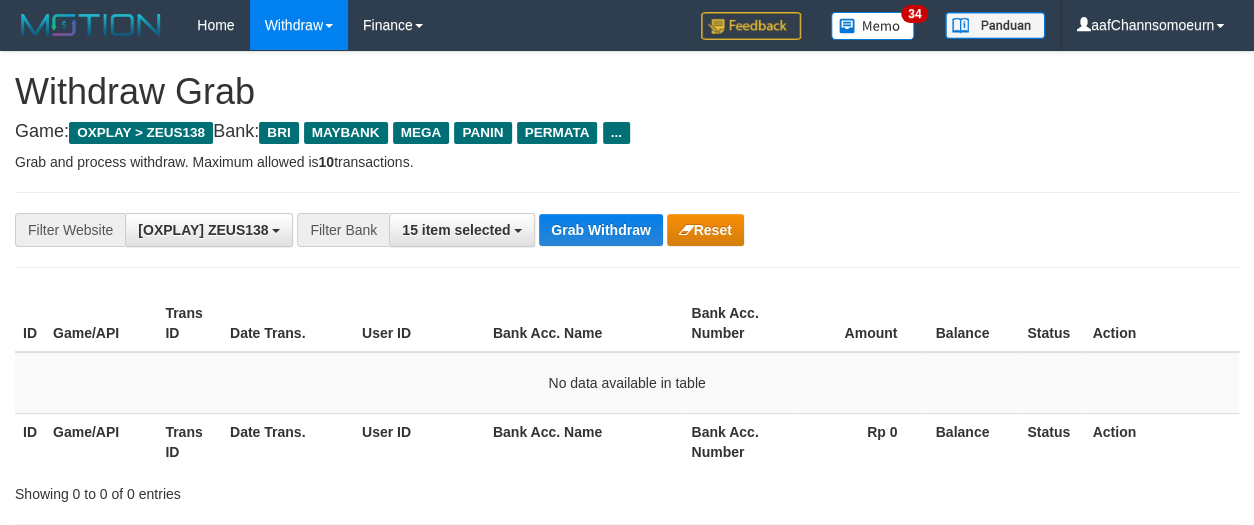 click on "Grab Withdraw" at bounding box center (600, 230) 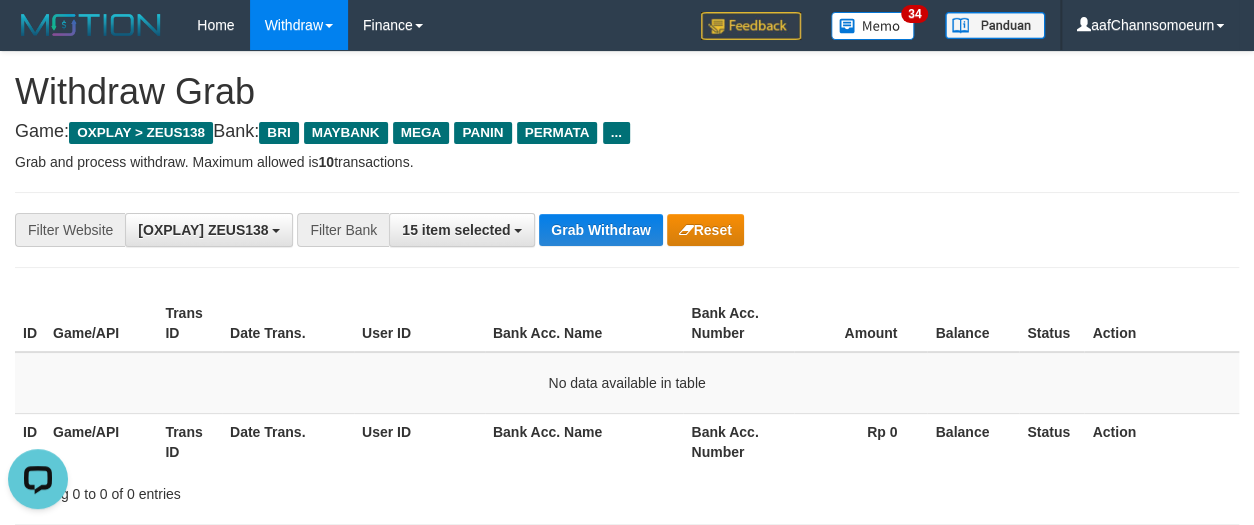 scroll, scrollTop: 0, scrollLeft: 0, axis: both 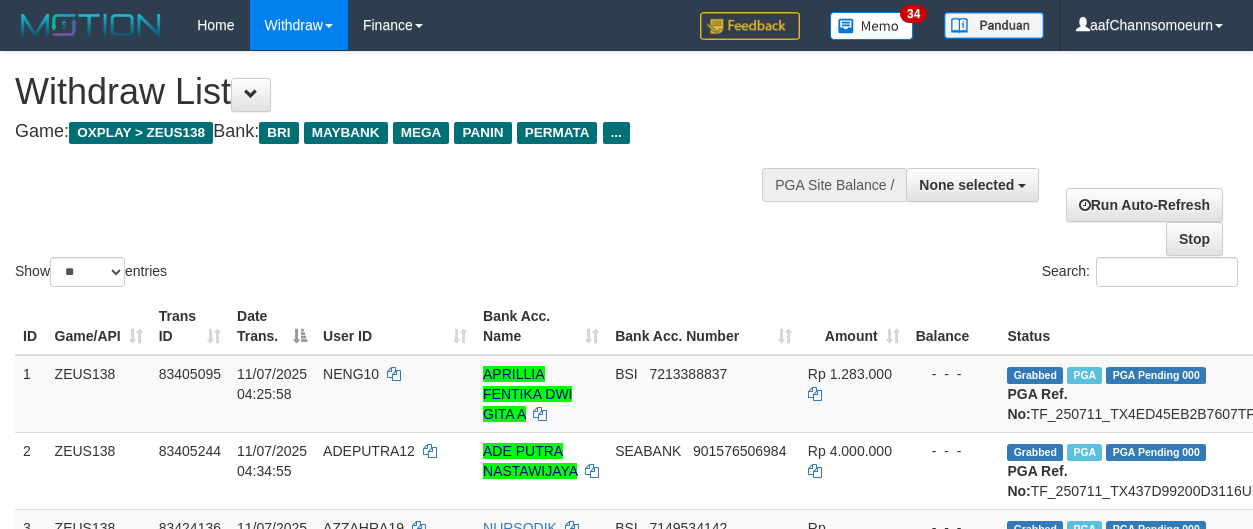 select 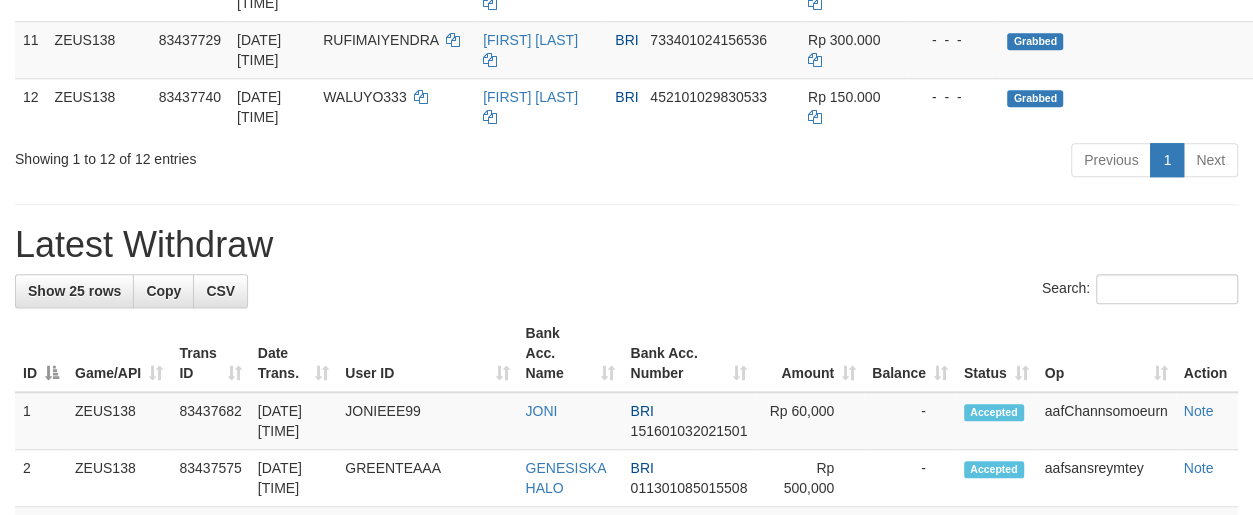 scroll, scrollTop: 950, scrollLeft: 0, axis: vertical 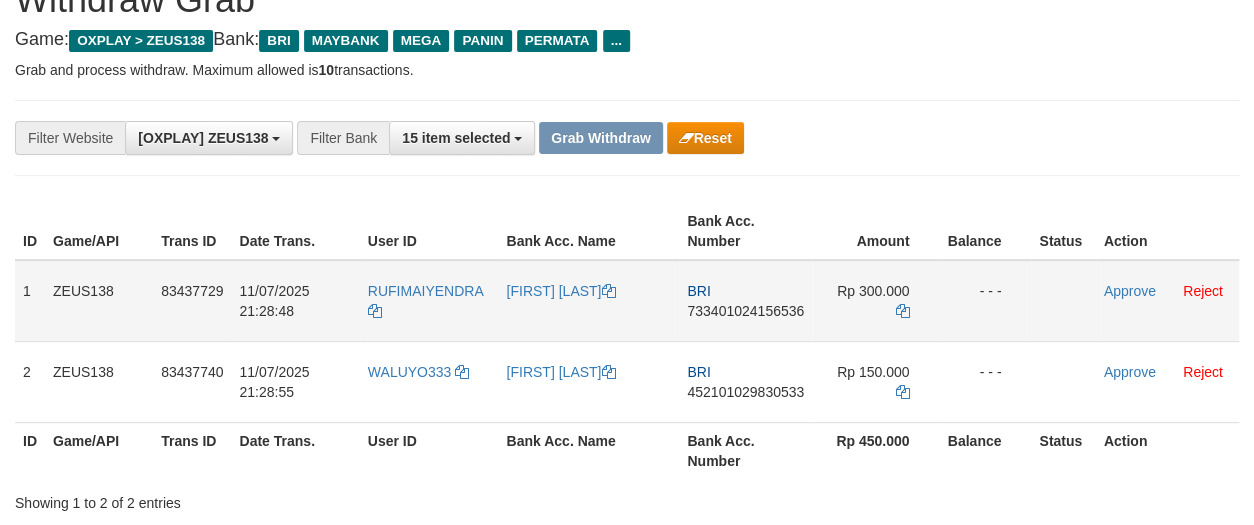 click on "RUFIMAIYENDRA" at bounding box center (429, 301) 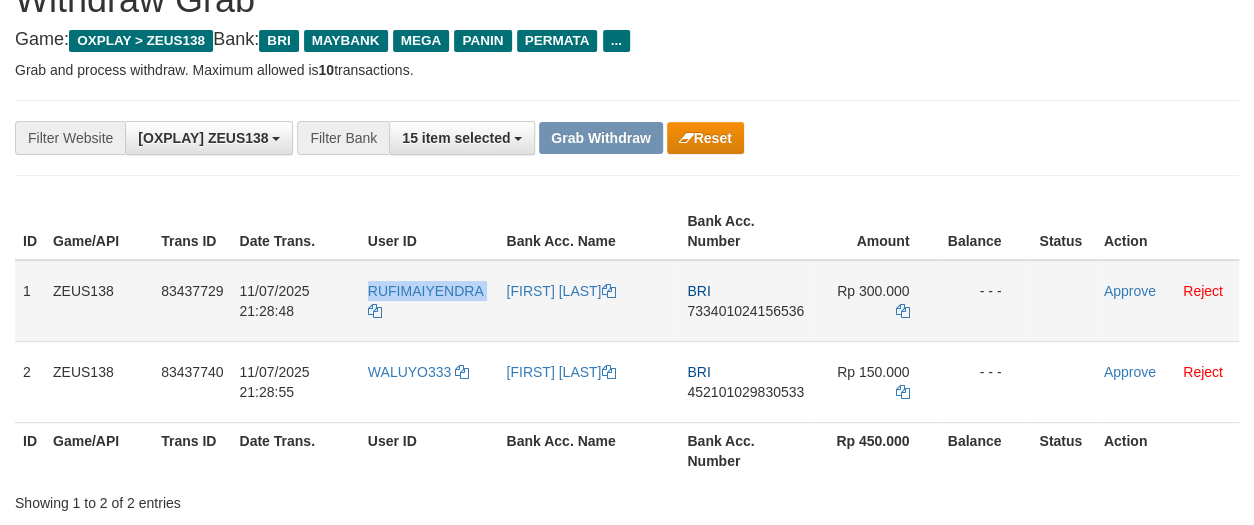 click on "RUFIMAIYENDRA" at bounding box center (429, 301) 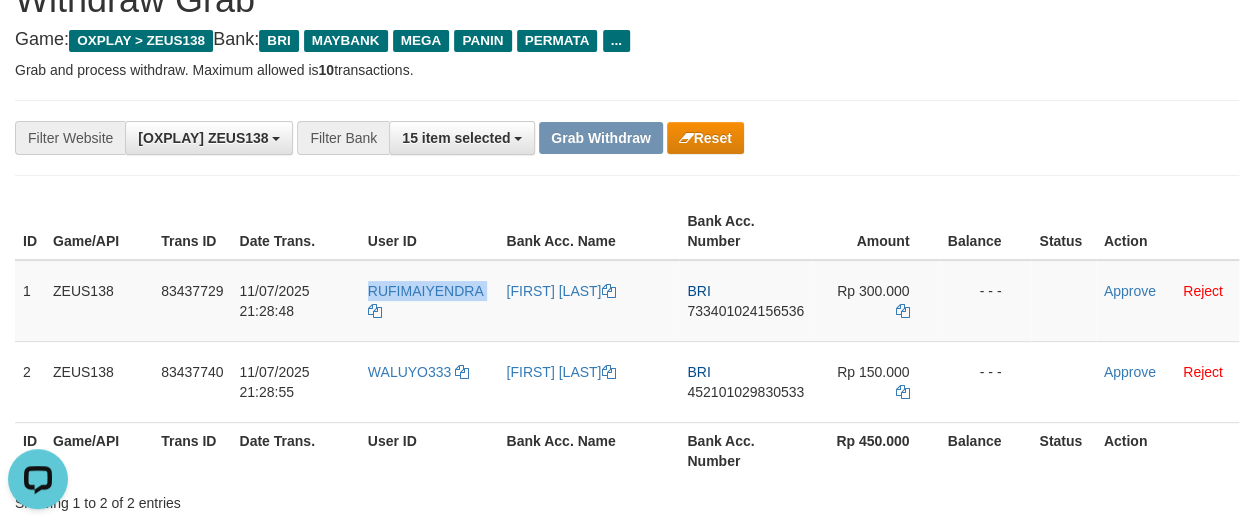 scroll, scrollTop: 0, scrollLeft: 0, axis: both 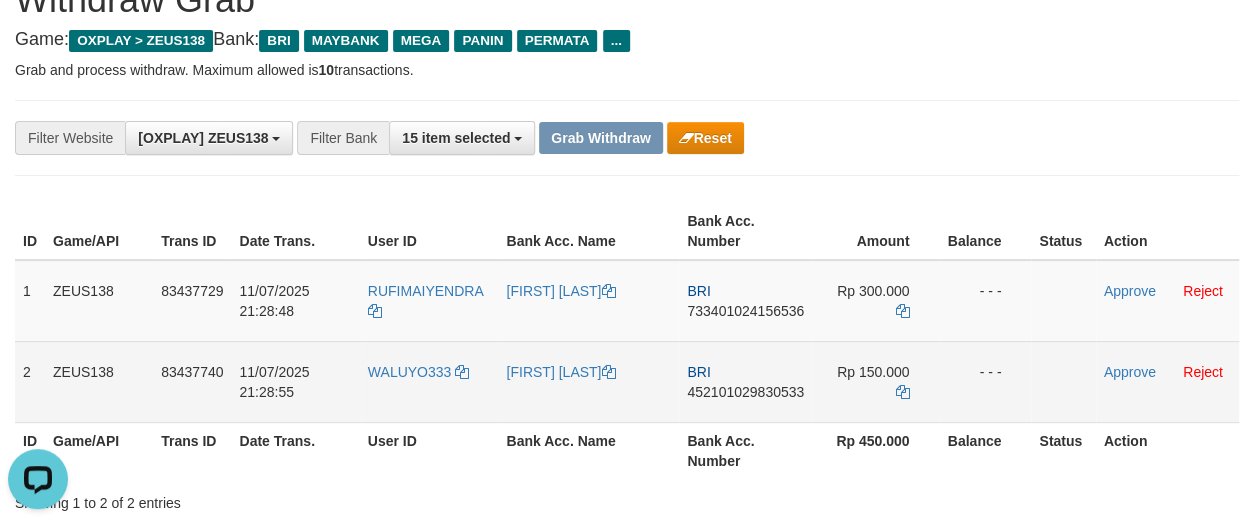 click on "WALUYO333" at bounding box center (429, 381) 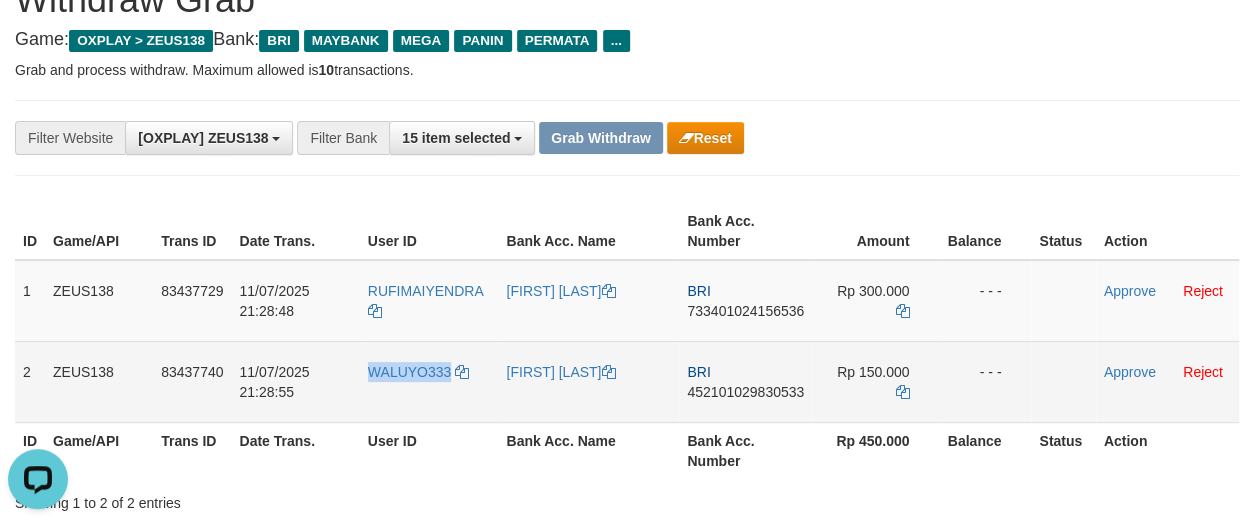 click on "WALUYO333" at bounding box center [429, 381] 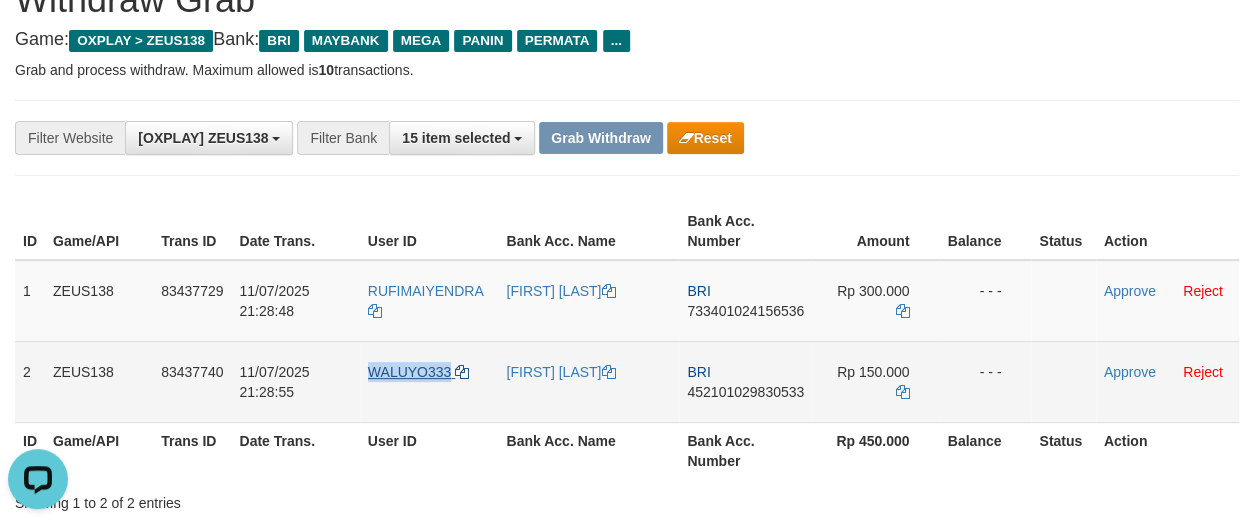 drag, startPoint x: 420, startPoint y: 390, endPoint x: 410, endPoint y: 368, distance: 24.166092 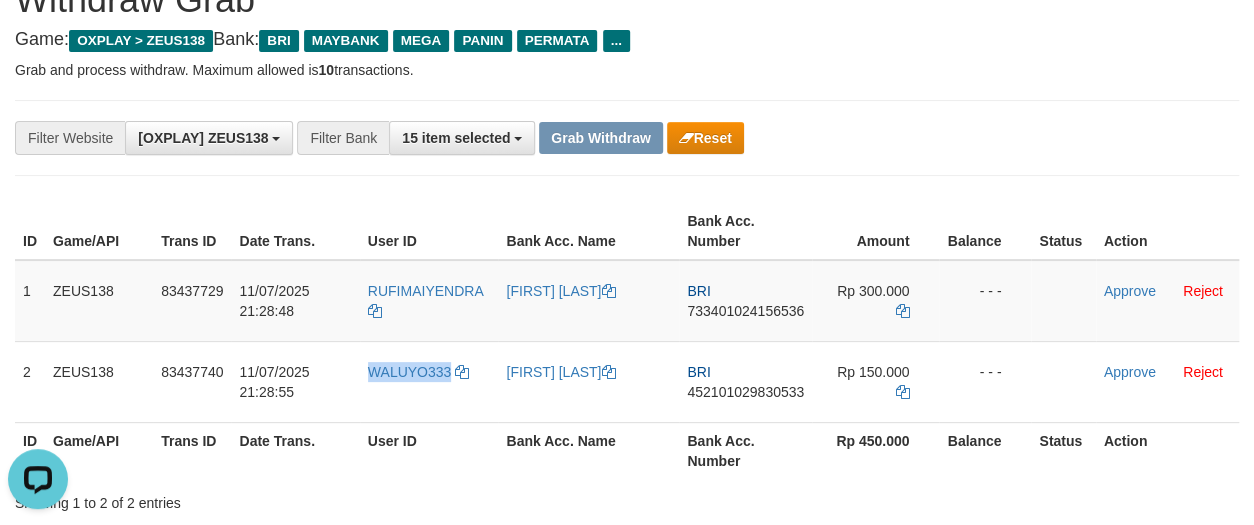 copy on "WALUYO333" 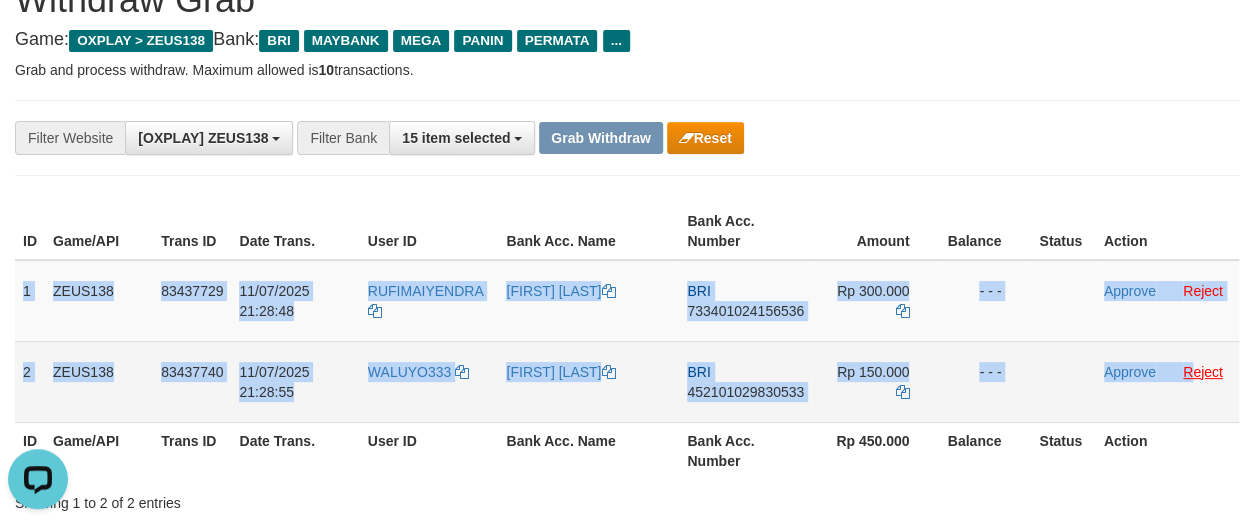 drag, startPoint x: 113, startPoint y: 325, endPoint x: 1190, endPoint y: 365, distance: 1077.7426 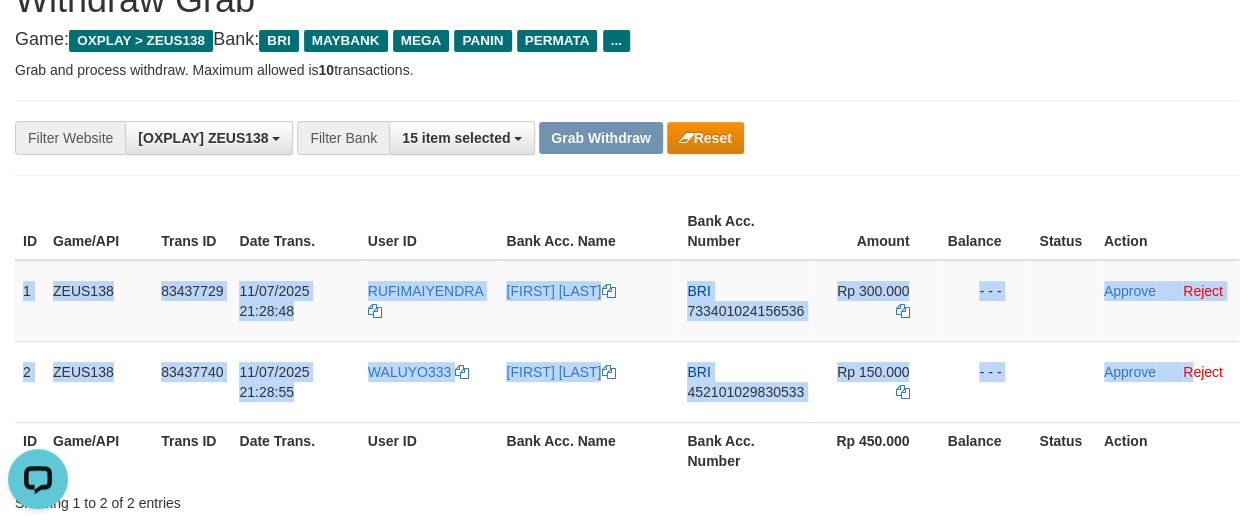 copy on "1
ZEUS138
83437729
11/07/2025 21:28:48
RUFIMAIYENDRA
NABIL TRI ANAN
BRI
733401024156536
Rp 300.000
- - -
Approve
Reject
2
ZEUS138
83437740
11/07/2025 21:28:55
WALUYO333
M INDRA ZULKIP
BRI
452101029830533
Rp 150.000
- - -
Approve
R" 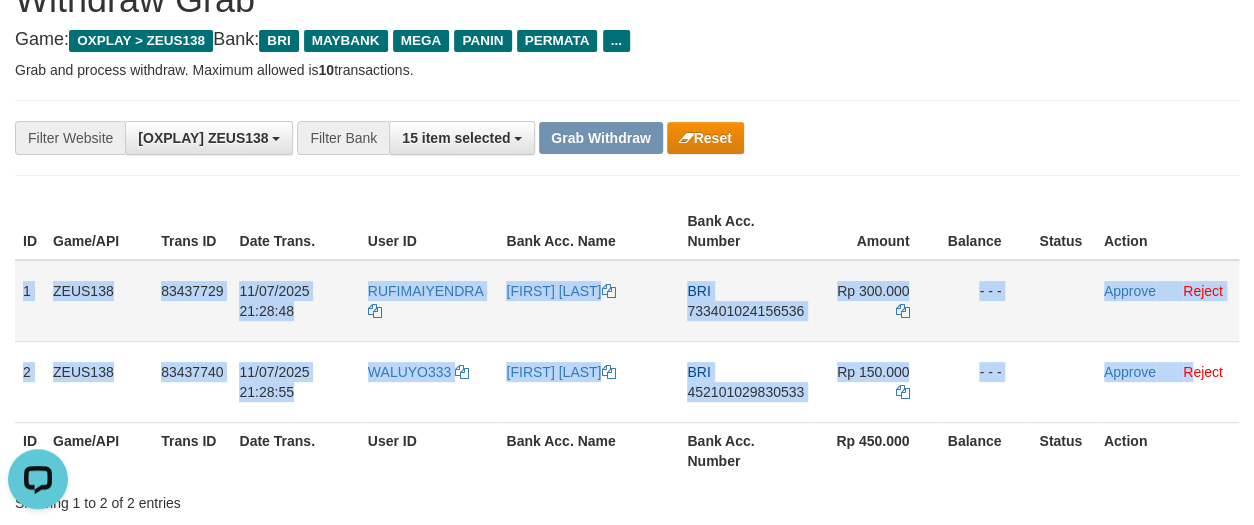 click on "BRI
733401024156536" at bounding box center [745, 301] 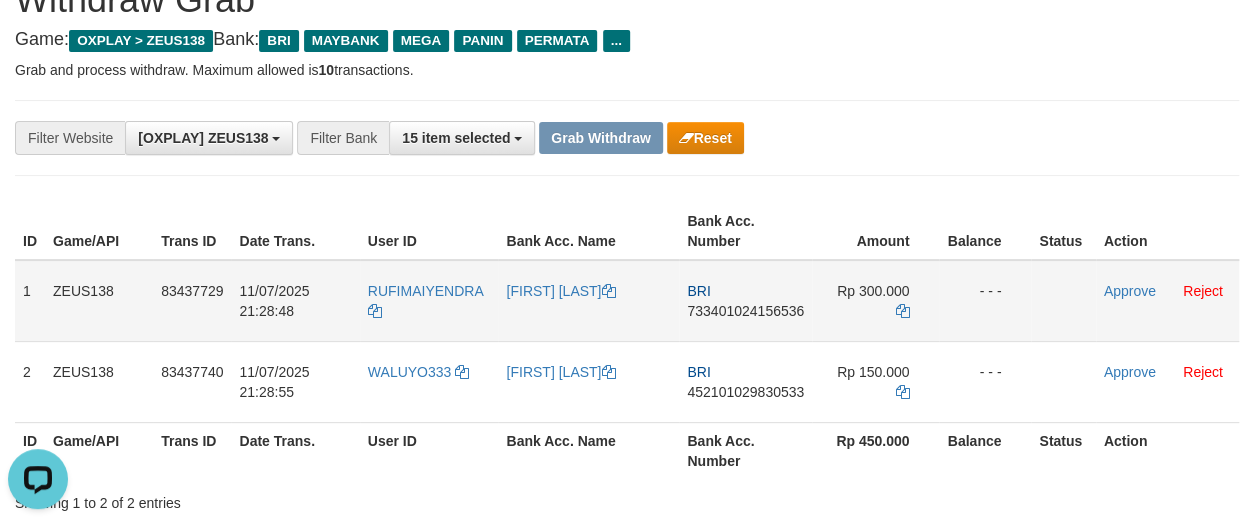 click on "733401024156536" at bounding box center [745, 311] 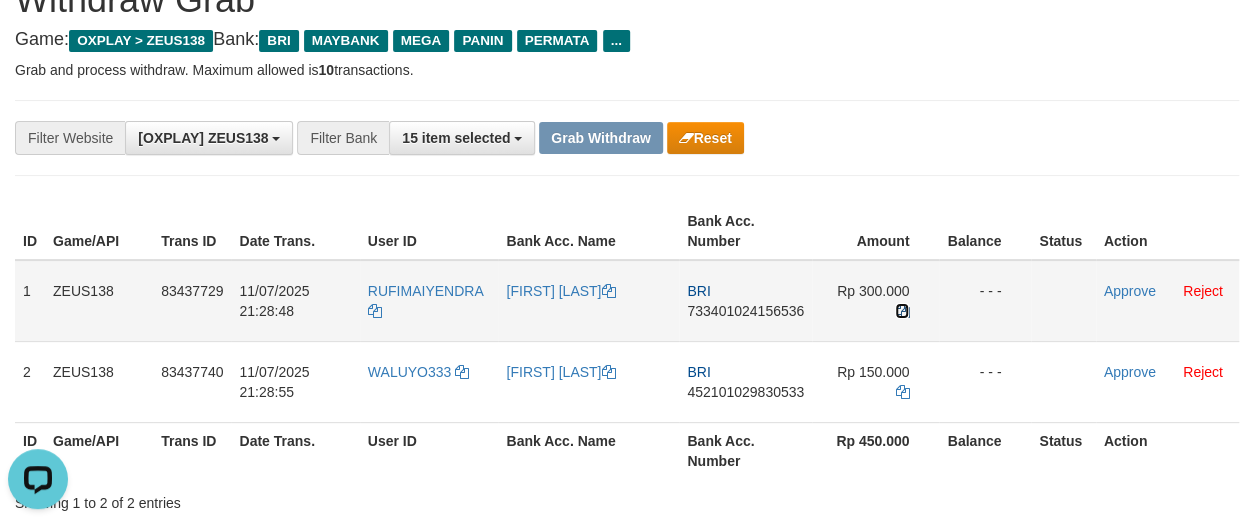 click at bounding box center [902, 311] 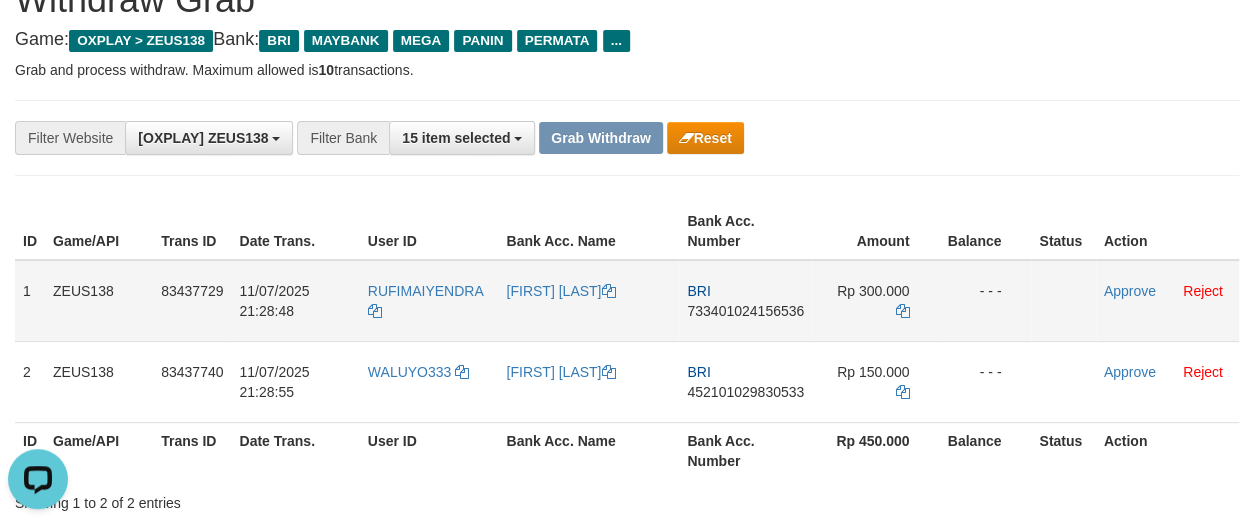 click on "Approve
Reject" at bounding box center [1167, 301] 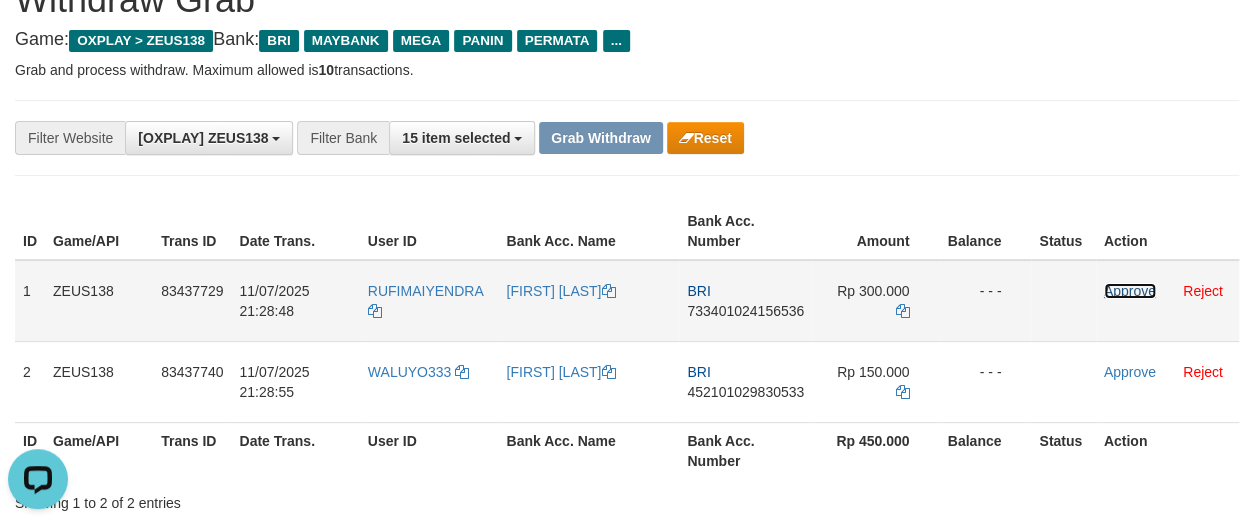 click on "Approve" at bounding box center (1130, 291) 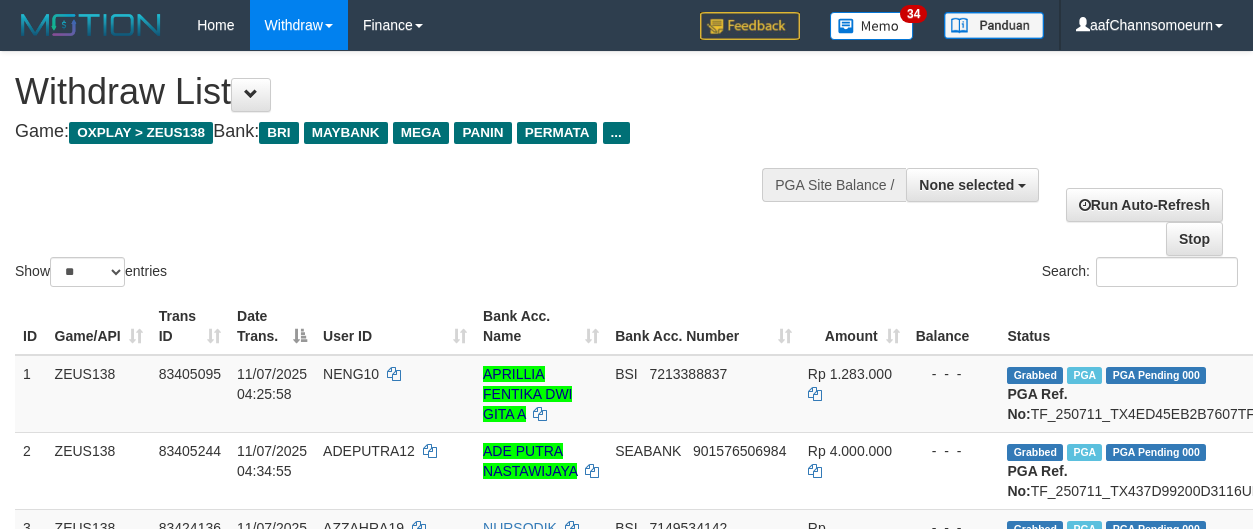select 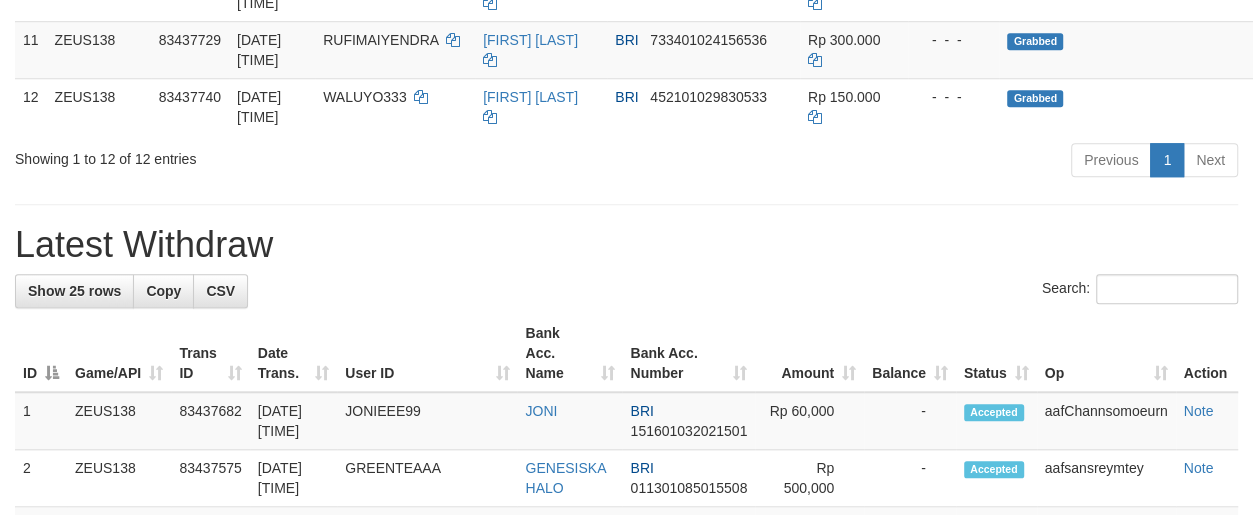 scroll, scrollTop: 950, scrollLeft: 0, axis: vertical 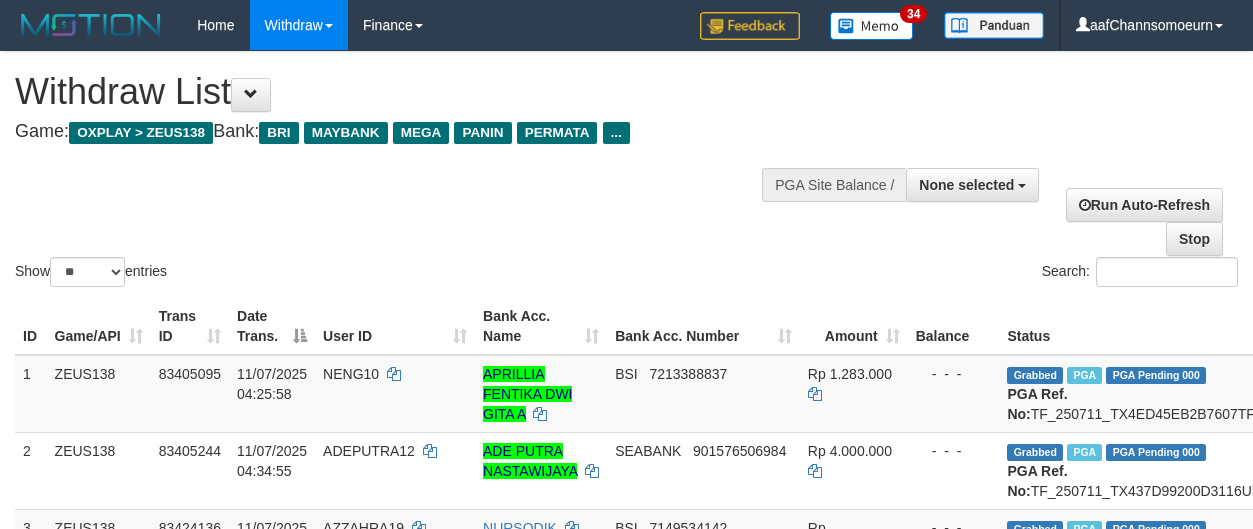 select 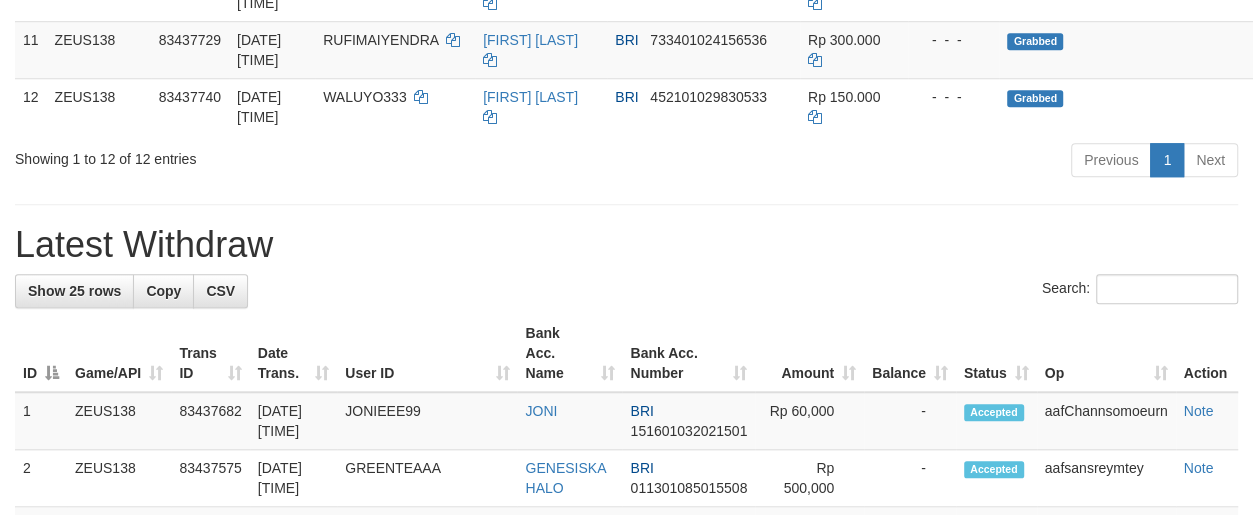 scroll, scrollTop: 950, scrollLeft: 0, axis: vertical 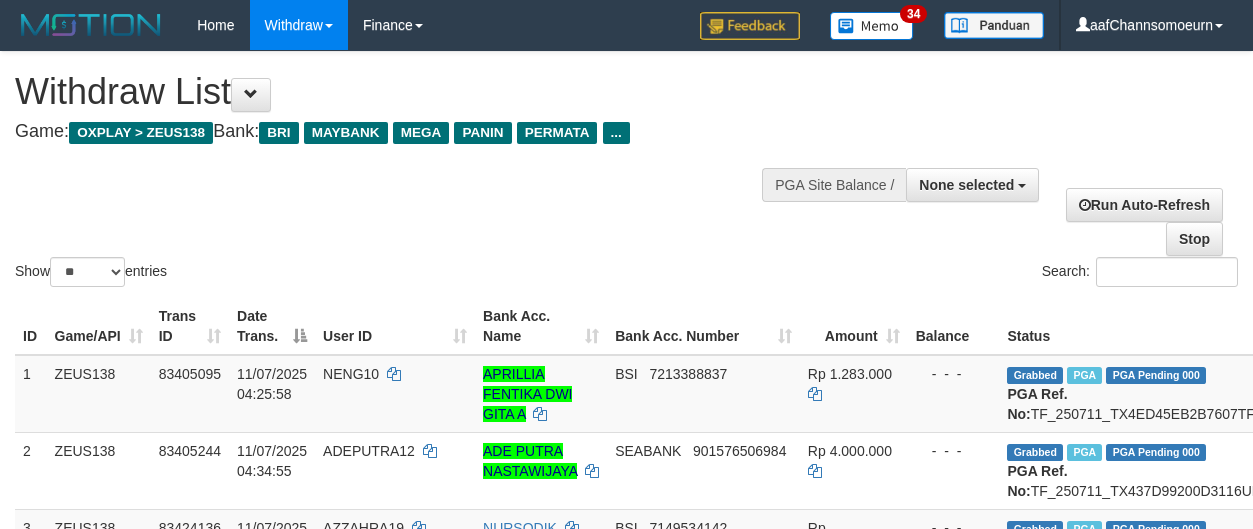 select 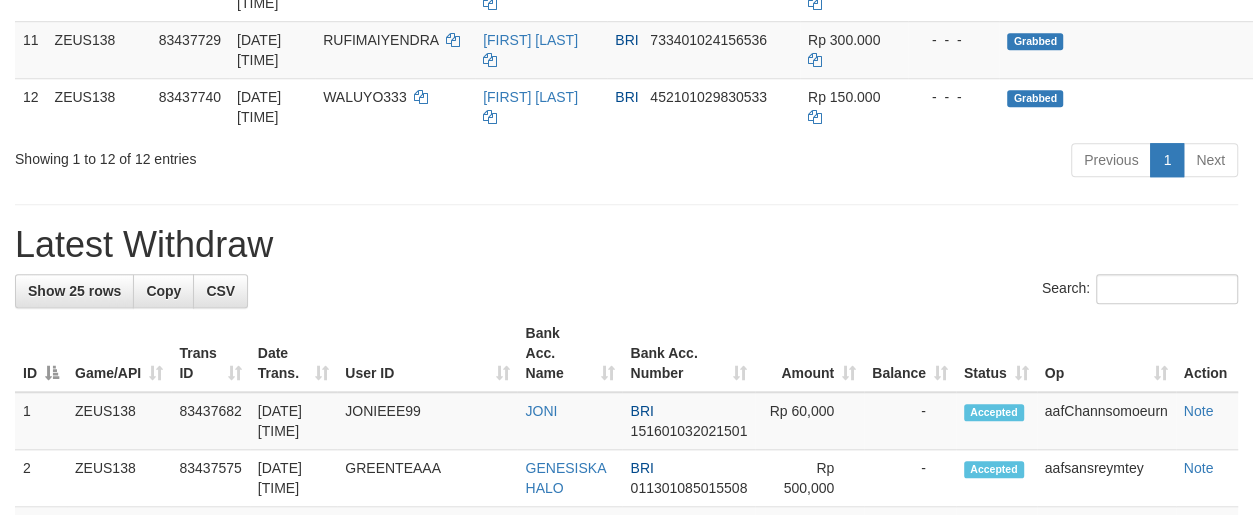 scroll, scrollTop: 950, scrollLeft: 0, axis: vertical 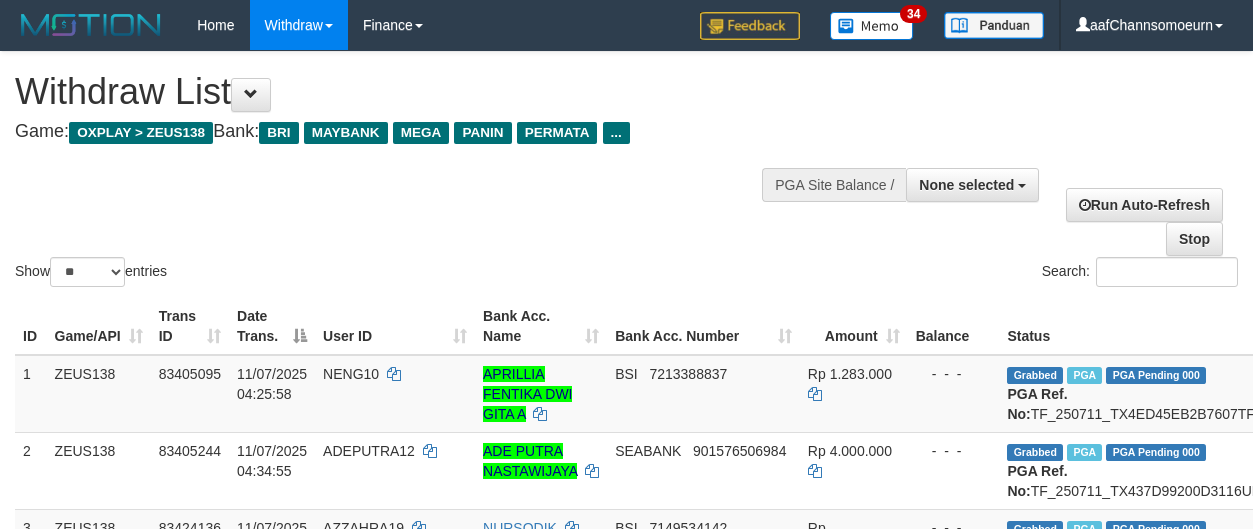 select 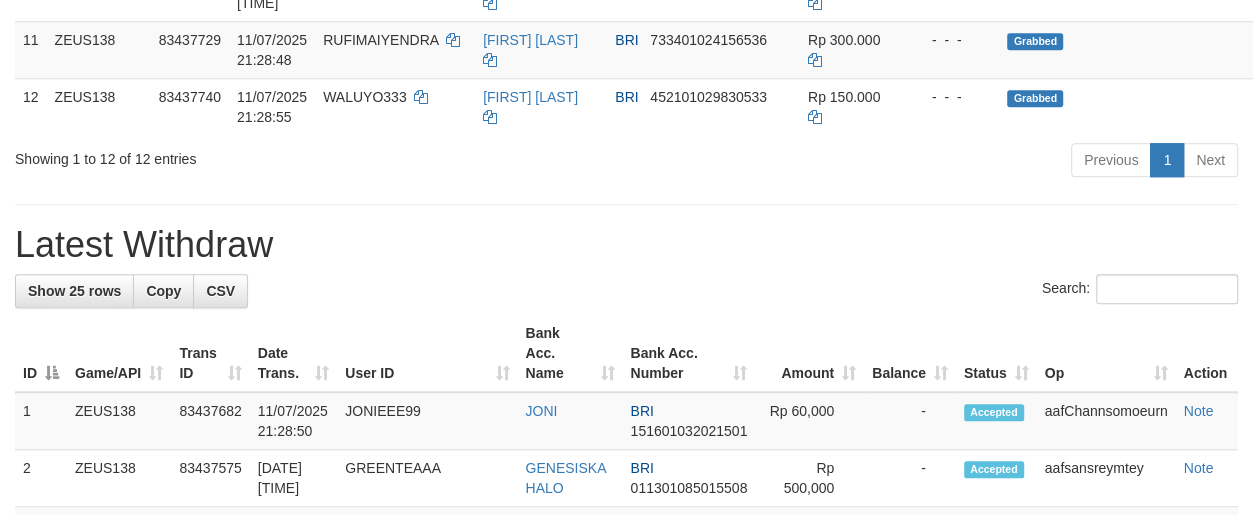 scroll, scrollTop: 950, scrollLeft: 0, axis: vertical 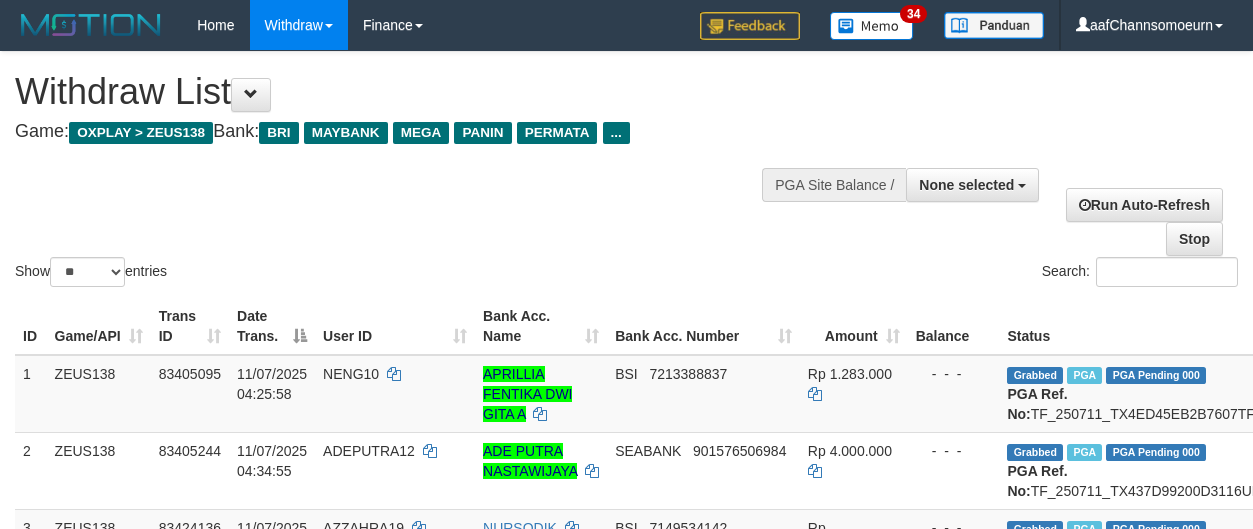 select 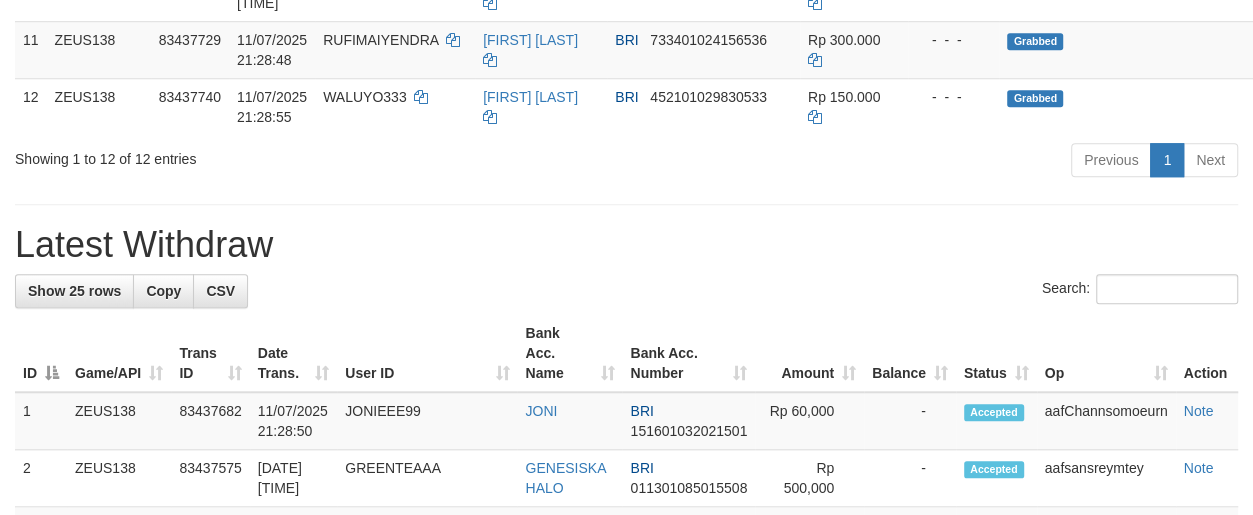 scroll, scrollTop: 950, scrollLeft: 0, axis: vertical 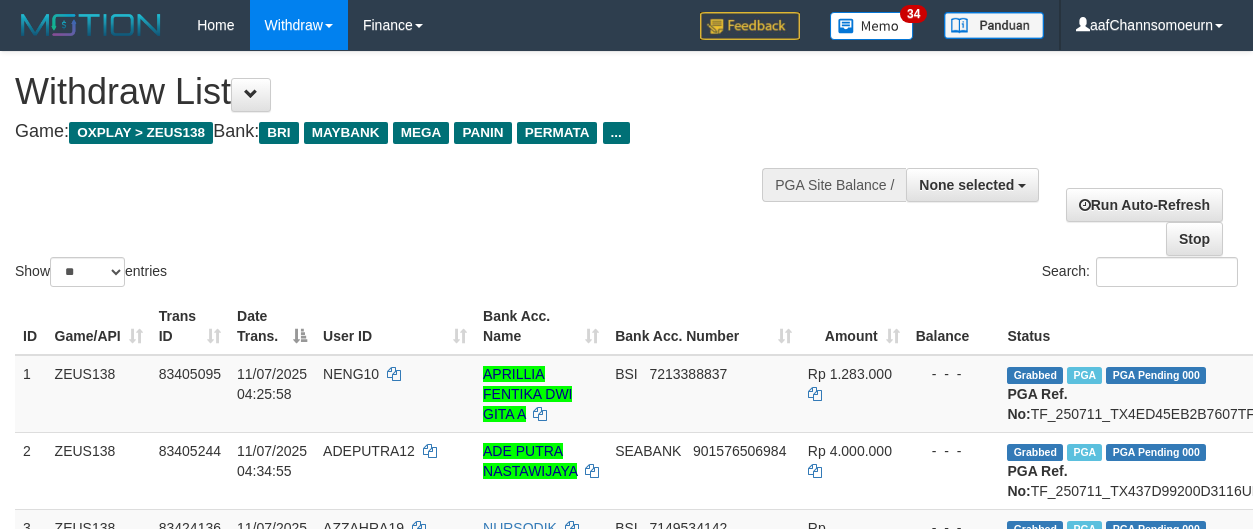 select 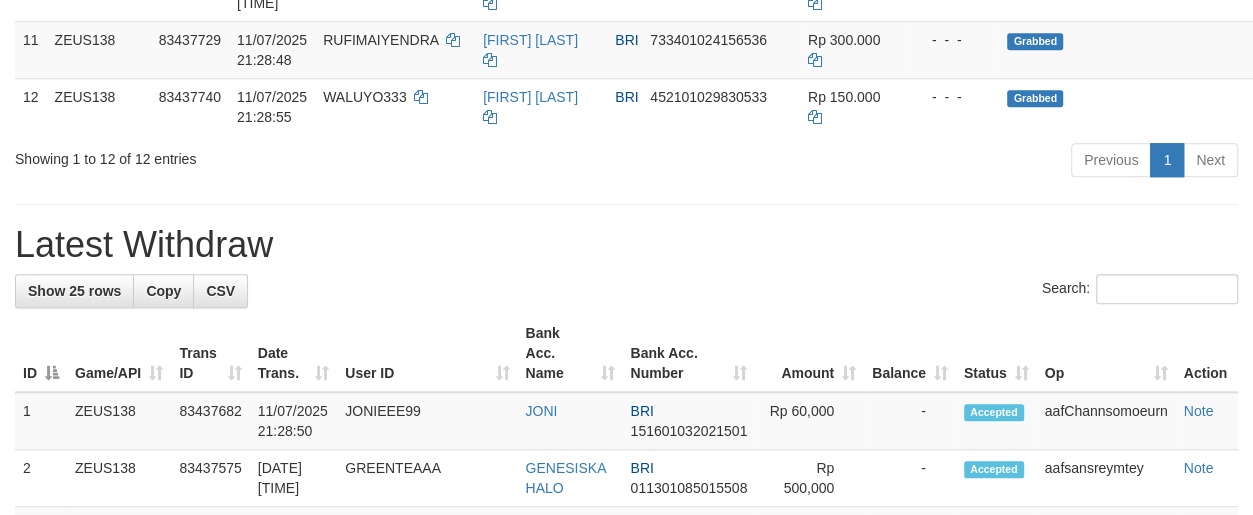 scroll, scrollTop: 950, scrollLeft: 0, axis: vertical 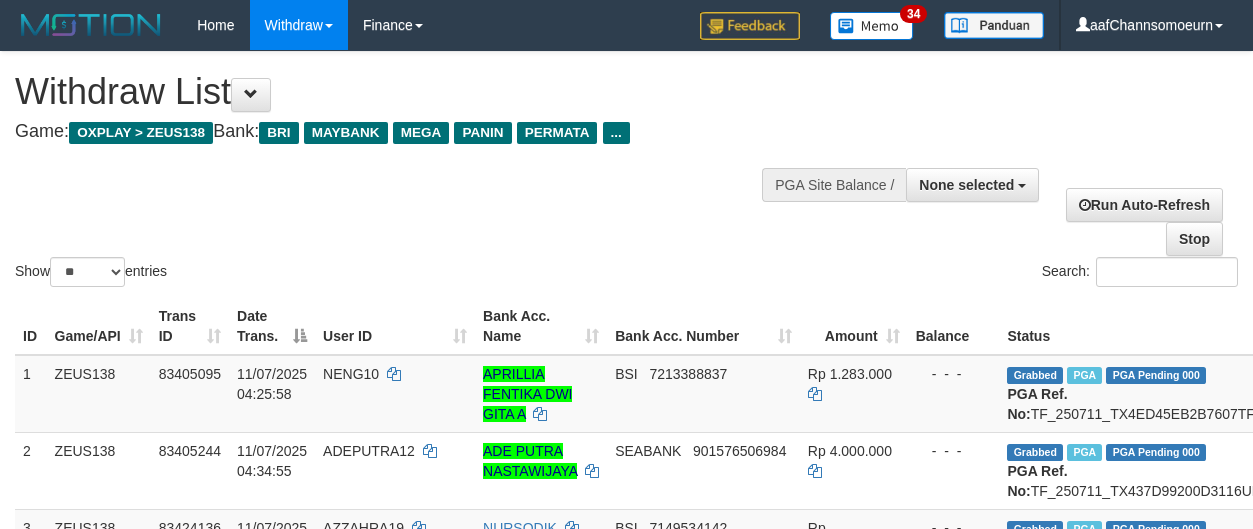 select 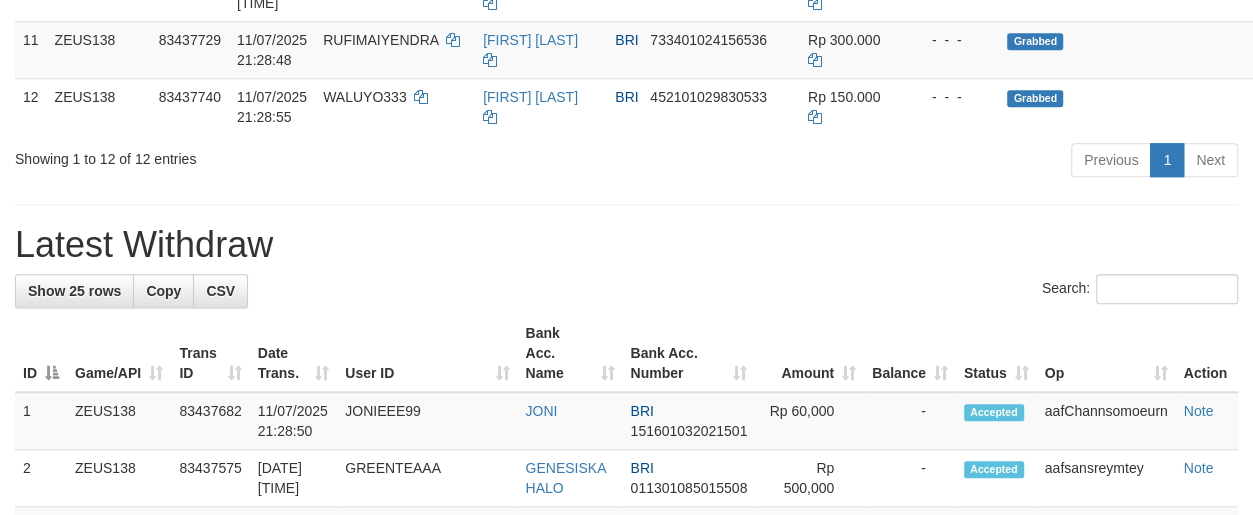 scroll, scrollTop: 950, scrollLeft: 0, axis: vertical 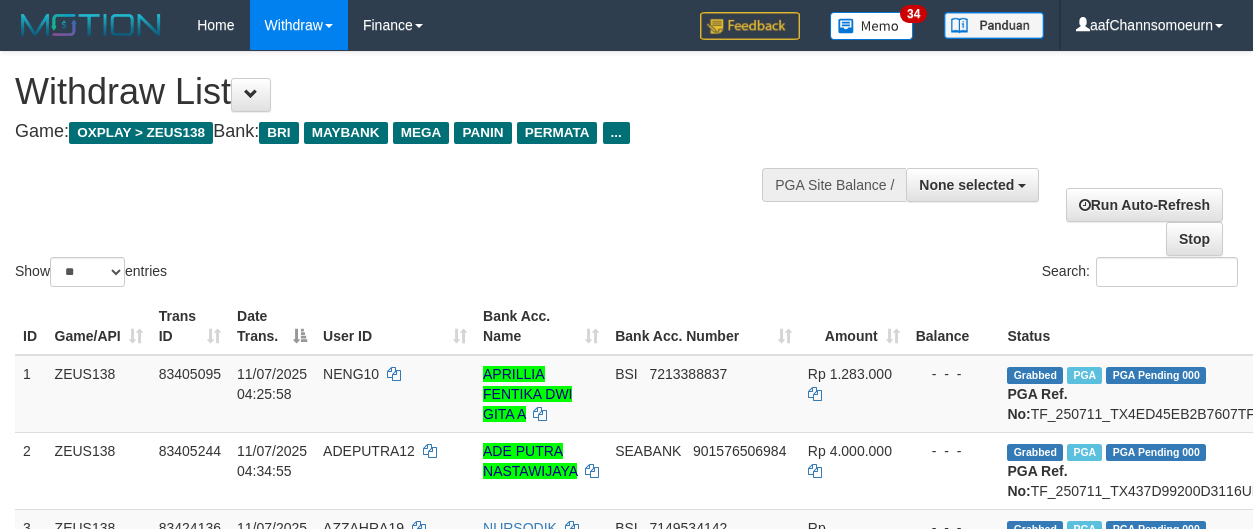 select 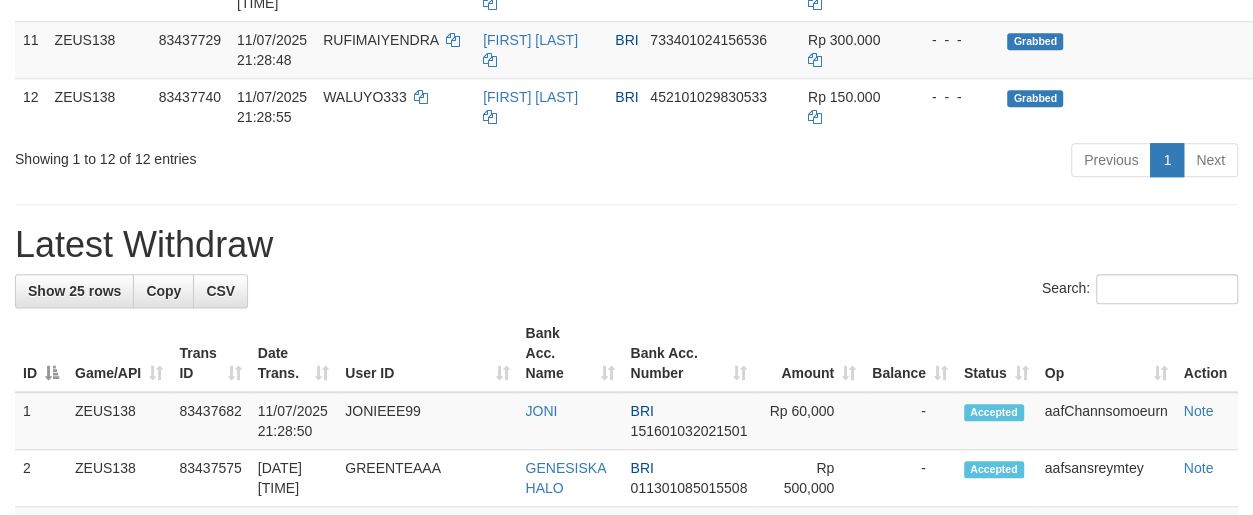 scroll, scrollTop: 950, scrollLeft: 0, axis: vertical 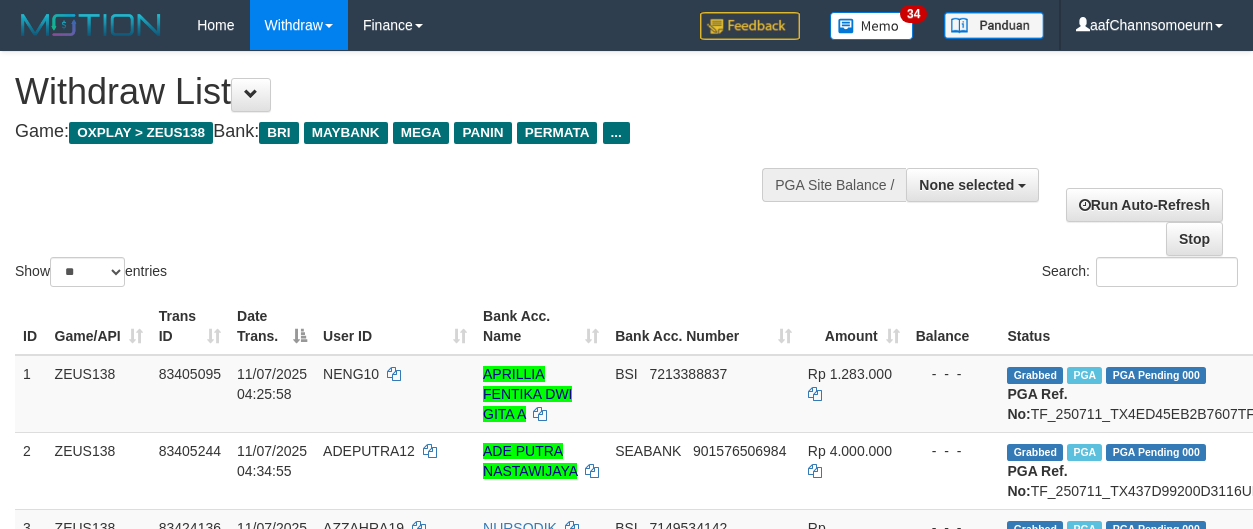 select 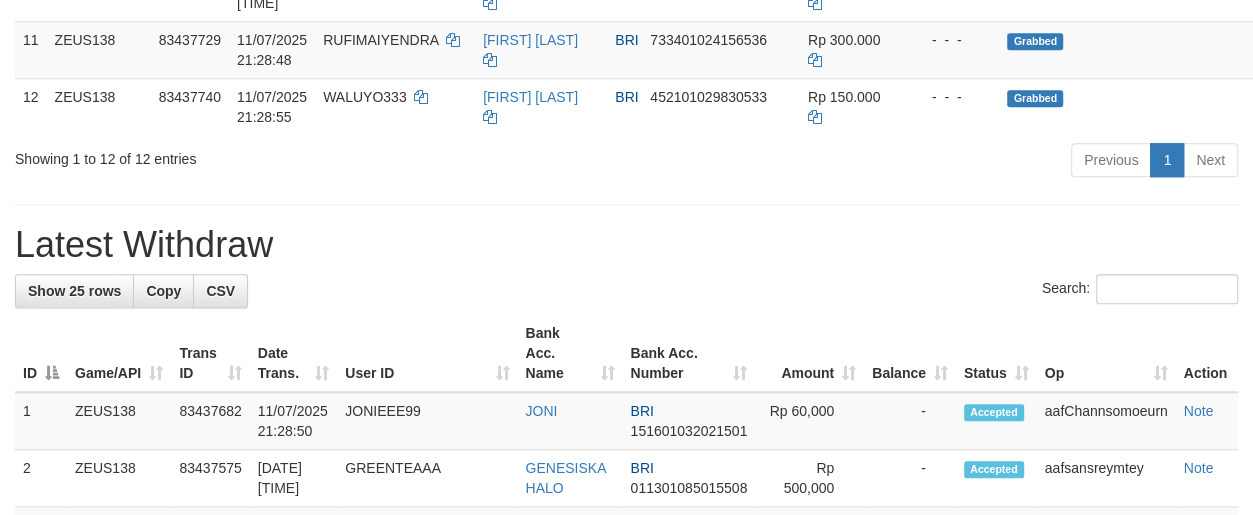 scroll, scrollTop: 950, scrollLeft: 0, axis: vertical 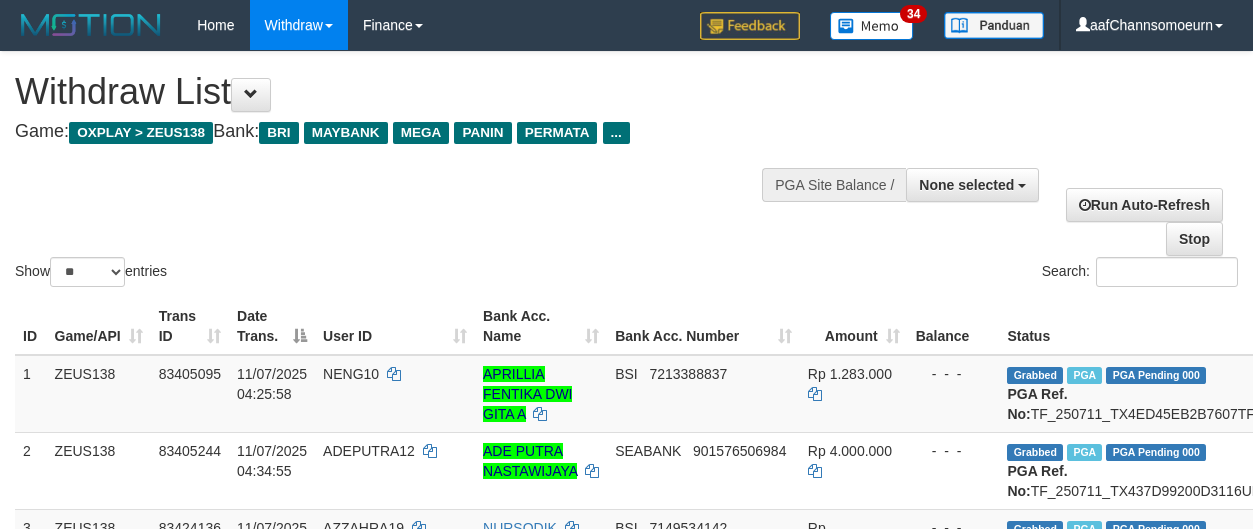 select 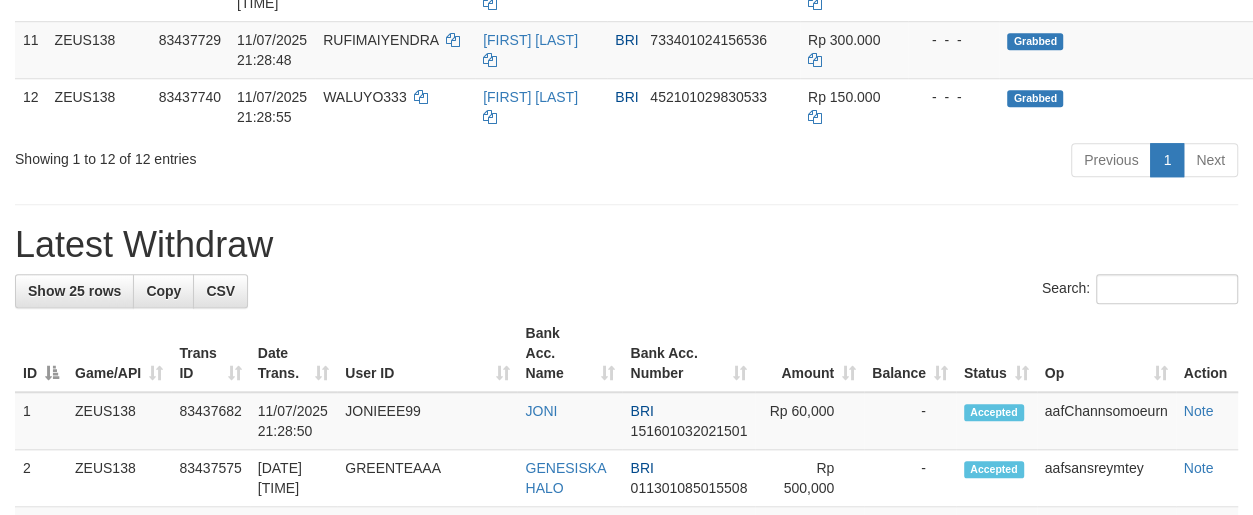 scroll, scrollTop: 950, scrollLeft: 0, axis: vertical 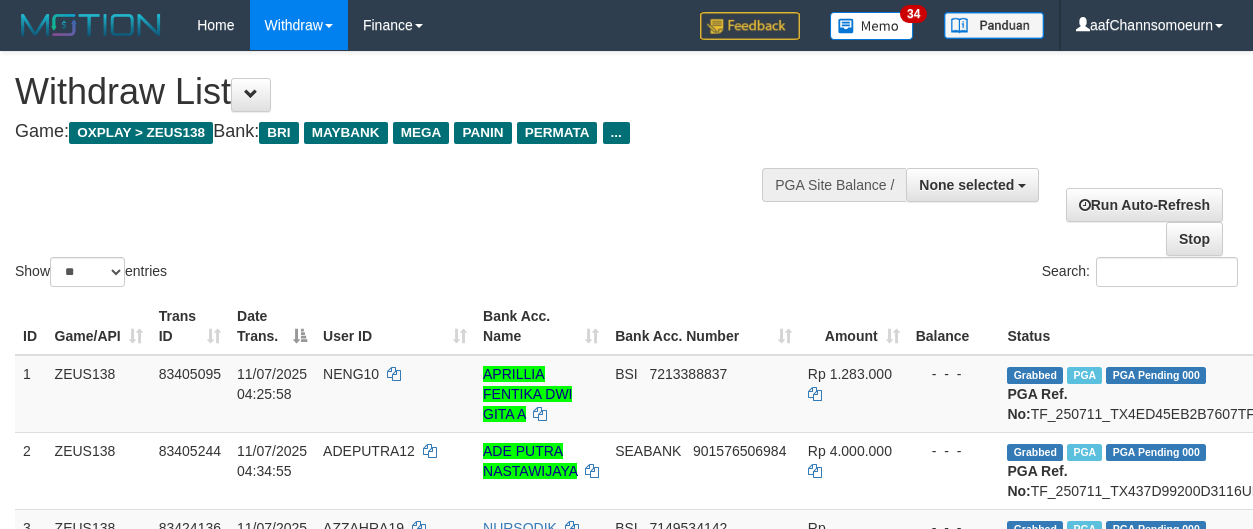 select 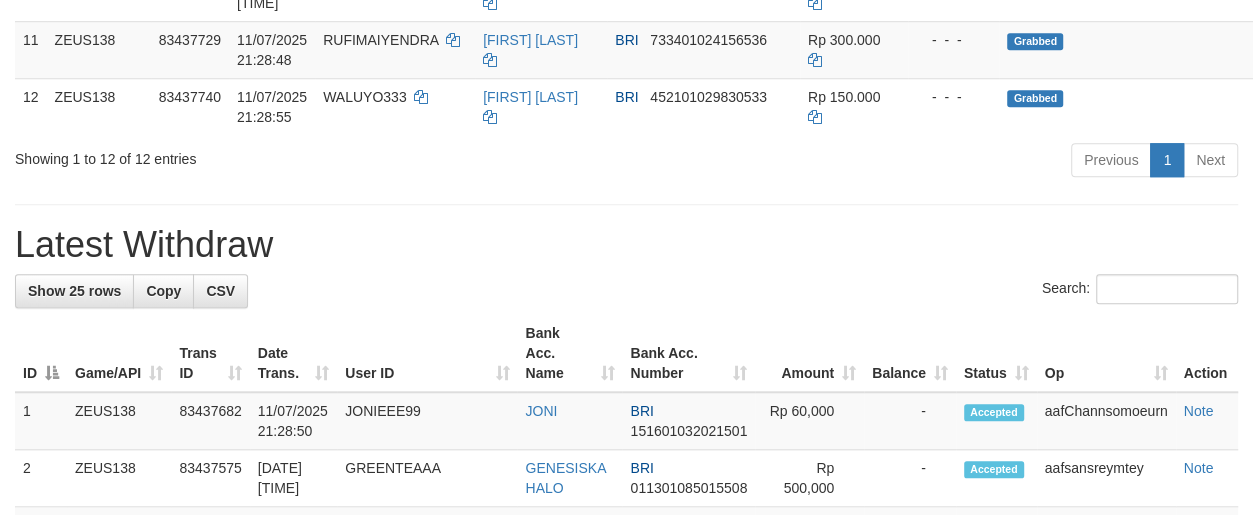 scroll, scrollTop: 950, scrollLeft: 0, axis: vertical 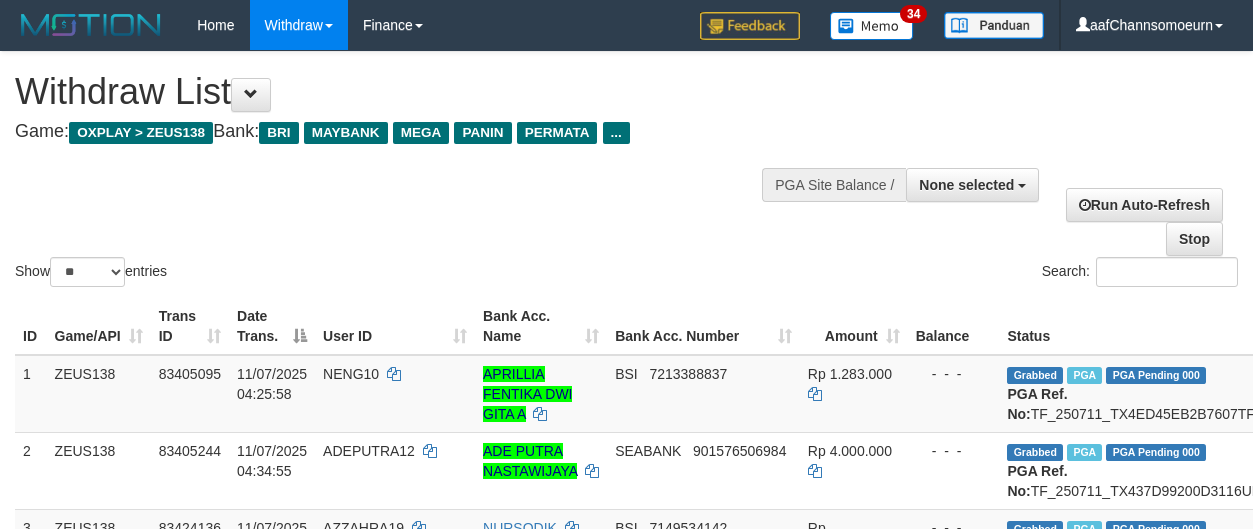 select 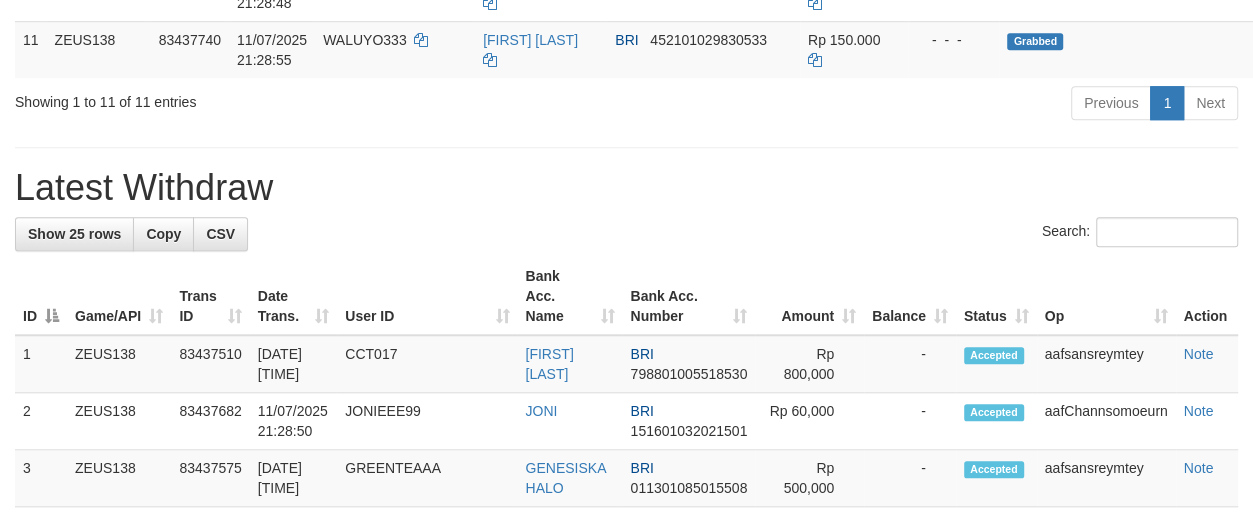 scroll, scrollTop: 950, scrollLeft: 0, axis: vertical 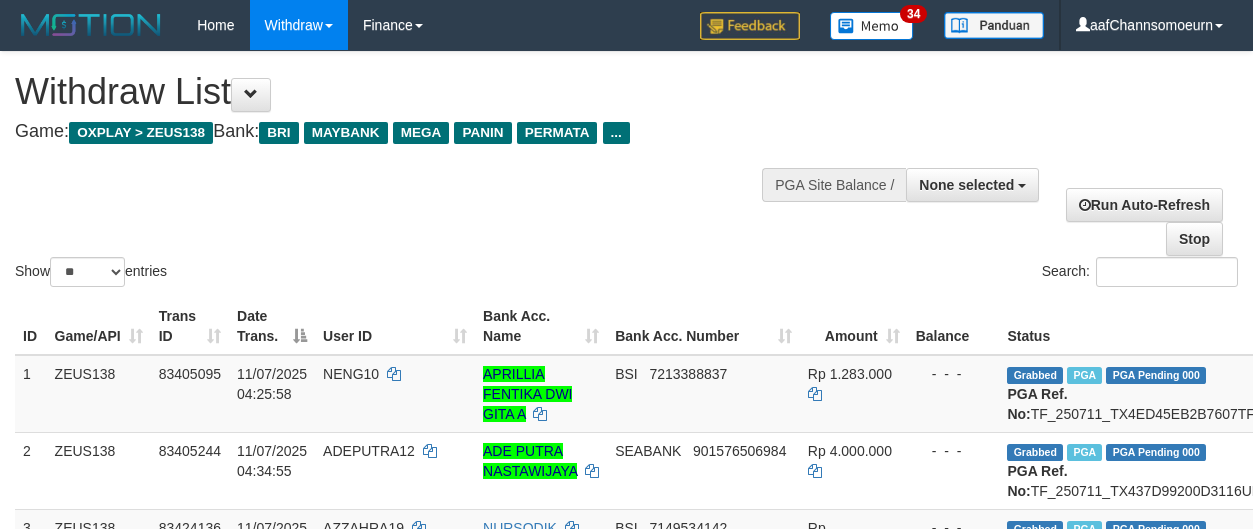 select 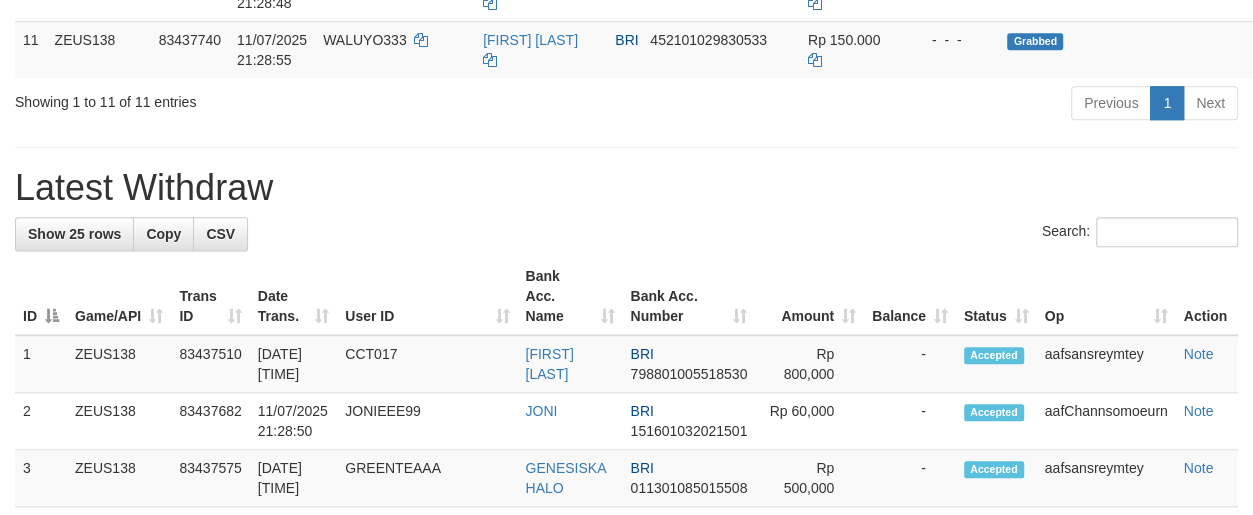 scroll, scrollTop: 950, scrollLeft: 0, axis: vertical 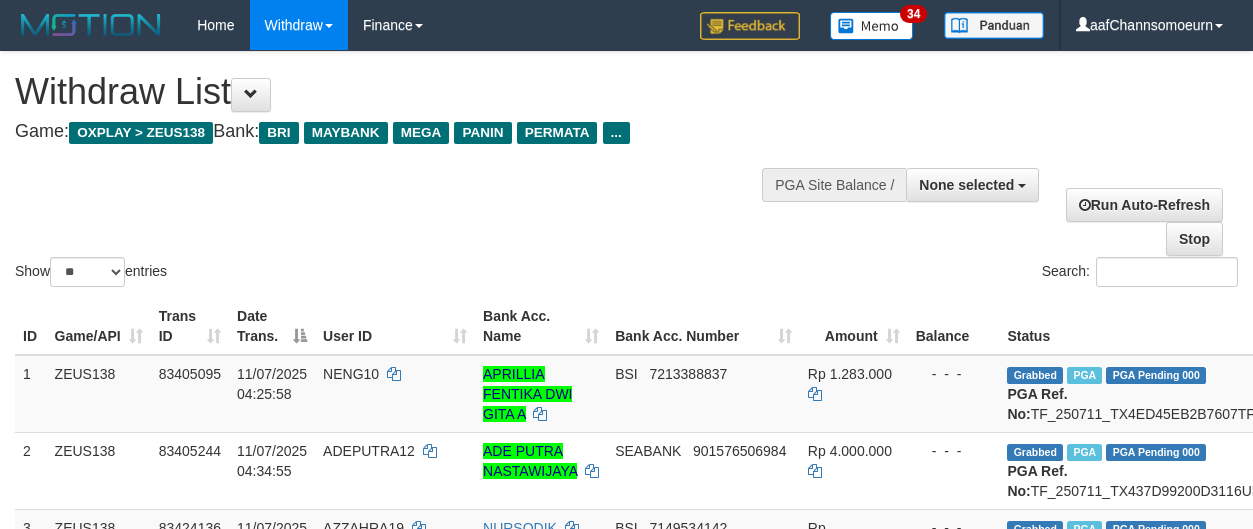 select 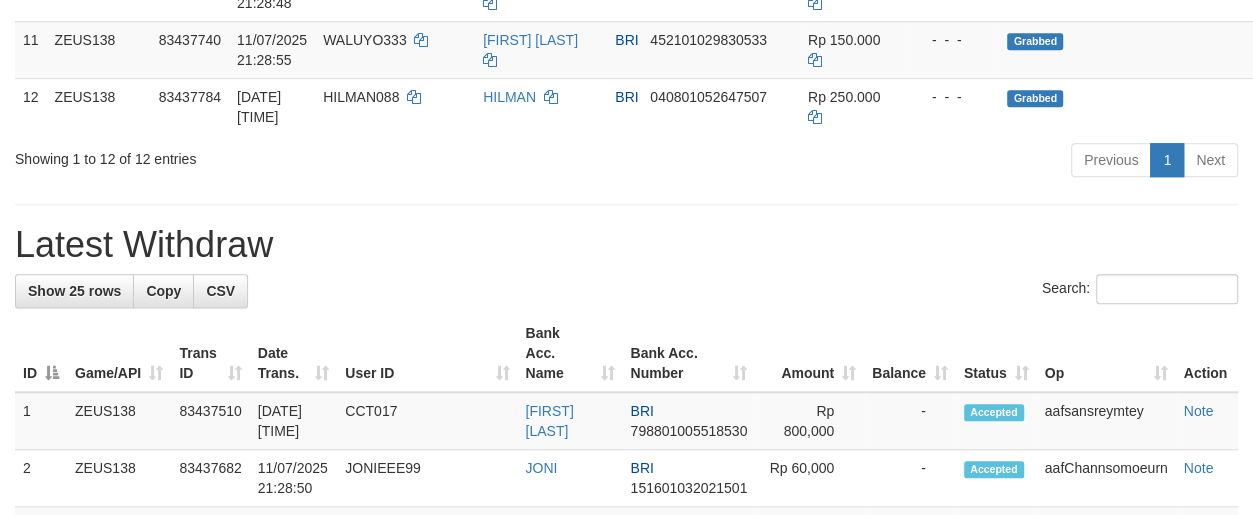 scroll, scrollTop: 950, scrollLeft: 0, axis: vertical 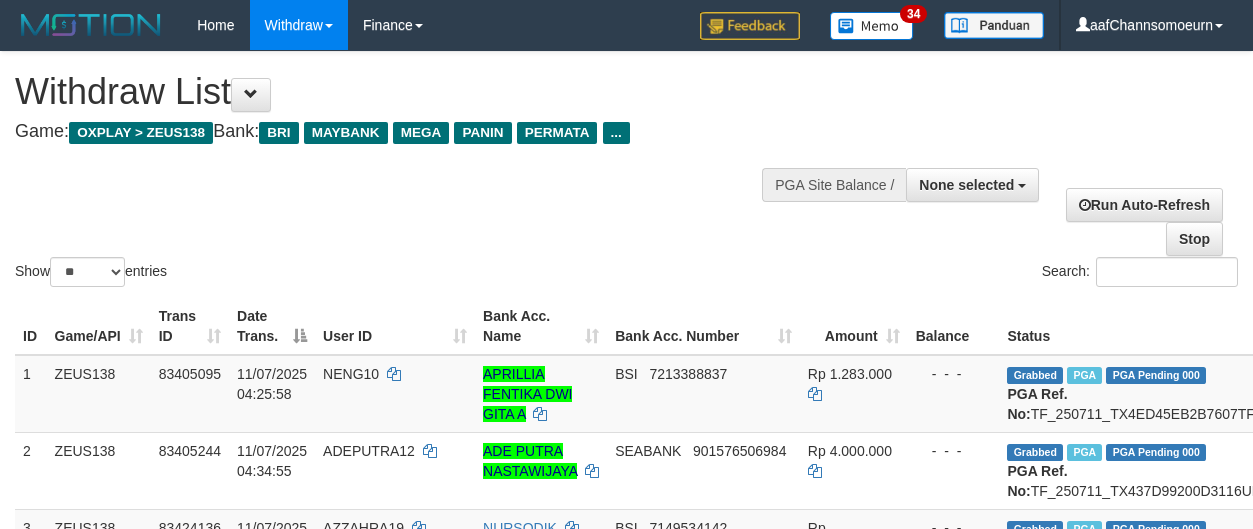 select 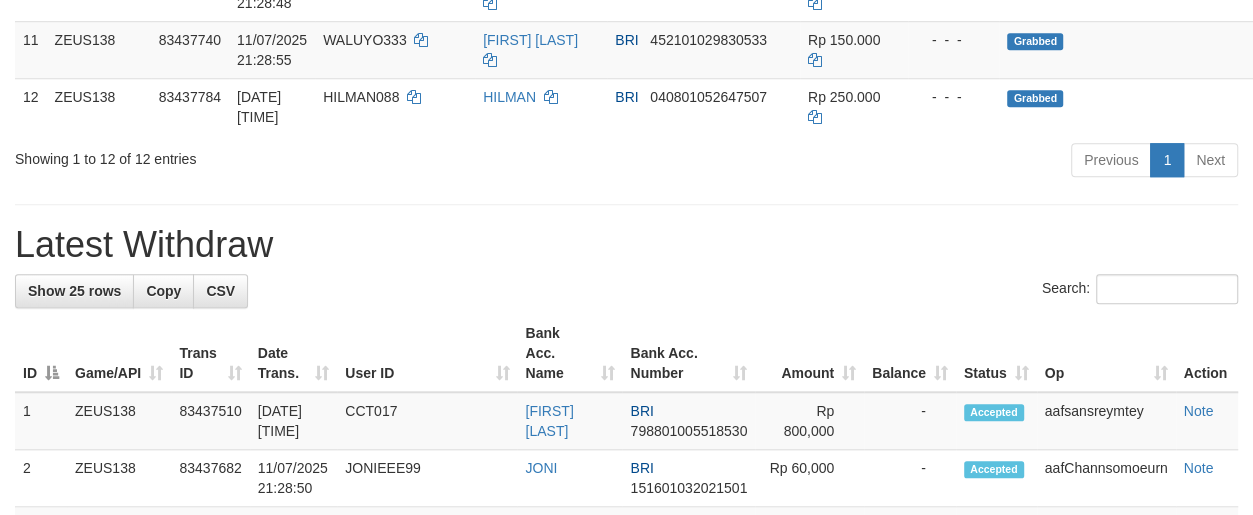 scroll, scrollTop: 950, scrollLeft: 0, axis: vertical 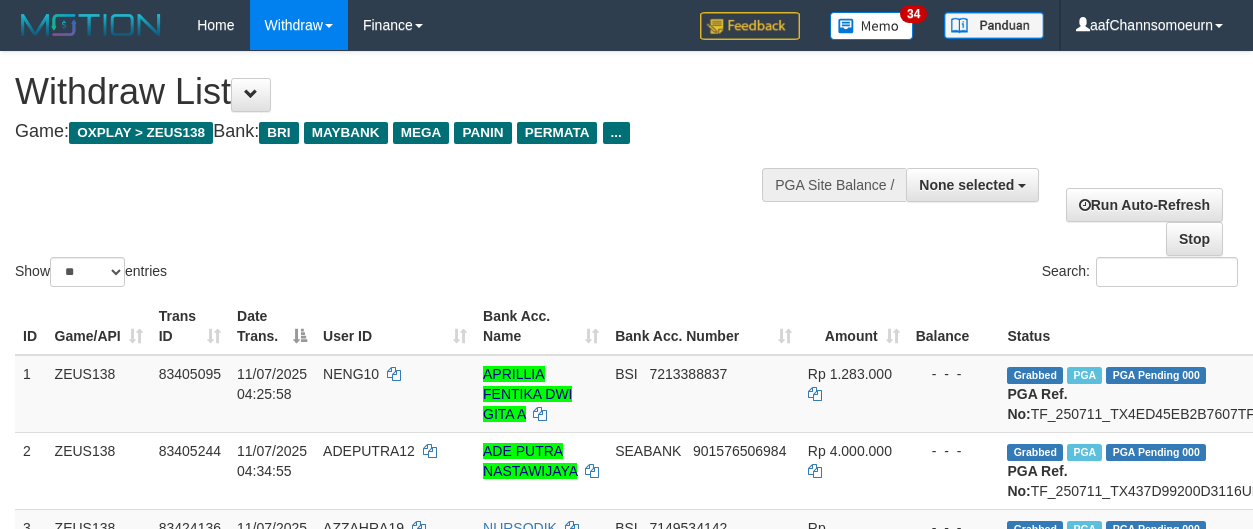 select 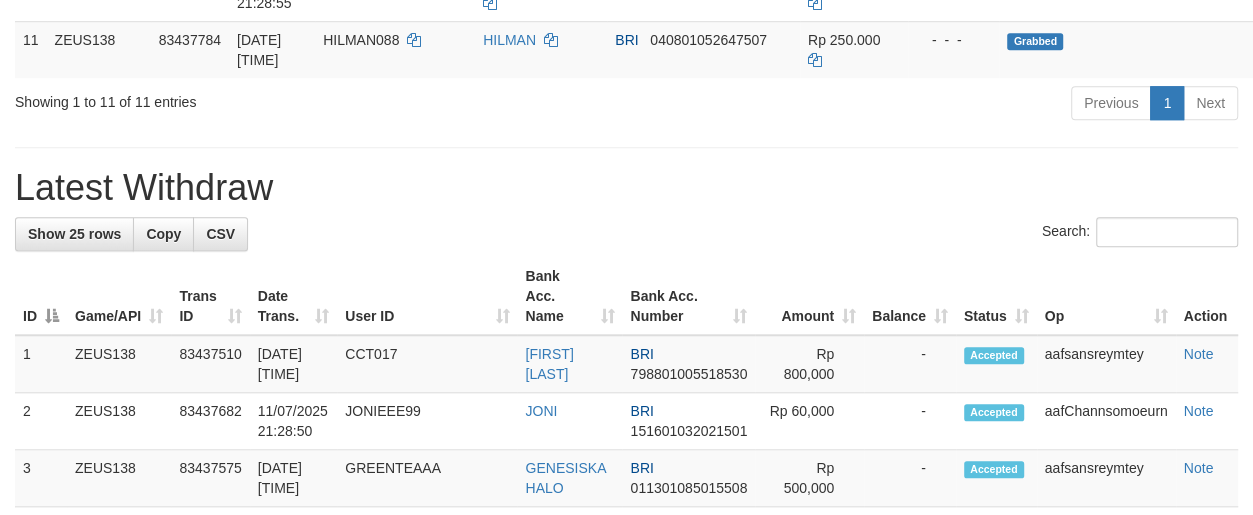 scroll, scrollTop: 950, scrollLeft: 0, axis: vertical 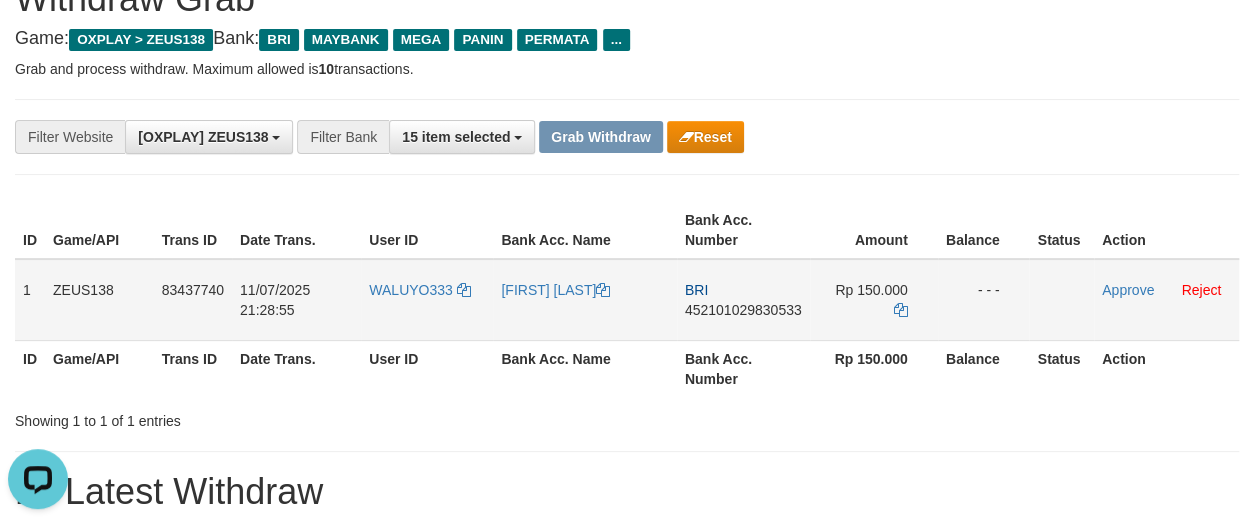 click on "452101029830533" at bounding box center (743, 310) 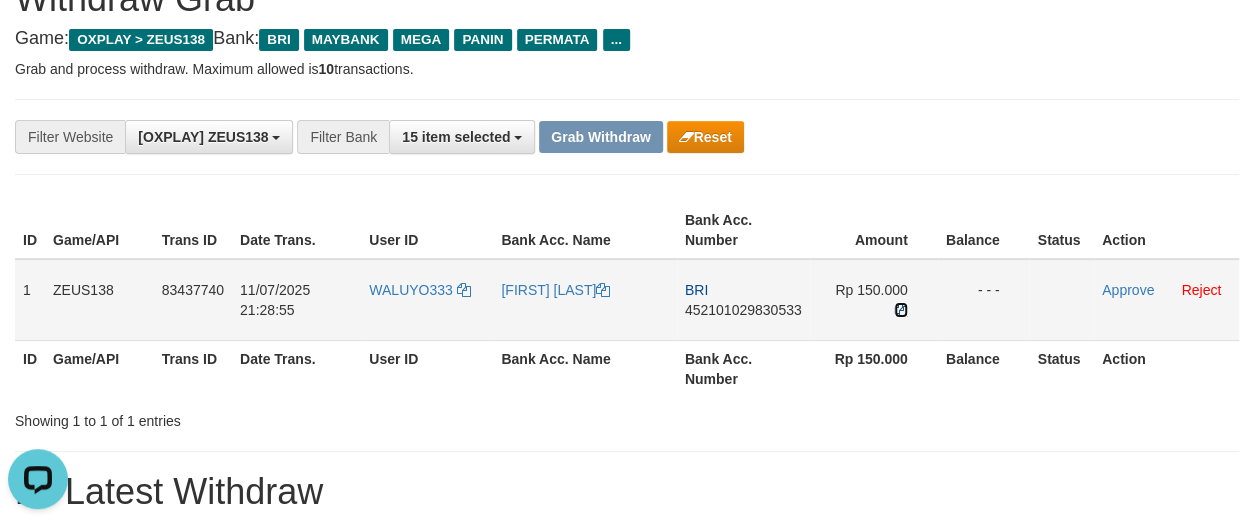 click at bounding box center [901, 310] 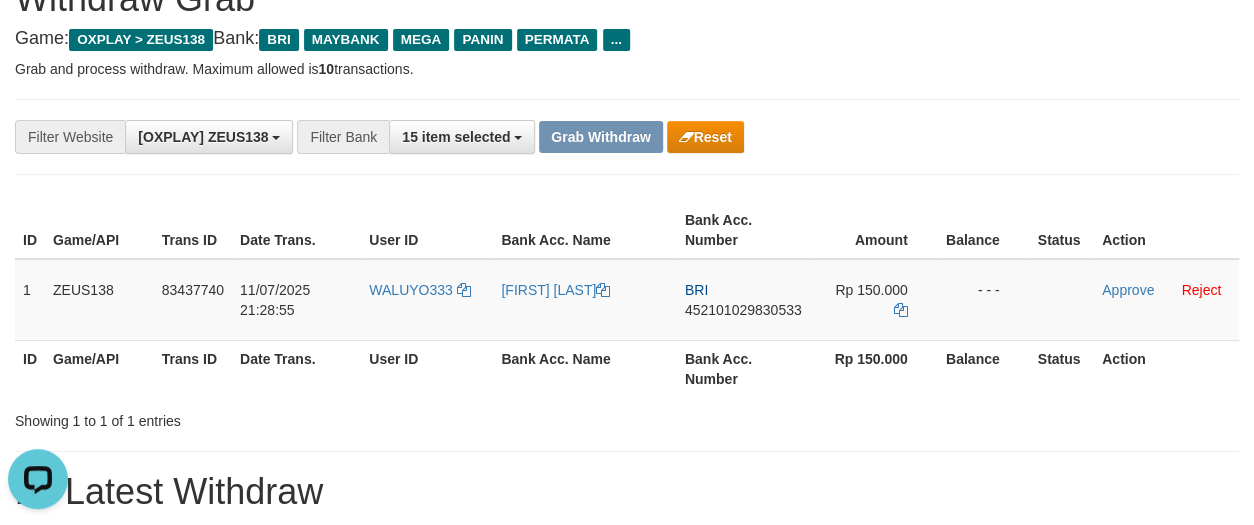 drag, startPoint x: 929, startPoint y: 144, endPoint x: 946, endPoint y: 161, distance: 24.04163 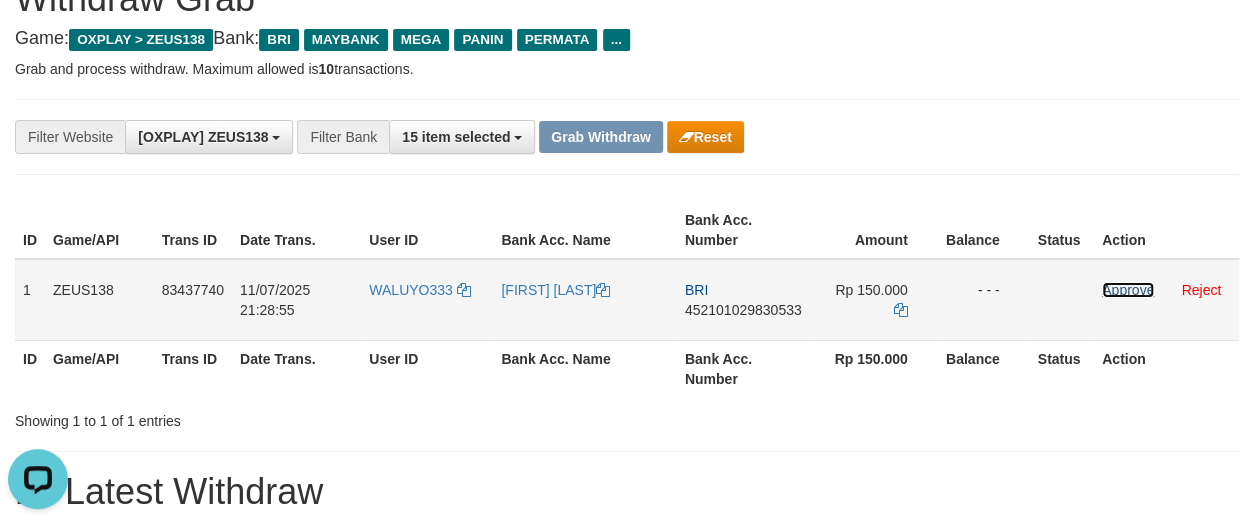 click on "Approve" at bounding box center [1128, 290] 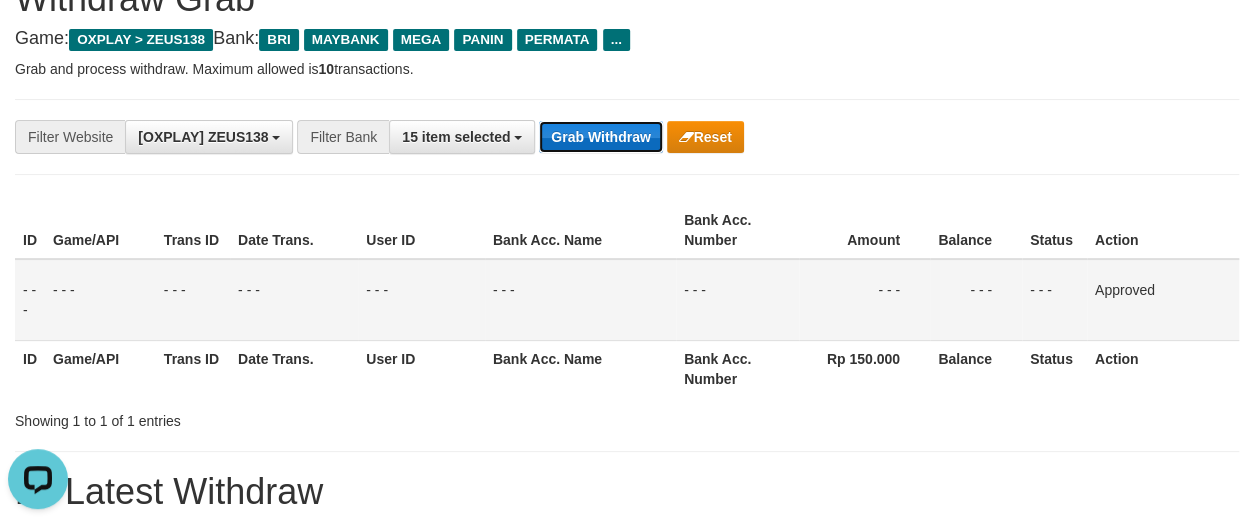 click on "Grab Withdraw" at bounding box center [600, 137] 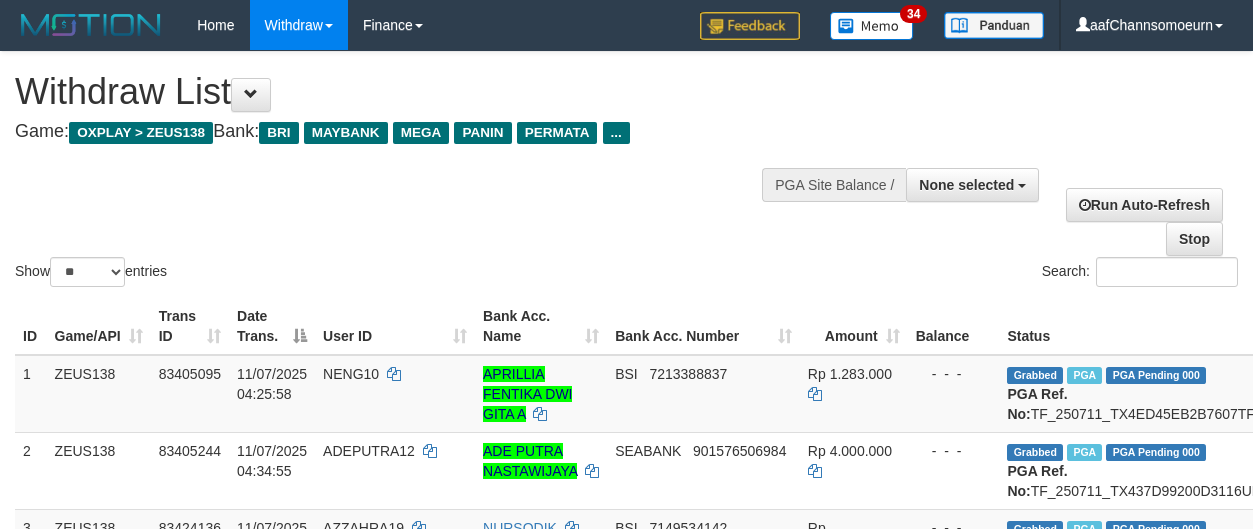 select 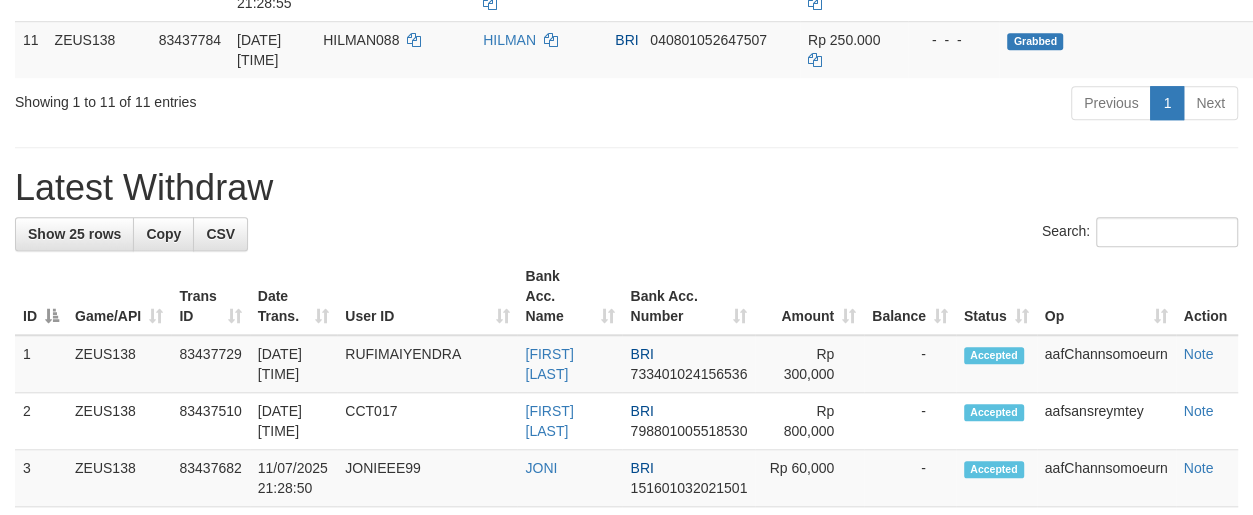scroll, scrollTop: 950, scrollLeft: 0, axis: vertical 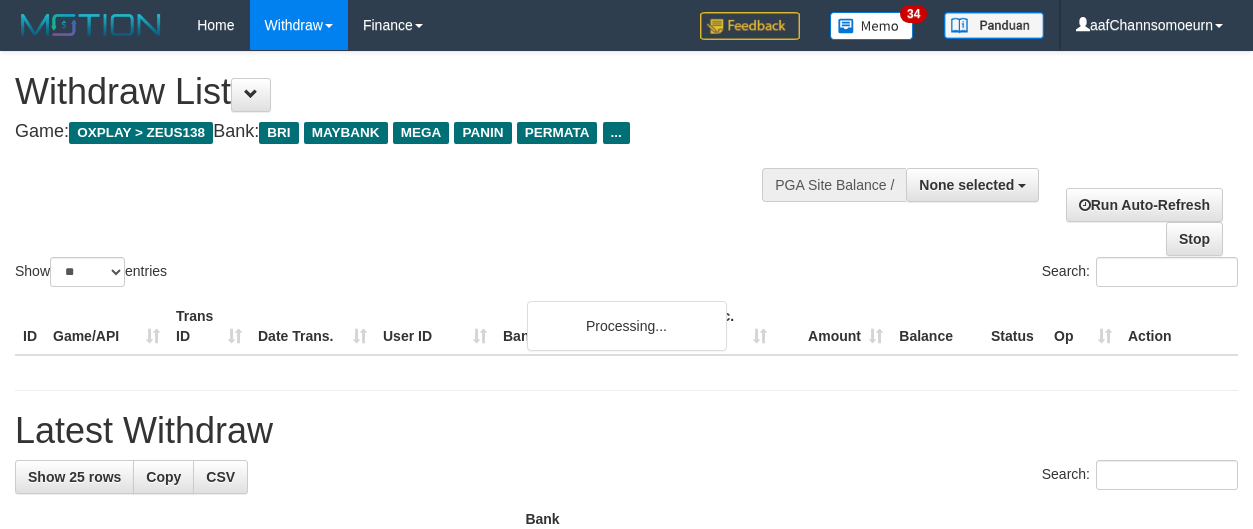 select 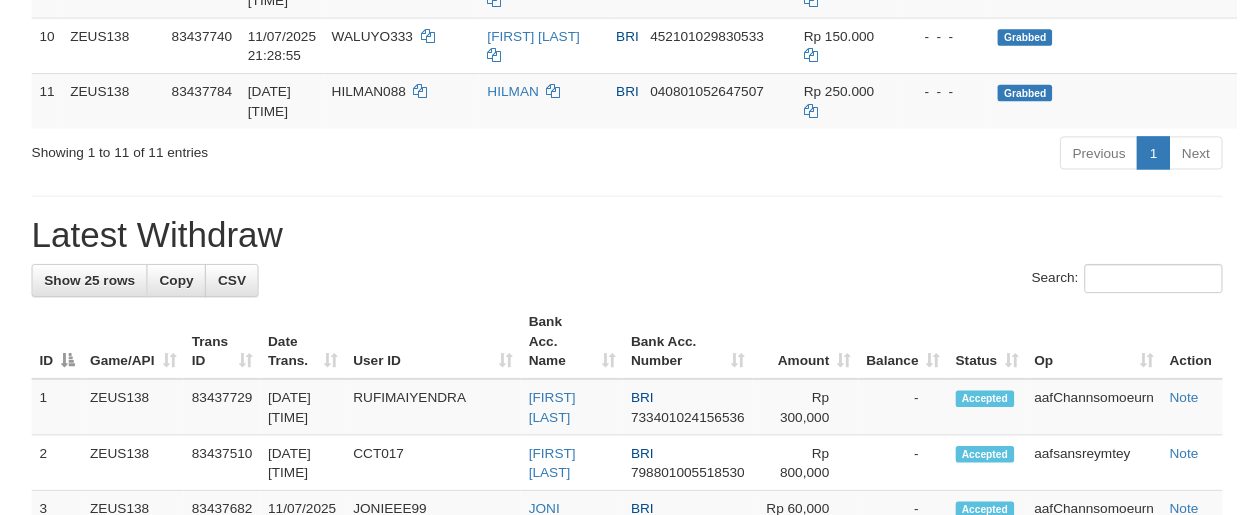 scroll, scrollTop: 1830, scrollLeft: 0, axis: vertical 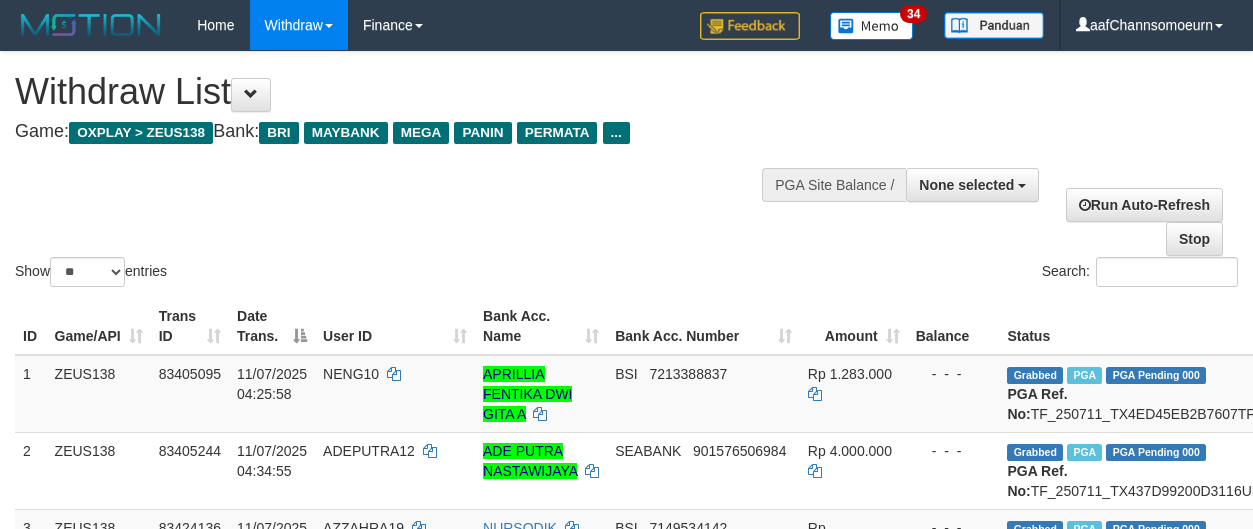 select 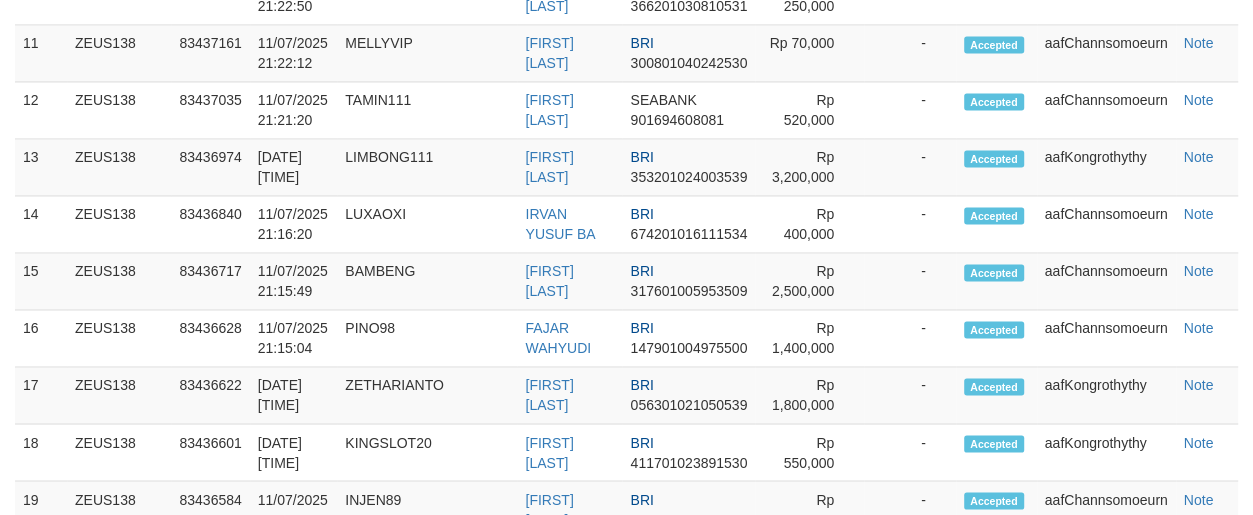 scroll, scrollTop: 1830, scrollLeft: 0, axis: vertical 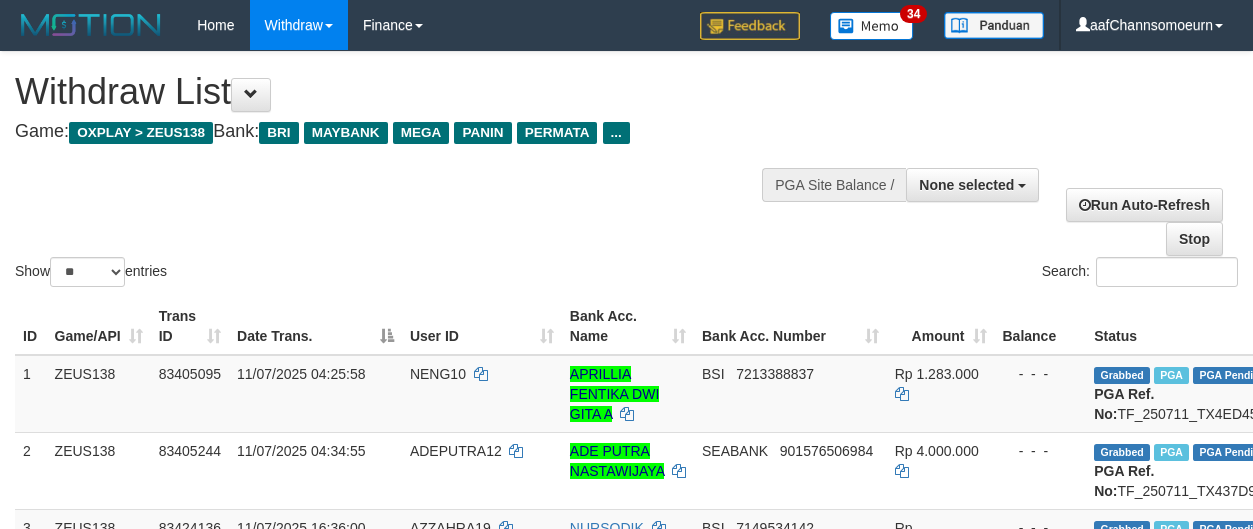 select 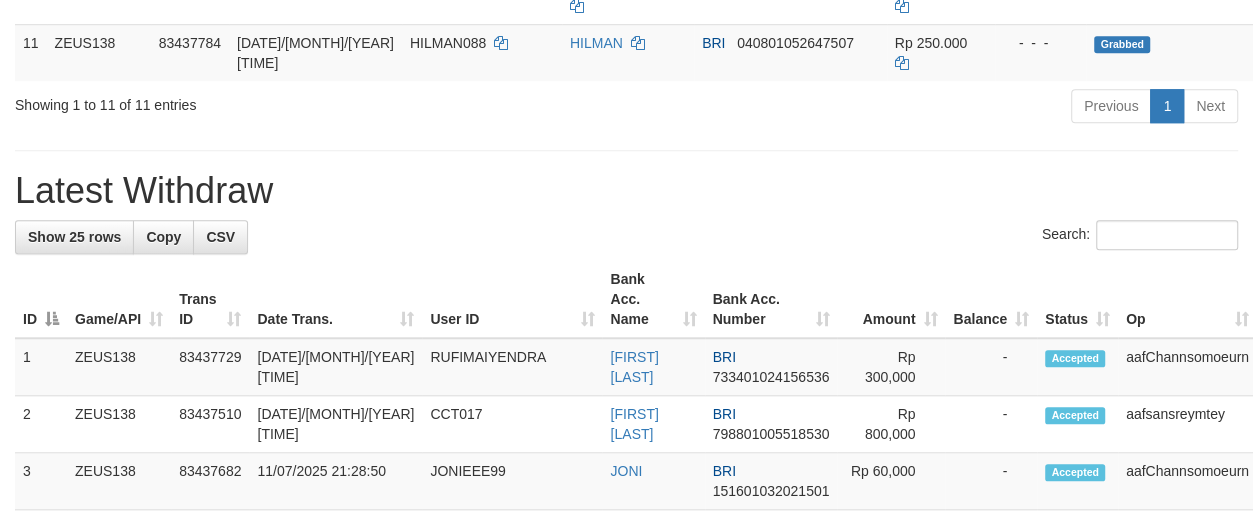 scroll, scrollTop: 971, scrollLeft: 0, axis: vertical 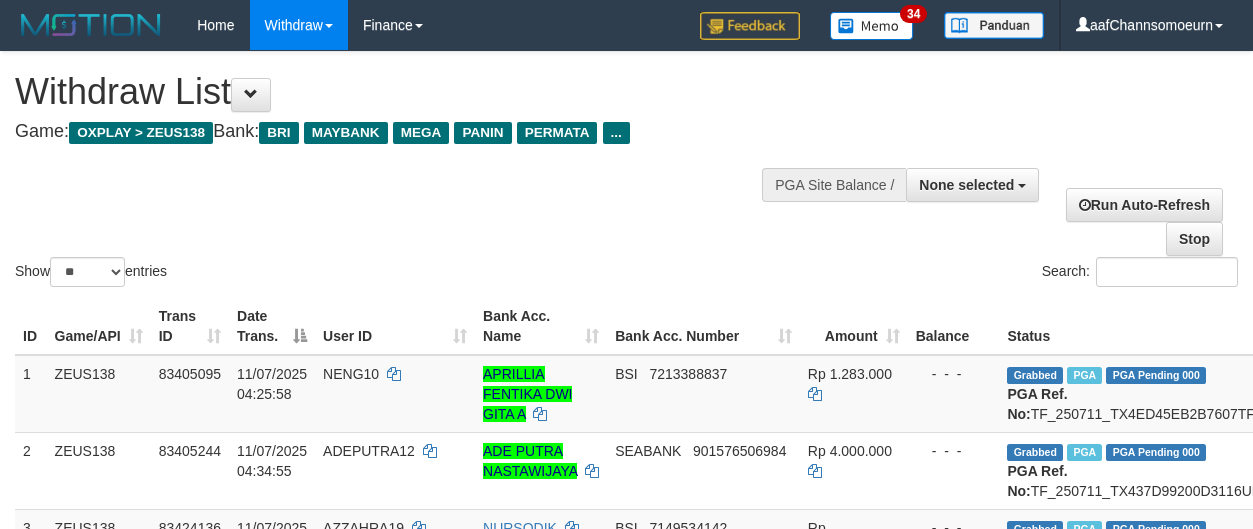 select 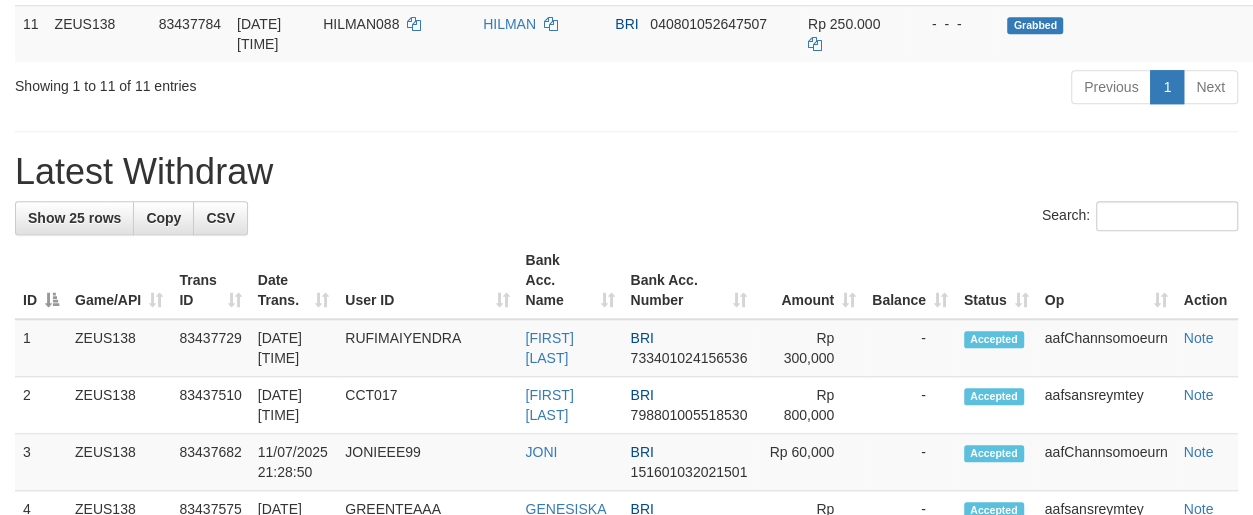 scroll, scrollTop: 966, scrollLeft: 0, axis: vertical 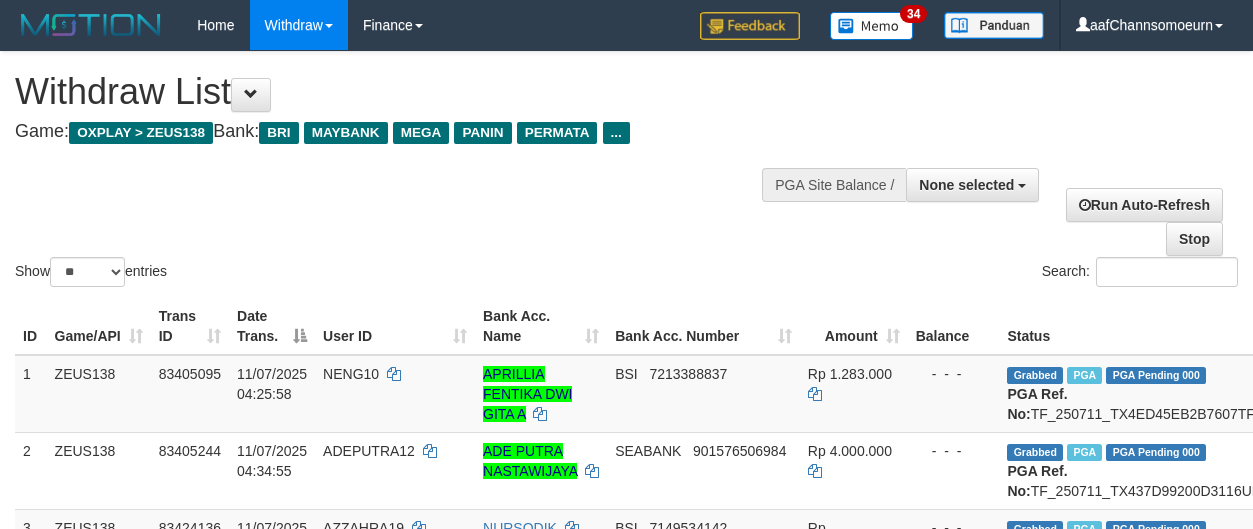 select 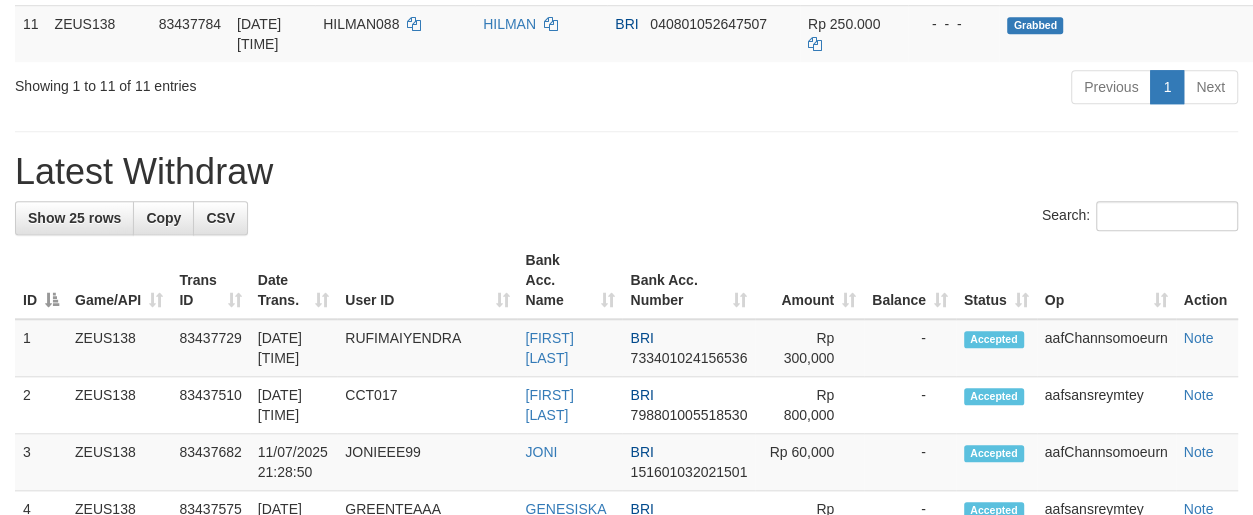 scroll, scrollTop: 966, scrollLeft: 0, axis: vertical 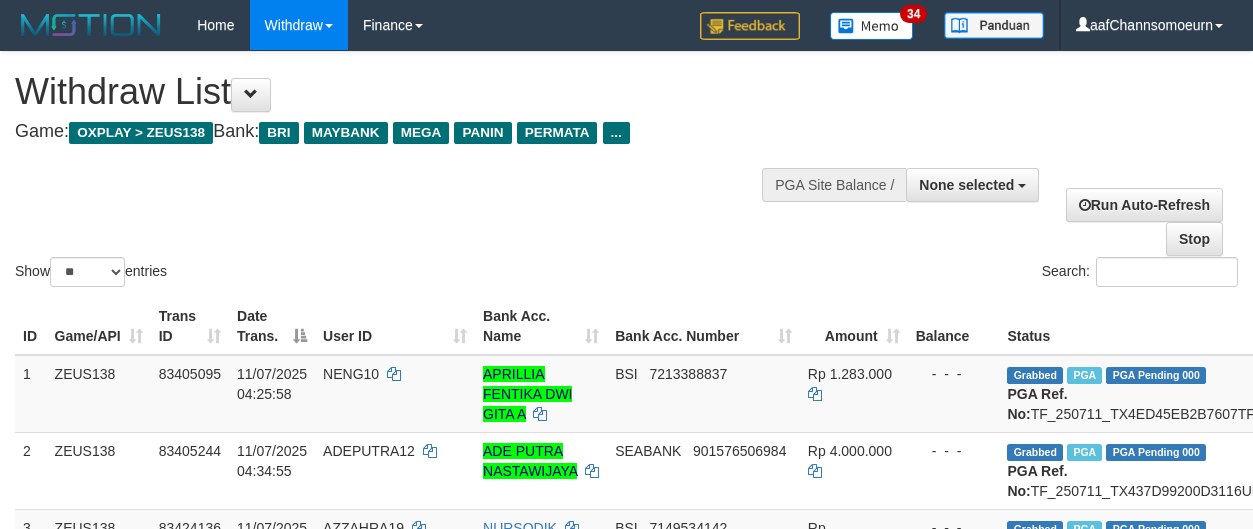 select 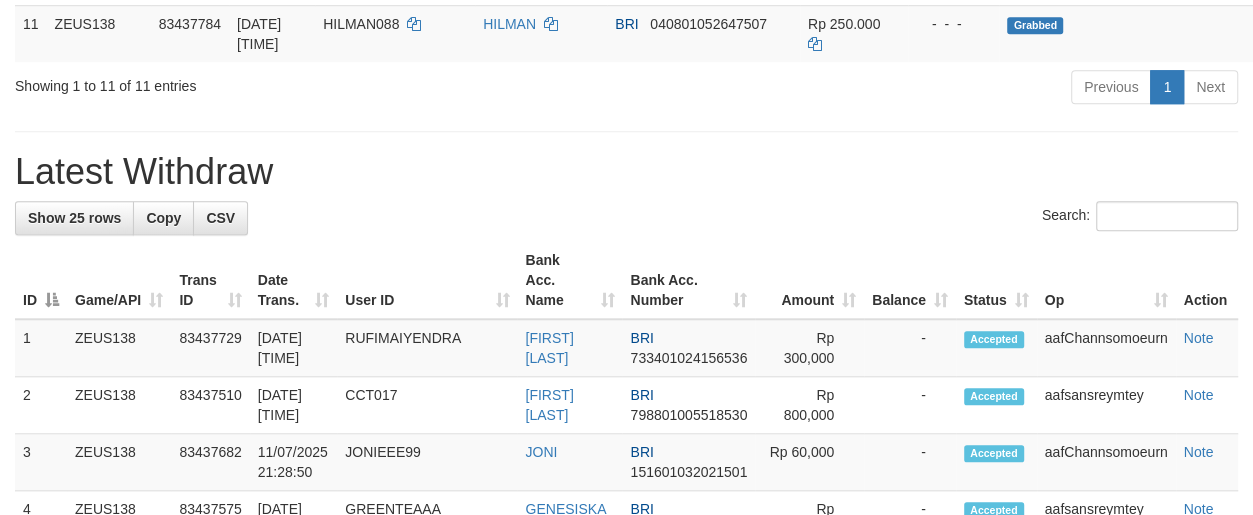 scroll, scrollTop: 966, scrollLeft: 0, axis: vertical 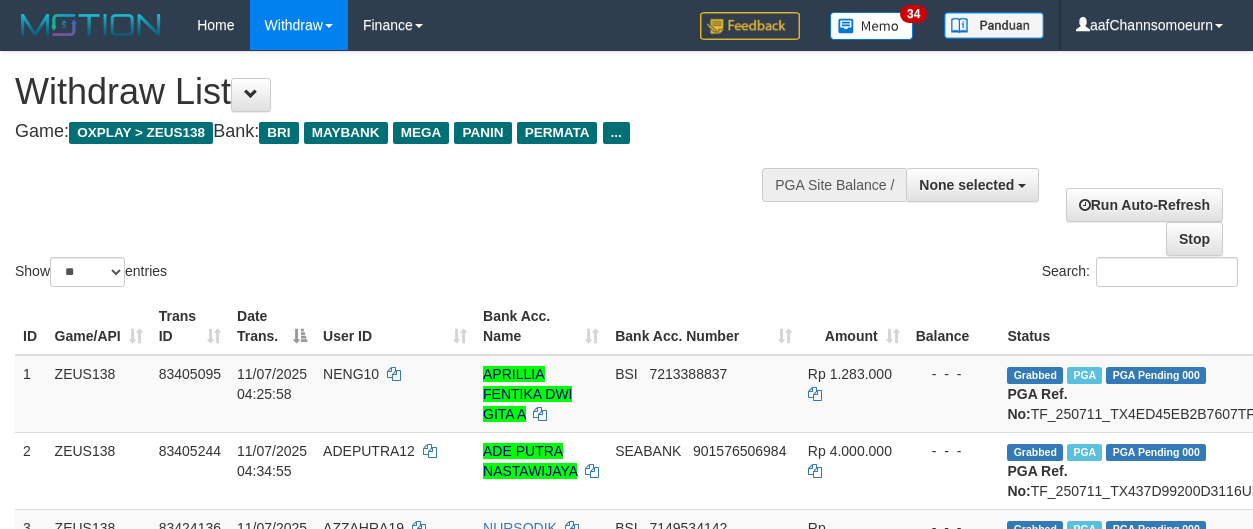 select 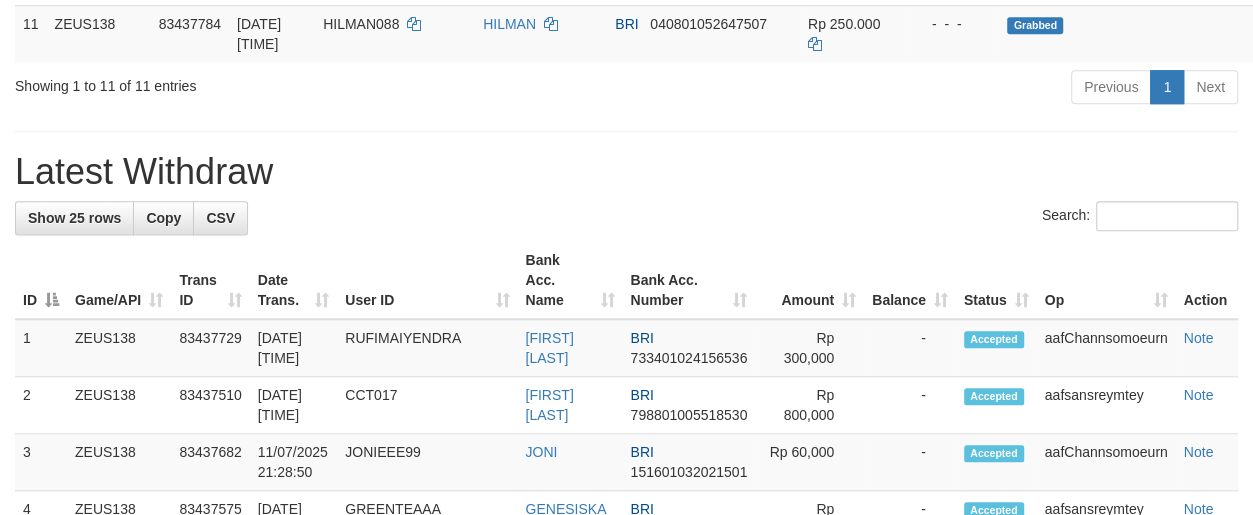 scroll, scrollTop: 966, scrollLeft: 0, axis: vertical 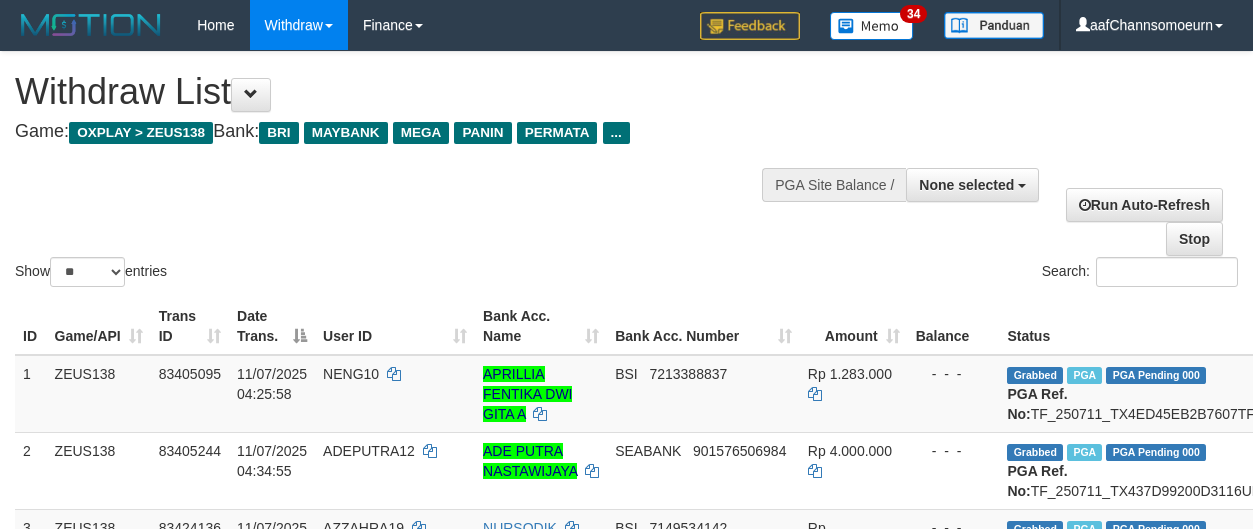 select 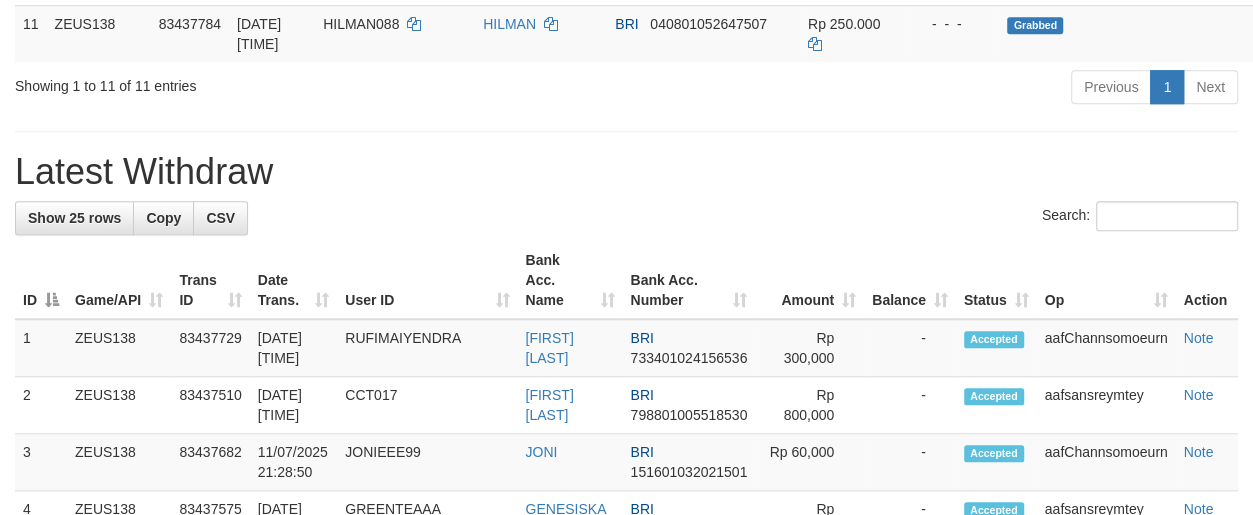 scroll, scrollTop: 966, scrollLeft: 0, axis: vertical 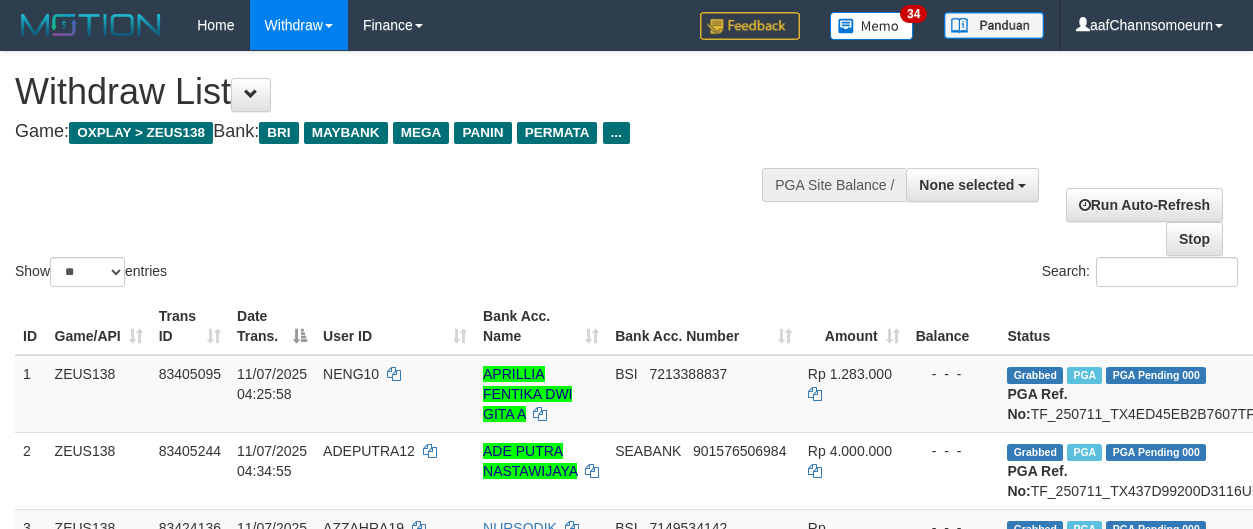 select 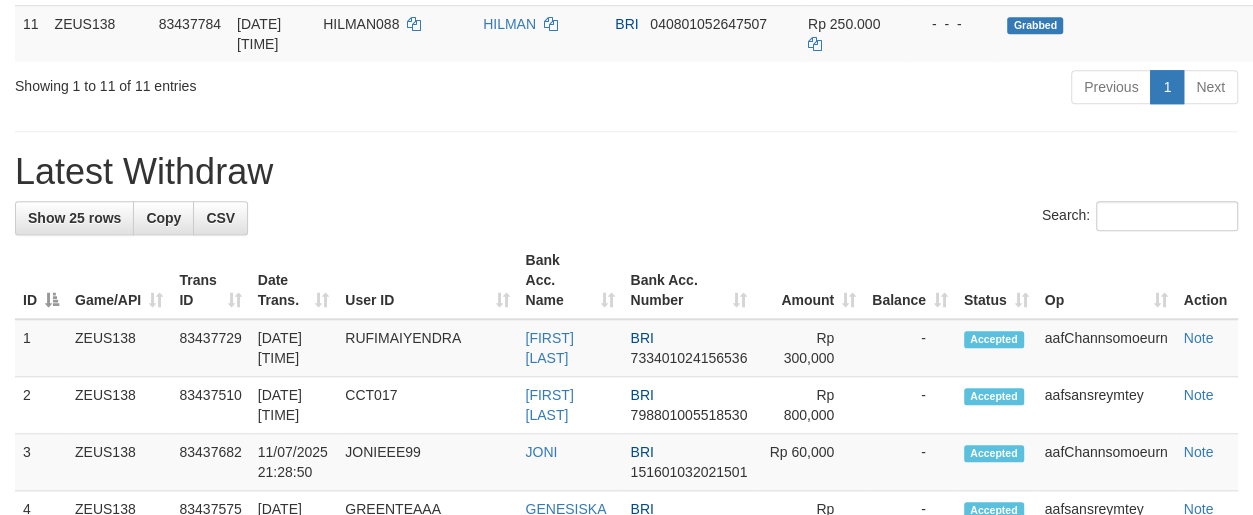 scroll, scrollTop: 966, scrollLeft: 0, axis: vertical 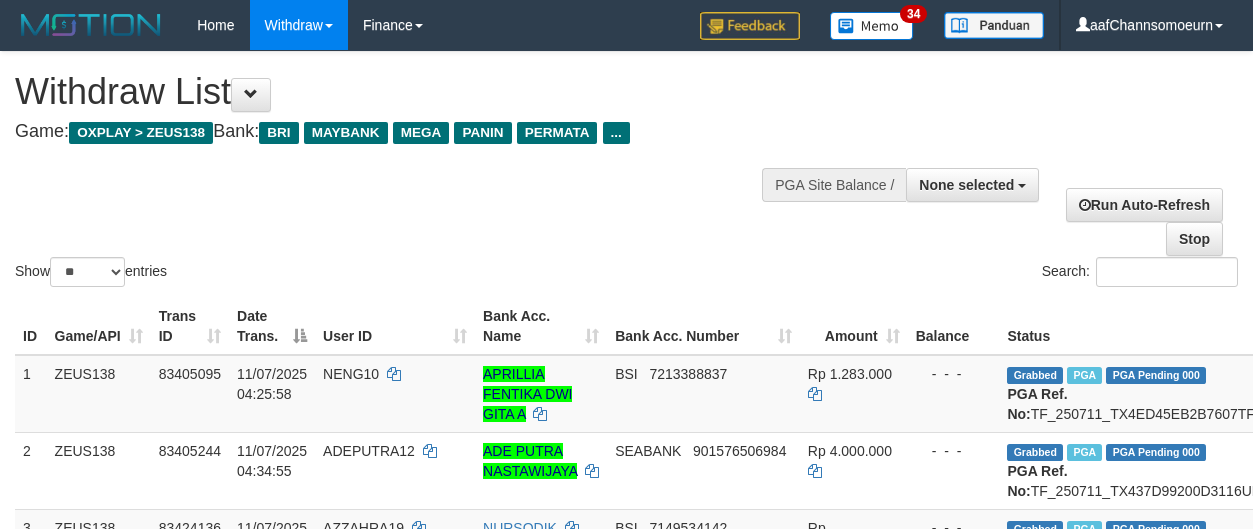 select 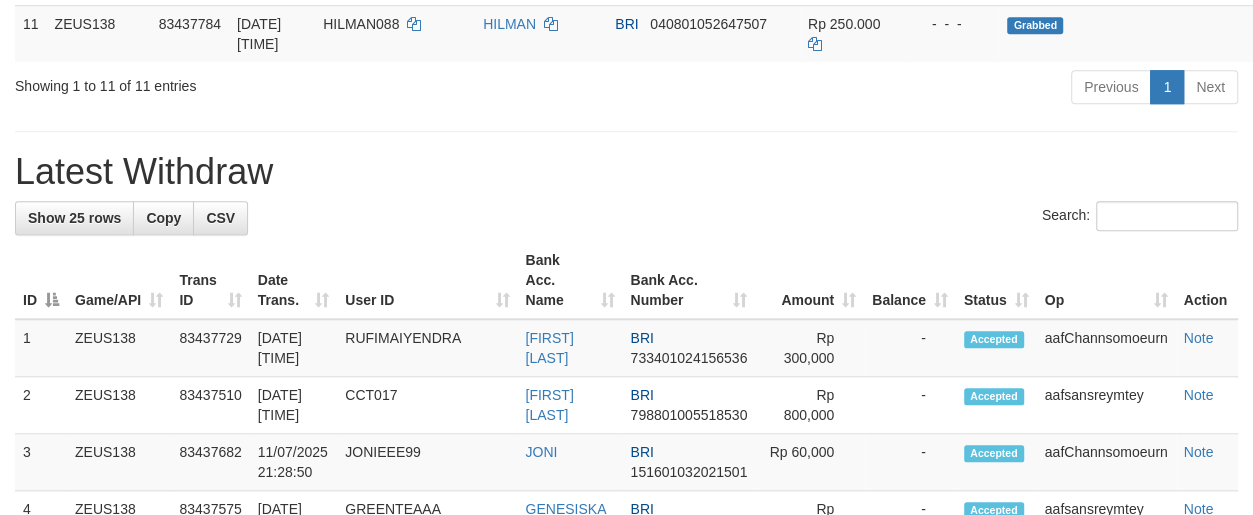 scroll, scrollTop: 966, scrollLeft: 0, axis: vertical 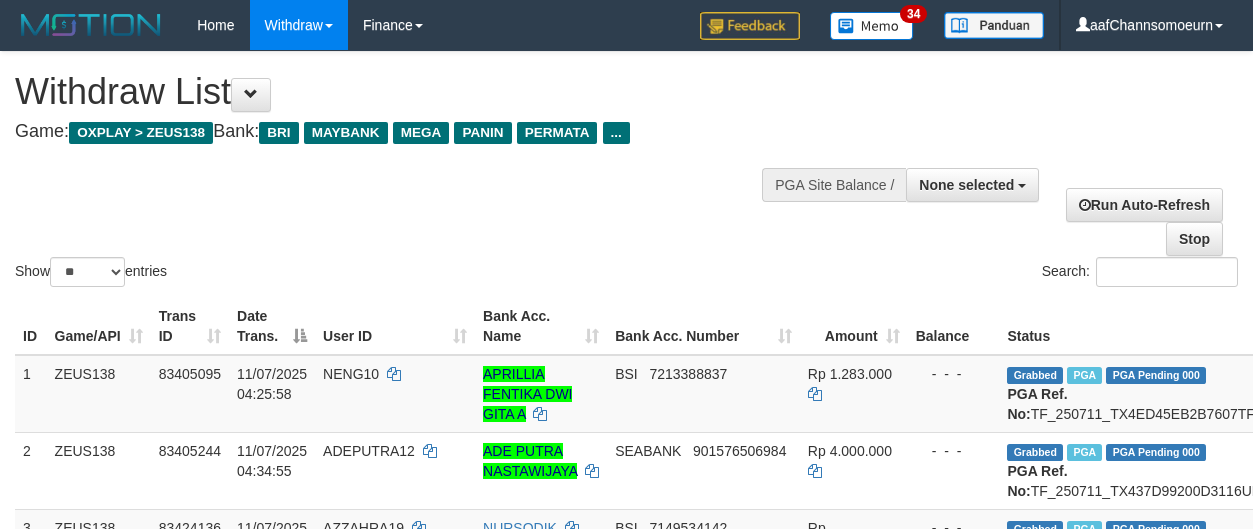 select 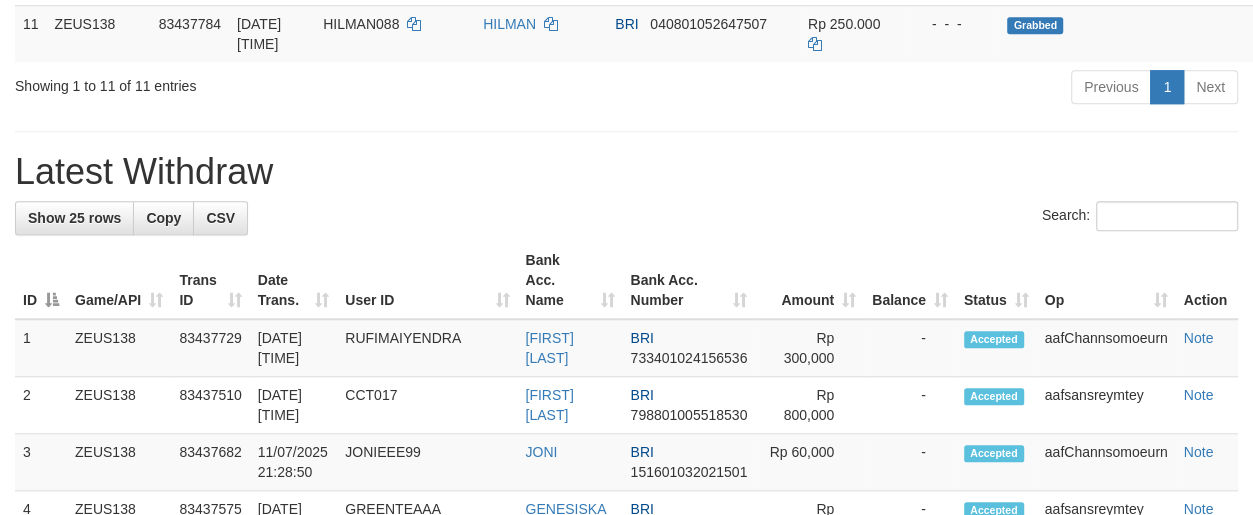 scroll, scrollTop: 966, scrollLeft: 0, axis: vertical 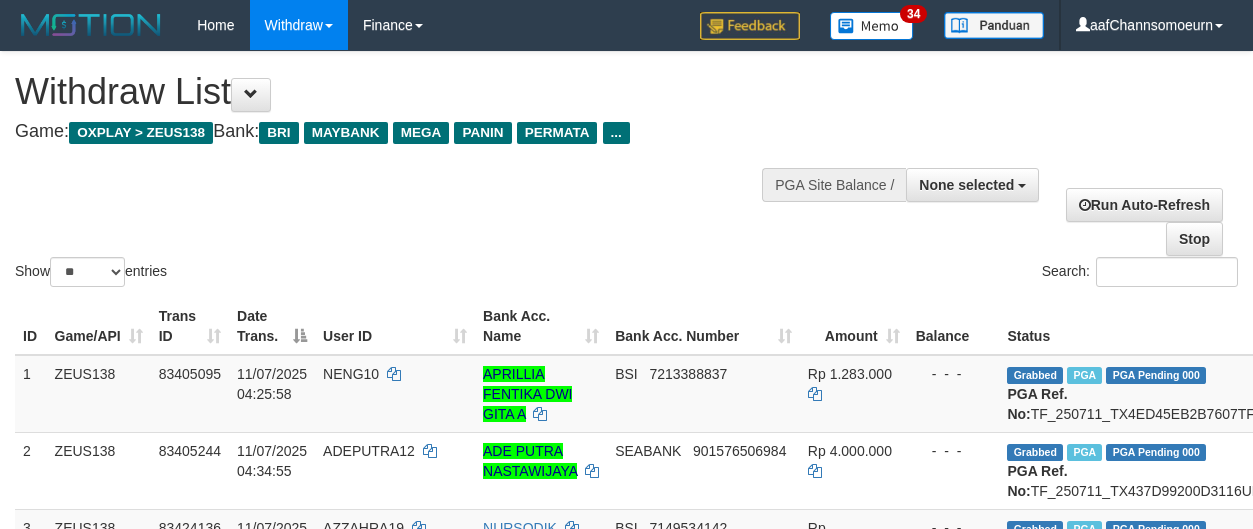 select 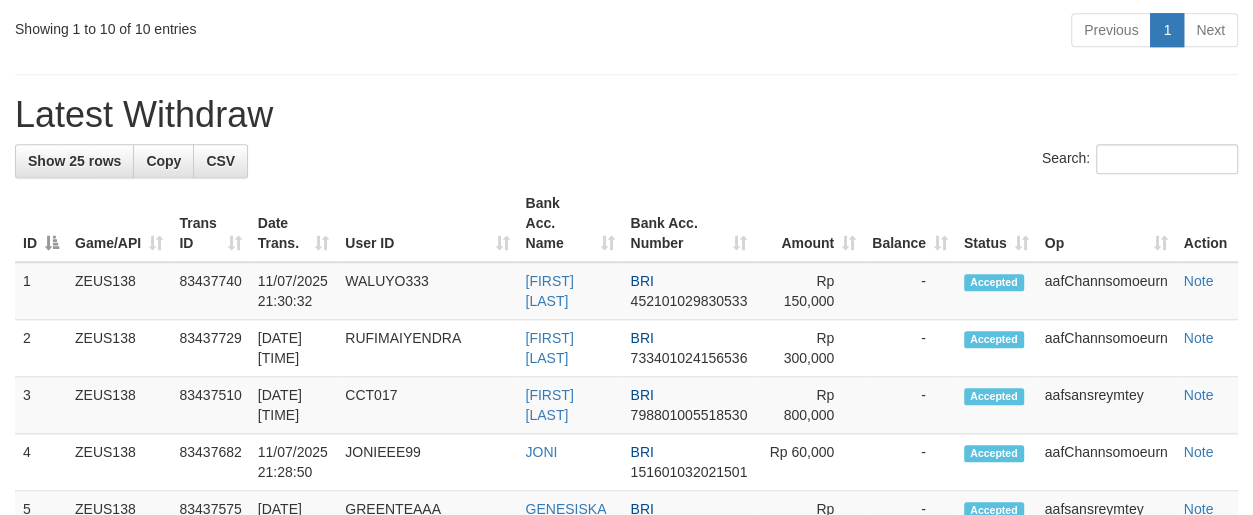 scroll, scrollTop: 966, scrollLeft: 0, axis: vertical 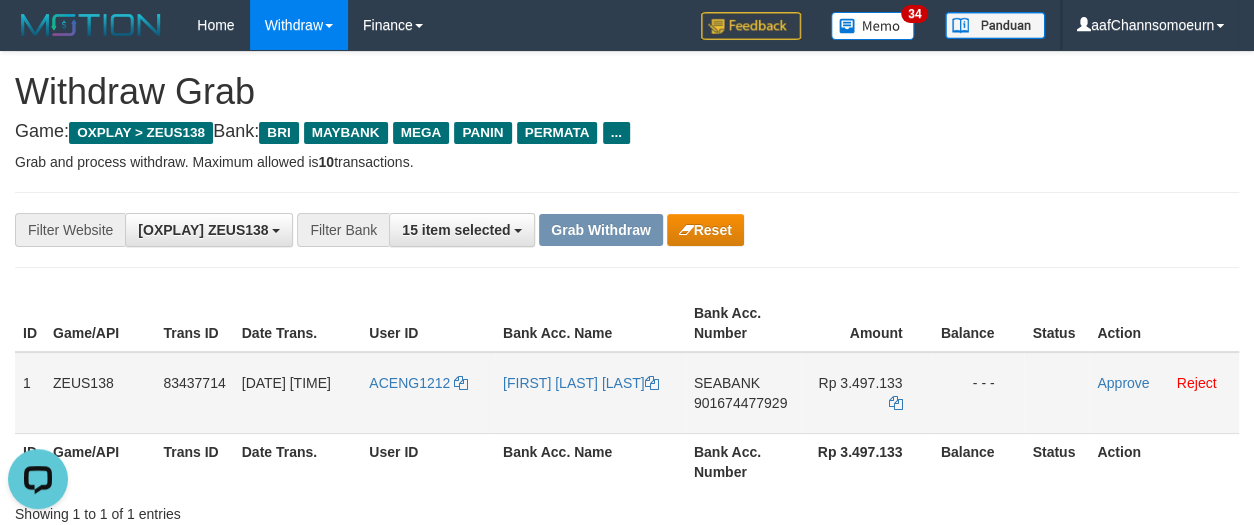 drag, startPoint x: 1039, startPoint y: 201, endPoint x: 613, endPoint y: 405, distance: 472.32617 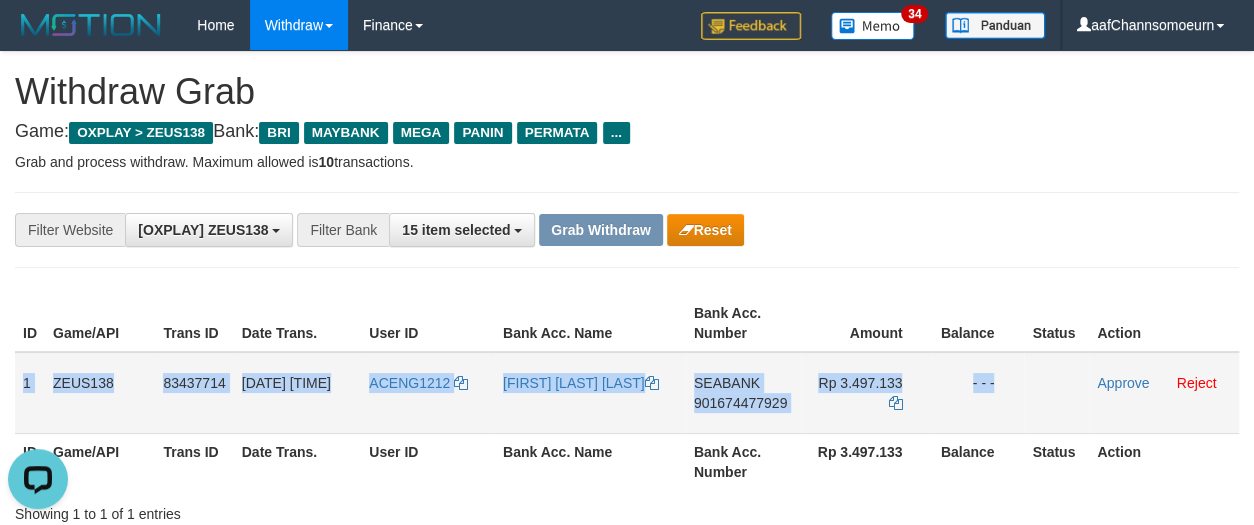 drag, startPoint x: 16, startPoint y: 370, endPoint x: 1071, endPoint y: 376, distance: 1055.0171 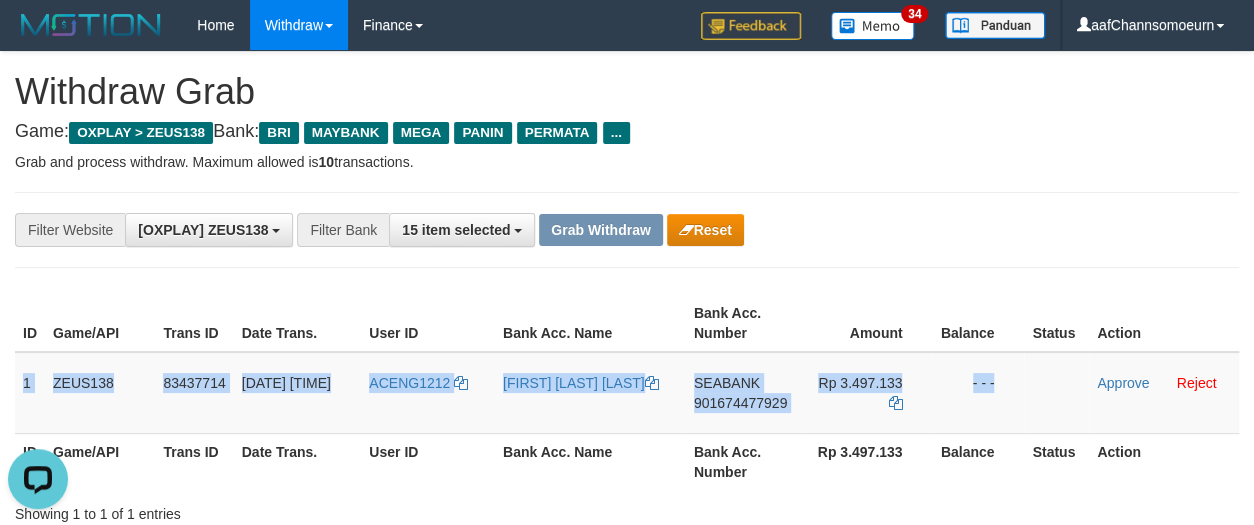 copy on "1
ZEUS138
83437714
11/07/2025 21:28:32
ACENG1212
MUHAMMAD ALIF WALMAKLUF
SEABANK
901674477929
Rp 3.497.133
- - -" 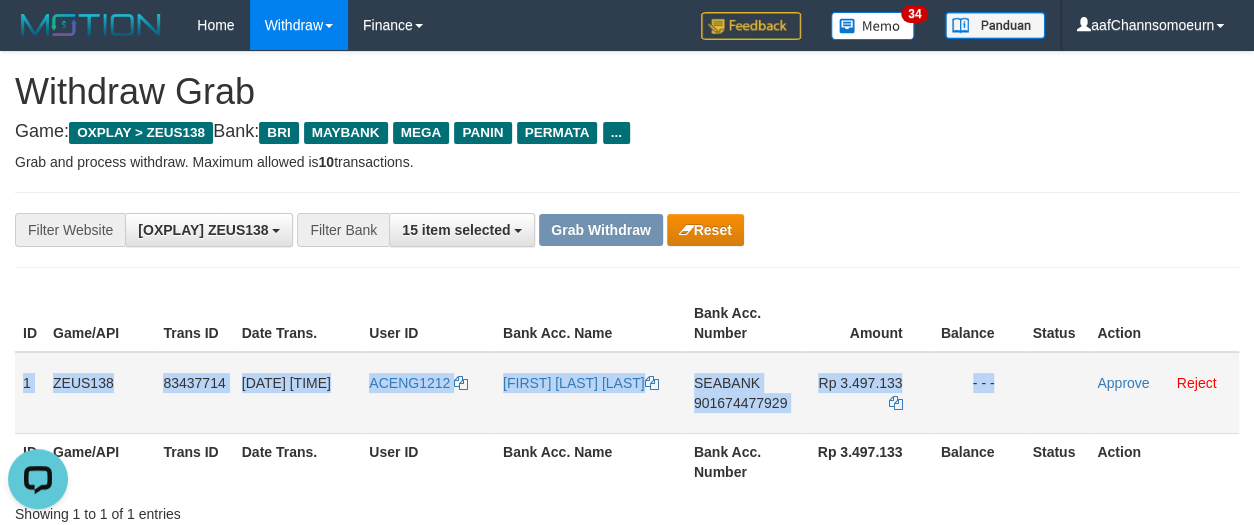 click on "SEABANK" at bounding box center [727, 383] 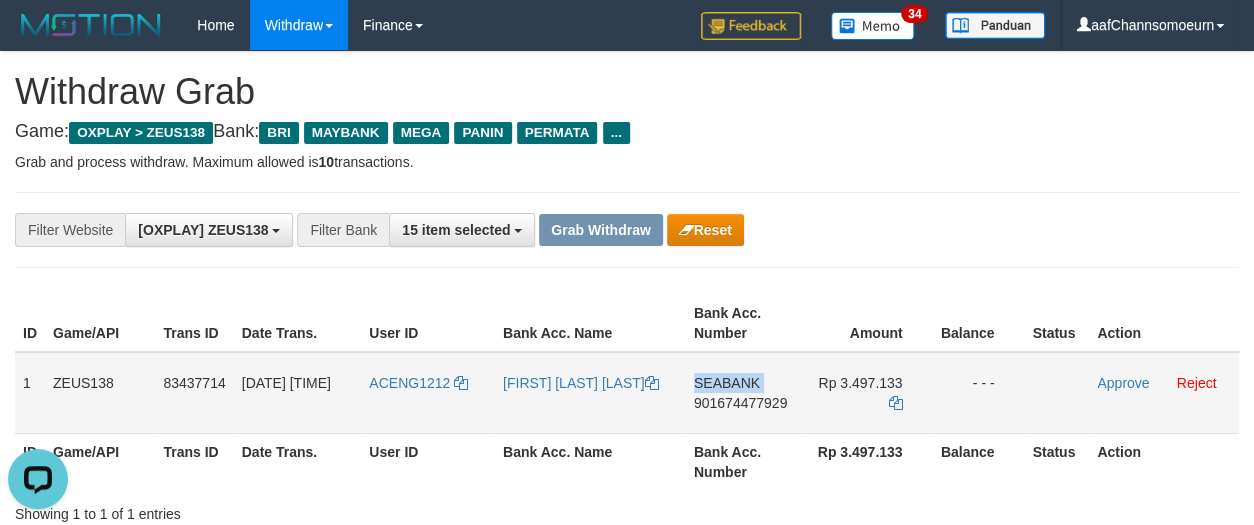 click on "SEABANK" at bounding box center [727, 383] 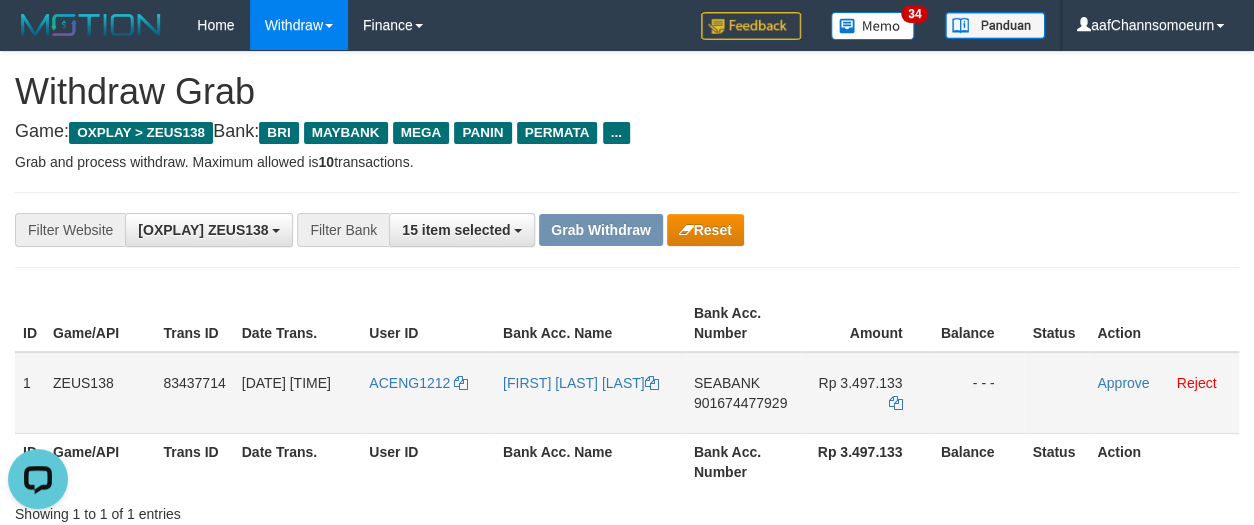 click on "901674477929" at bounding box center (740, 403) 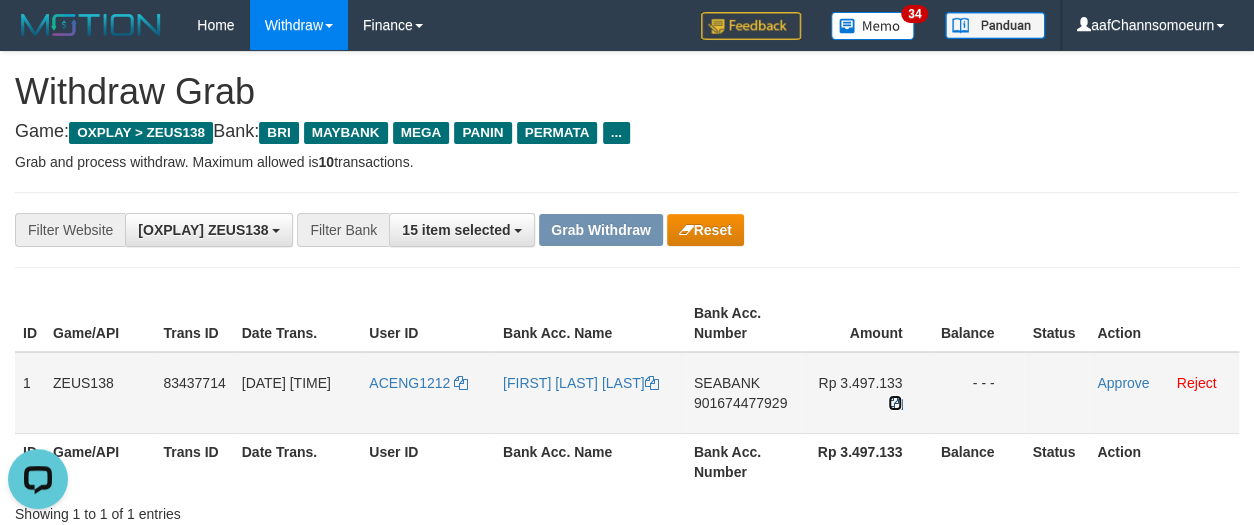 click at bounding box center (895, 403) 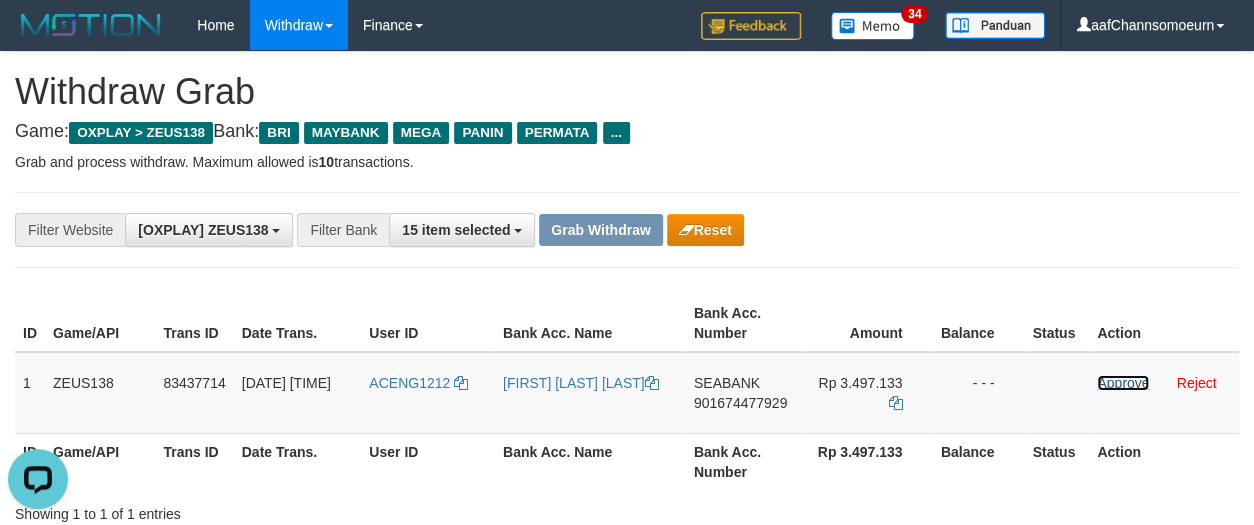drag, startPoint x: 1116, startPoint y: 385, endPoint x: 720, endPoint y: 195, distance: 439.22205 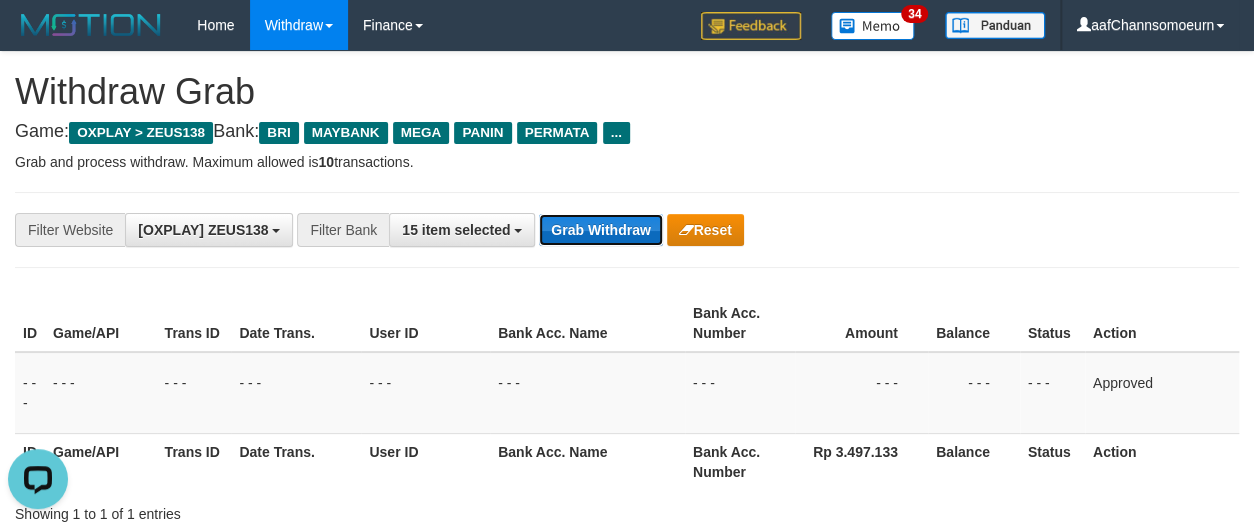 click on "Grab Withdraw" at bounding box center (600, 230) 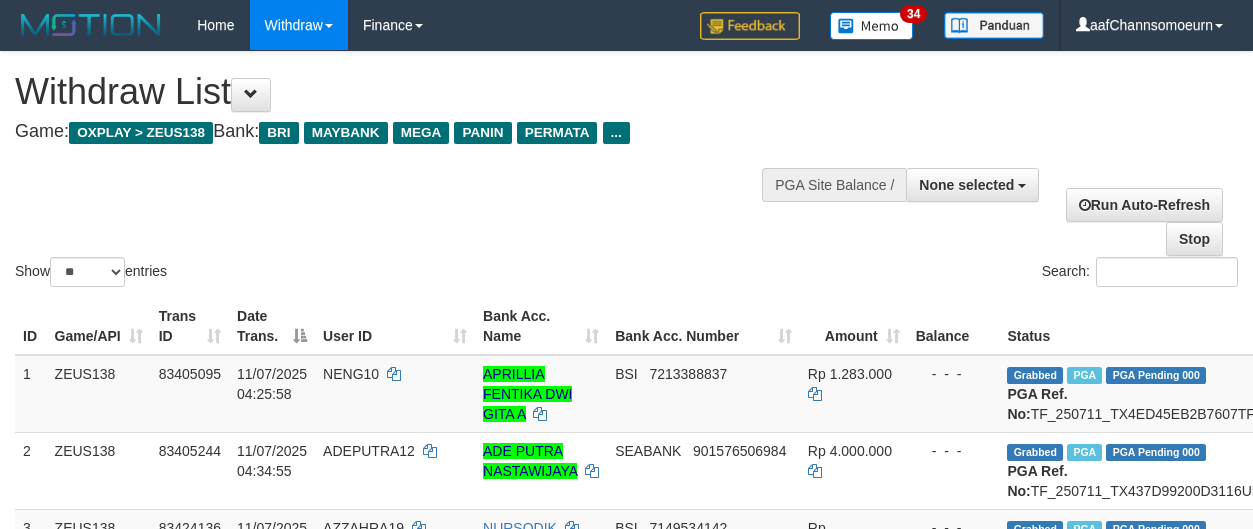select 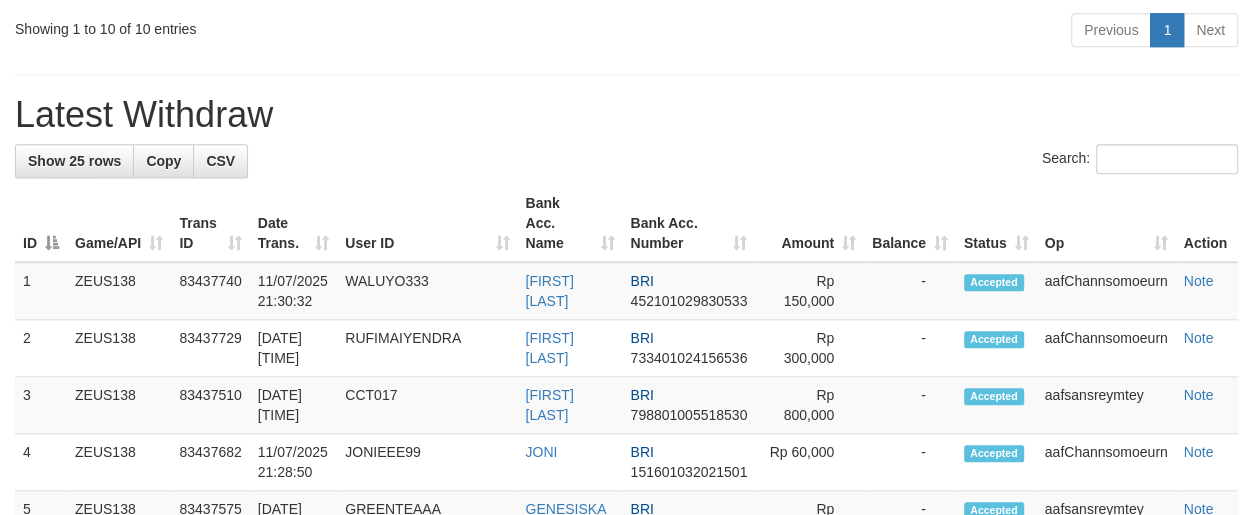 scroll, scrollTop: 966, scrollLeft: 0, axis: vertical 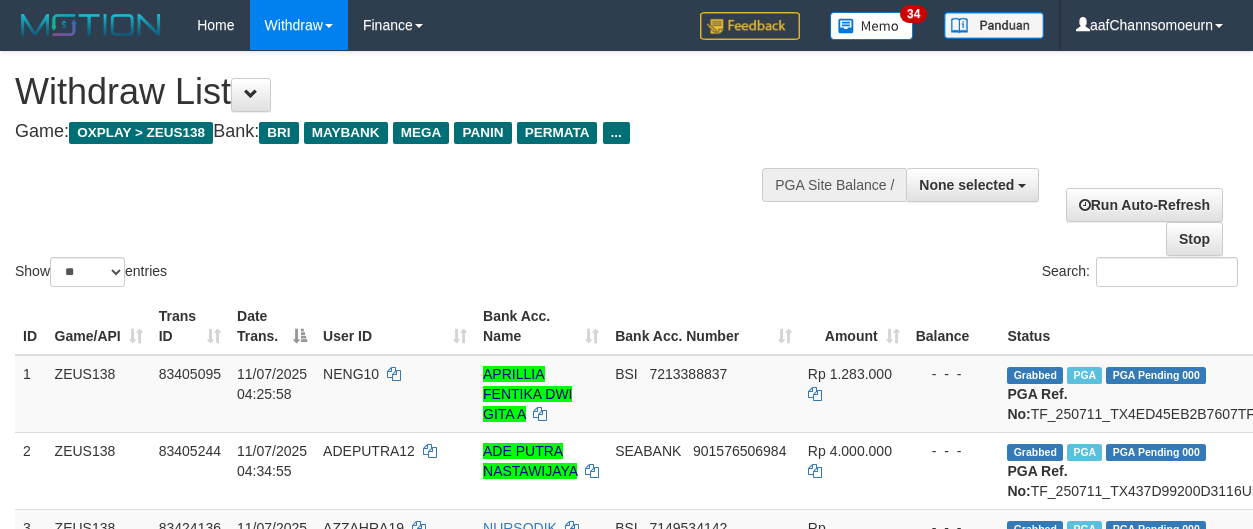 select 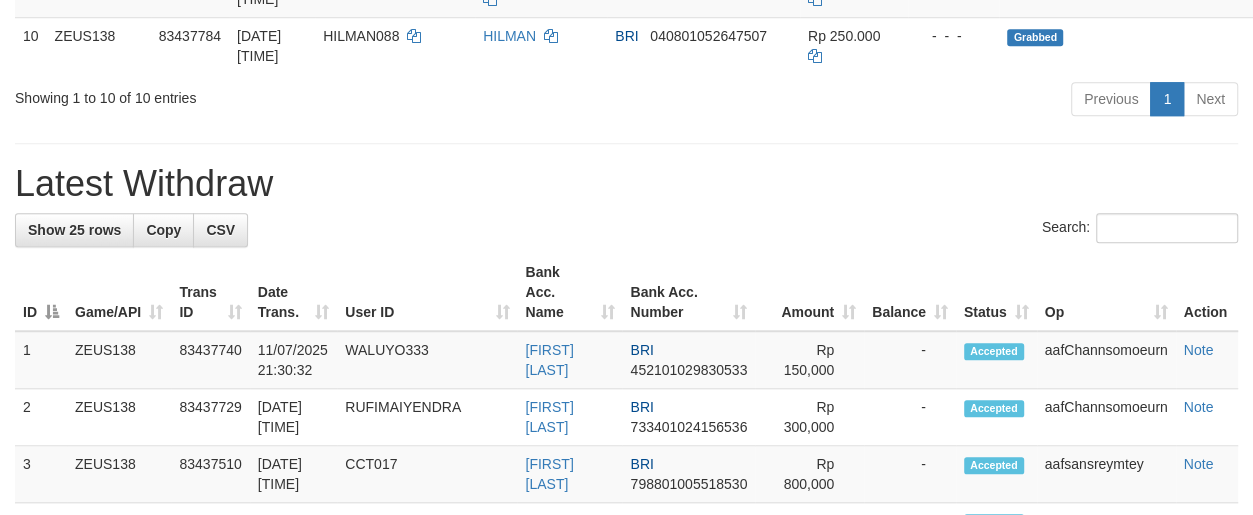 scroll, scrollTop: 807, scrollLeft: 0, axis: vertical 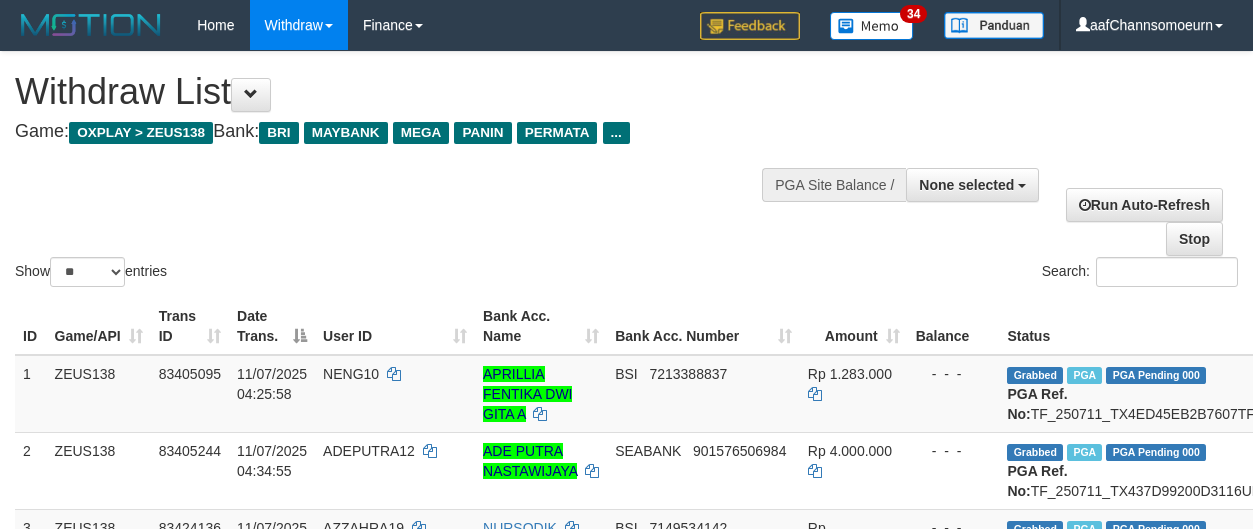select 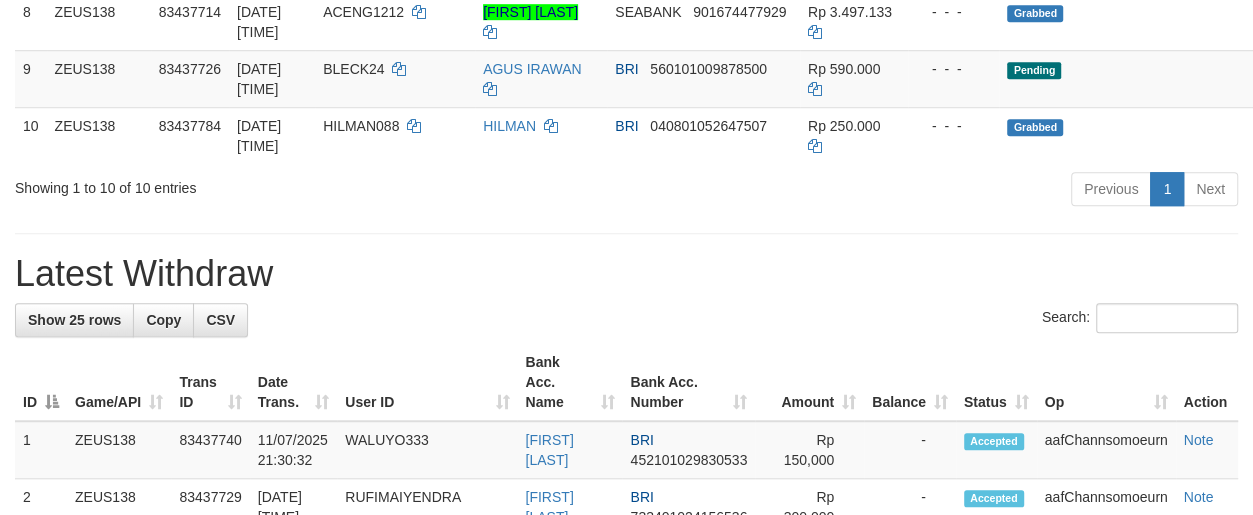 scroll, scrollTop: 807, scrollLeft: 0, axis: vertical 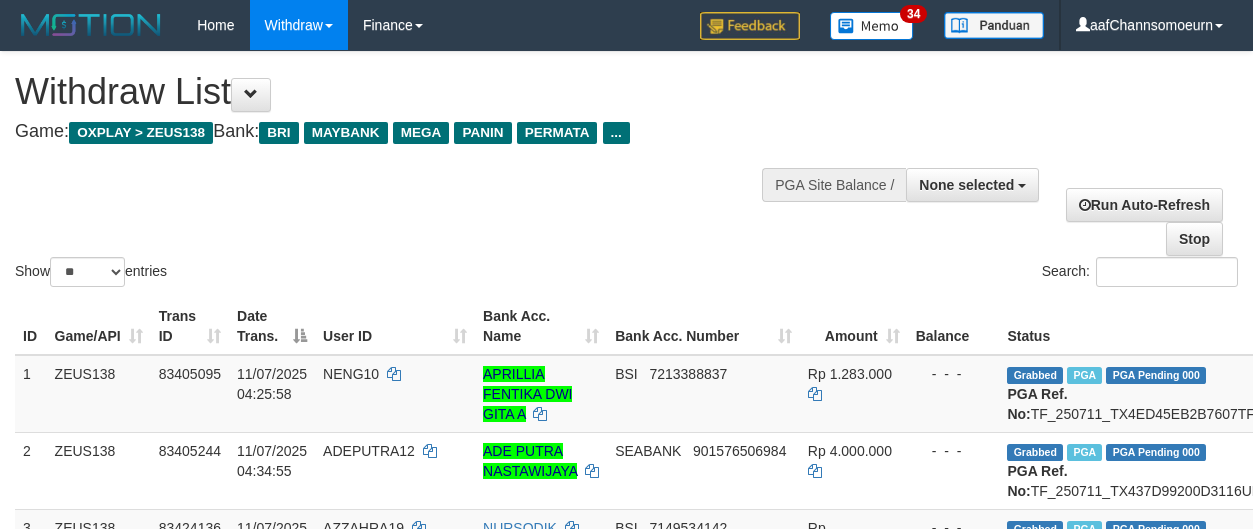 select 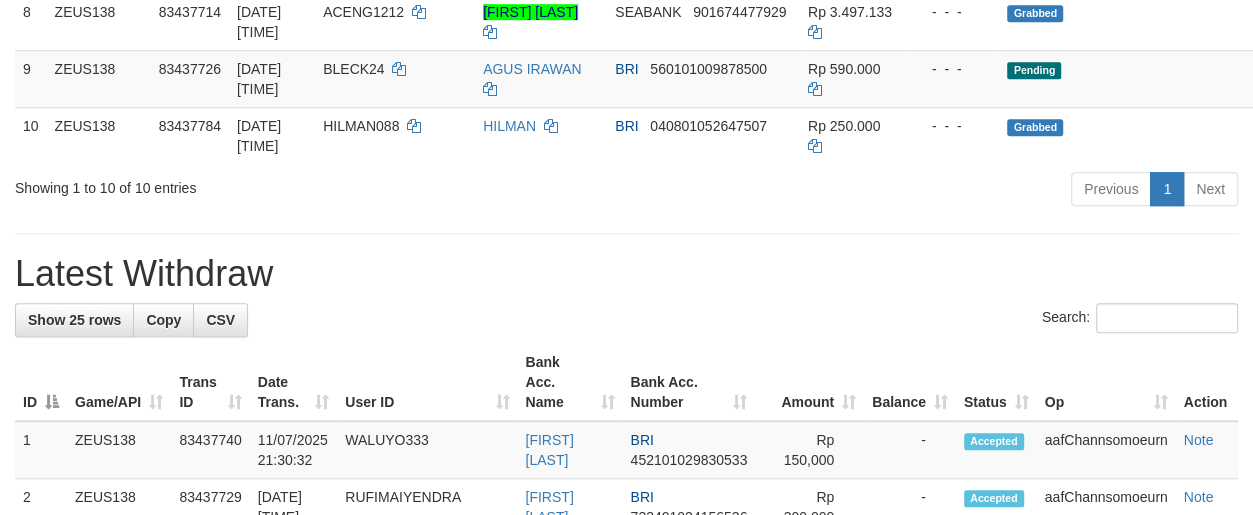 scroll, scrollTop: 807, scrollLeft: 0, axis: vertical 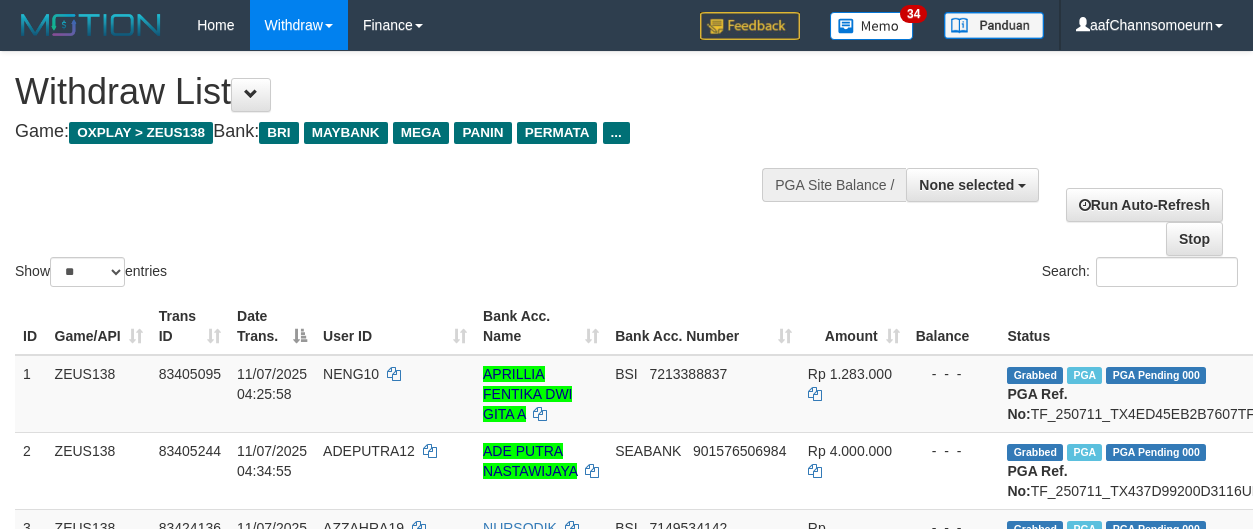 select 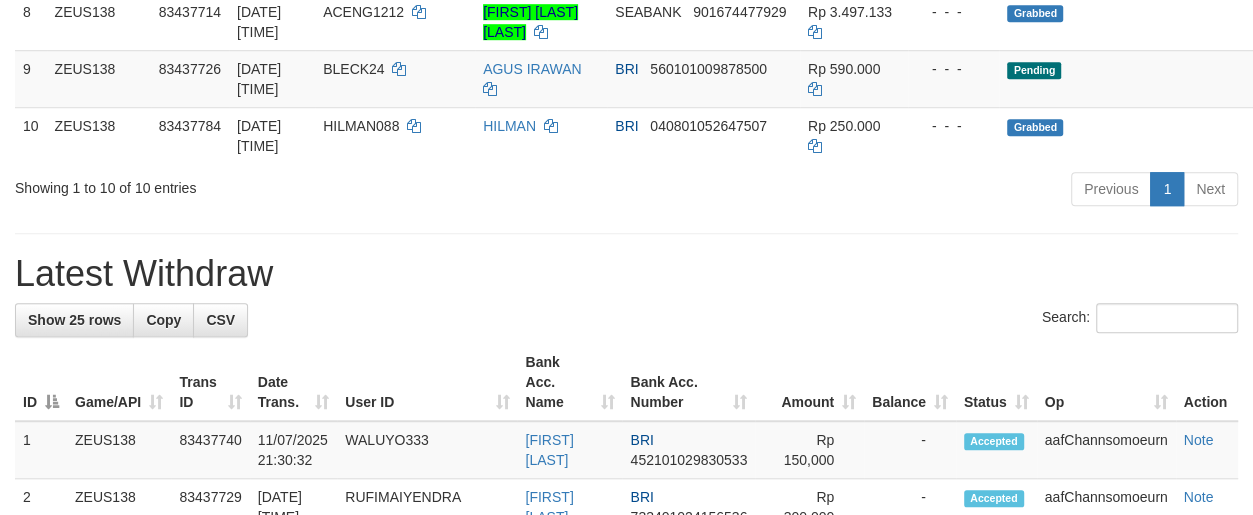 scroll, scrollTop: 807, scrollLeft: 0, axis: vertical 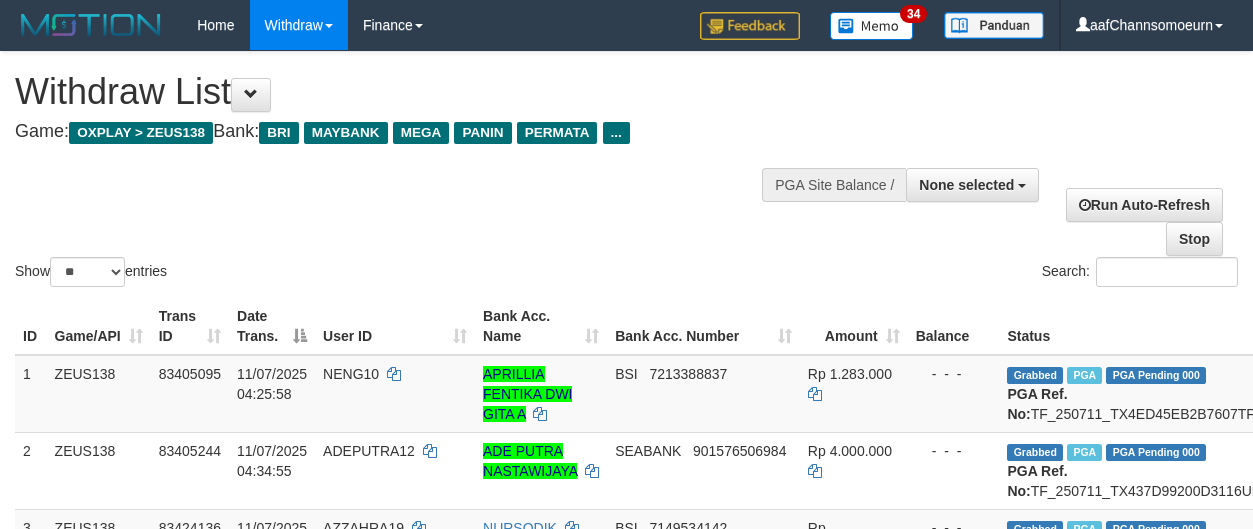 select 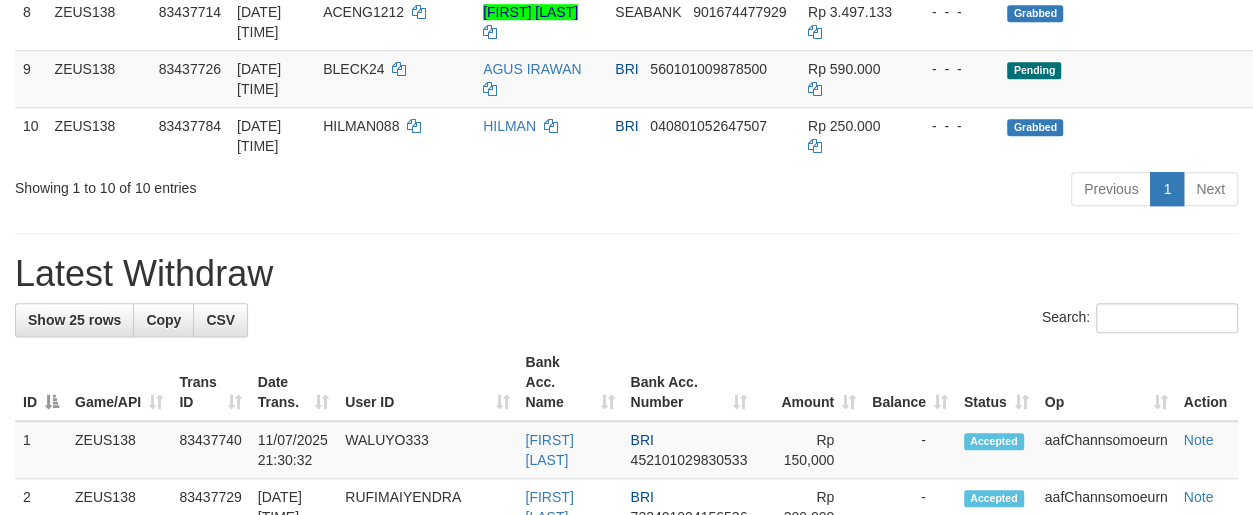 scroll, scrollTop: 807, scrollLeft: 0, axis: vertical 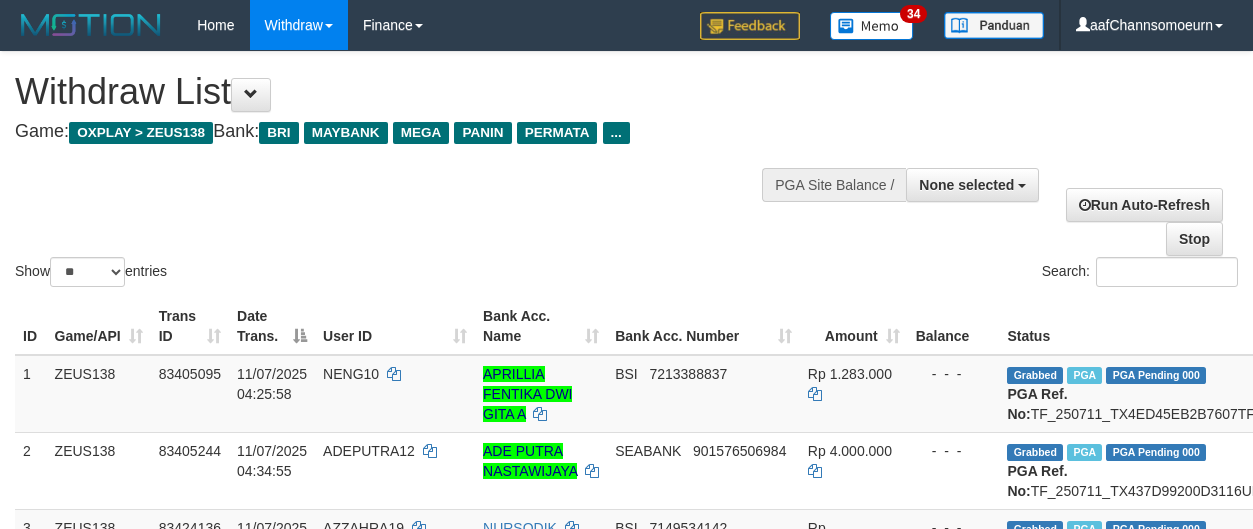 select 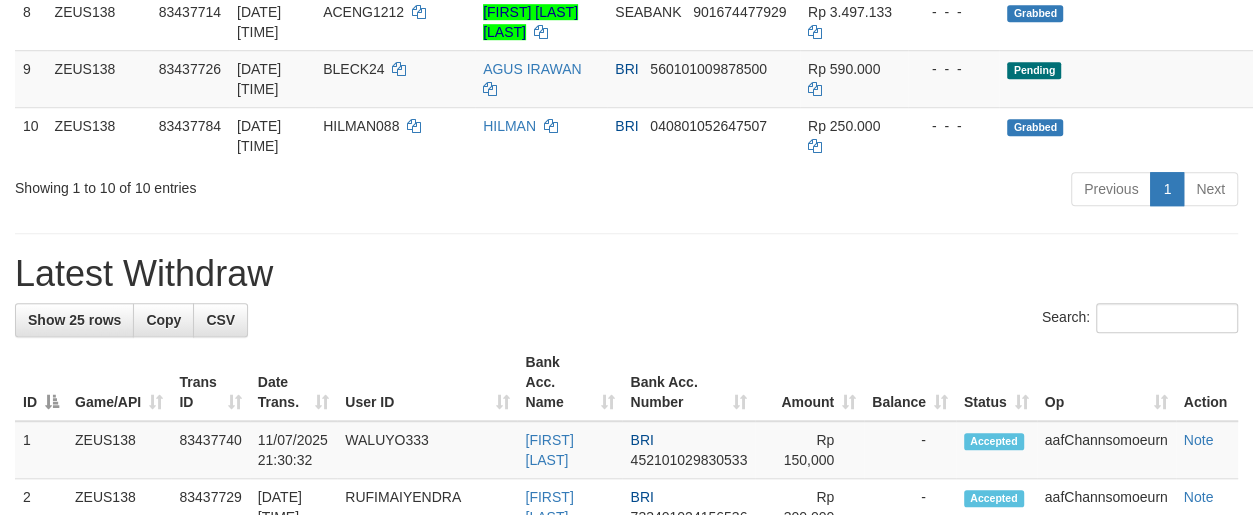 scroll, scrollTop: 807, scrollLeft: 0, axis: vertical 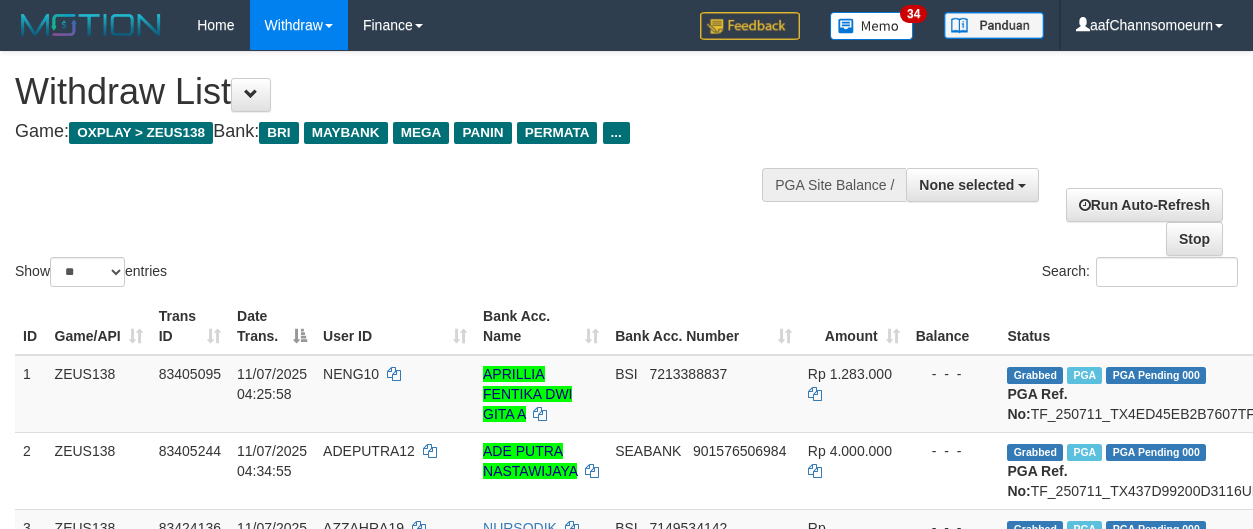 select 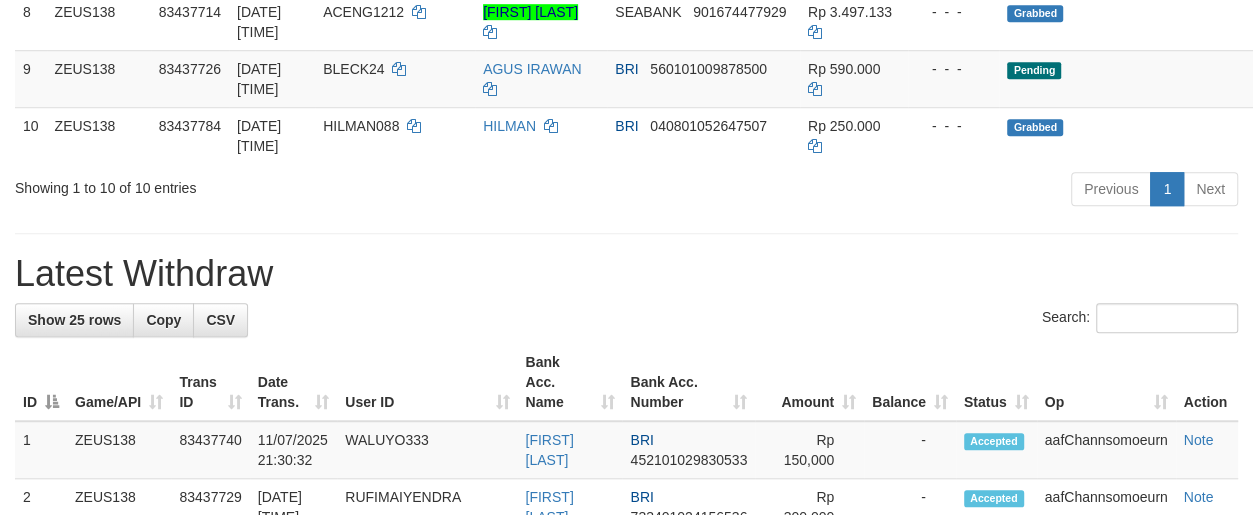 scroll, scrollTop: 807, scrollLeft: 0, axis: vertical 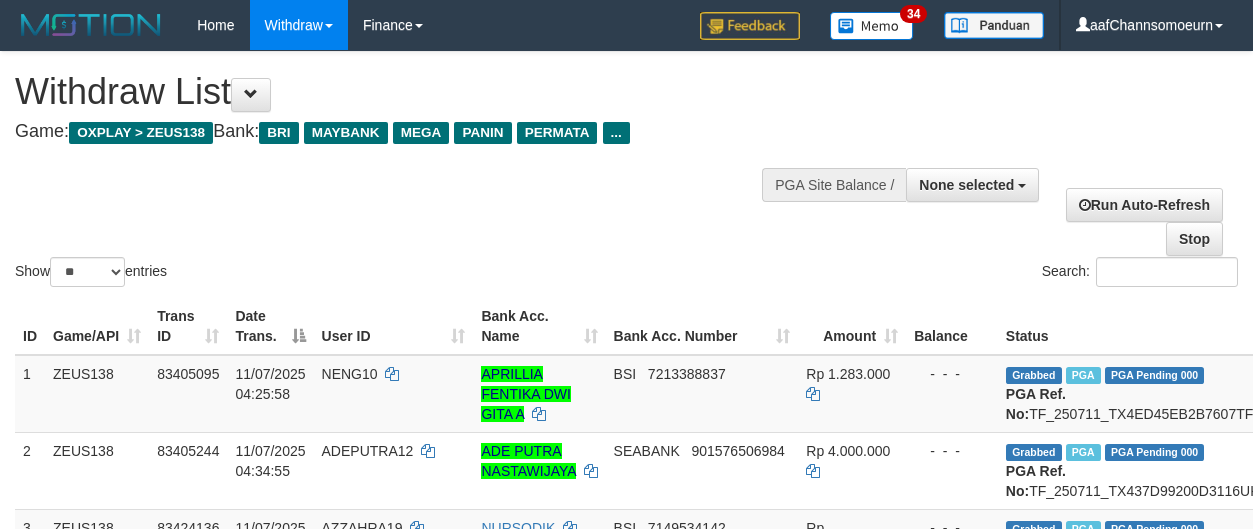 select 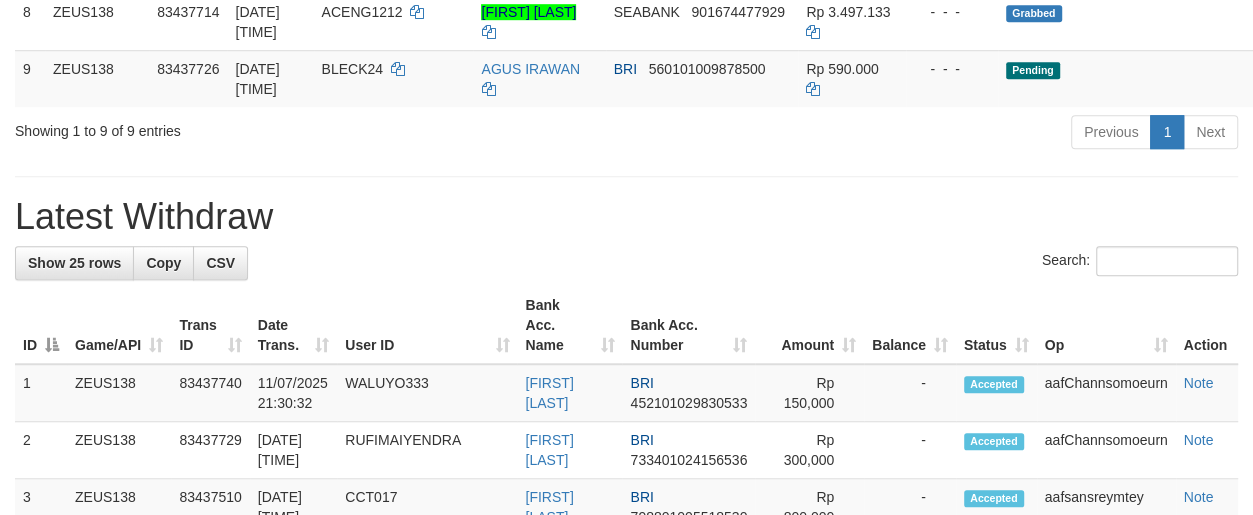 scroll, scrollTop: 807, scrollLeft: 0, axis: vertical 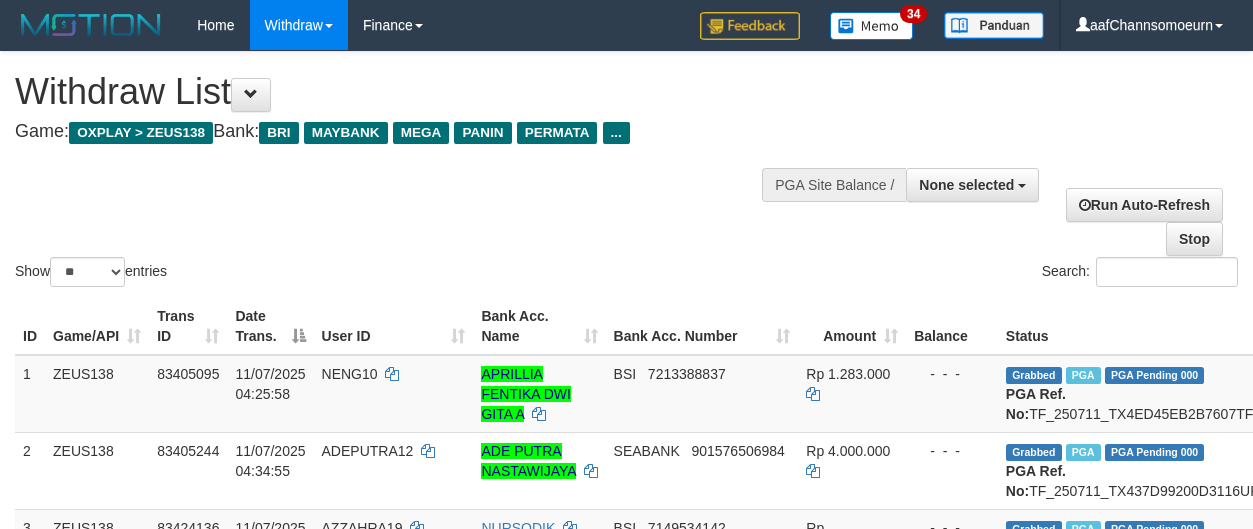 select 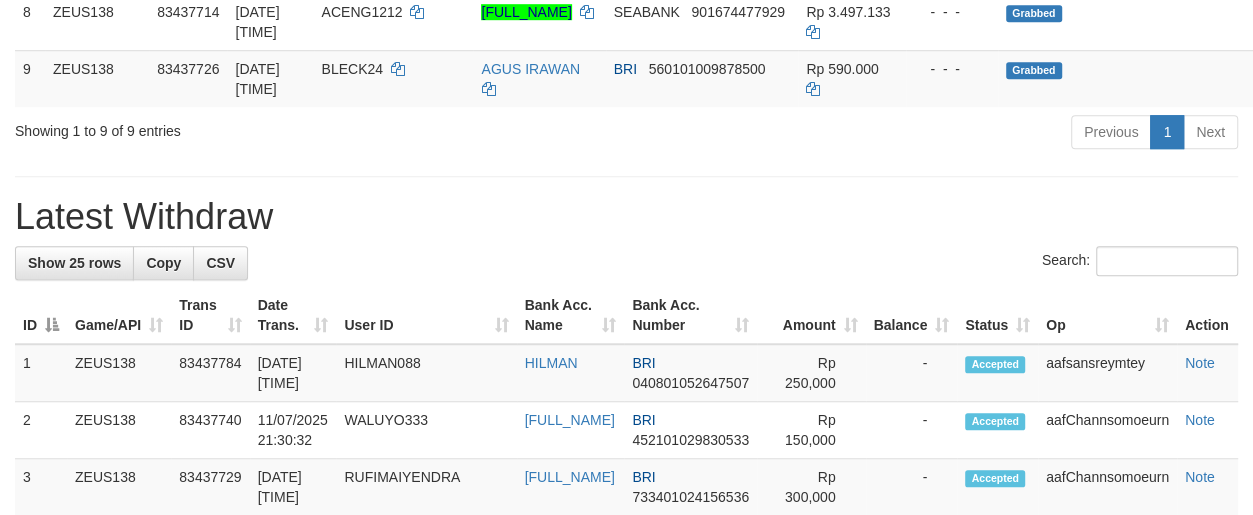 scroll, scrollTop: 807, scrollLeft: 0, axis: vertical 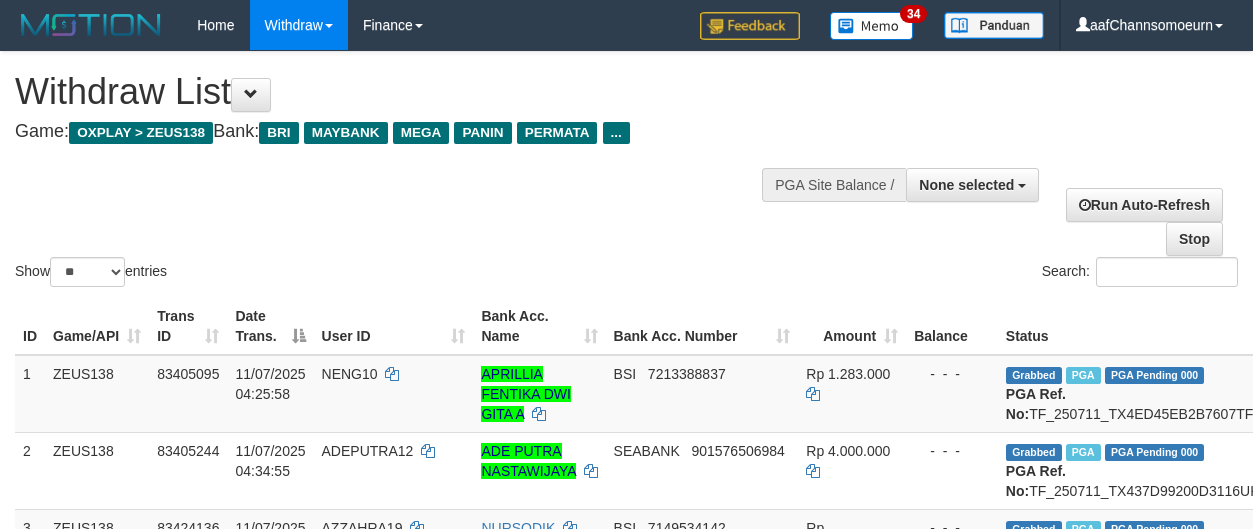 select 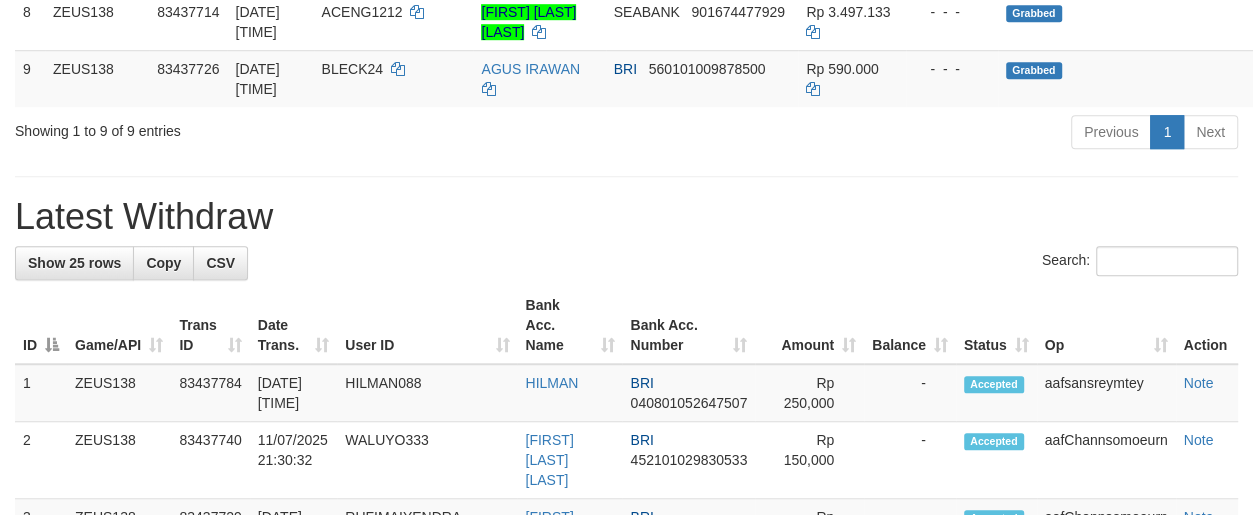 scroll, scrollTop: 807, scrollLeft: 0, axis: vertical 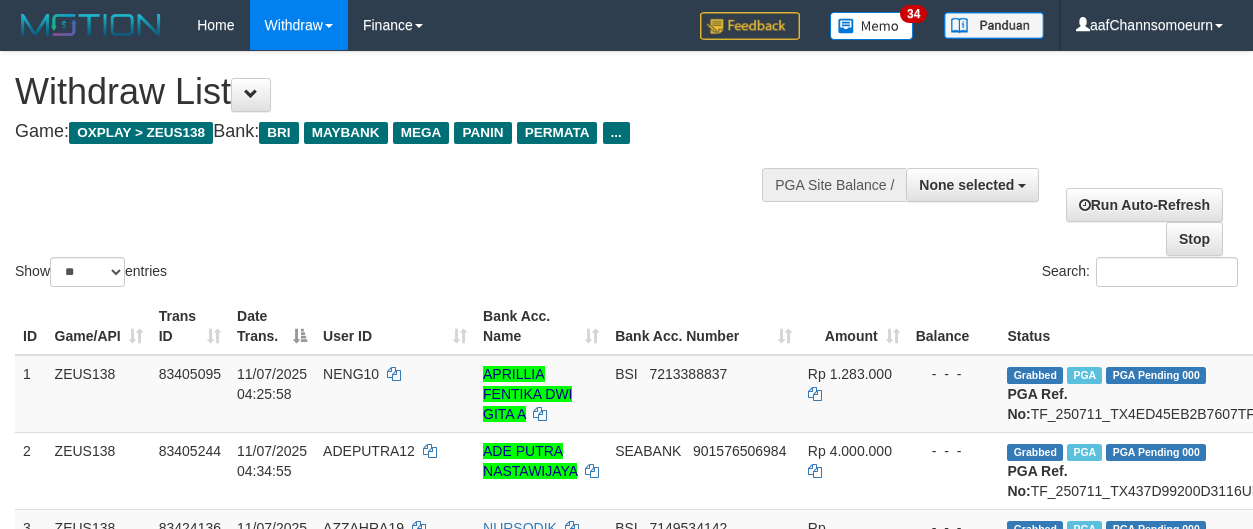 select 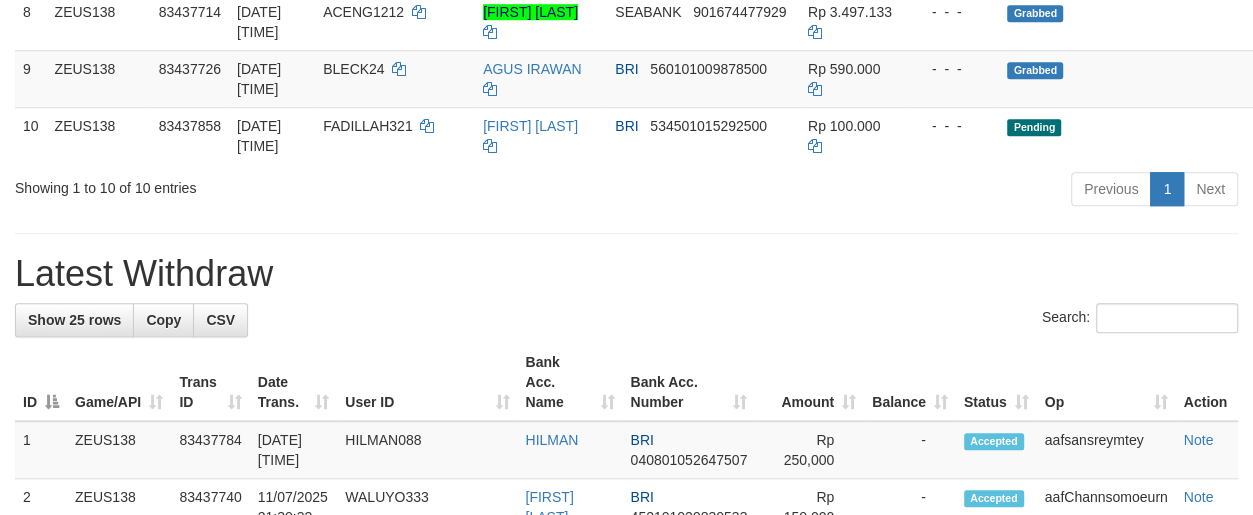 scroll, scrollTop: 807, scrollLeft: 0, axis: vertical 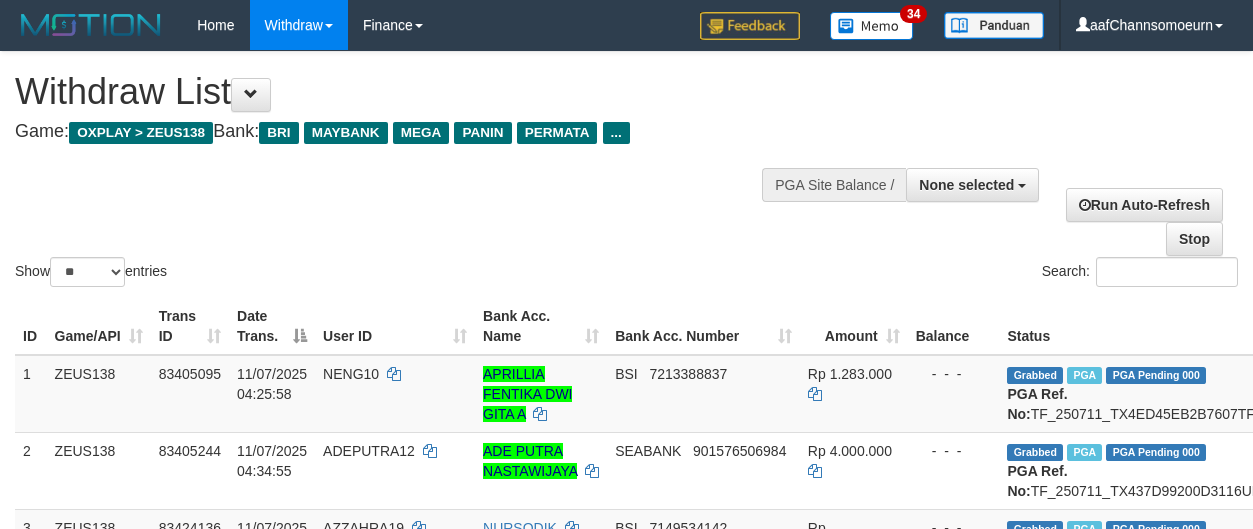select 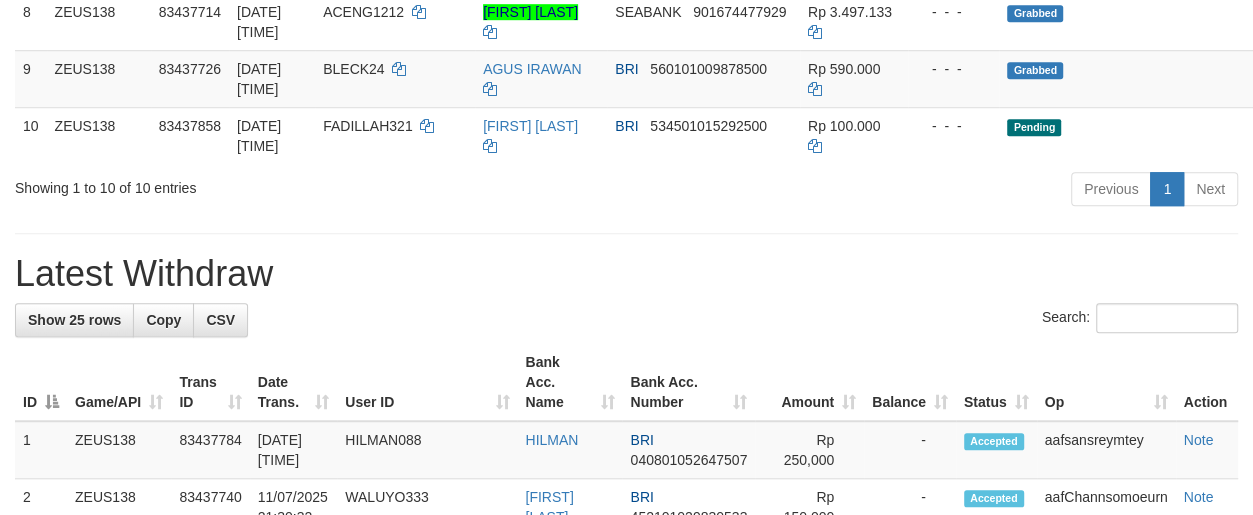 scroll, scrollTop: 807, scrollLeft: 0, axis: vertical 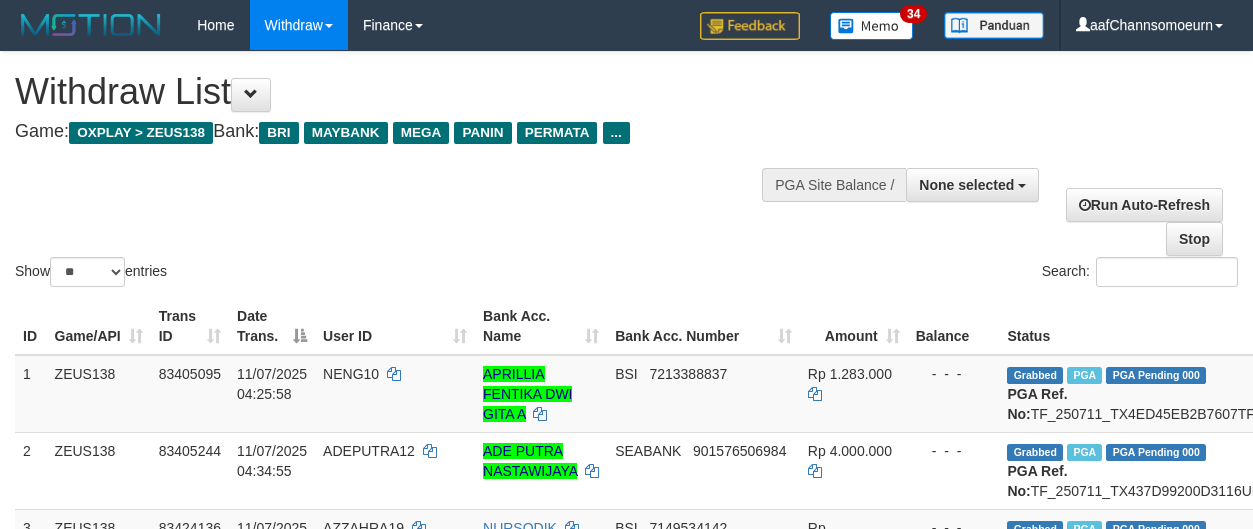 select 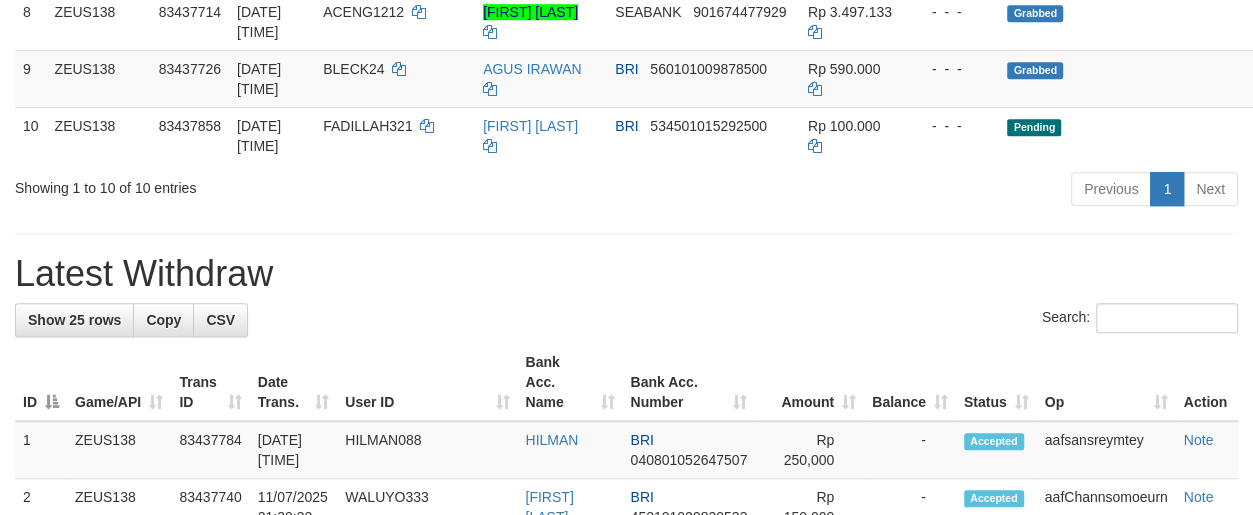 scroll, scrollTop: 807, scrollLeft: 0, axis: vertical 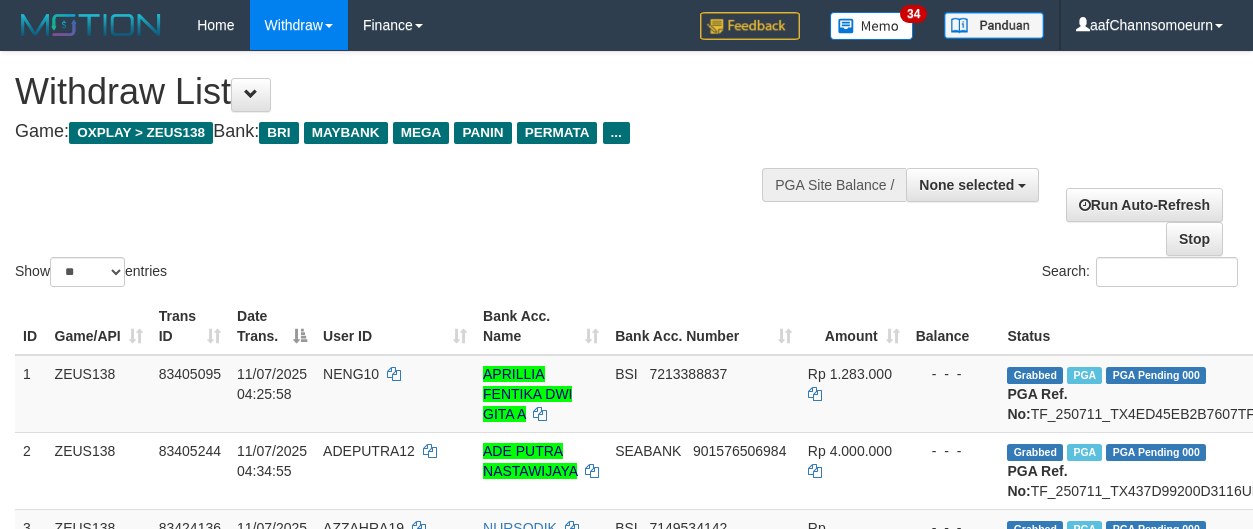select 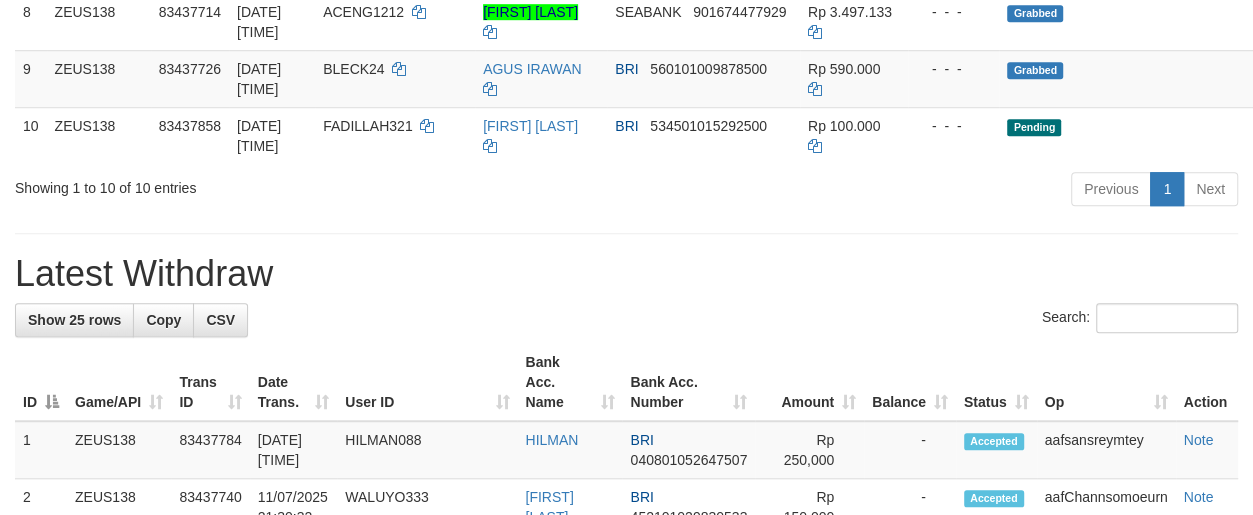 scroll, scrollTop: 807, scrollLeft: 0, axis: vertical 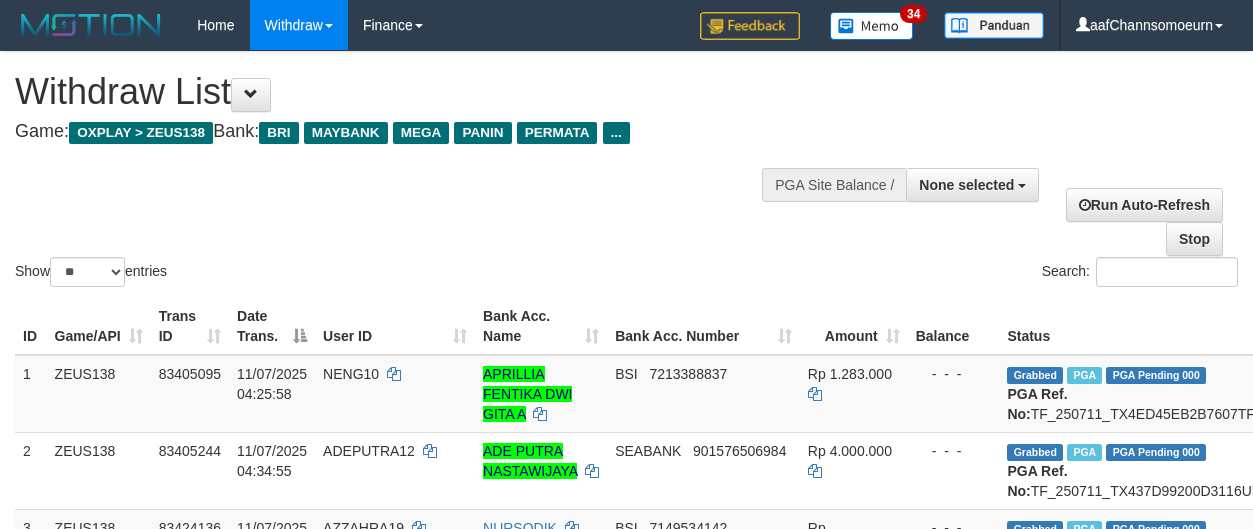 select 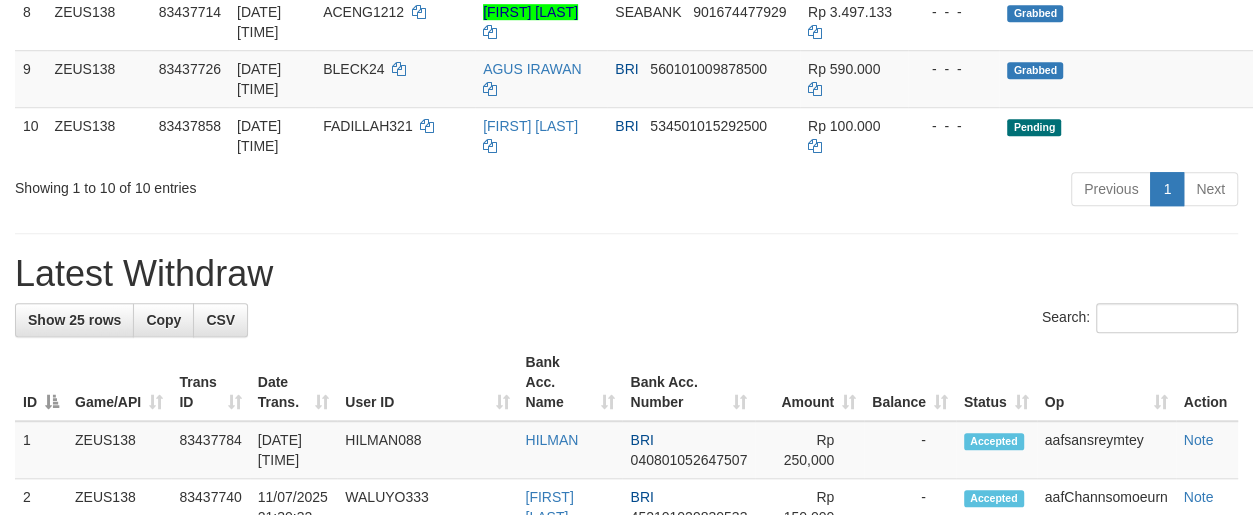 scroll, scrollTop: 807, scrollLeft: 0, axis: vertical 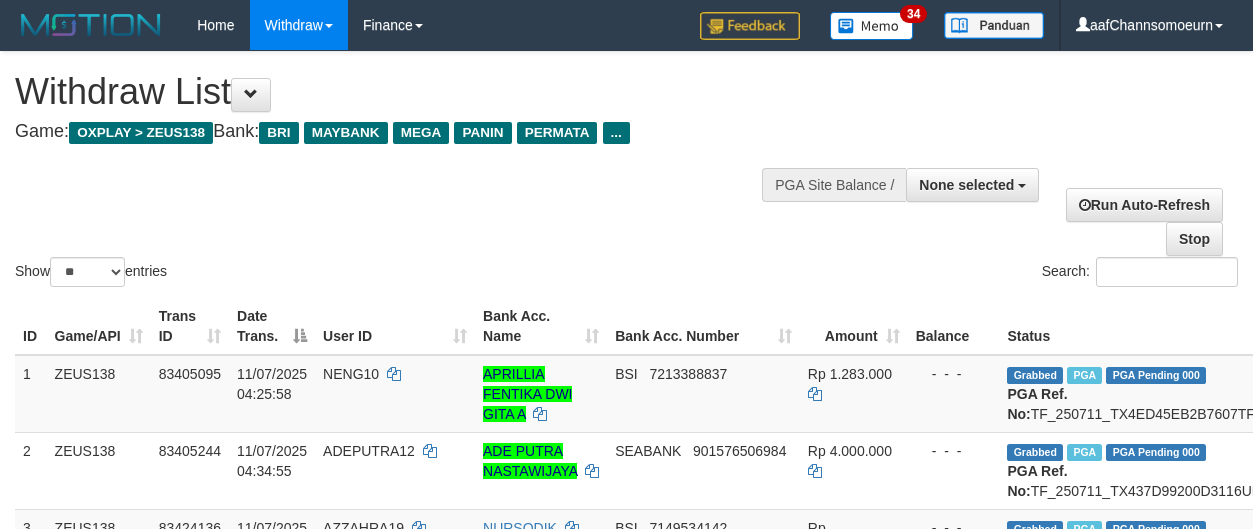 select 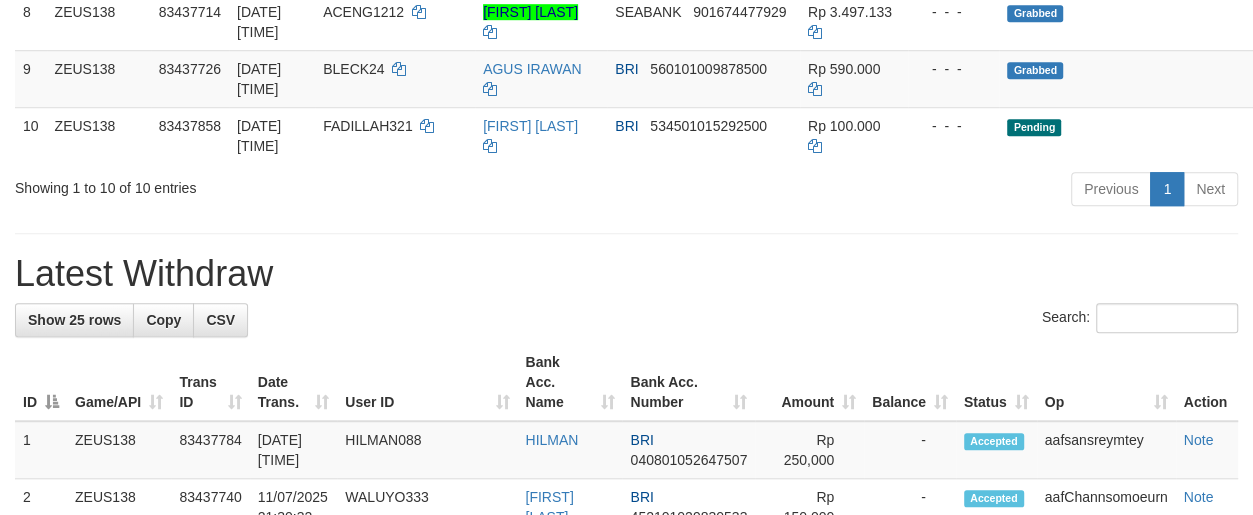 scroll, scrollTop: 807, scrollLeft: 0, axis: vertical 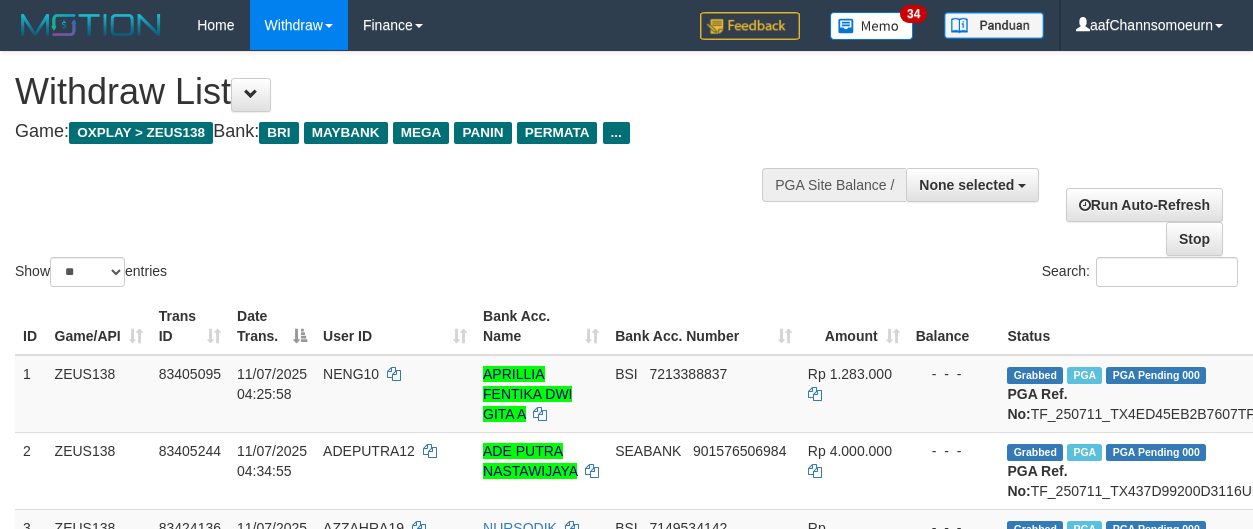 select 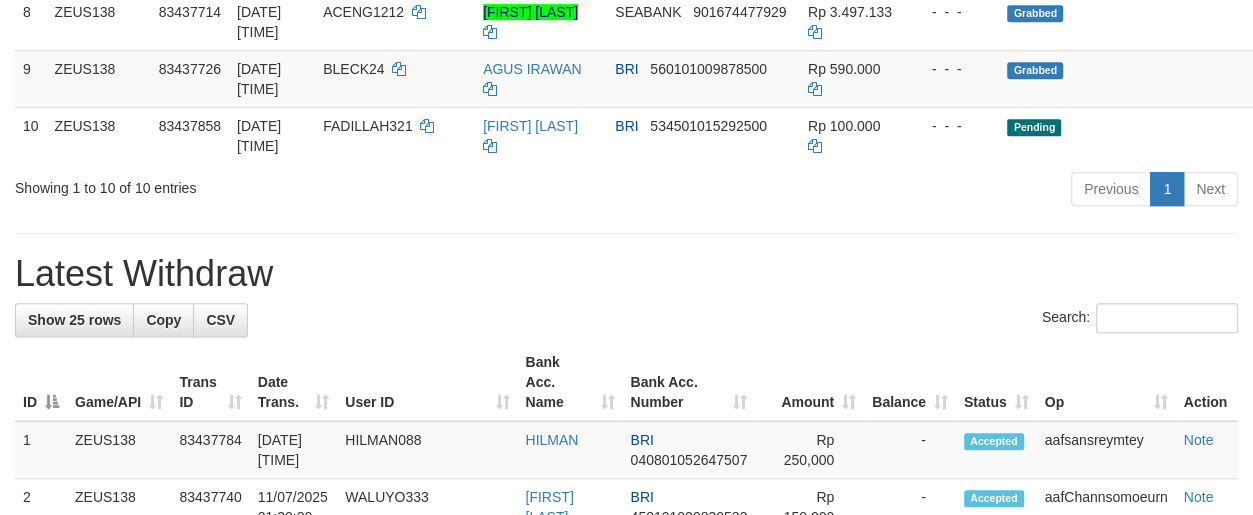 scroll, scrollTop: 807, scrollLeft: 0, axis: vertical 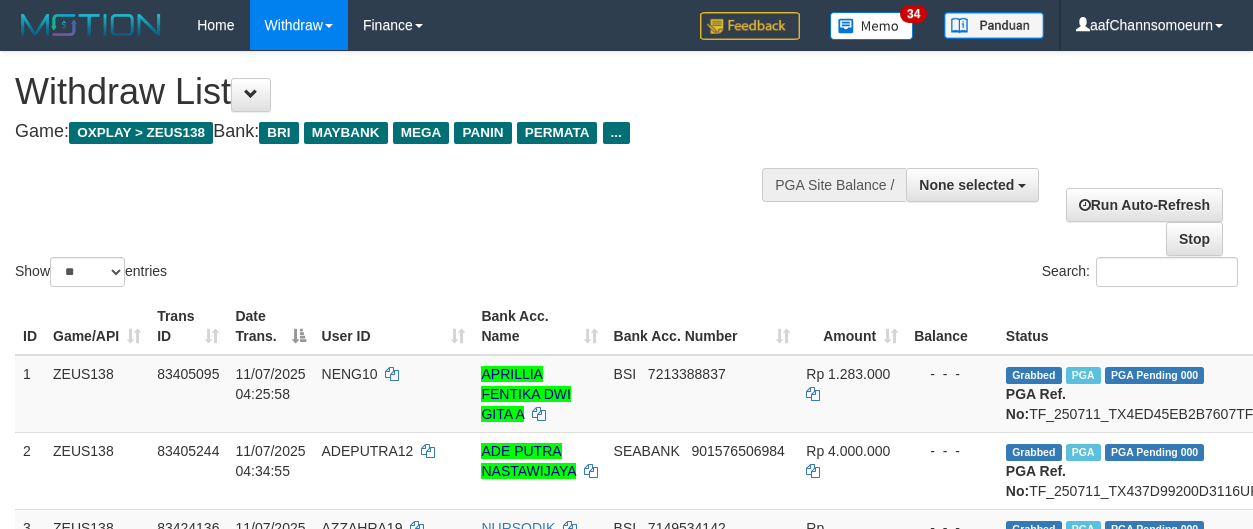 select 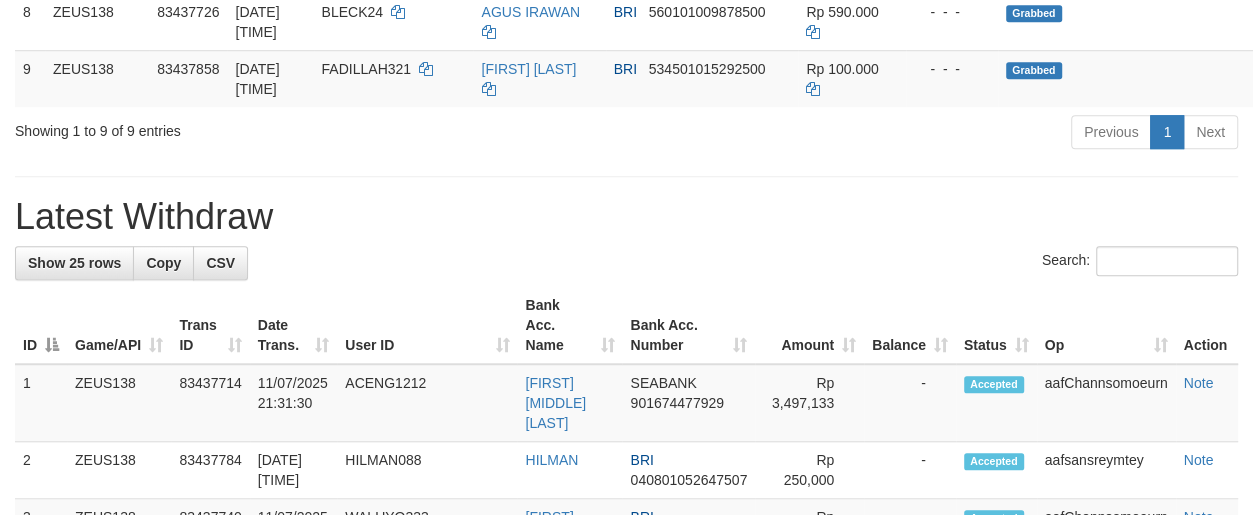 scroll, scrollTop: 807, scrollLeft: 0, axis: vertical 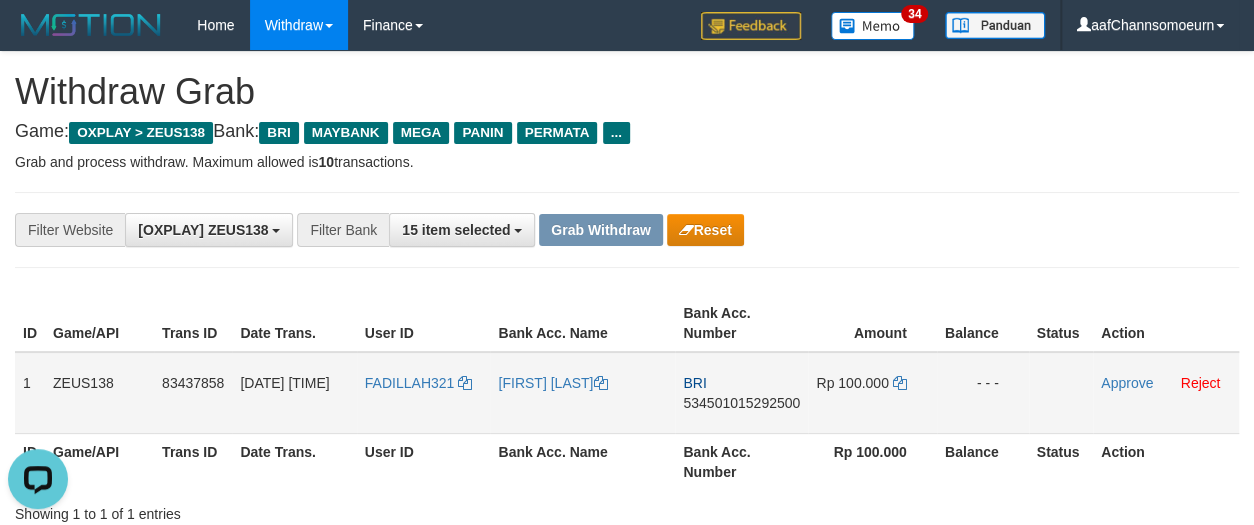 click on "FADILLAH321" at bounding box center [424, 393] 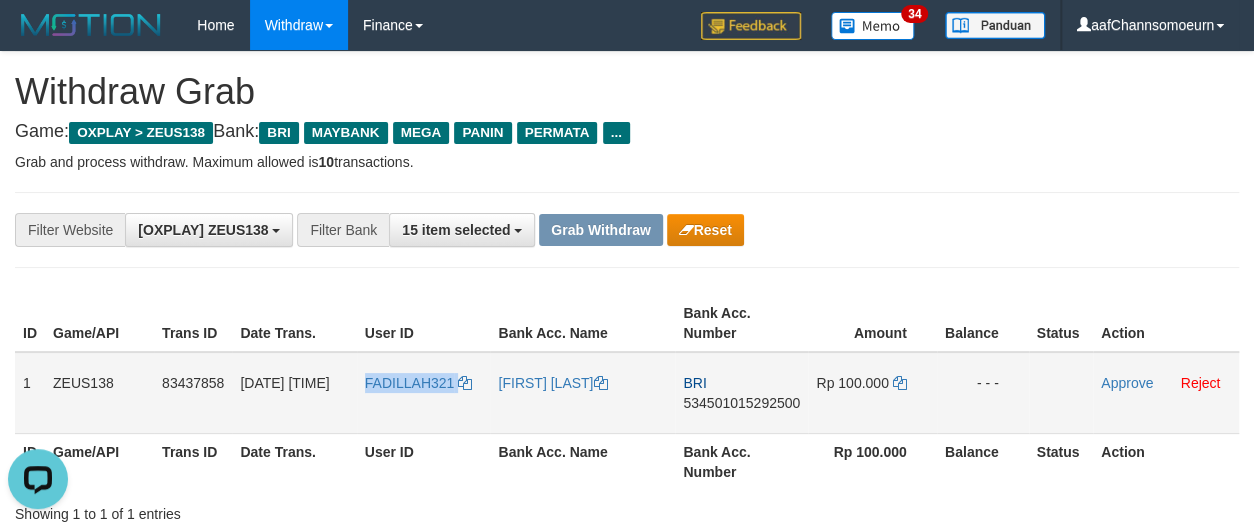 click on "FADILLAH321" at bounding box center [424, 393] 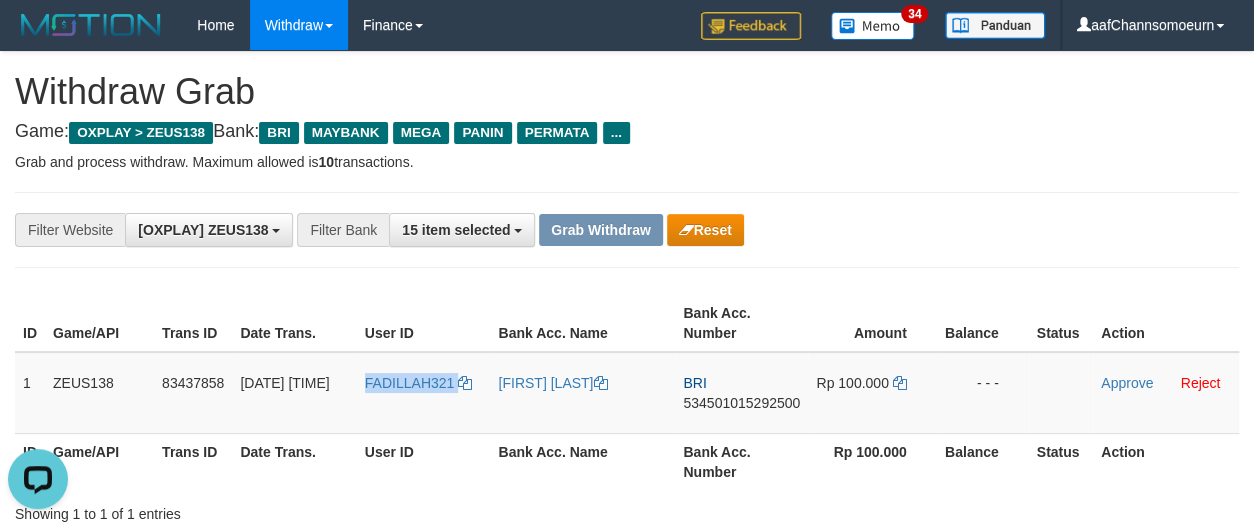 drag, startPoint x: 392, startPoint y: 397, endPoint x: 398, endPoint y: 315, distance: 82.219215 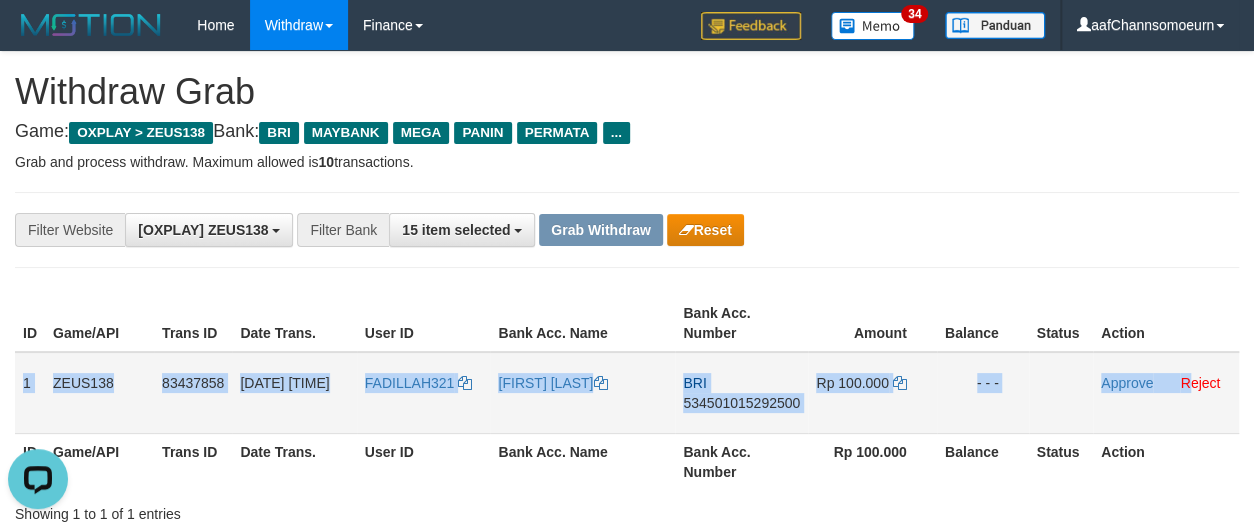 drag, startPoint x: 30, startPoint y: 371, endPoint x: 1190, endPoint y: 408, distance: 1160.59 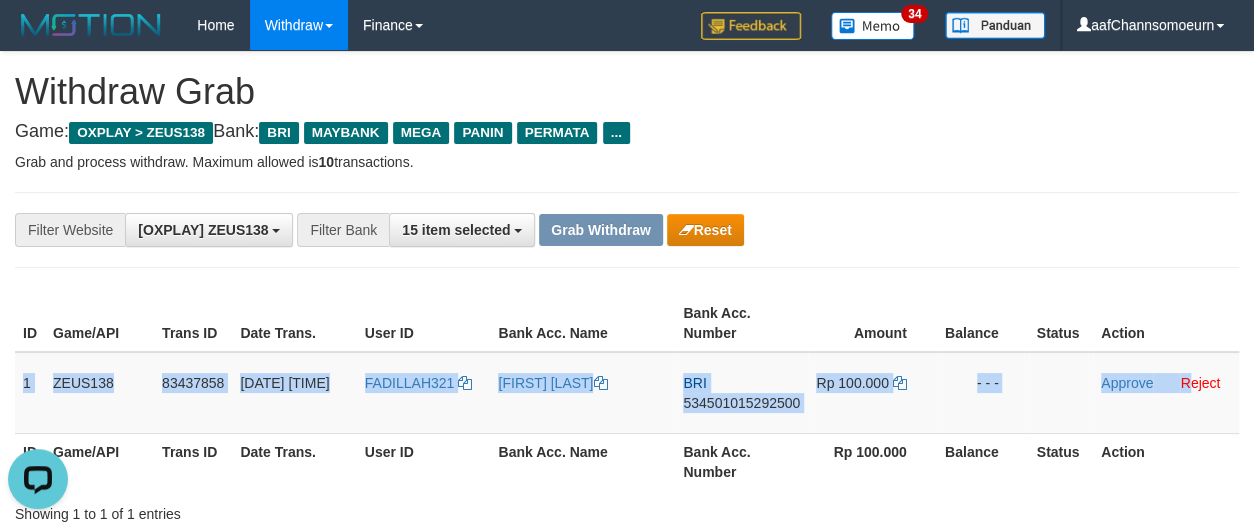 copy on "1
ZEUS138
83437858
11/07/2025 21:30:59
FADILLAH321
MUHAMMAD FADILLAH
BRI
534501015292500
Rp 100.000
- - -
Approve
R" 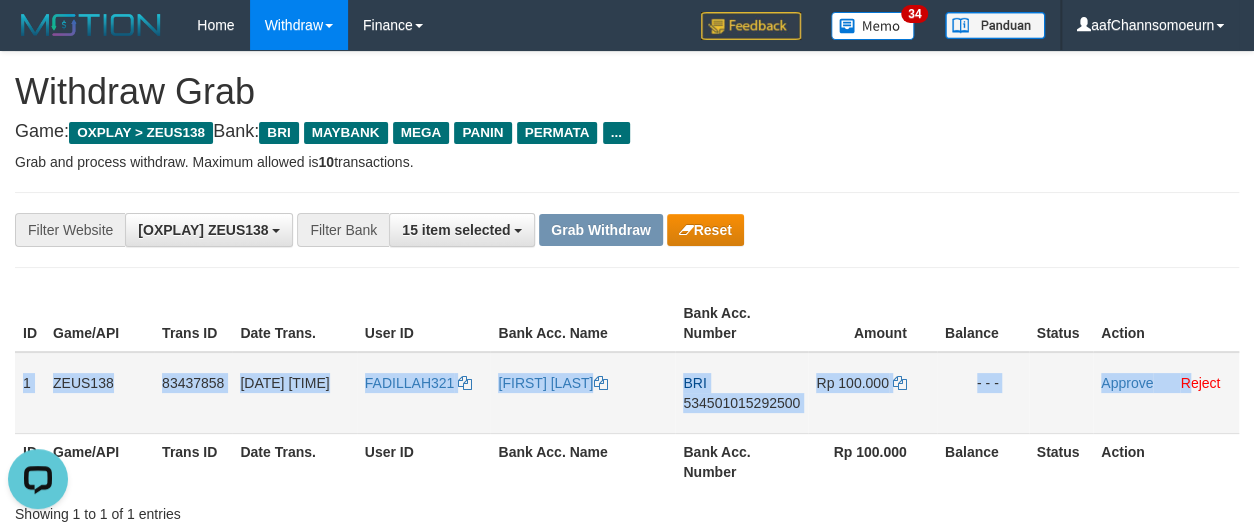 click on "534501015292500" at bounding box center (741, 403) 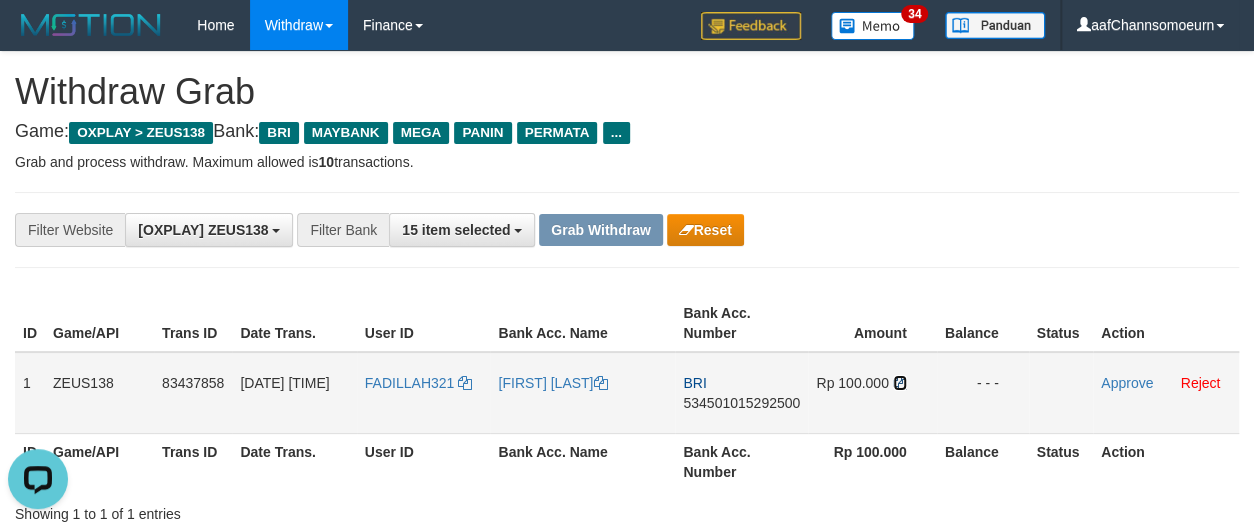 click at bounding box center (900, 383) 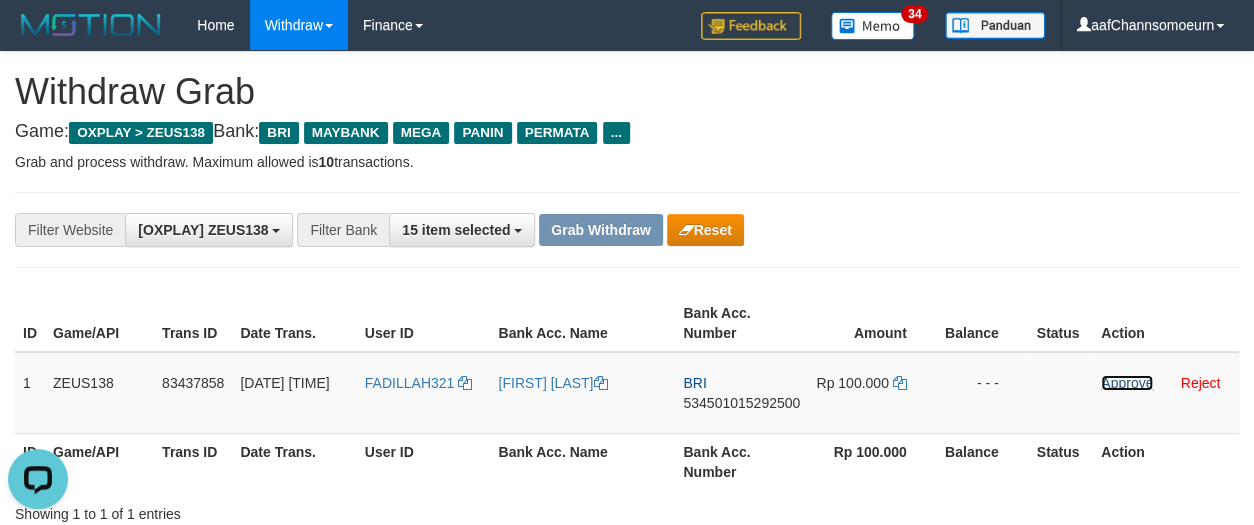 drag, startPoint x: 1119, startPoint y: 380, endPoint x: 718, endPoint y: 184, distance: 446.3373 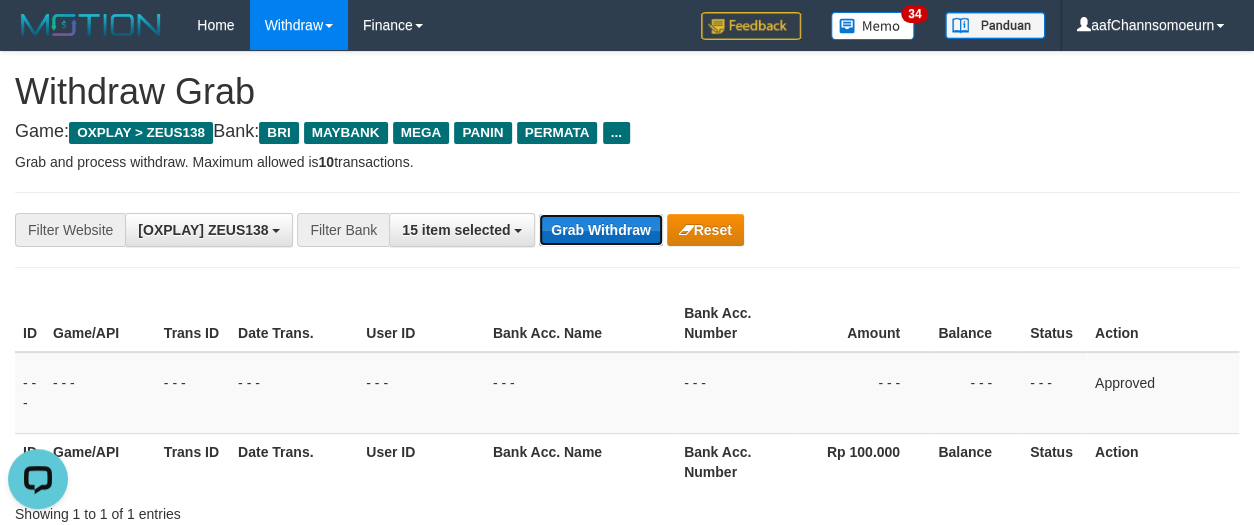 click on "Grab Withdraw" at bounding box center [600, 230] 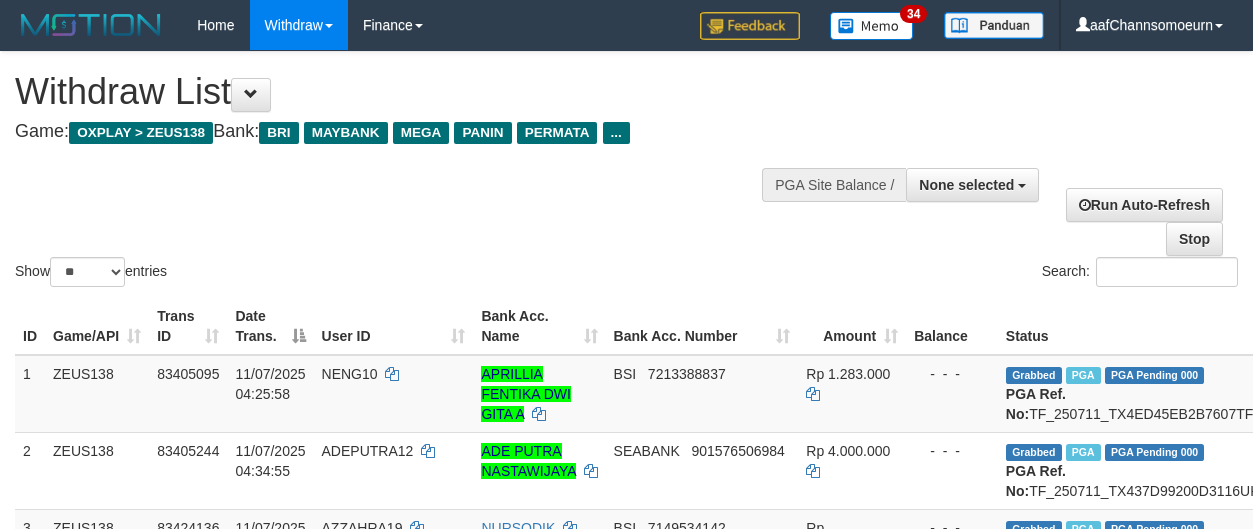 select 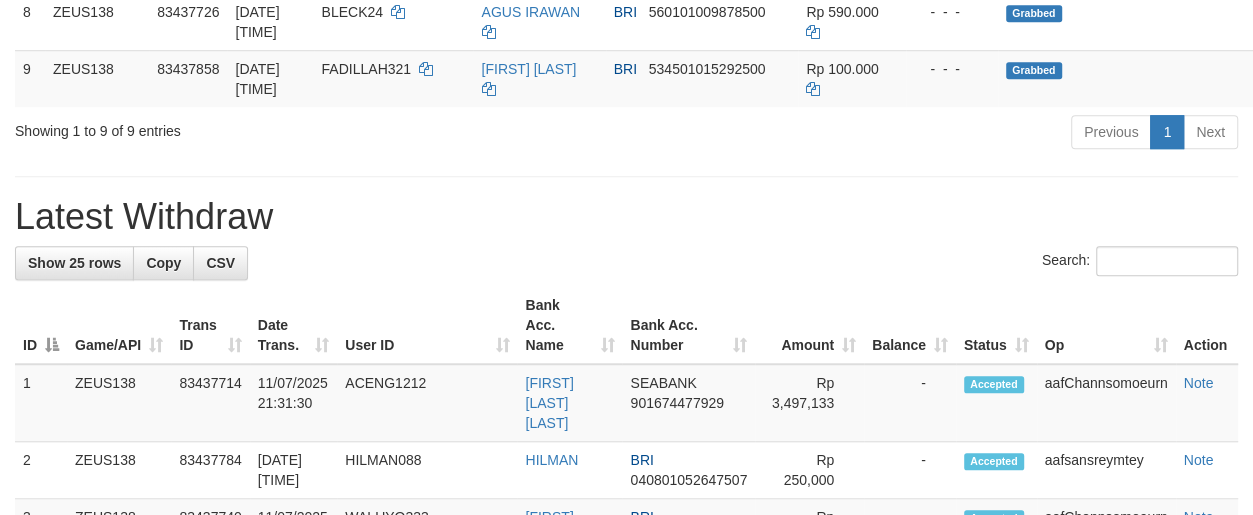 scroll, scrollTop: 807, scrollLeft: 0, axis: vertical 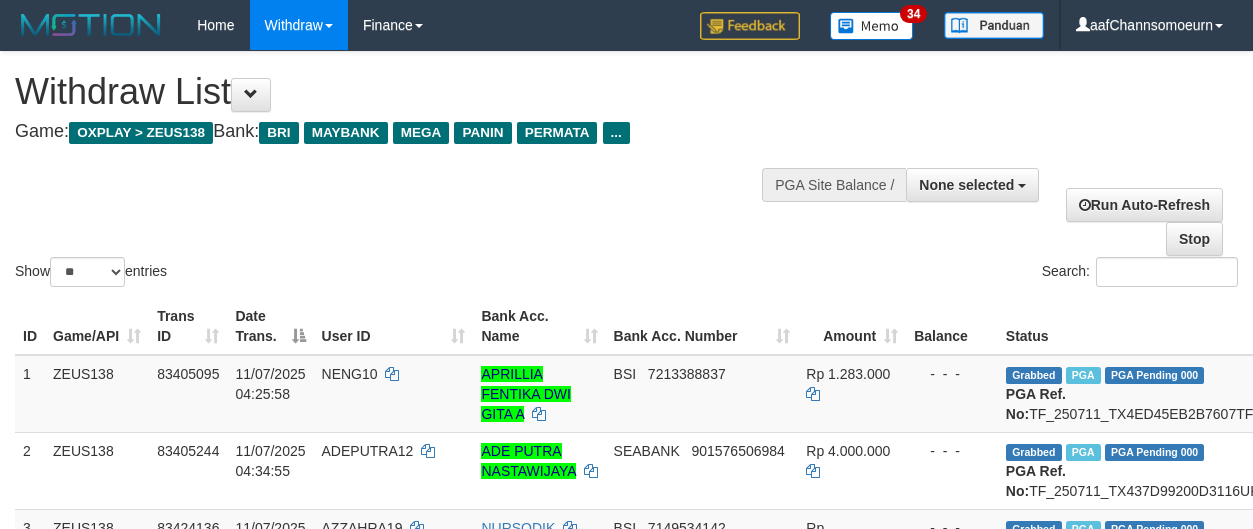 select 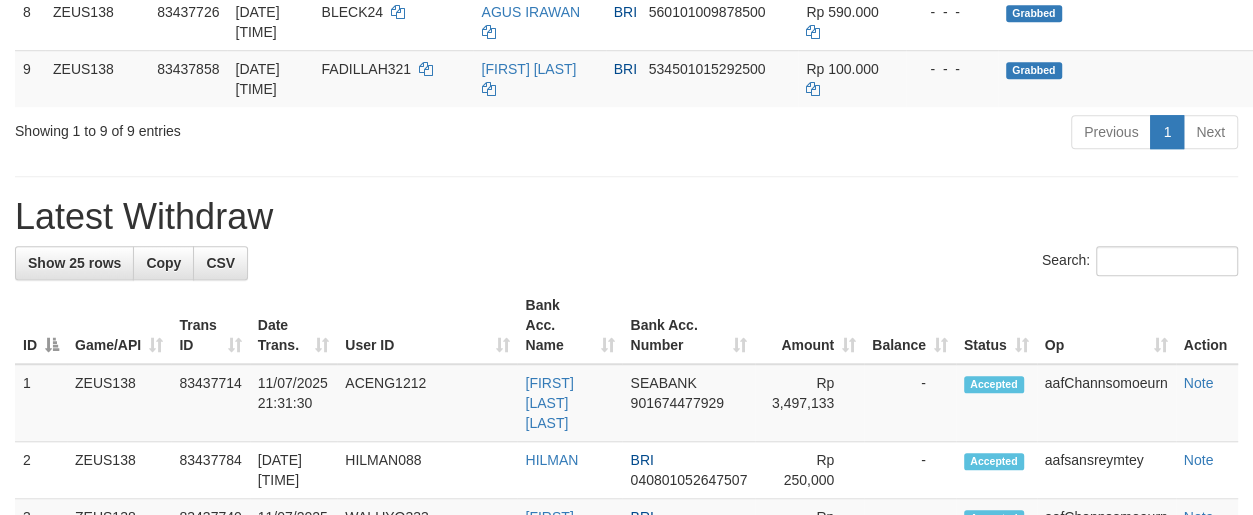 scroll, scrollTop: 807, scrollLeft: 0, axis: vertical 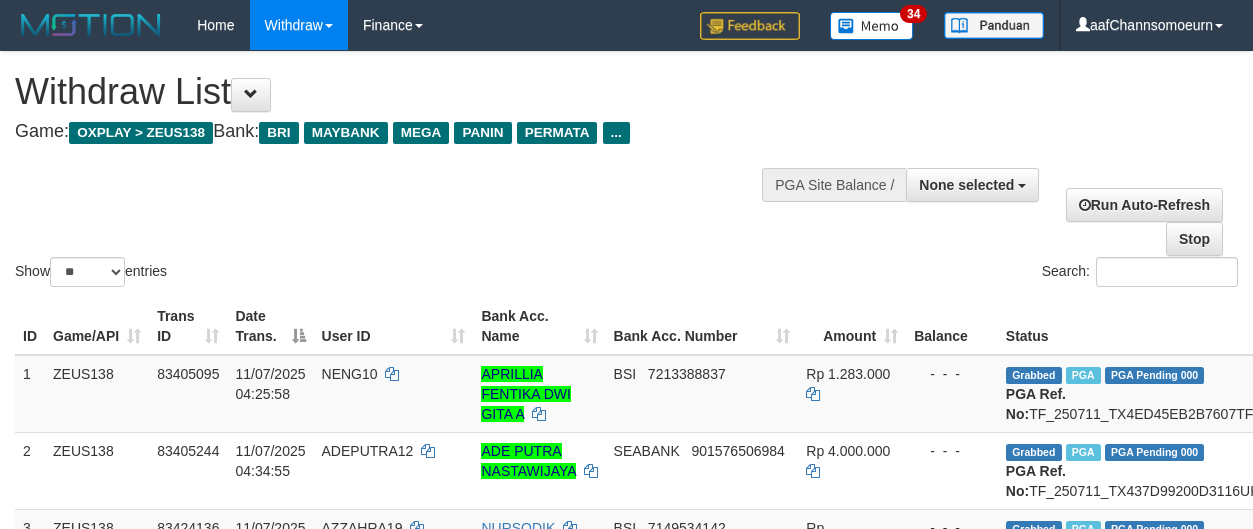 select 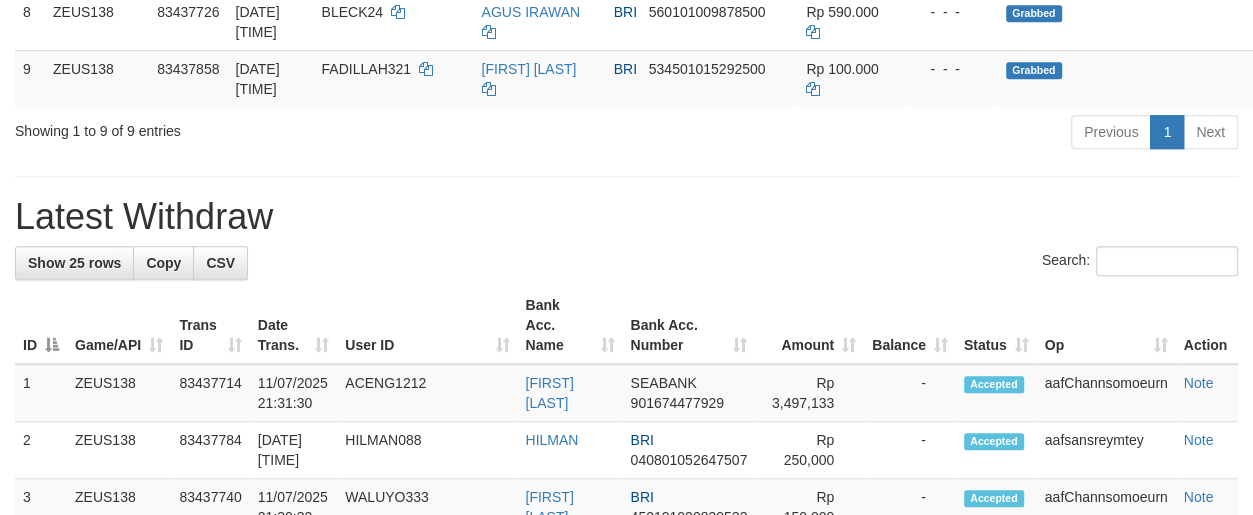 scroll, scrollTop: 807, scrollLeft: 0, axis: vertical 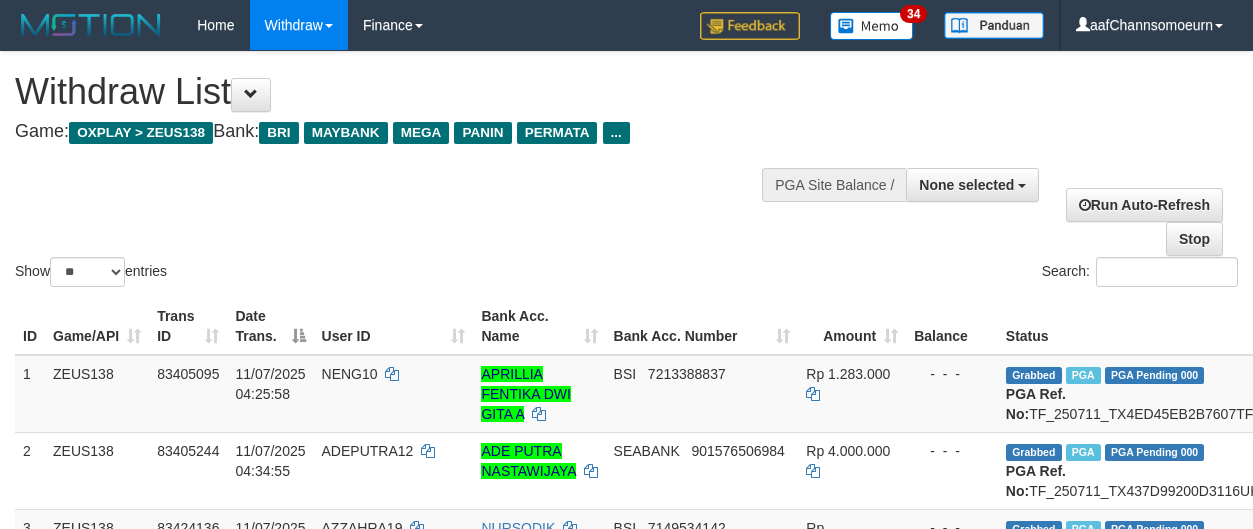 select 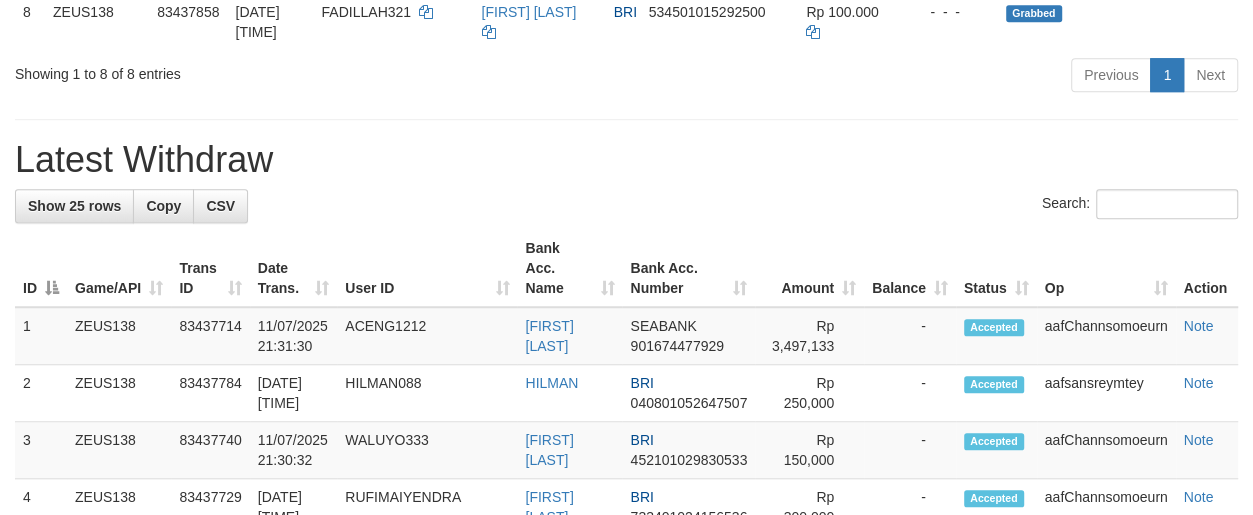 scroll, scrollTop: 807, scrollLeft: 0, axis: vertical 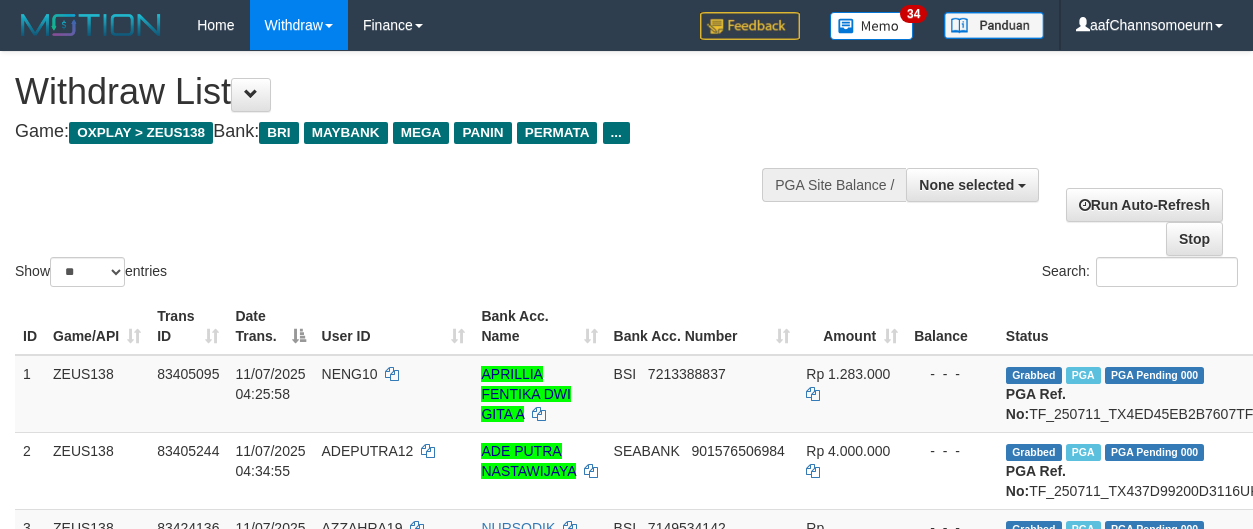select 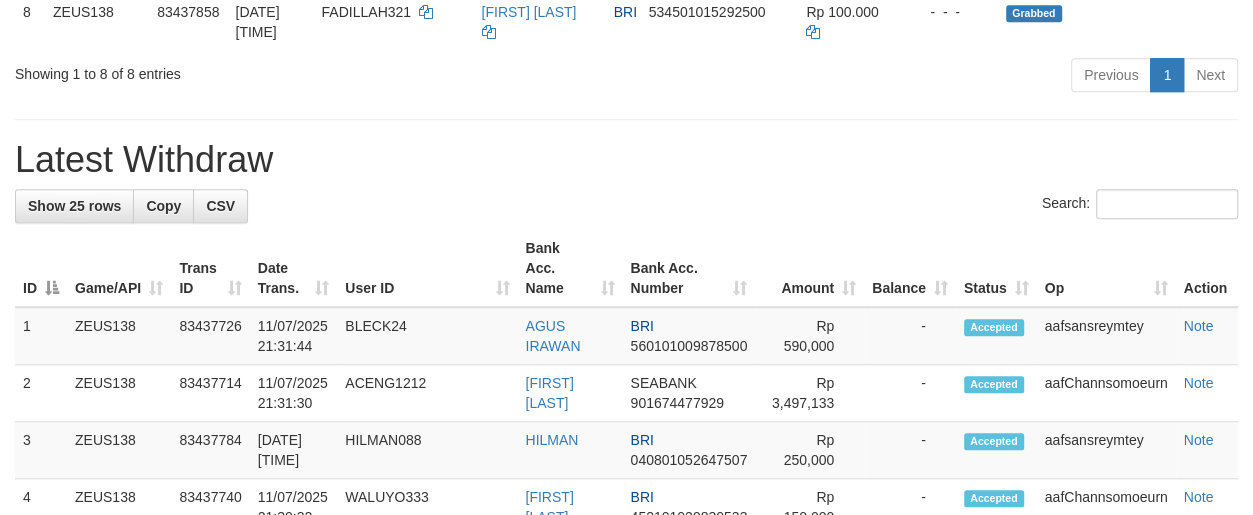 scroll, scrollTop: 807, scrollLeft: 0, axis: vertical 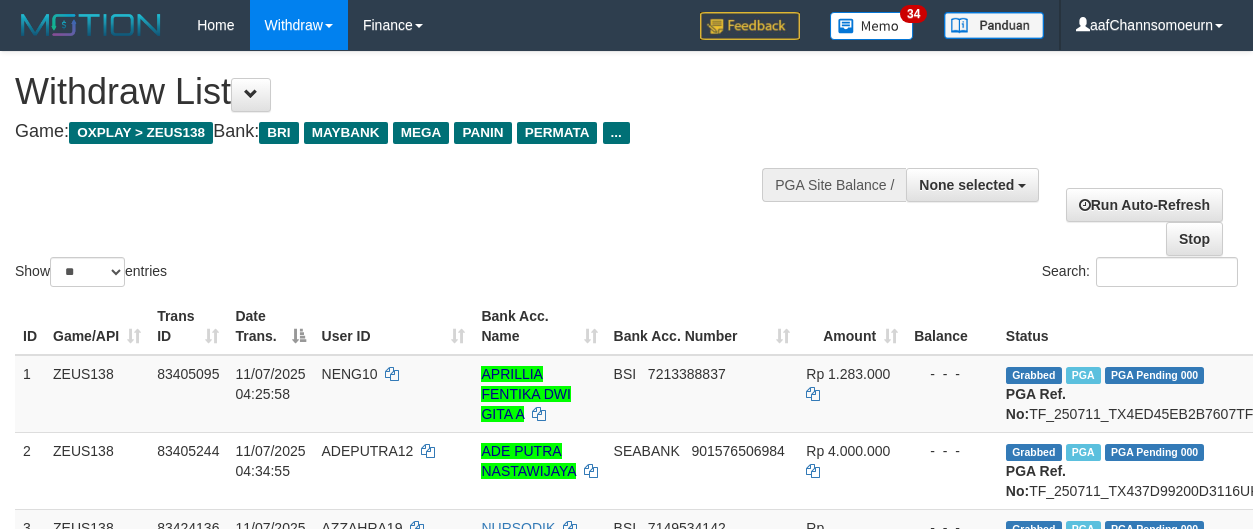 select 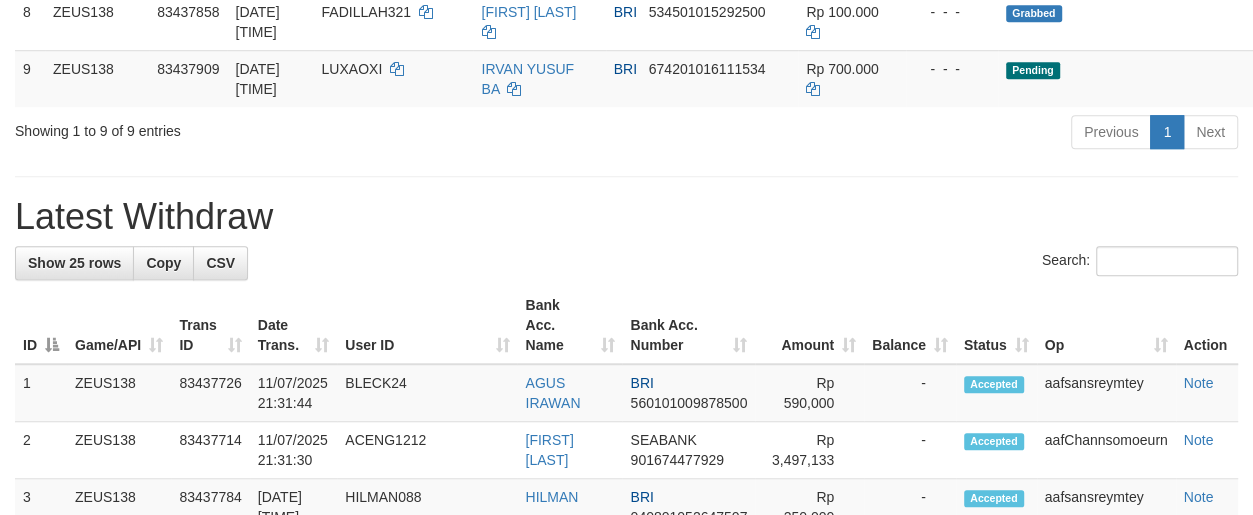 scroll, scrollTop: 807, scrollLeft: 0, axis: vertical 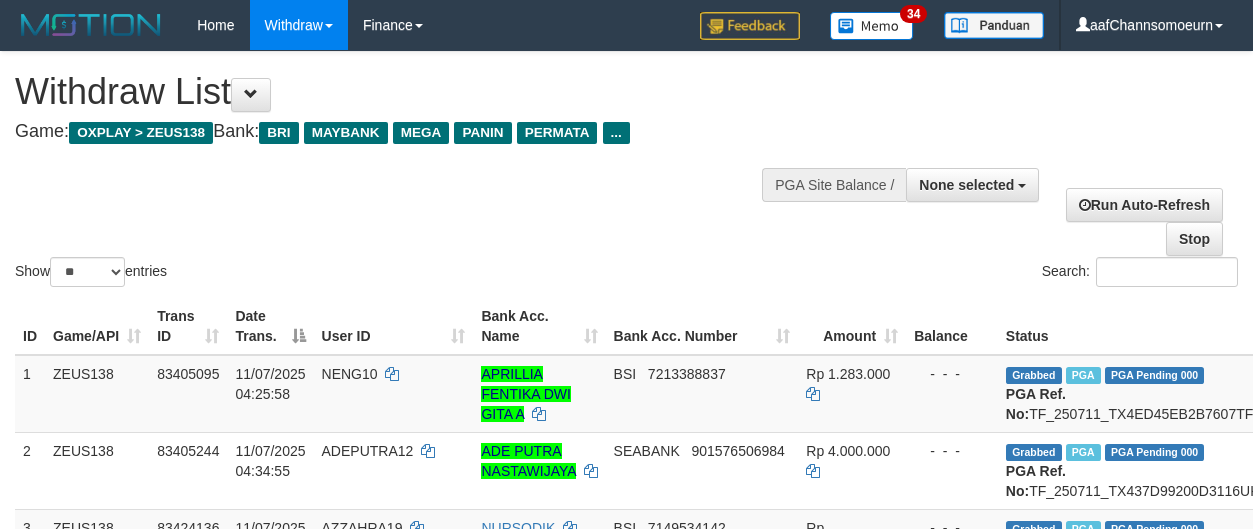 select 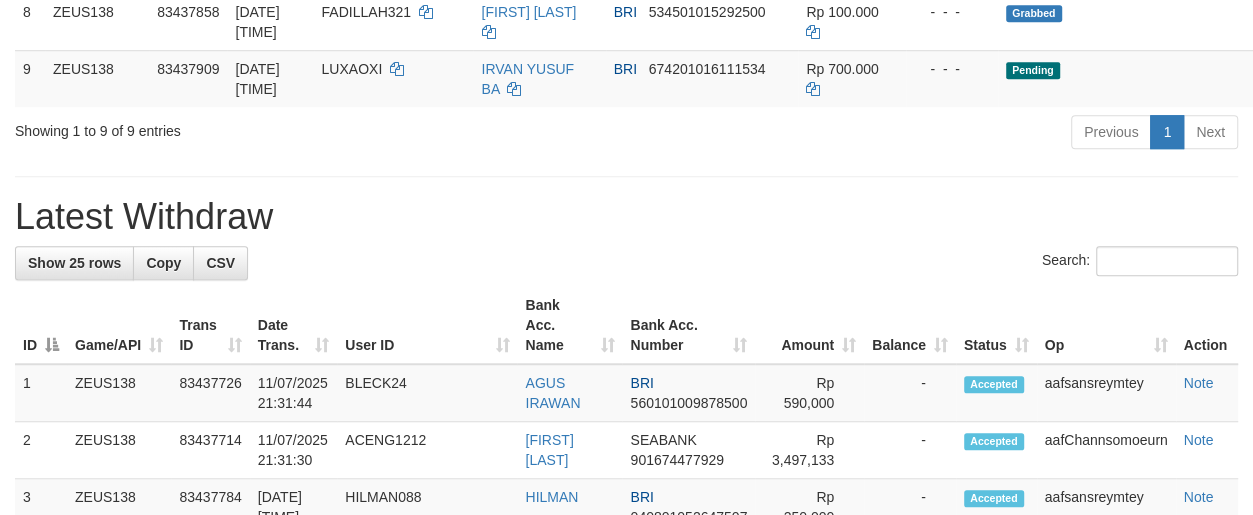 scroll, scrollTop: 807, scrollLeft: 0, axis: vertical 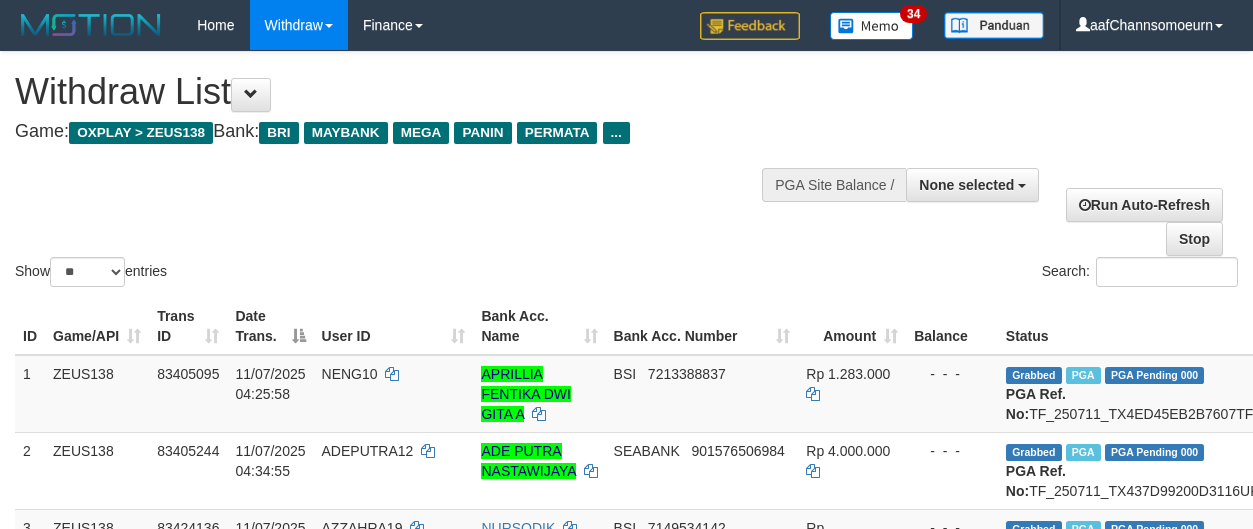 select 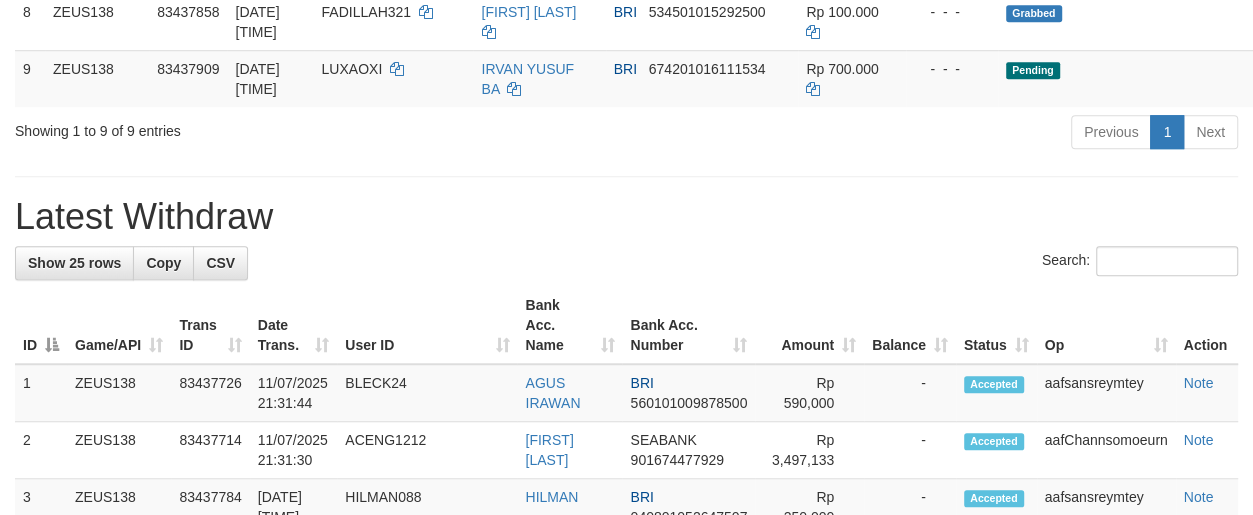 scroll, scrollTop: 807, scrollLeft: 0, axis: vertical 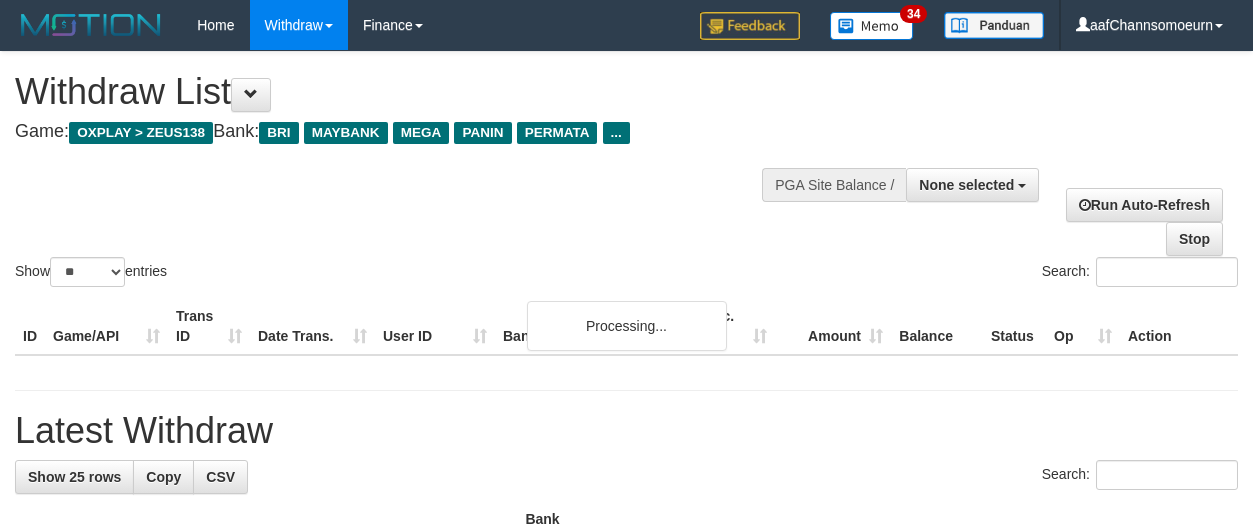 select 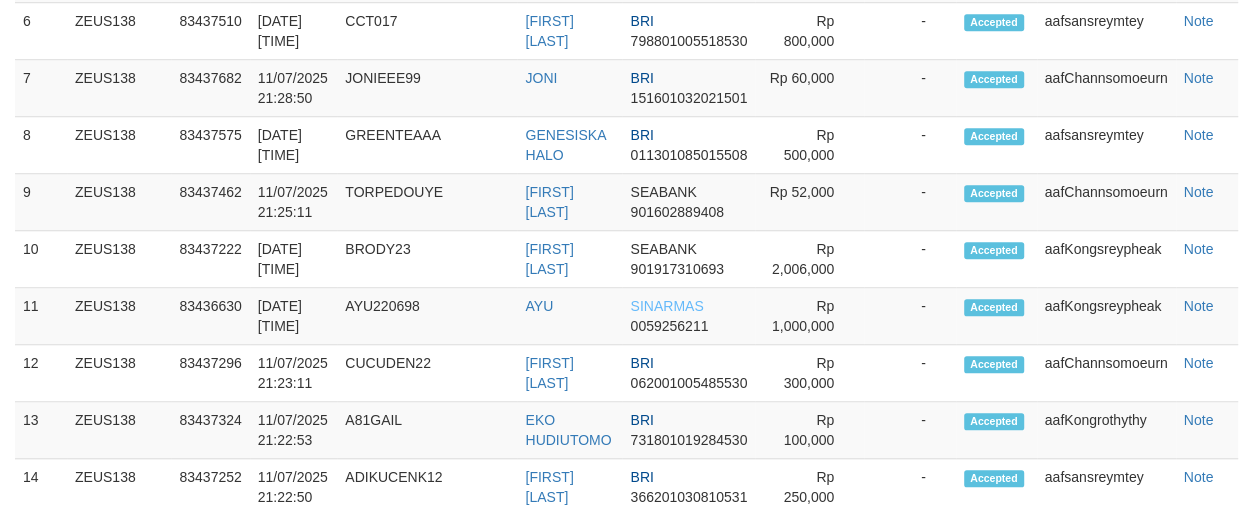 scroll, scrollTop: 807, scrollLeft: 0, axis: vertical 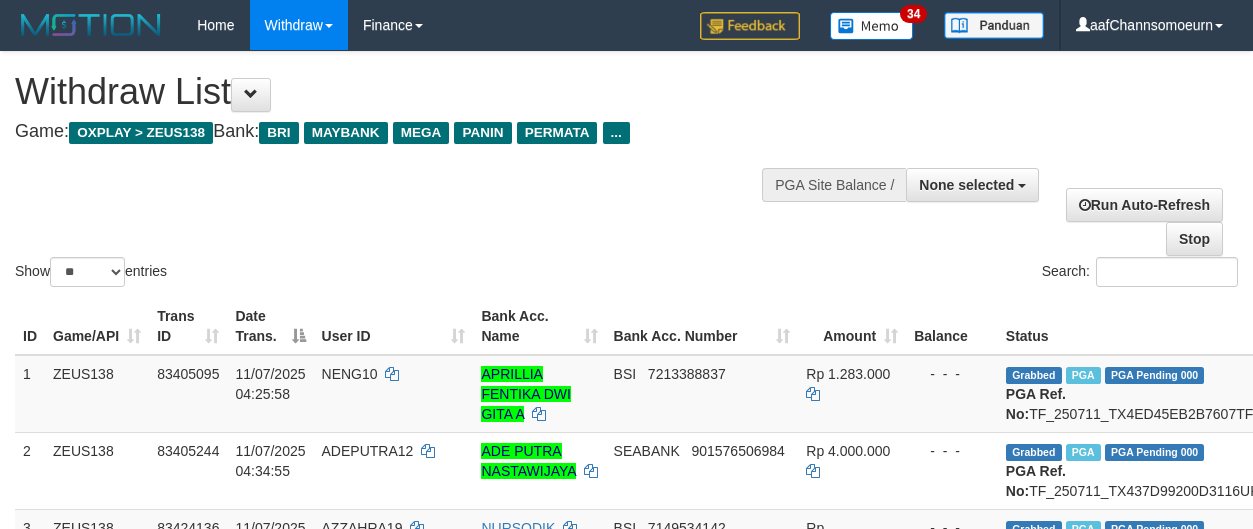 select 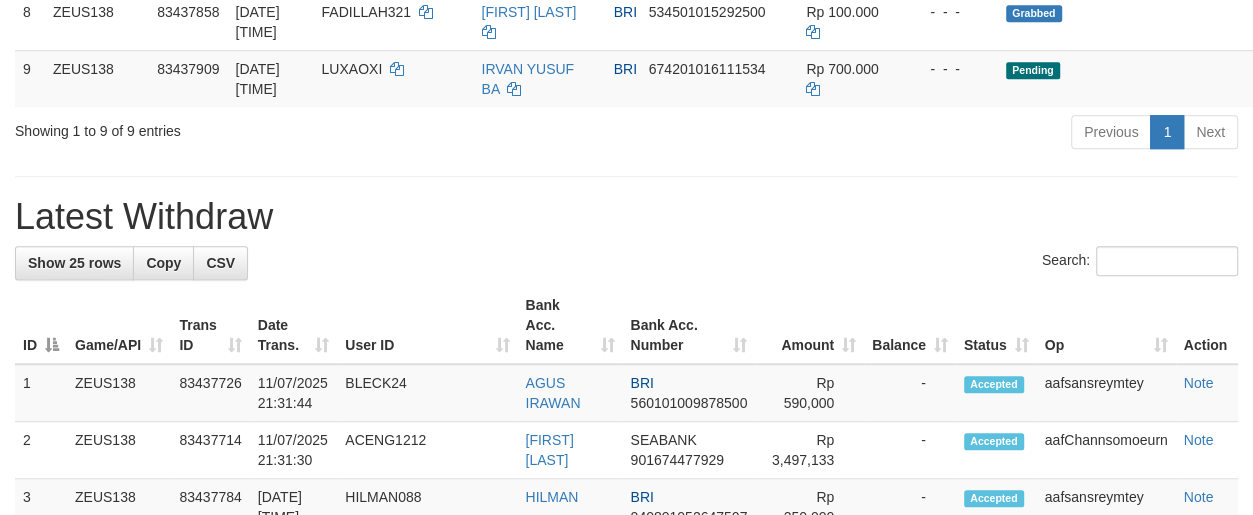scroll, scrollTop: 807, scrollLeft: 0, axis: vertical 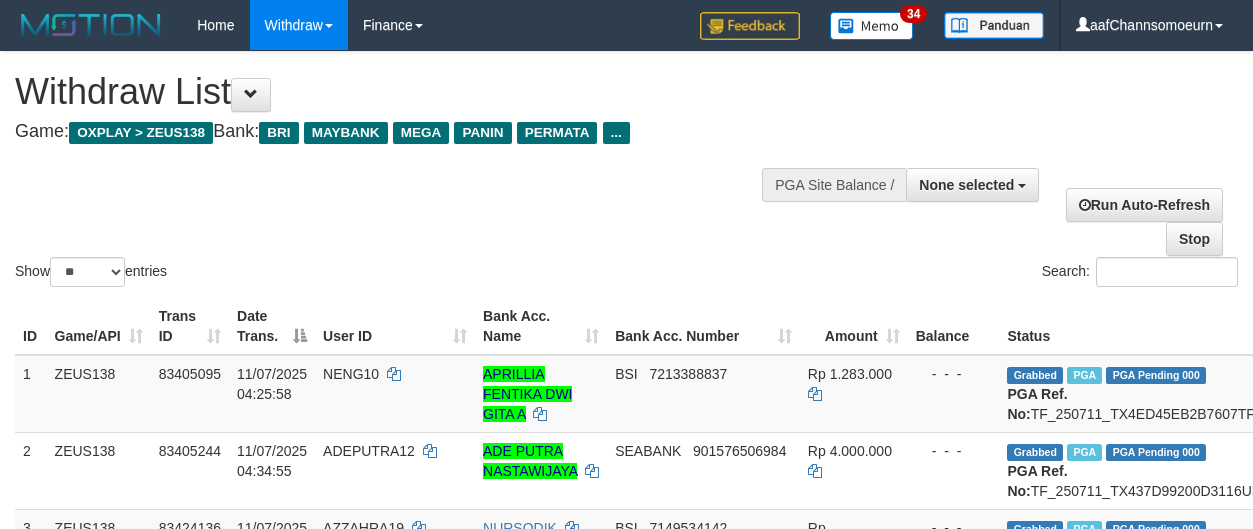 select 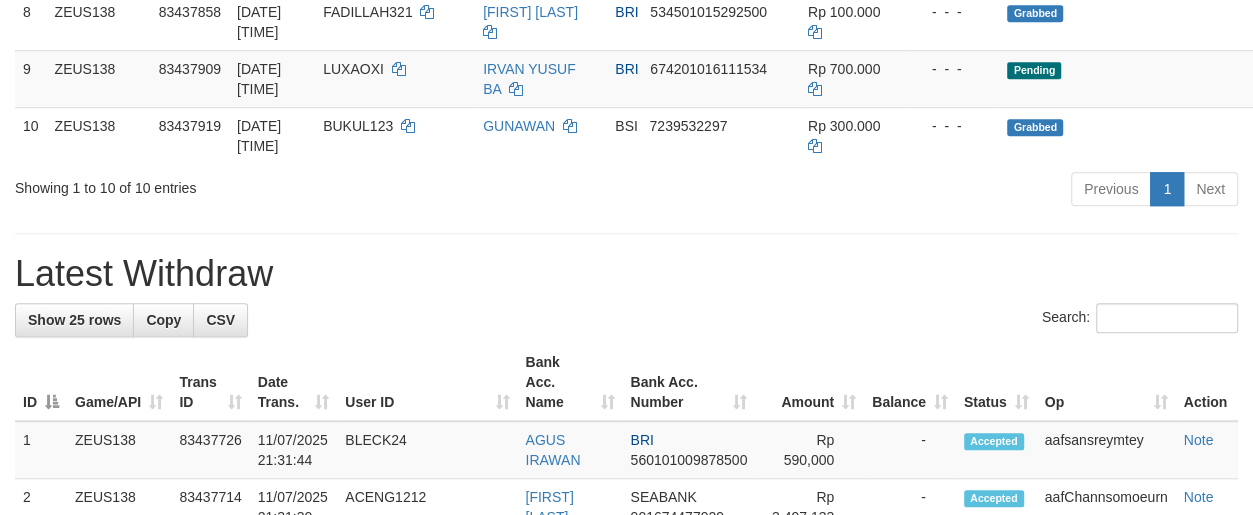 scroll, scrollTop: 807, scrollLeft: 0, axis: vertical 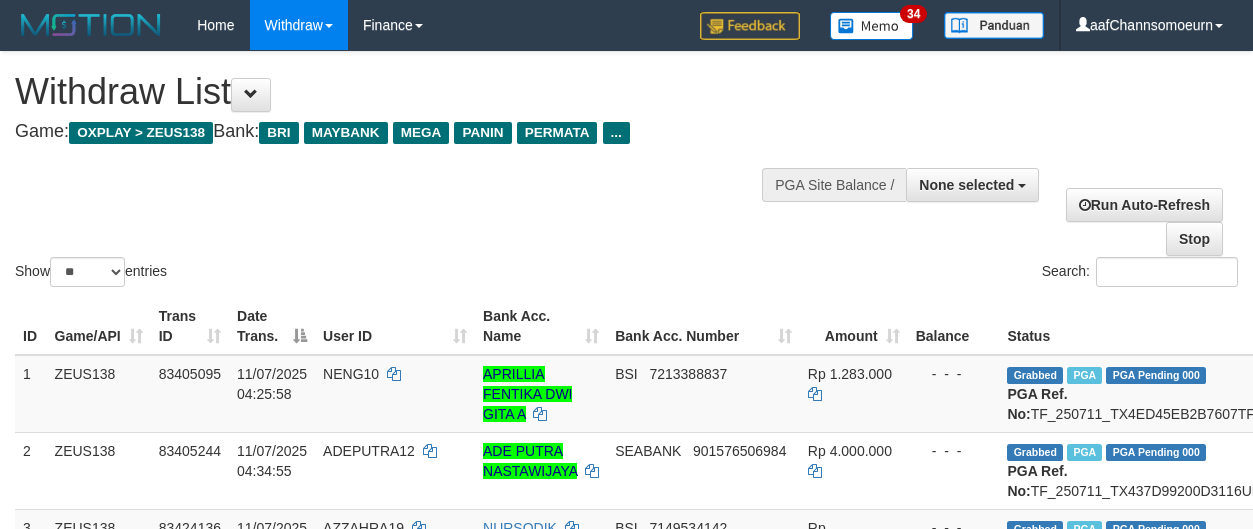 select 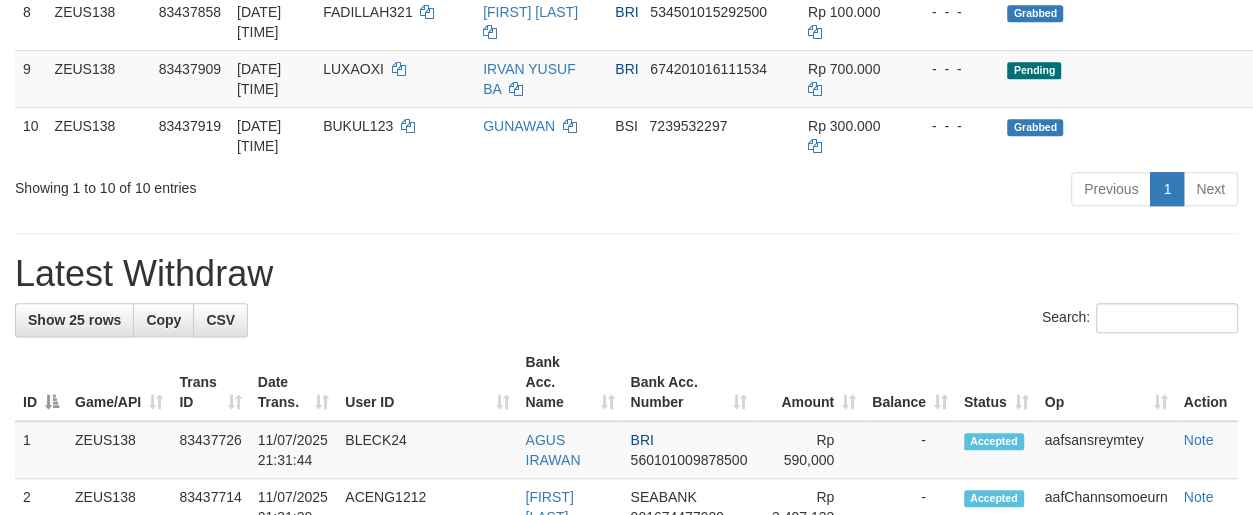 scroll, scrollTop: 807, scrollLeft: 0, axis: vertical 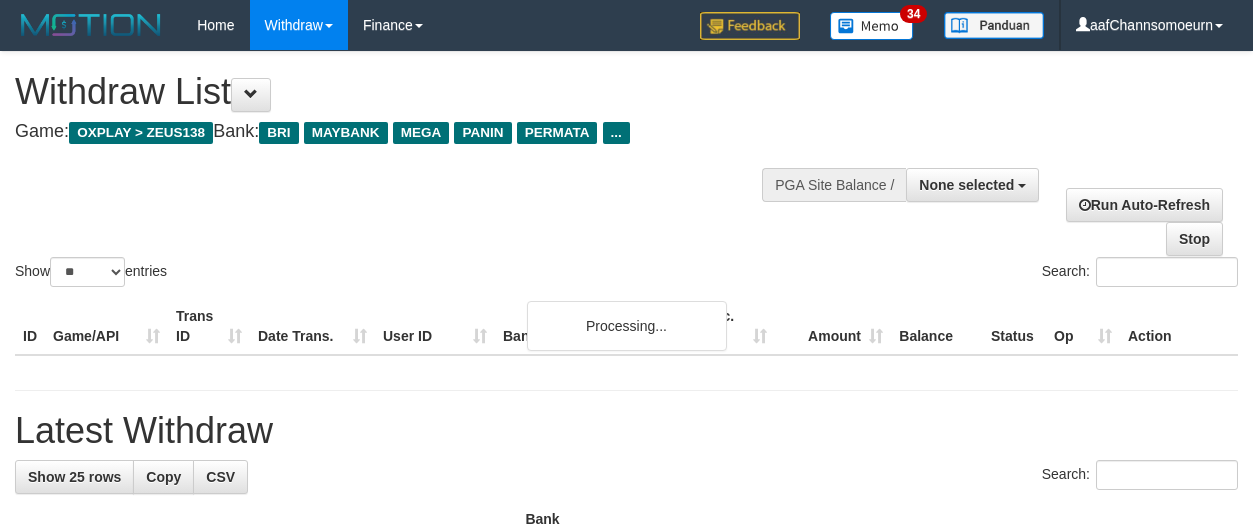 select 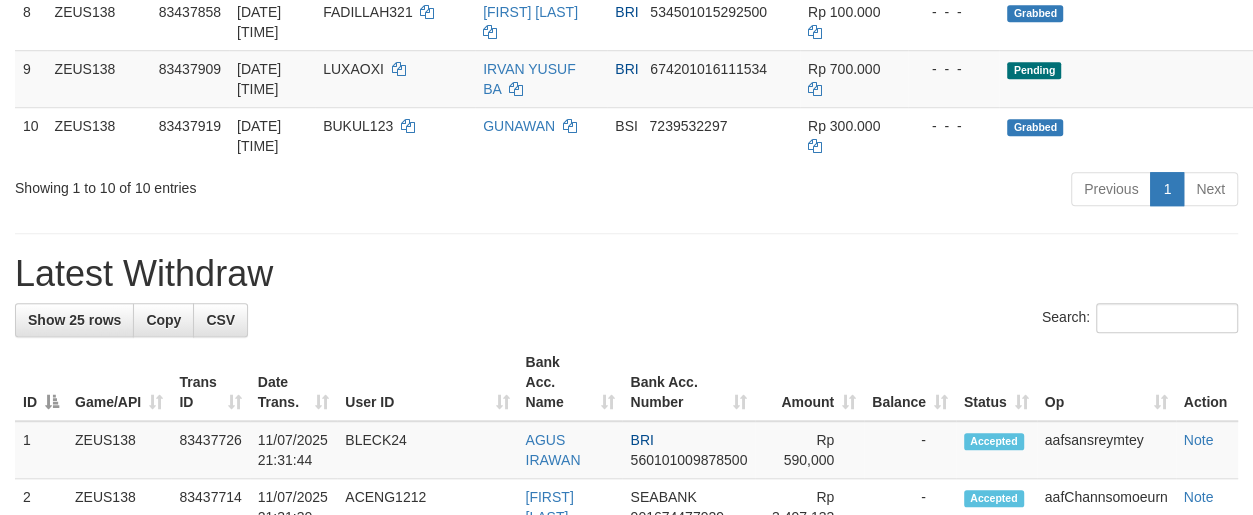 scroll, scrollTop: 807, scrollLeft: 0, axis: vertical 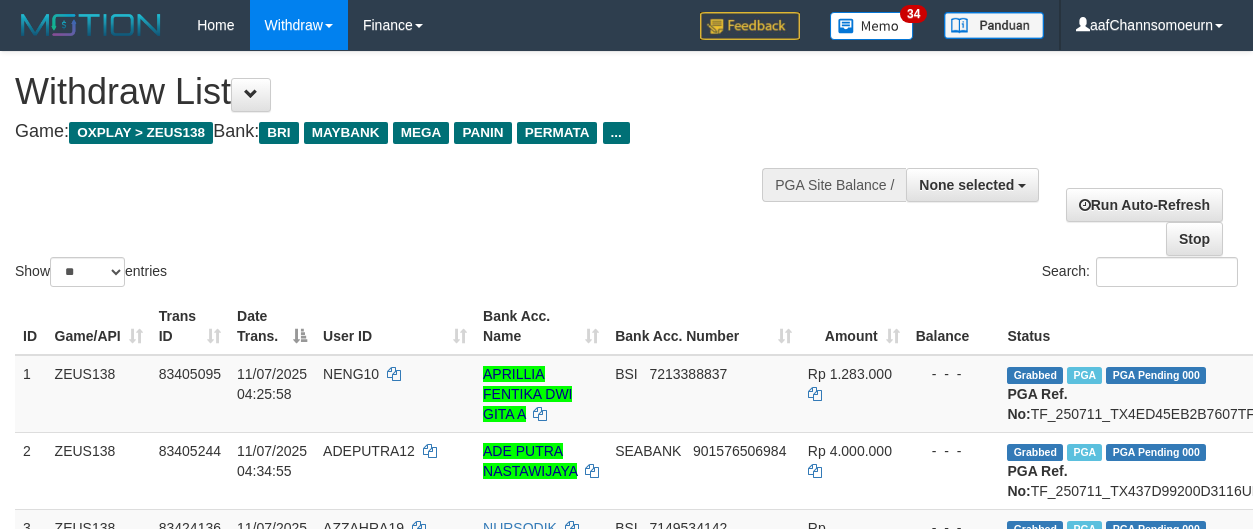 select 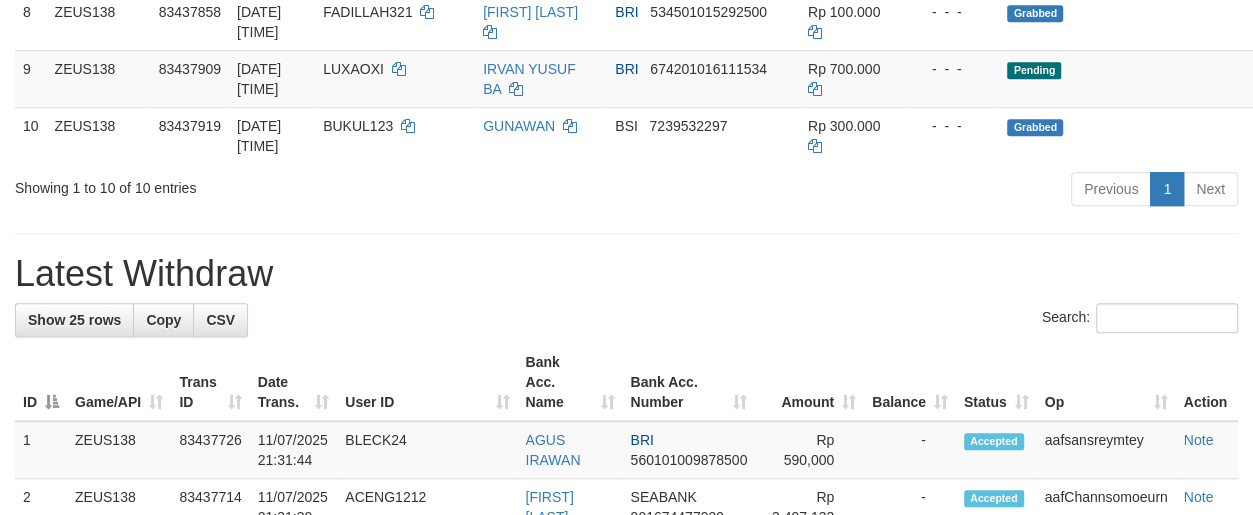 scroll, scrollTop: 807, scrollLeft: 0, axis: vertical 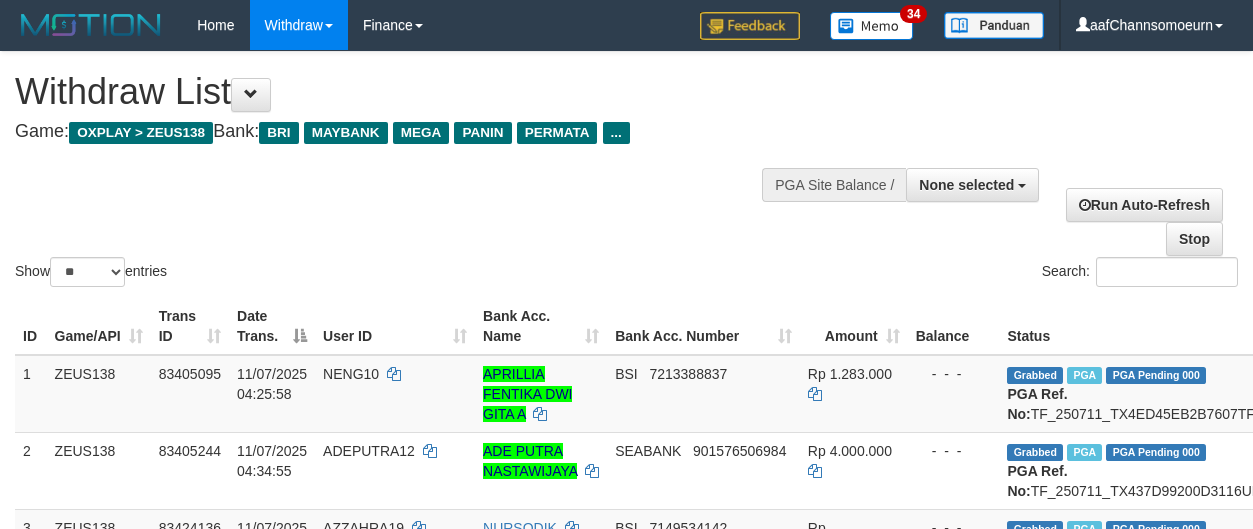 select 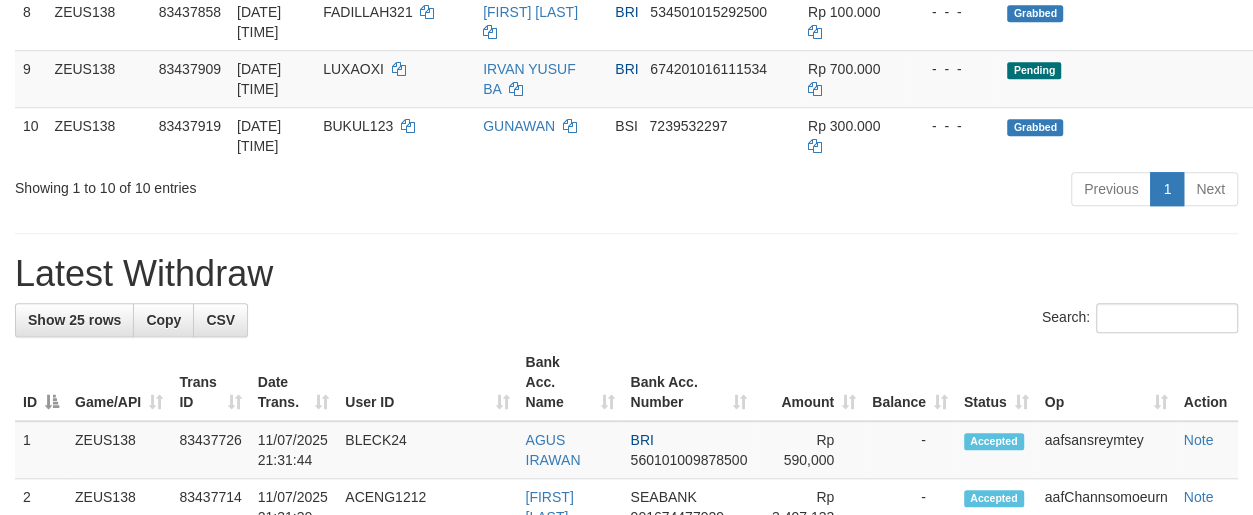 scroll, scrollTop: 807, scrollLeft: 0, axis: vertical 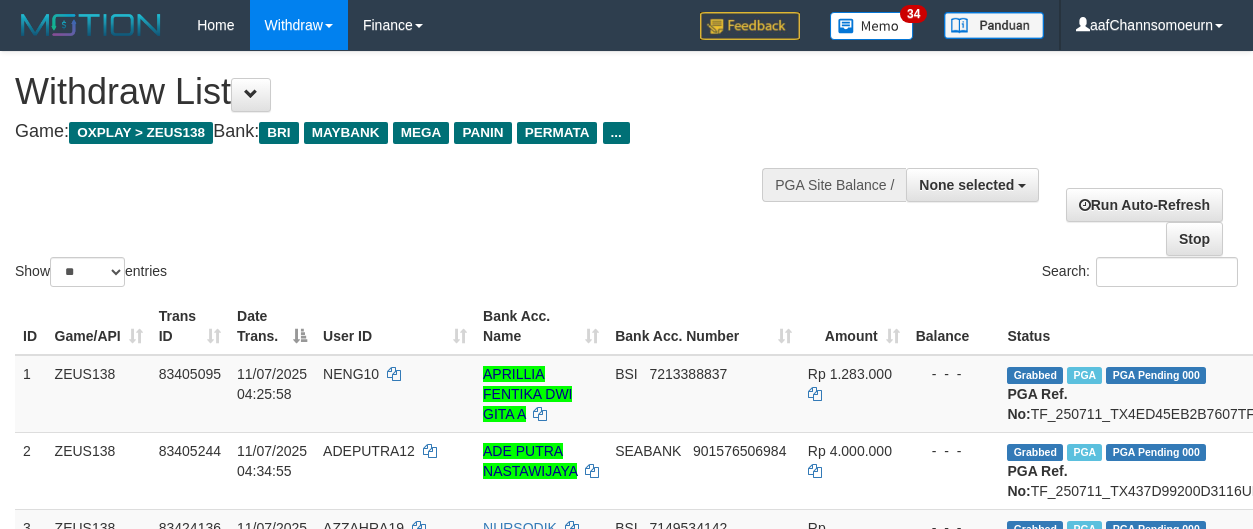 select 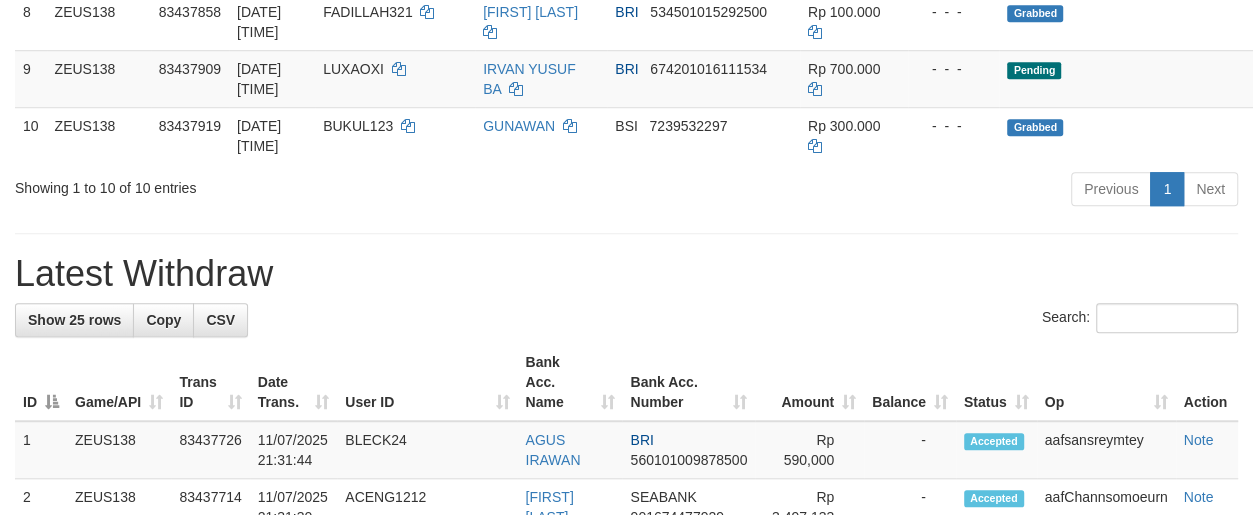scroll, scrollTop: 807, scrollLeft: 0, axis: vertical 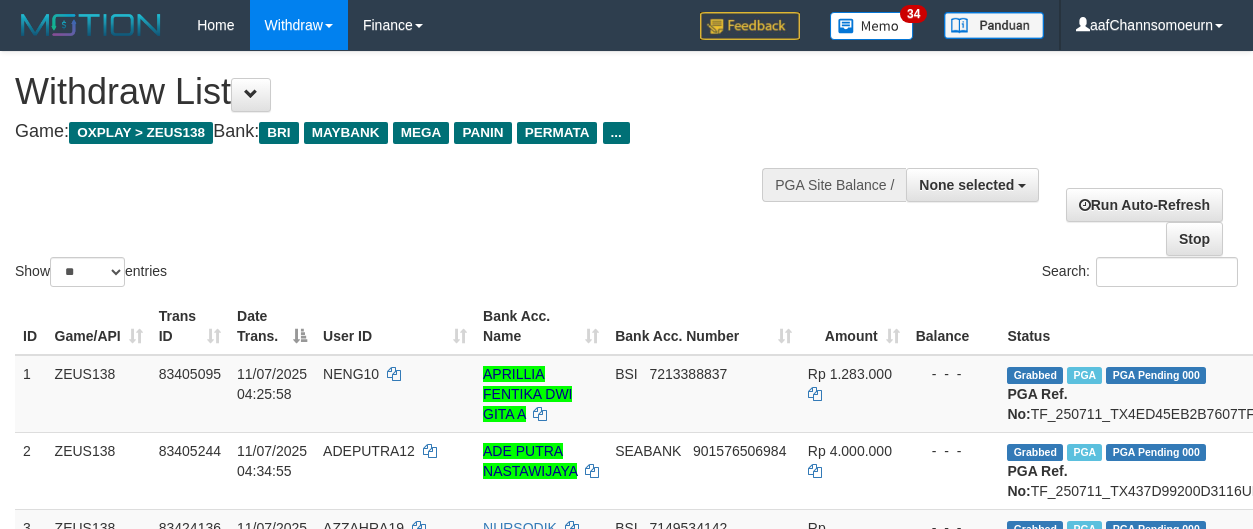 select 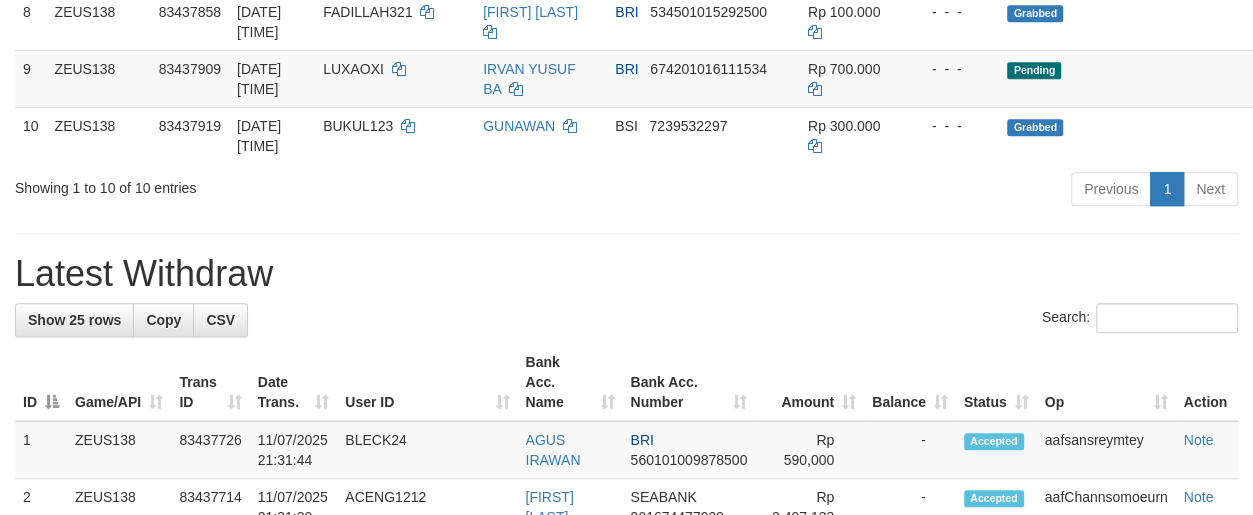 scroll, scrollTop: 807, scrollLeft: 0, axis: vertical 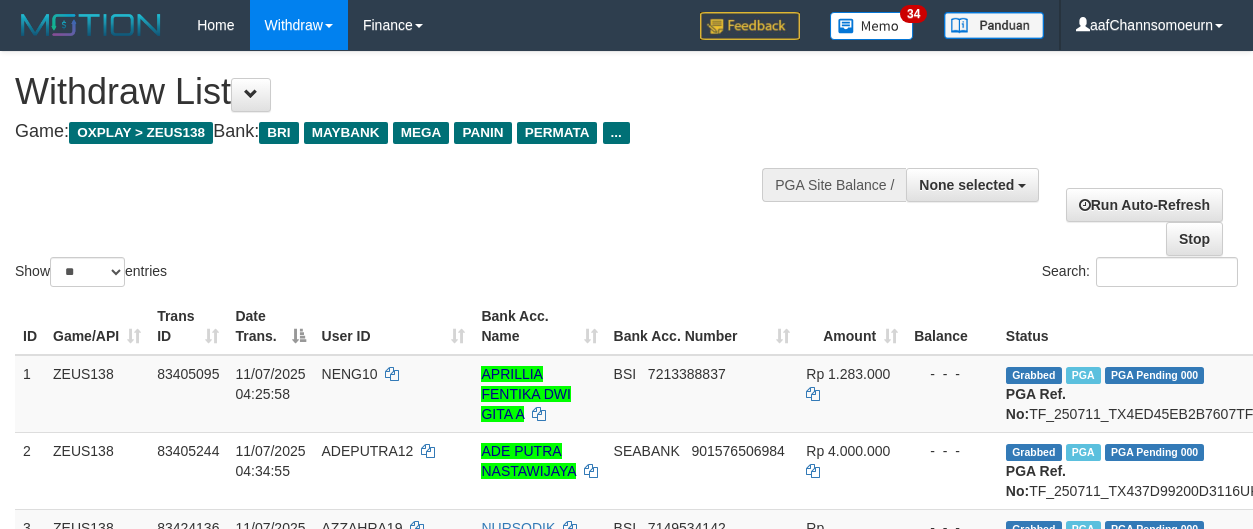 select 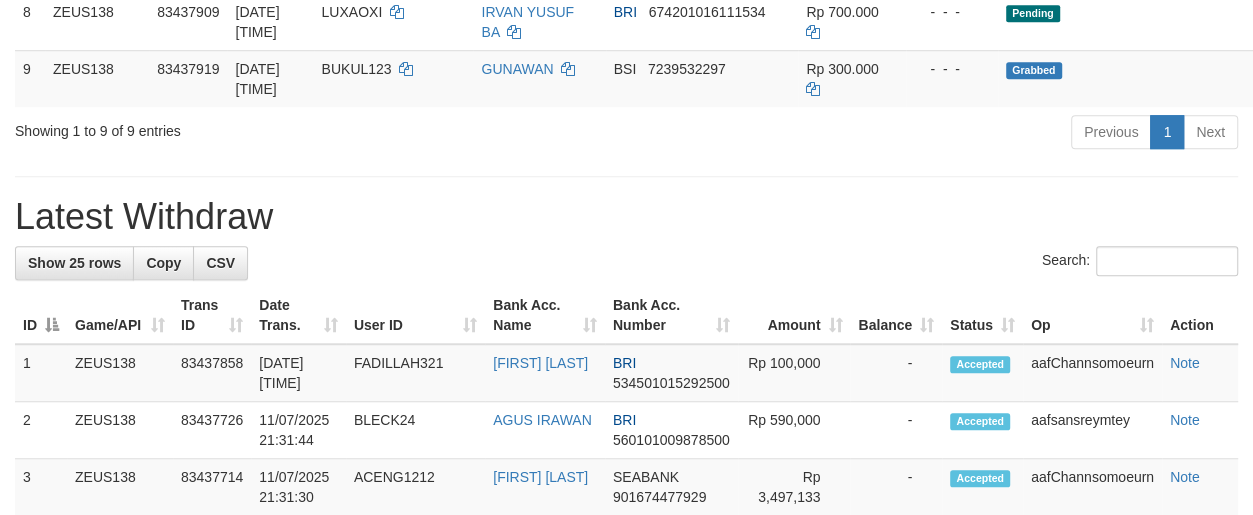 scroll, scrollTop: 807, scrollLeft: 0, axis: vertical 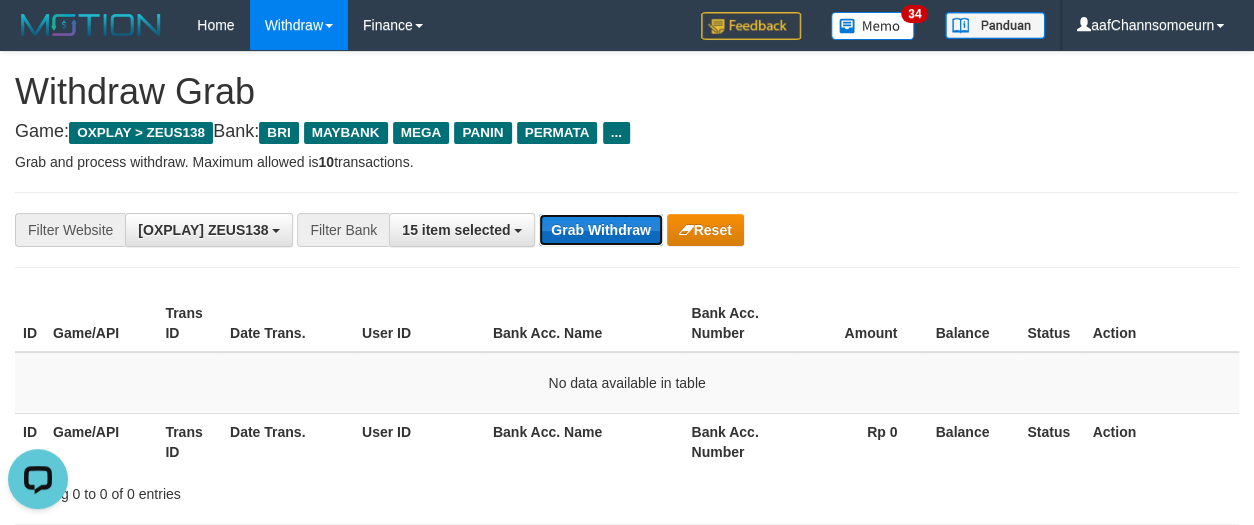 click on "Grab Withdraw" at bounding box center (600, 230) 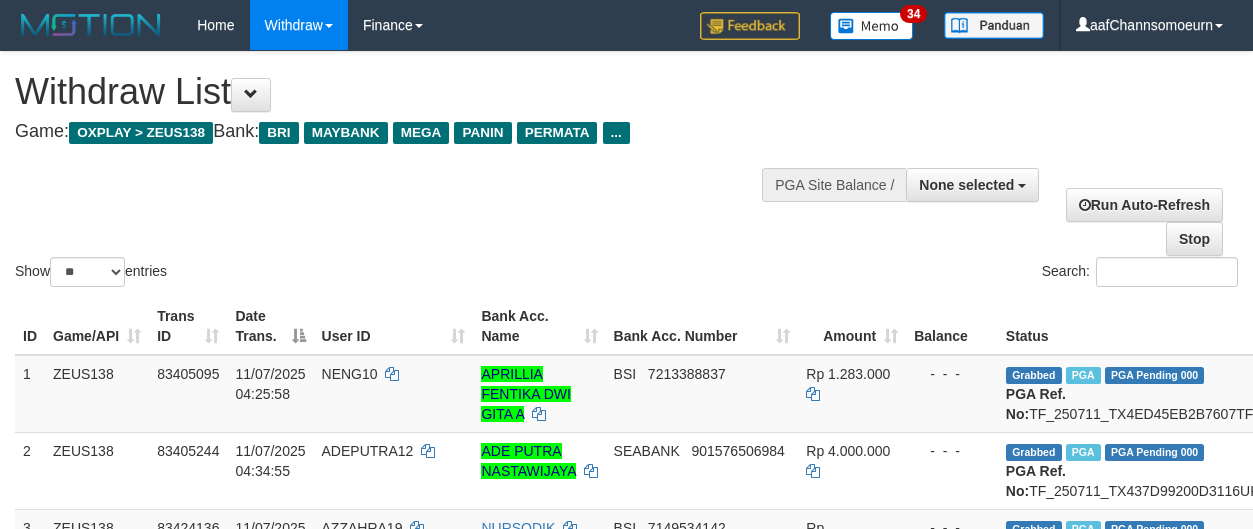 select 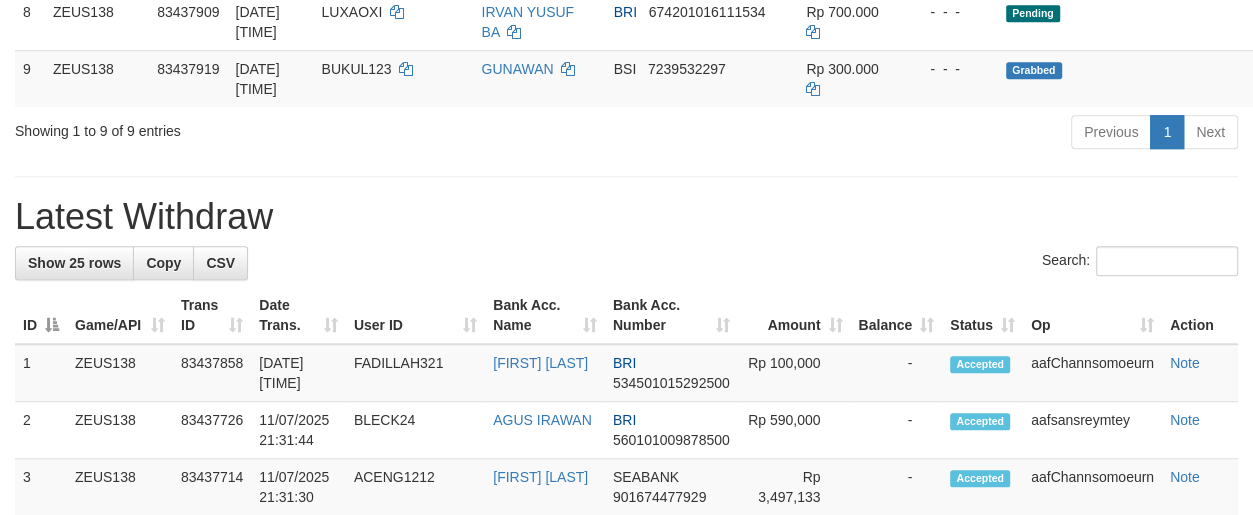 scroll, scrollTop: 807, scrollLeft: 0, axis: vertical 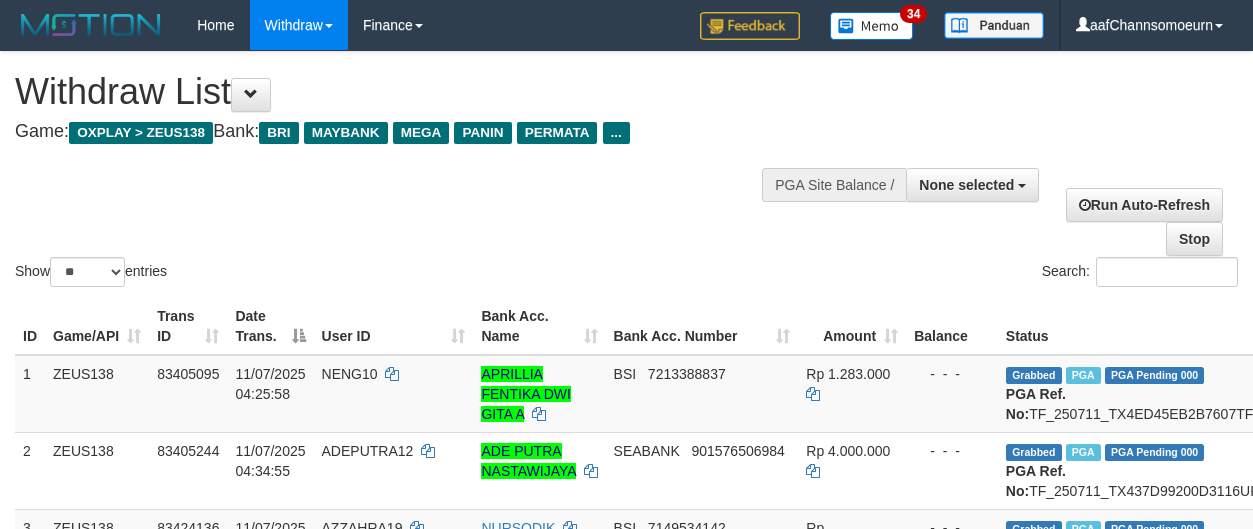 select 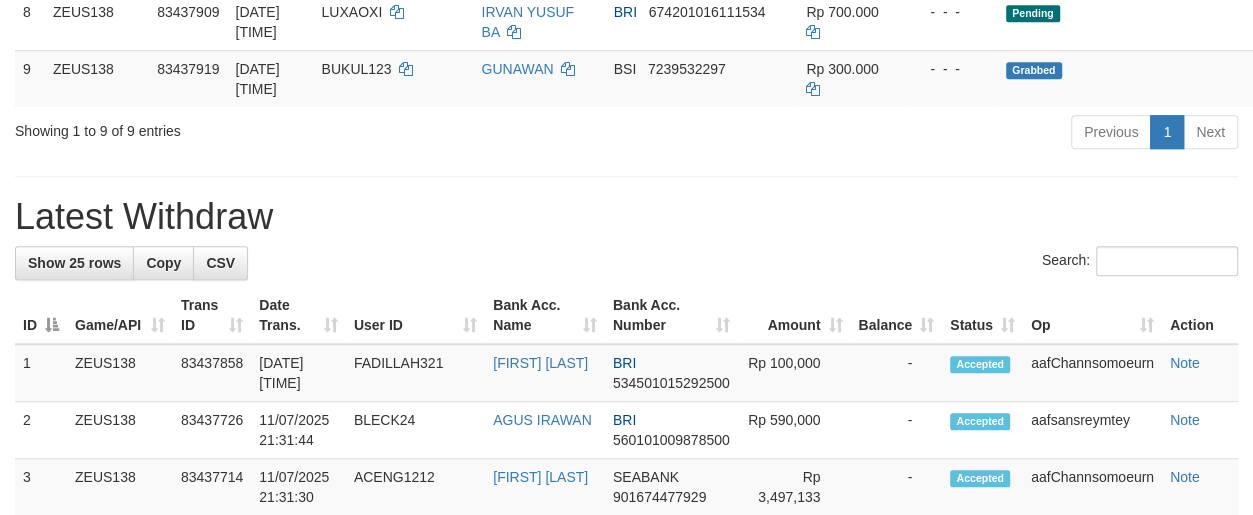 scroll, scrollTop: 807, scrollLeft: 0, axis: vertical 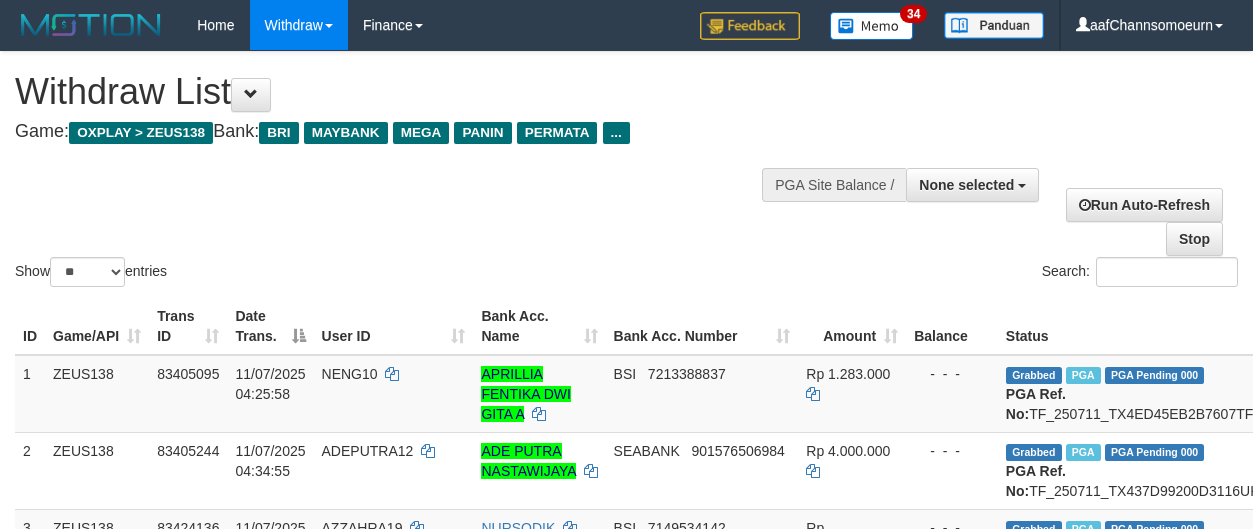 select 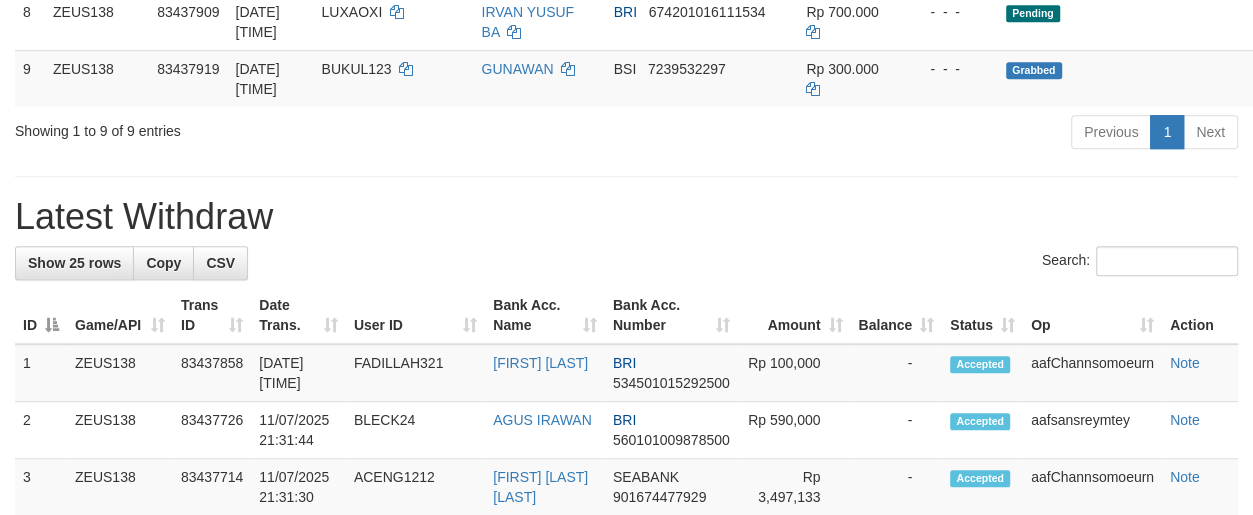 scroll, scrollTop: 807, scrollLeft: 0, axis: vertical 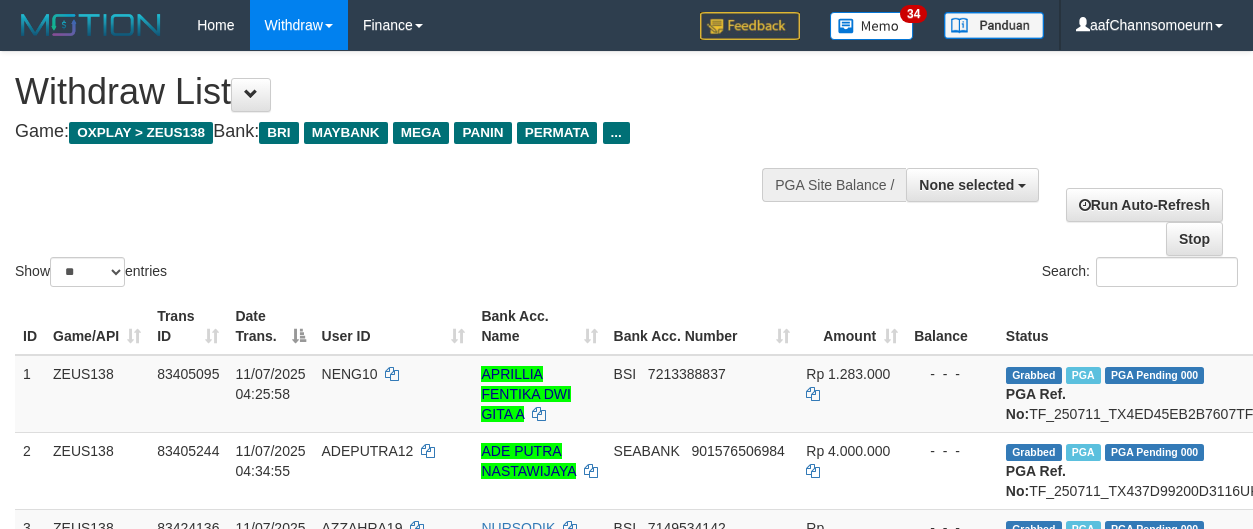select 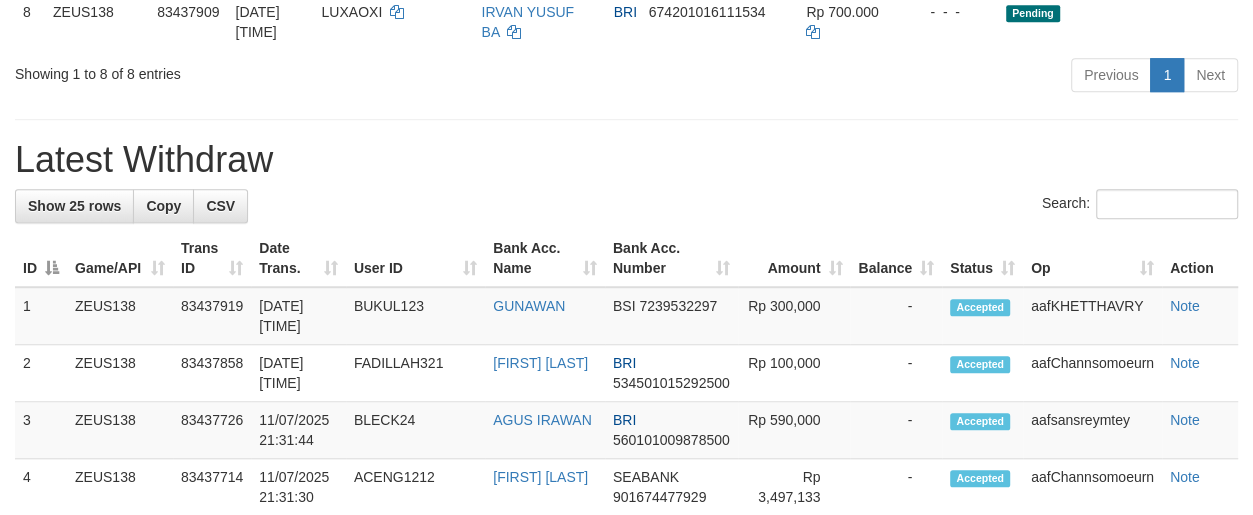 scroll, scrollTop: 807, scrollLeft: 0, axis: vertical 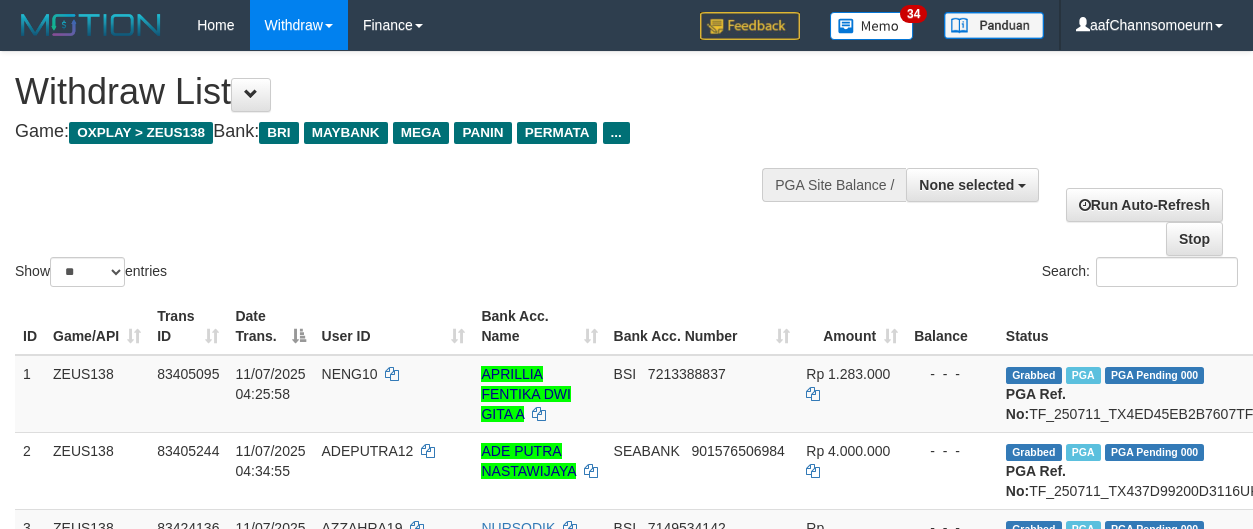 select 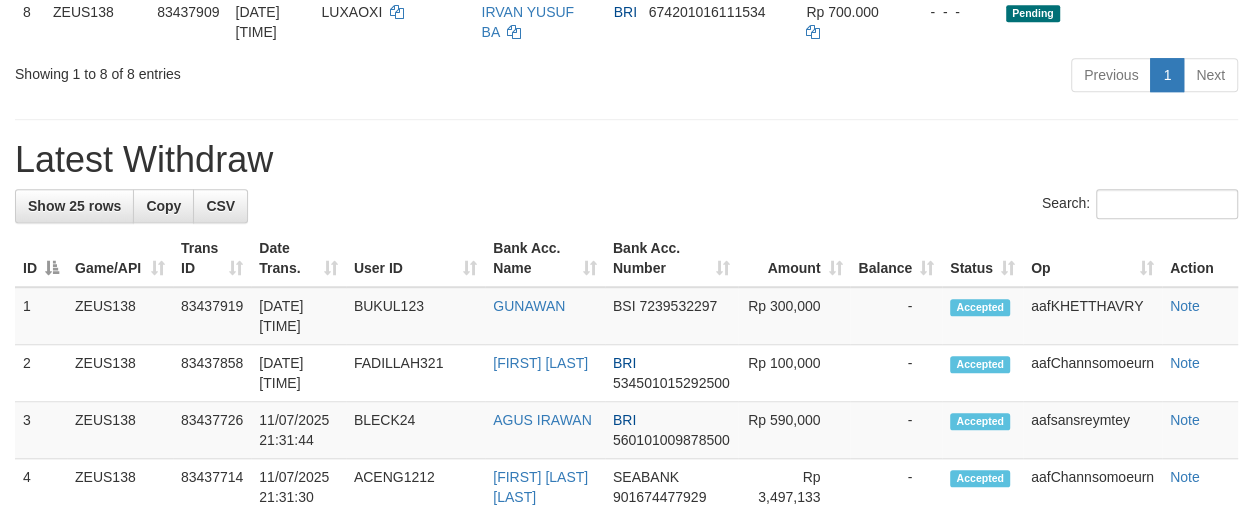scroll, scrollTop: 807, scrollLeft: 0, axis: vertical 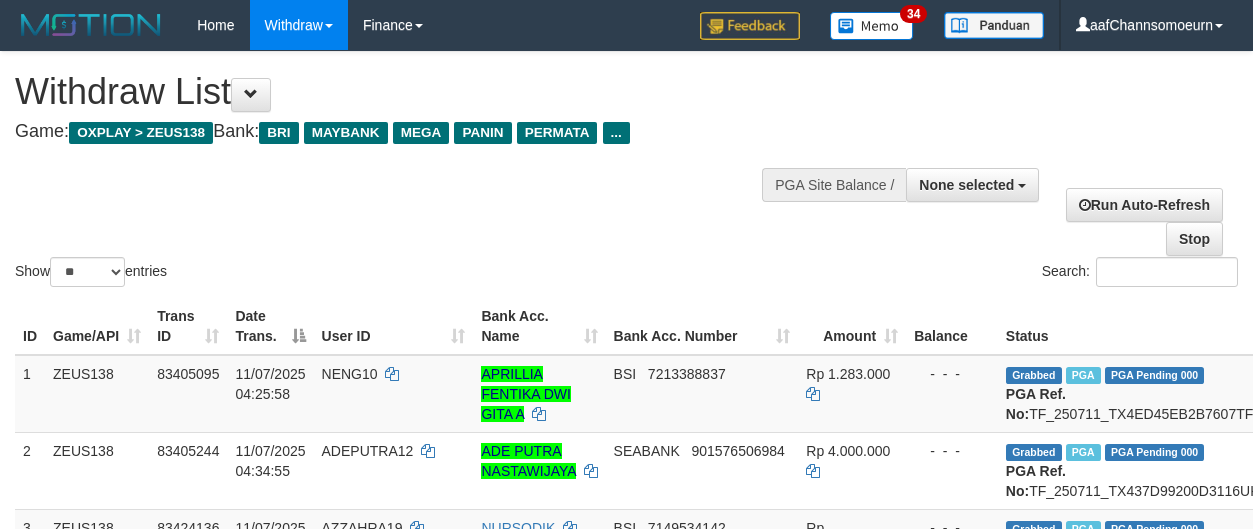 select 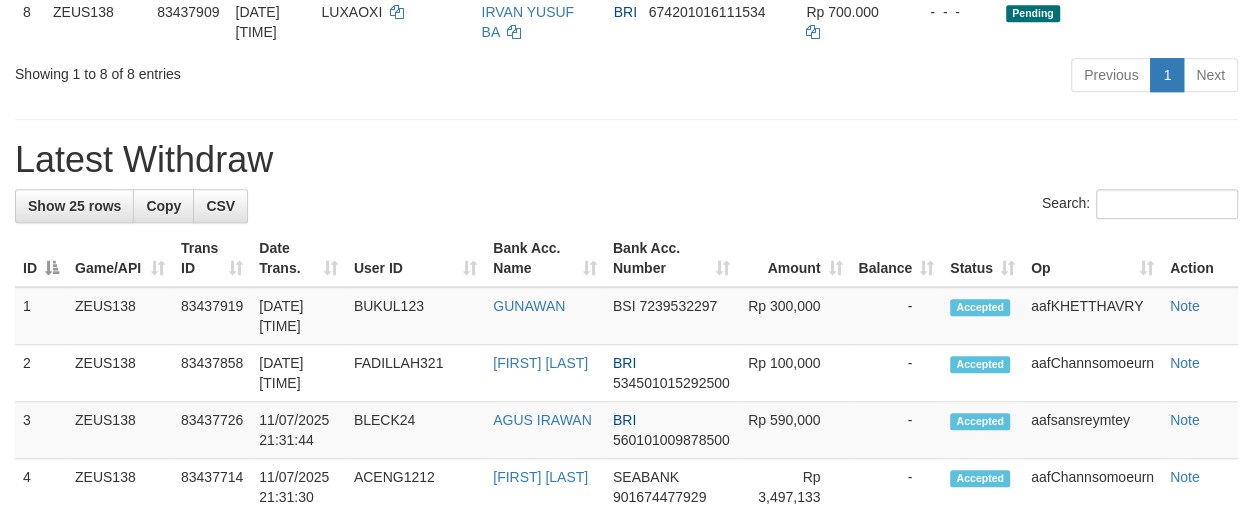 scroll, scrollTop: 807, scrollLeft: 0, axis: vertical 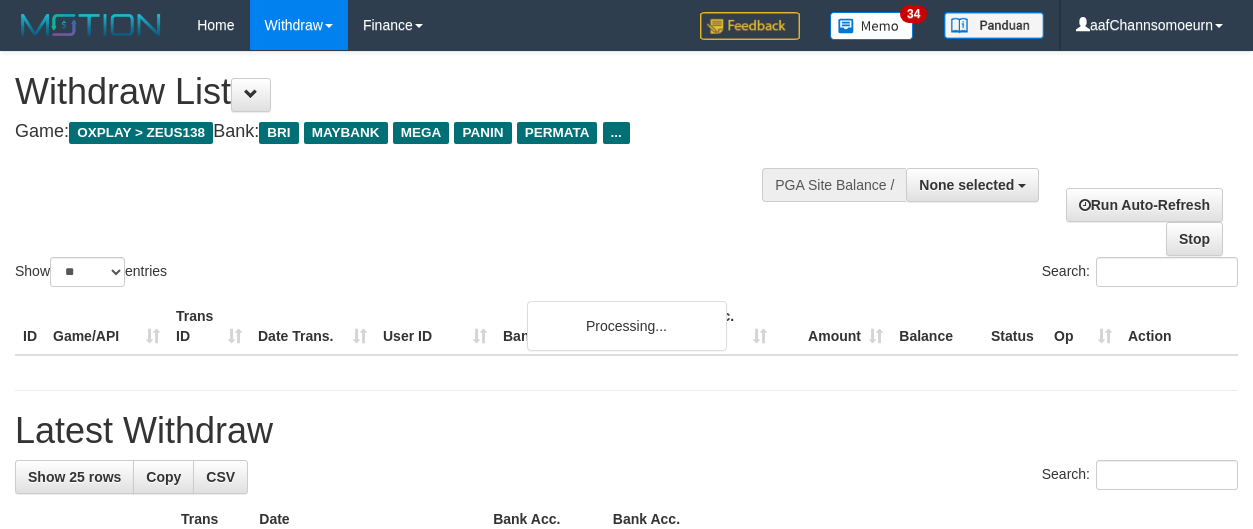 select 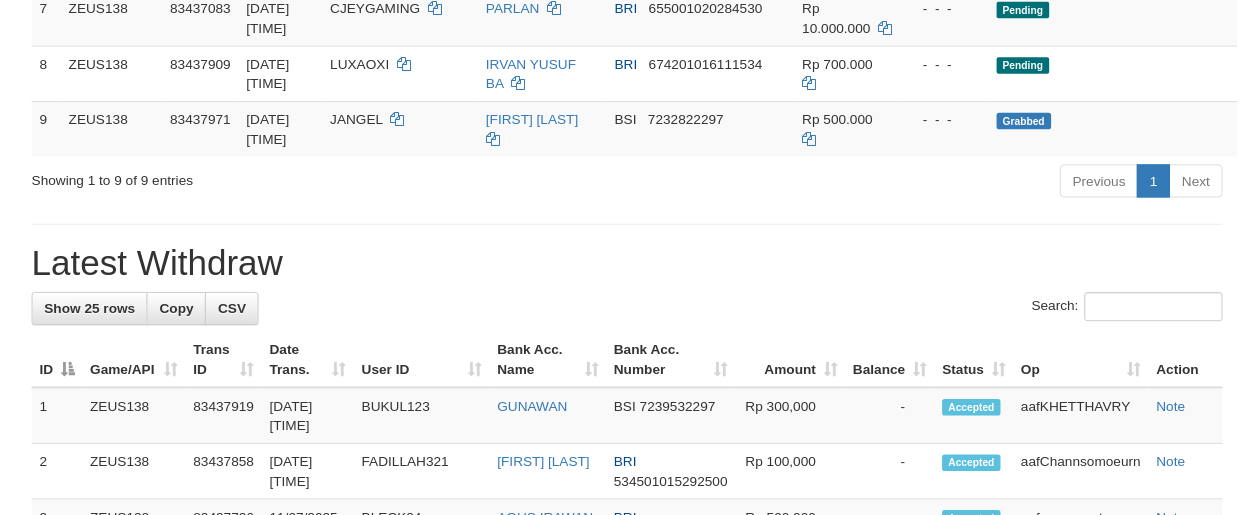 scroll, scrollTop: 1553, scrollLeft: 0, axis: vertical 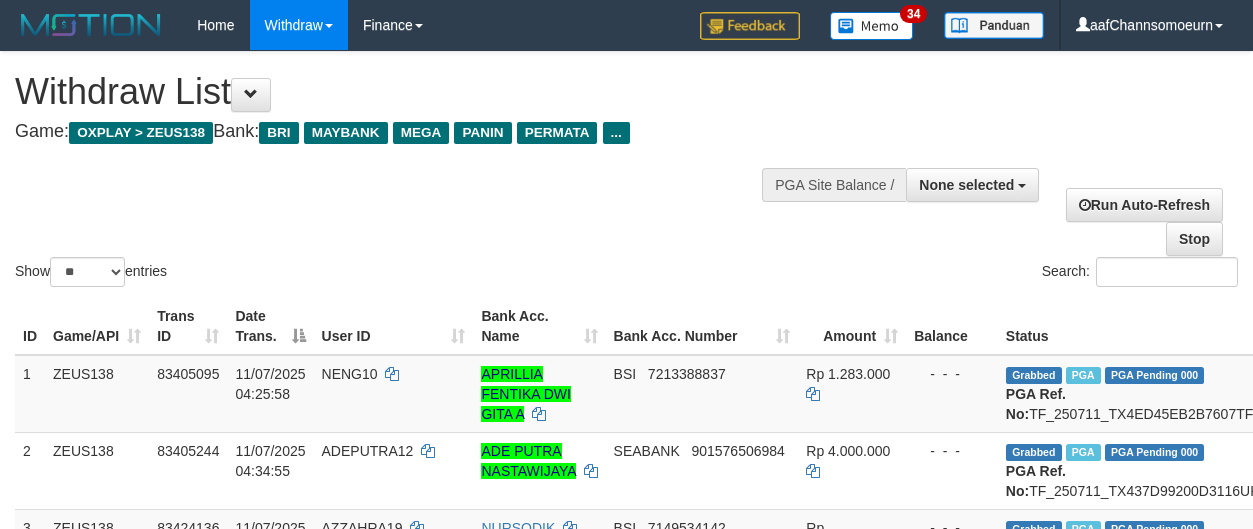 select 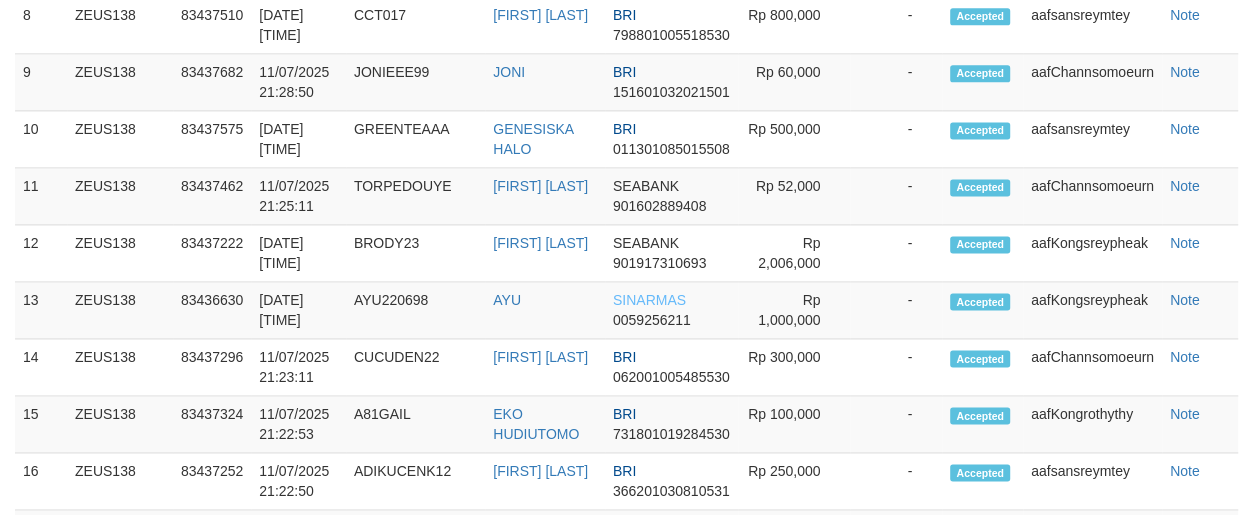 scroll, scrollTop: 1553, scrollLeft: 0, axis: vertical 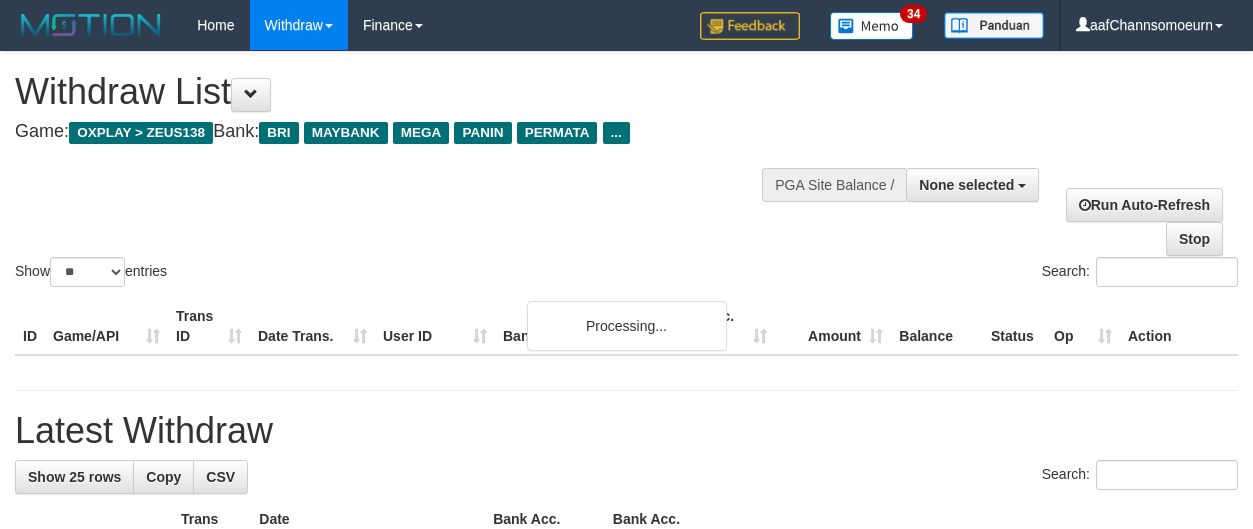 select 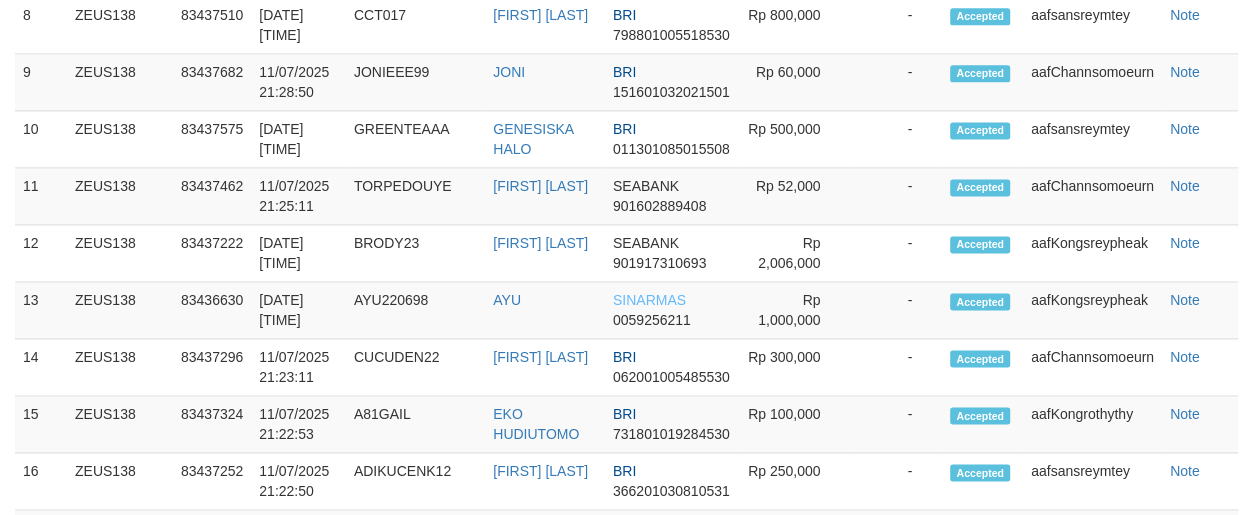 scroll, scrollTop: 1553, scrollLeft: 0, axis: vertical 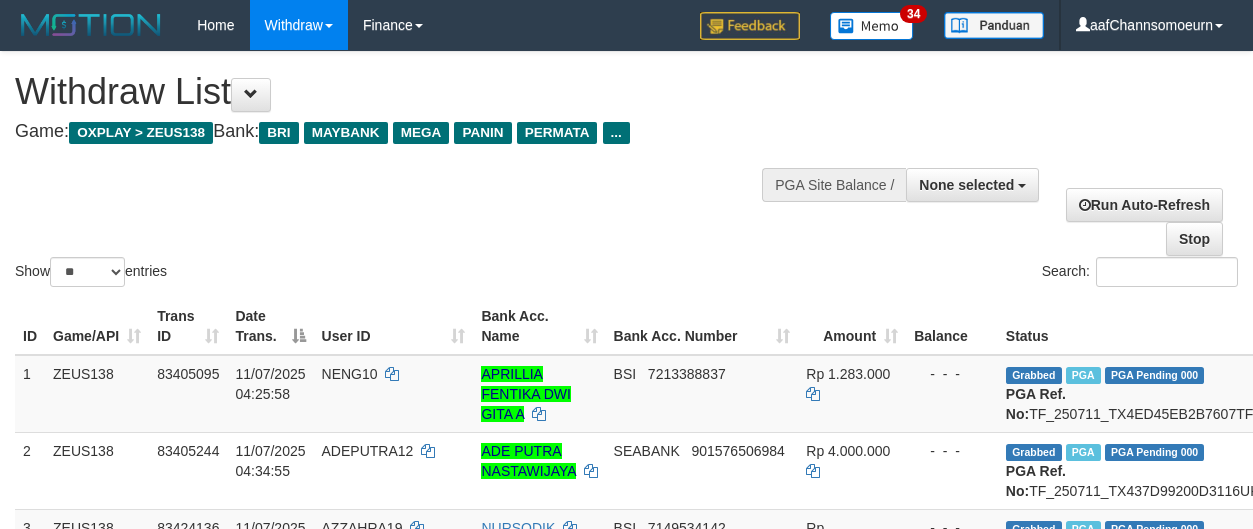 select 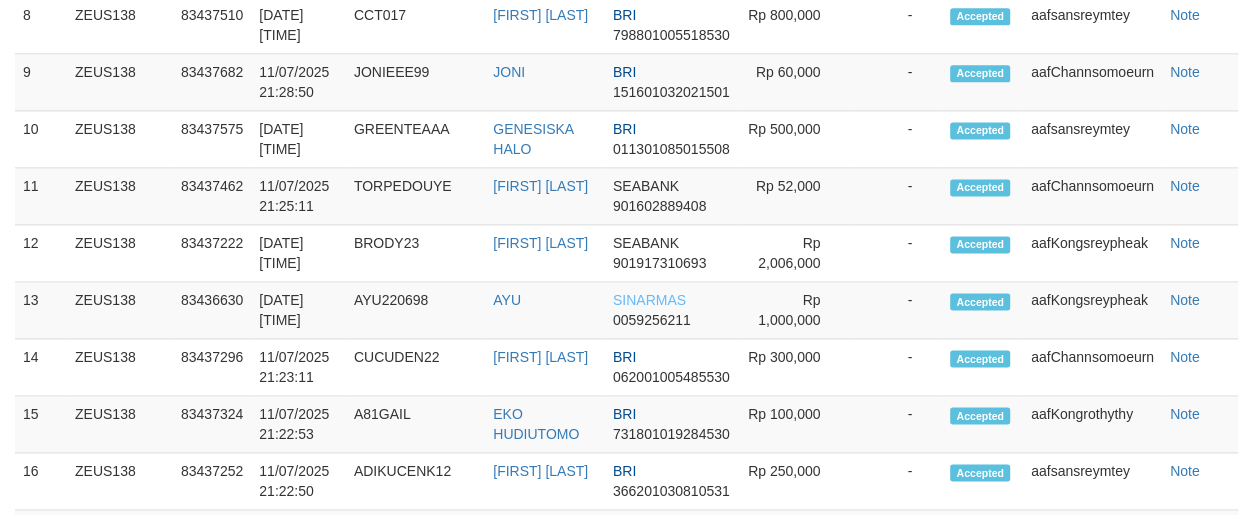 scroll, scrollTop: 1553, scrollLeft: 0, axis: vertical 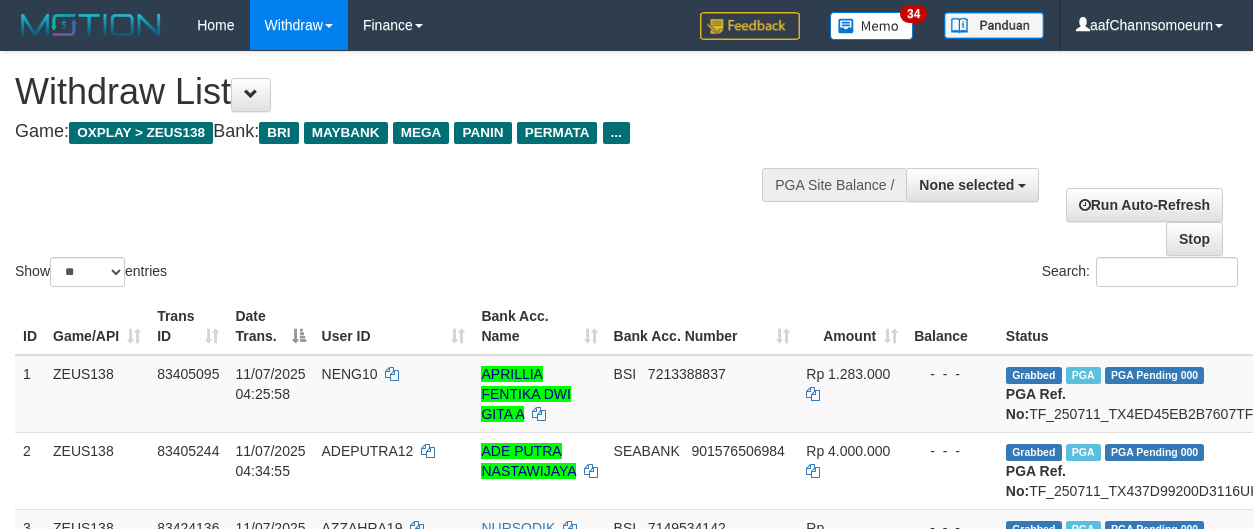 select 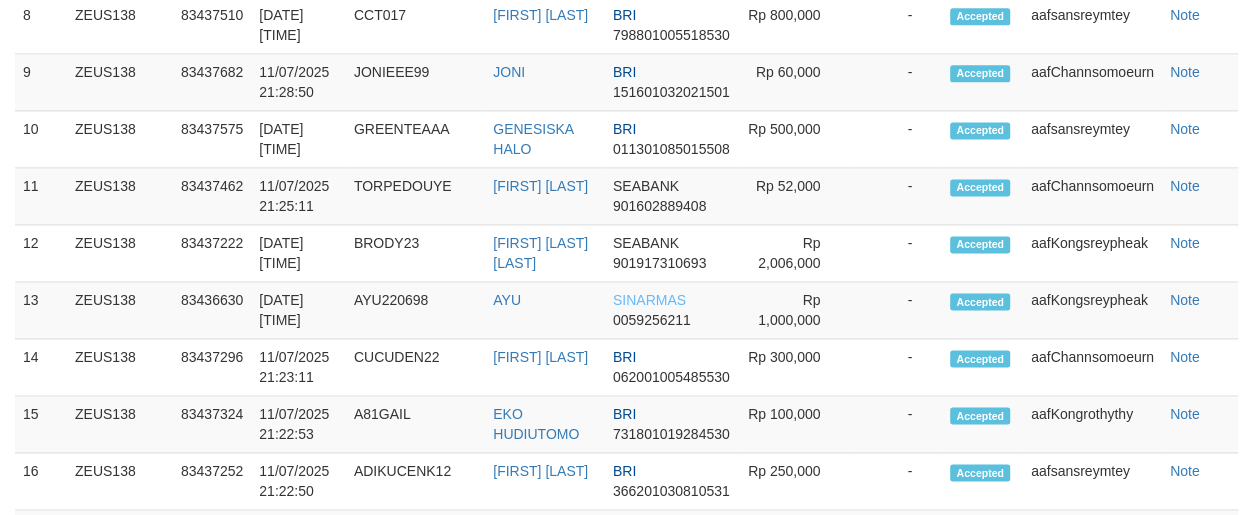 scroll, scrollTop: 1553, scrollLeft: 0, axis: vertical 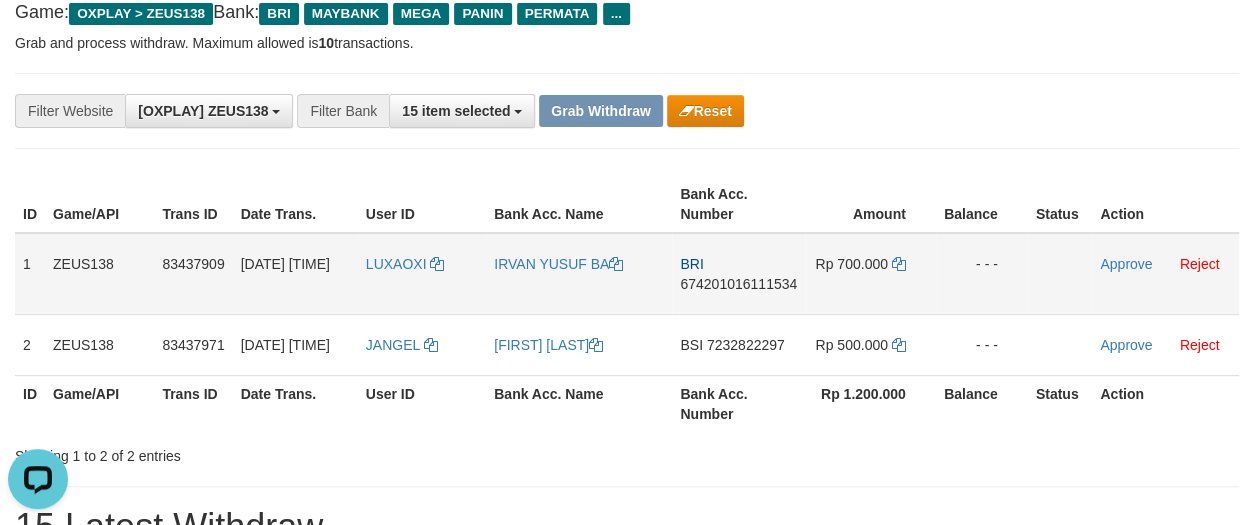 drag, startPoint x: 13, startPoint y: 239, endPoint x: 962, endPoint y: 238, distance: 949.00055 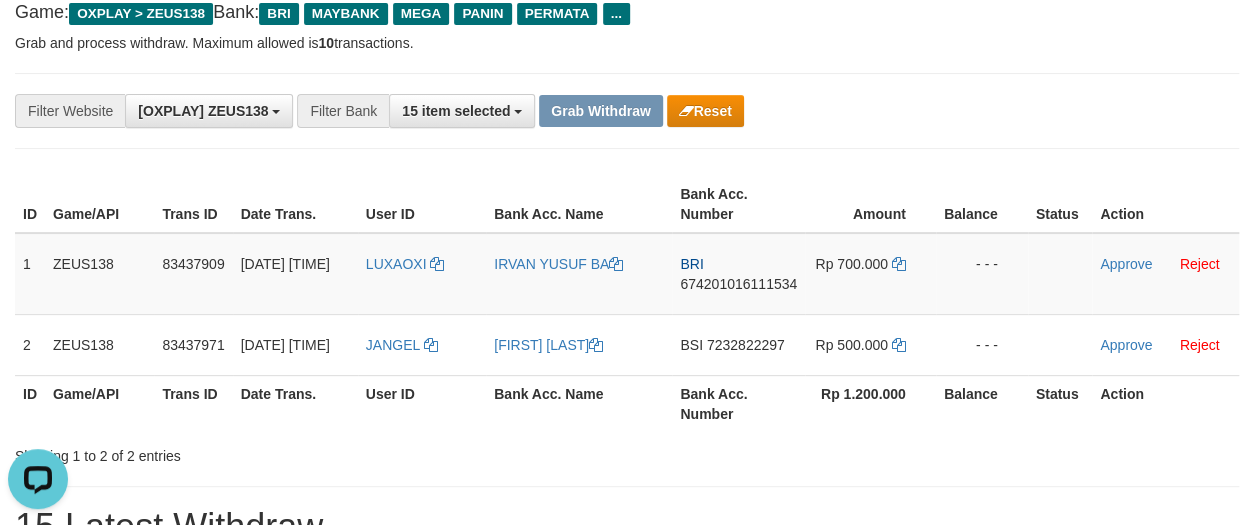 drag, startPoint x: 919, startPoint y: 145, endPoint x: 638, endPoint y: 221, distance: 291.0962 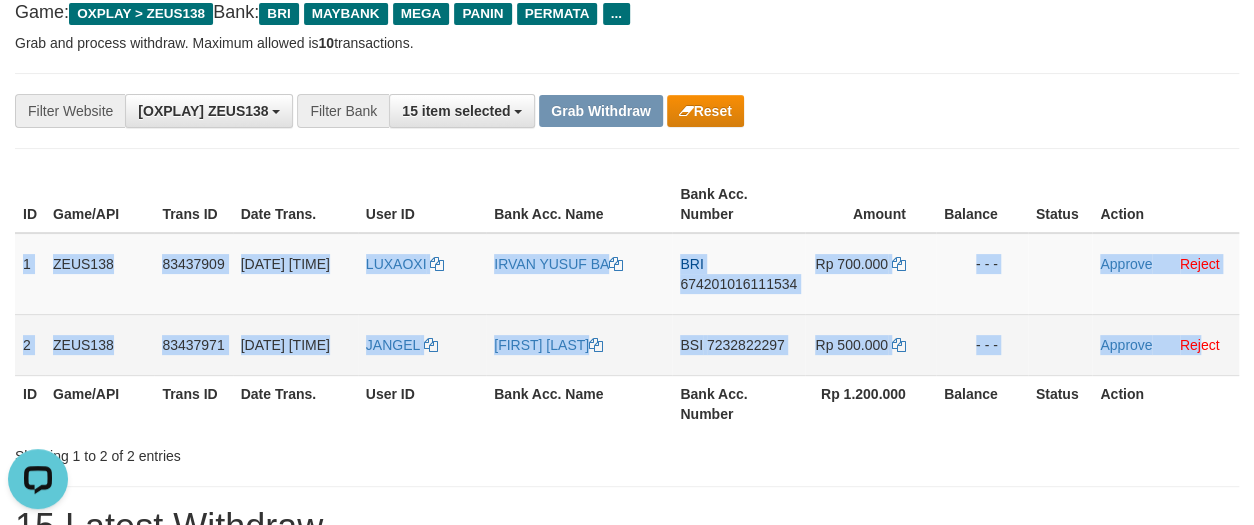 drag, startPoint x: 20, startPoint y: 251, endPoint x: 1203, endPoint y: 323, distance: 1185.189 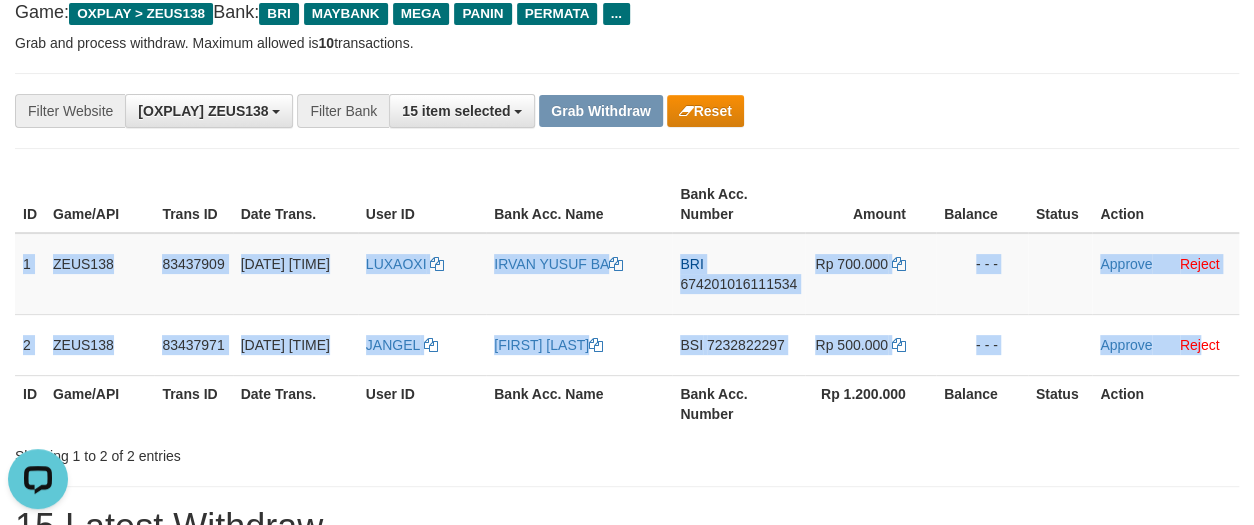 copy on "1
ZEUS138
83437909
11/07/2025 21:31:41
LUXAOXI
IRVAN YUSUF BA
BRI
674201016111534
Rp 700.000
- - -
Approve
Reject
2
ZEUS138
83437971
11/07/2025 21:32:42
JANGEL
BUDI NURDIANSYAH
BSI
7232822297
Rp 500.000
- - -
Approve
Rej" 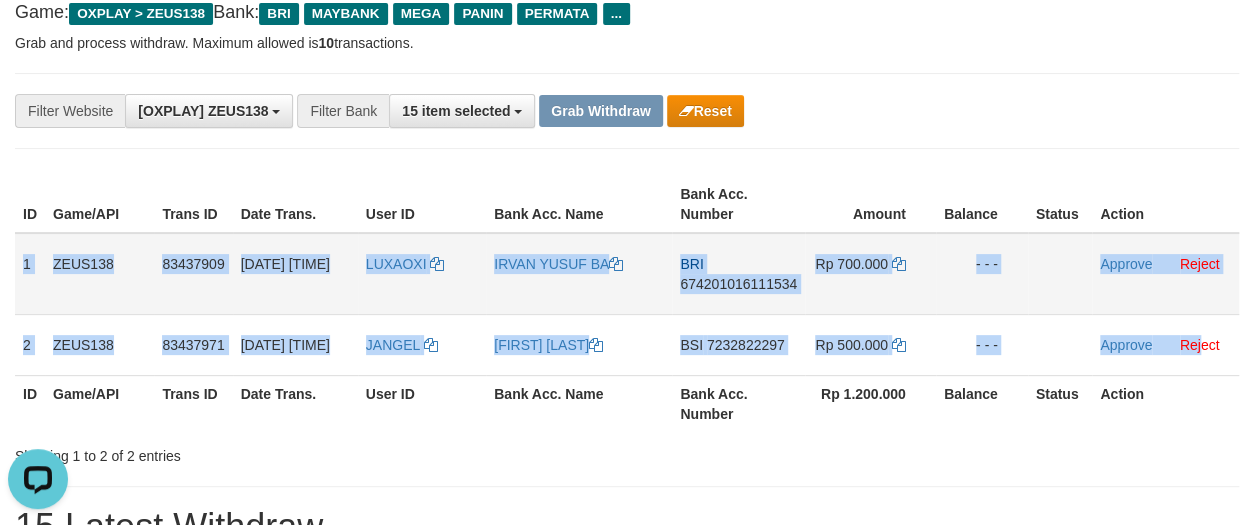 click on "674201016111534" at bounding box center [738, 284] 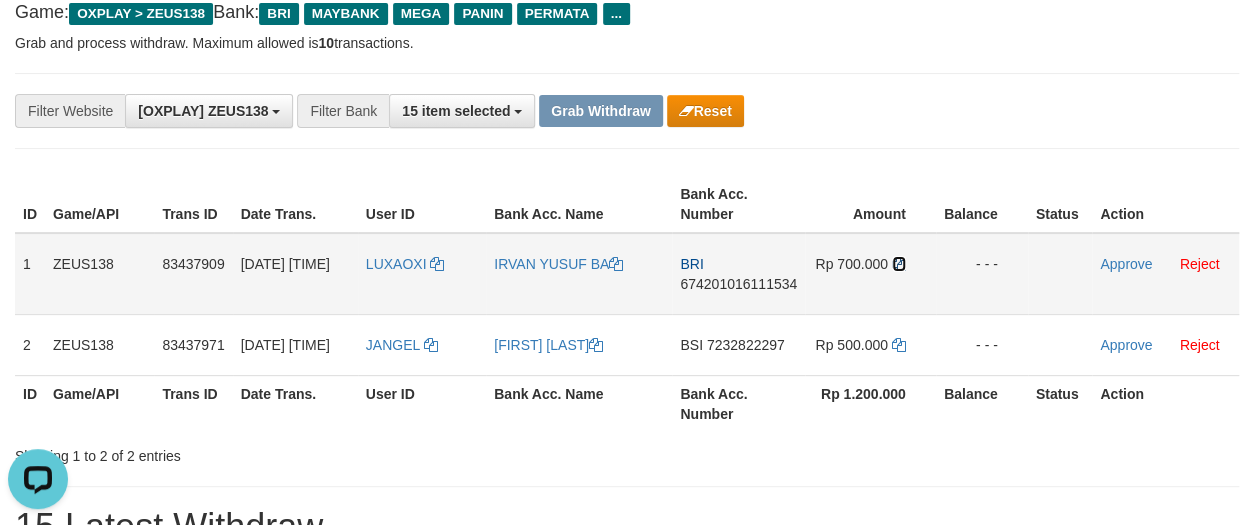 click at bounding box center [899, 264] 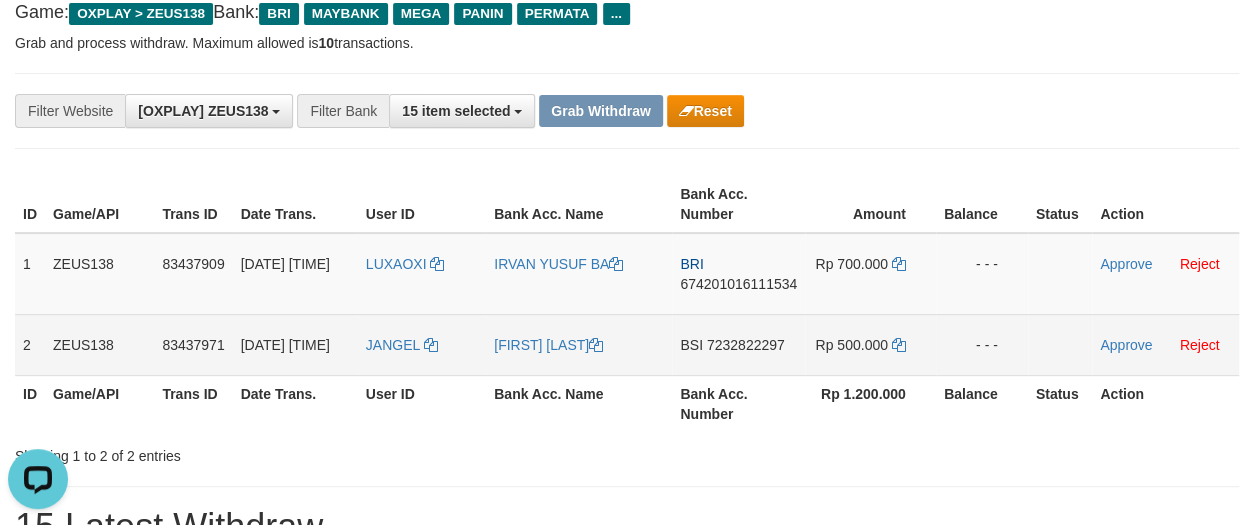 click on "JANGEL" at bounding box center (422, 344) 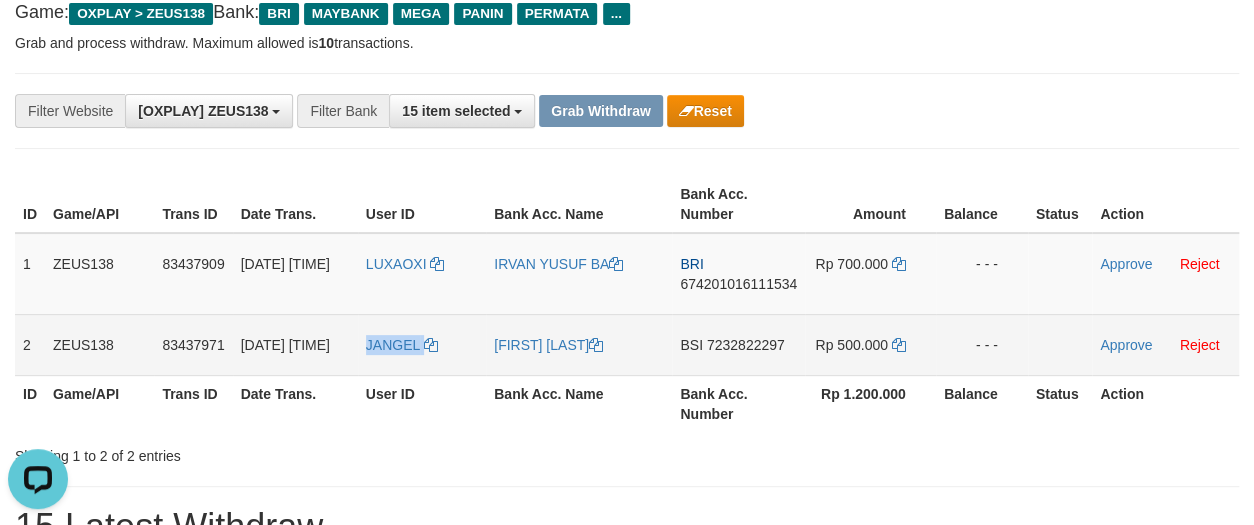 click on "JANGEL" at bounding box center [422, 344] 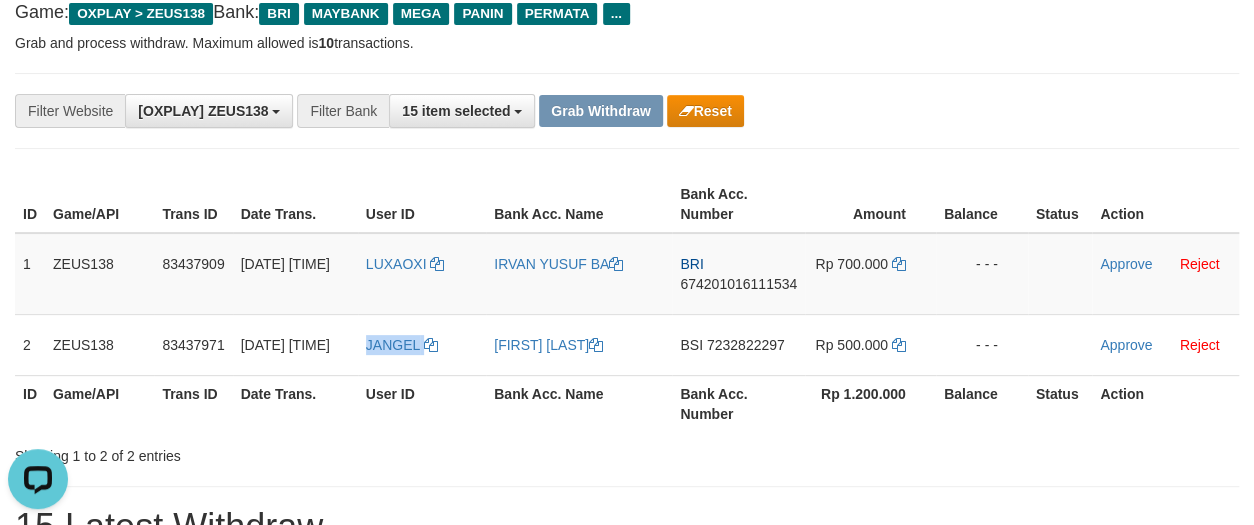 copy on "JANGEL" 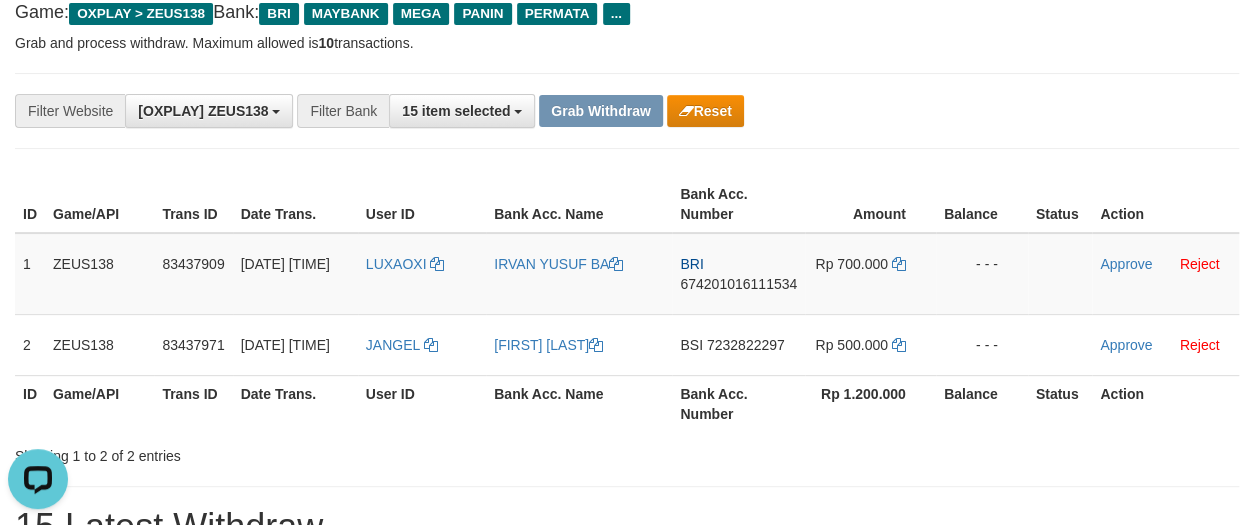 drag, startPoint x: 888, startPoint y: 103, endPoint x: 990, endPoint y: 181, distance: 128.40561 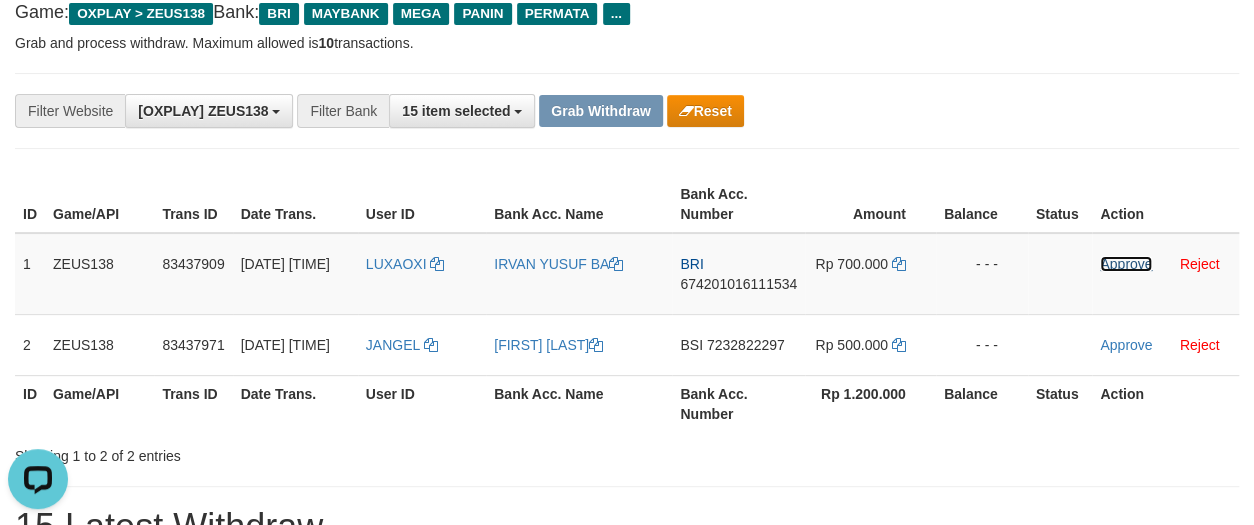drag, startPoint x: 1136, startPoint y: 258, endPoint x: 714, endPoint y: 182, distance: 428.789 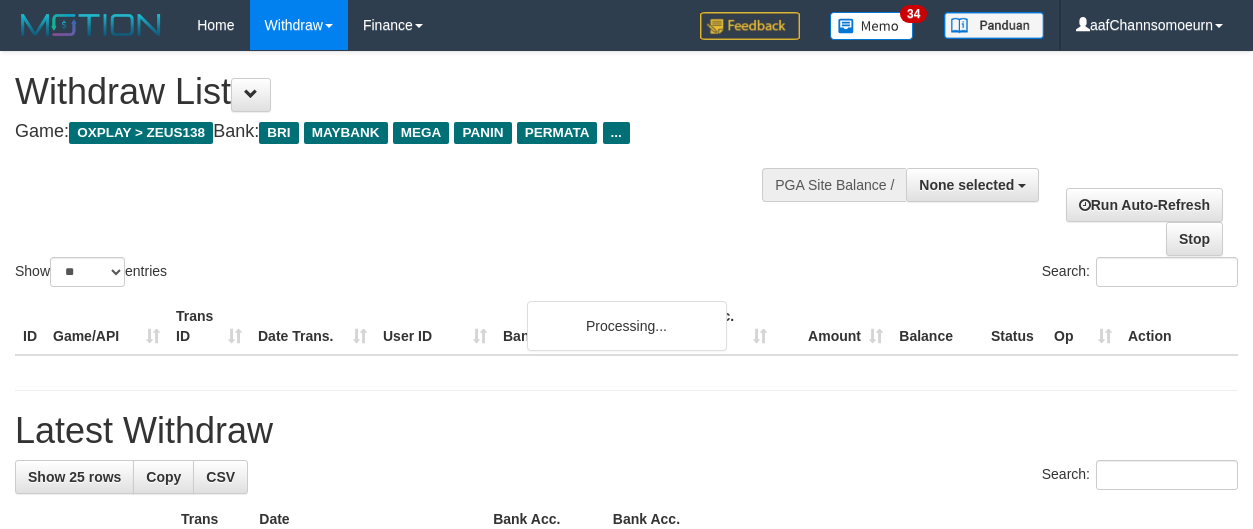 select 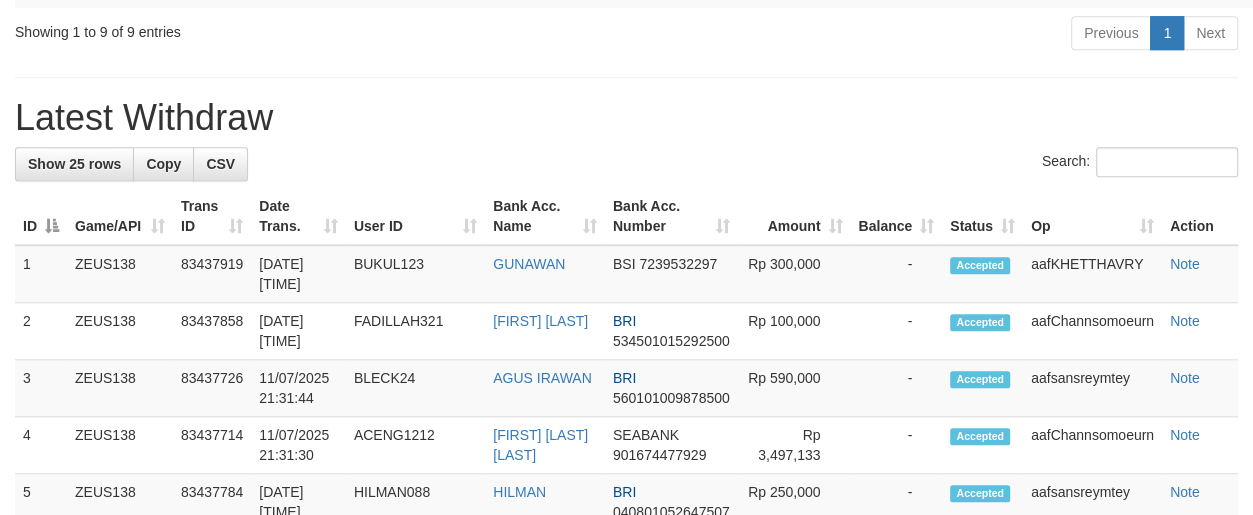 scroll, scrollTop: 955, scrollLeft: 0, axis: vertical 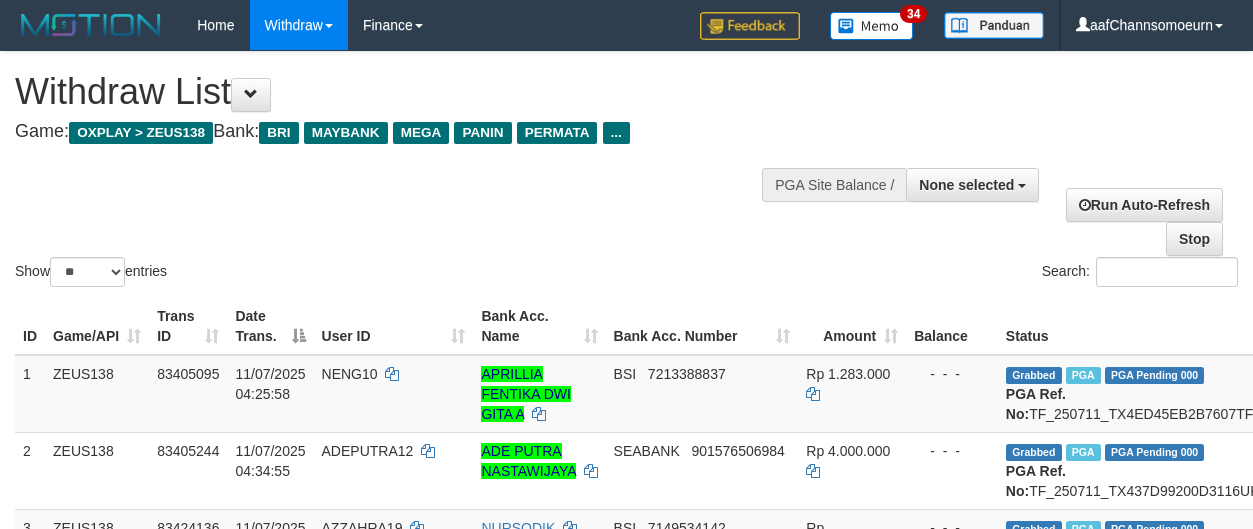 select 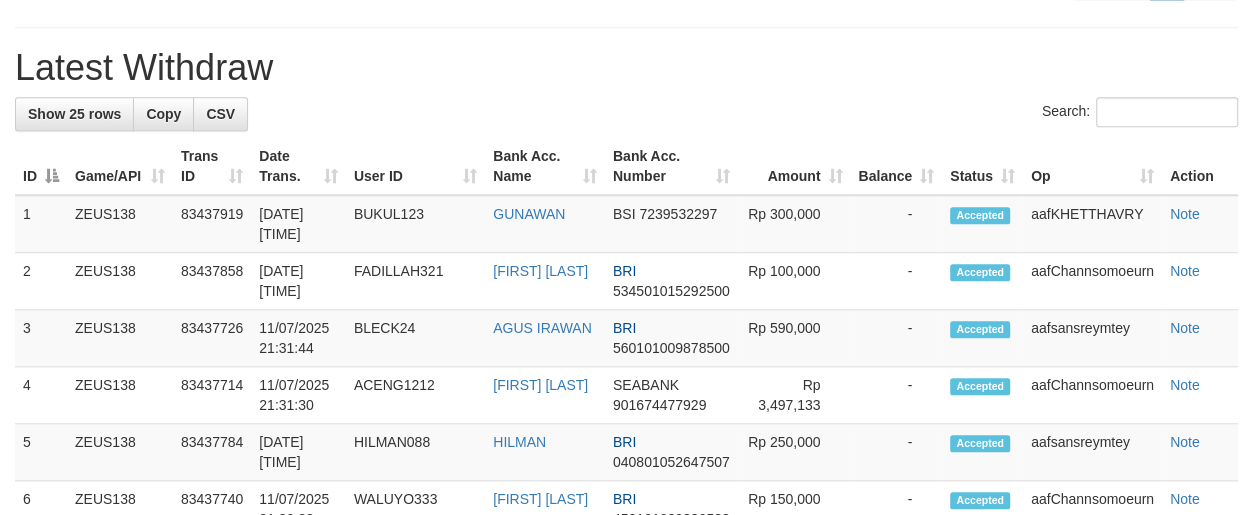 scroll, scrollTop: 955, scrollLeft: 0, axis: vertical 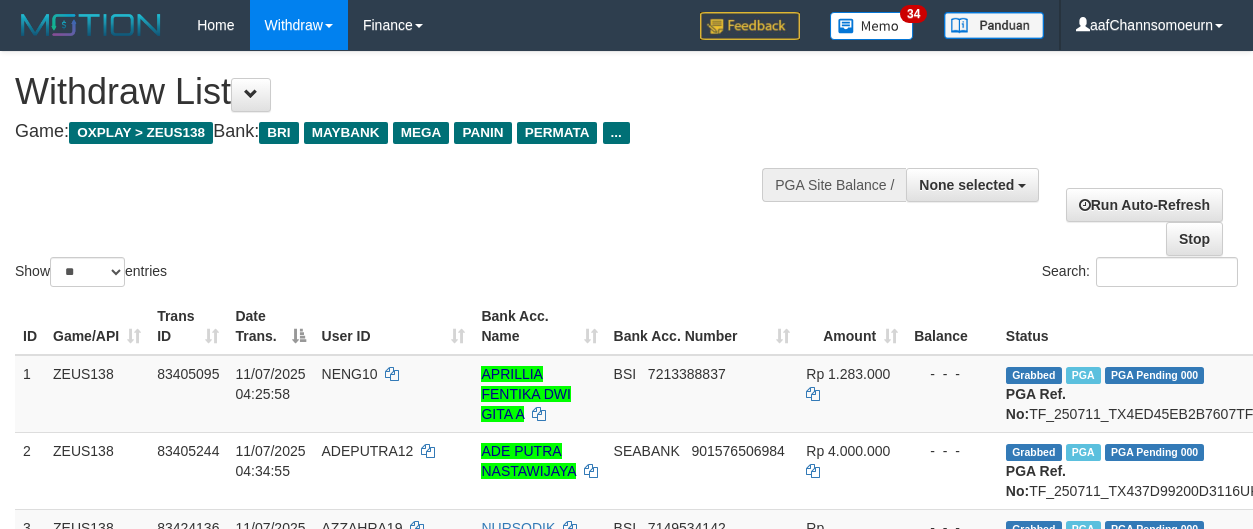 select 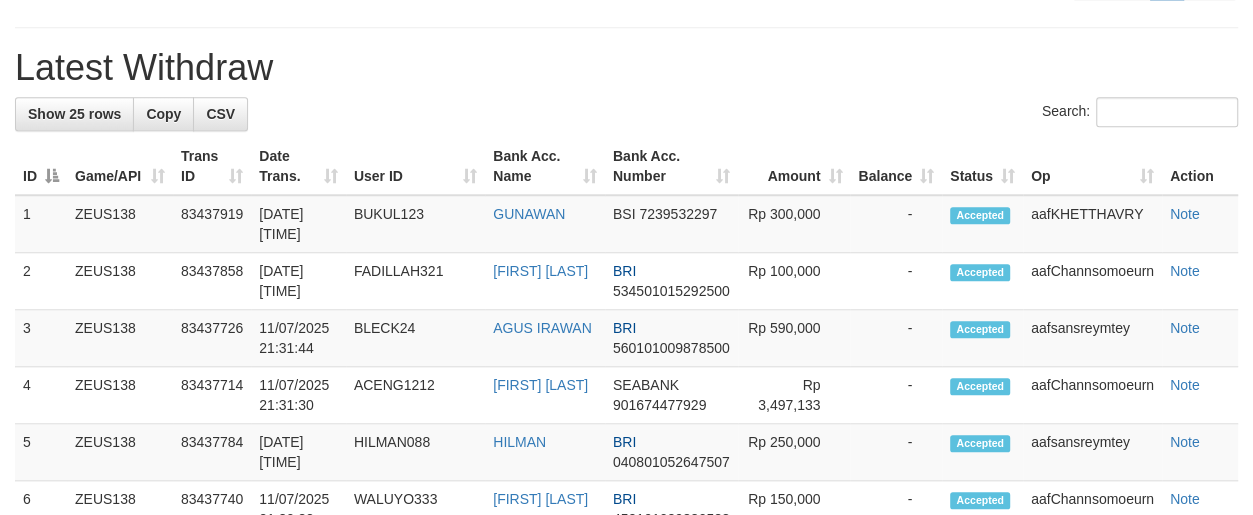 scroll, scrollTop: 955, scrollLeft: 0, axis: vertical 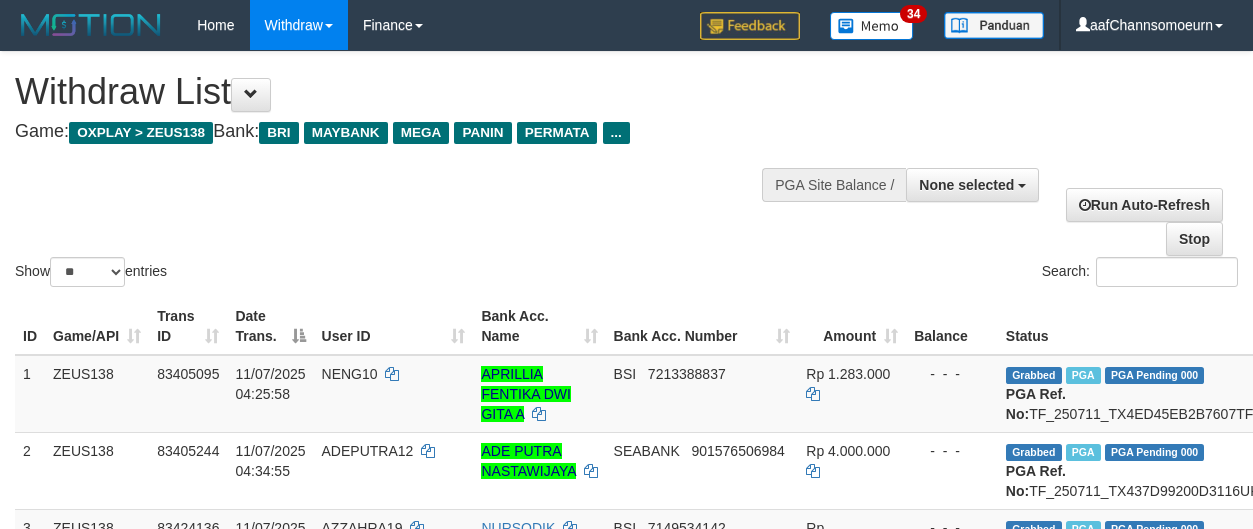 select 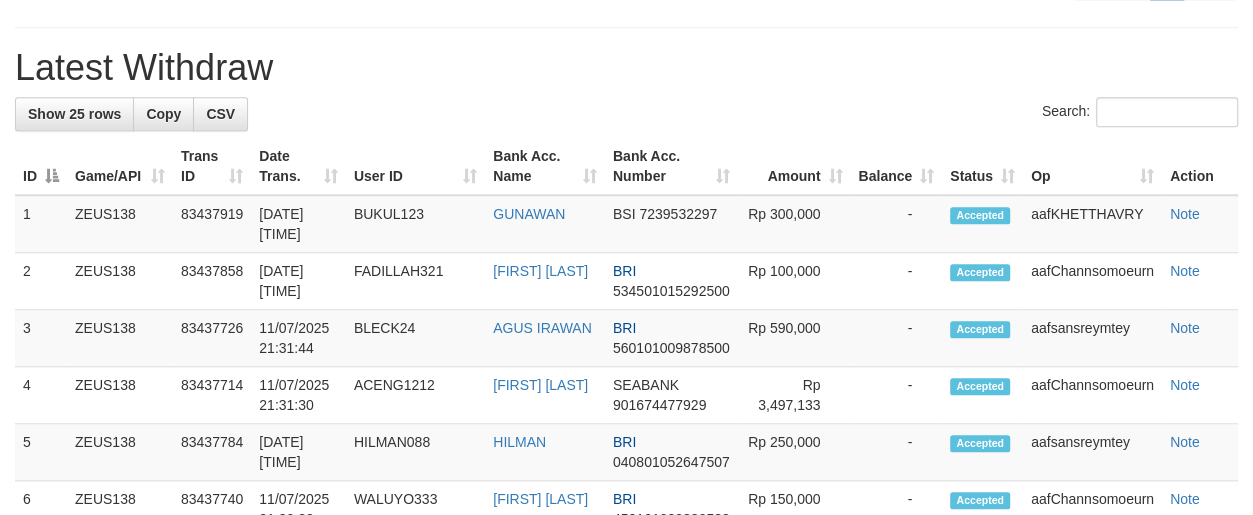 scroll, scrollTop: 955, scrollLeft: 0, axis: vertical 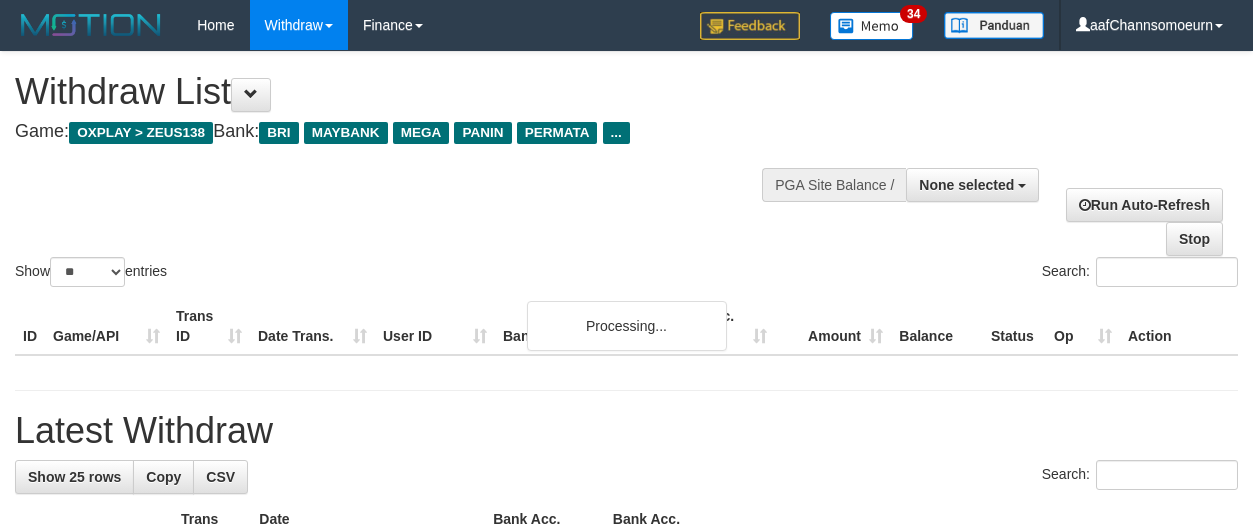 select 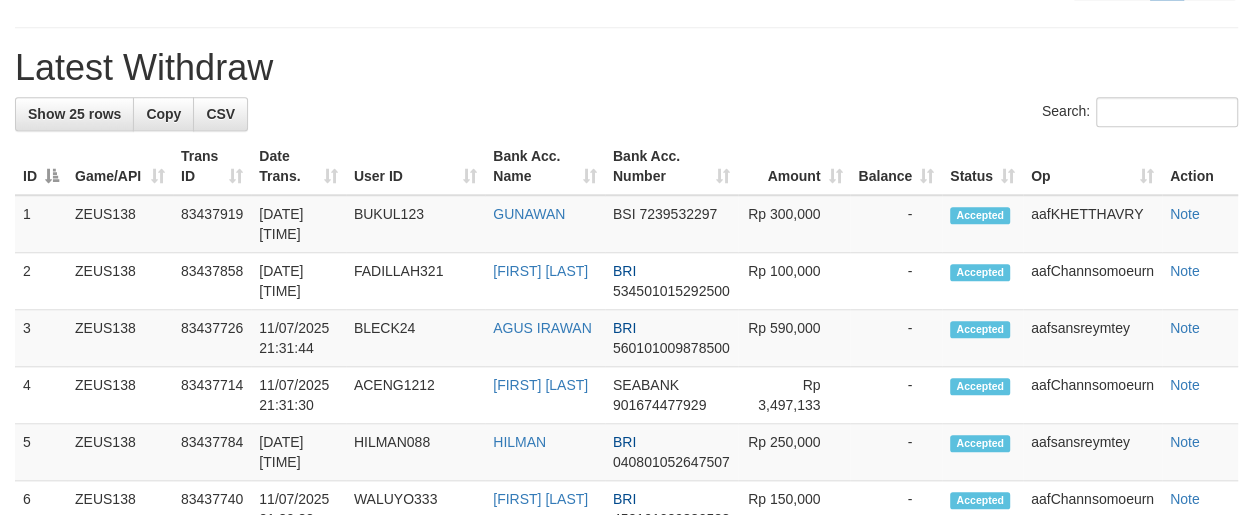 scroll, scrollTop: 955, scrollLeft: 0, axis: vertical 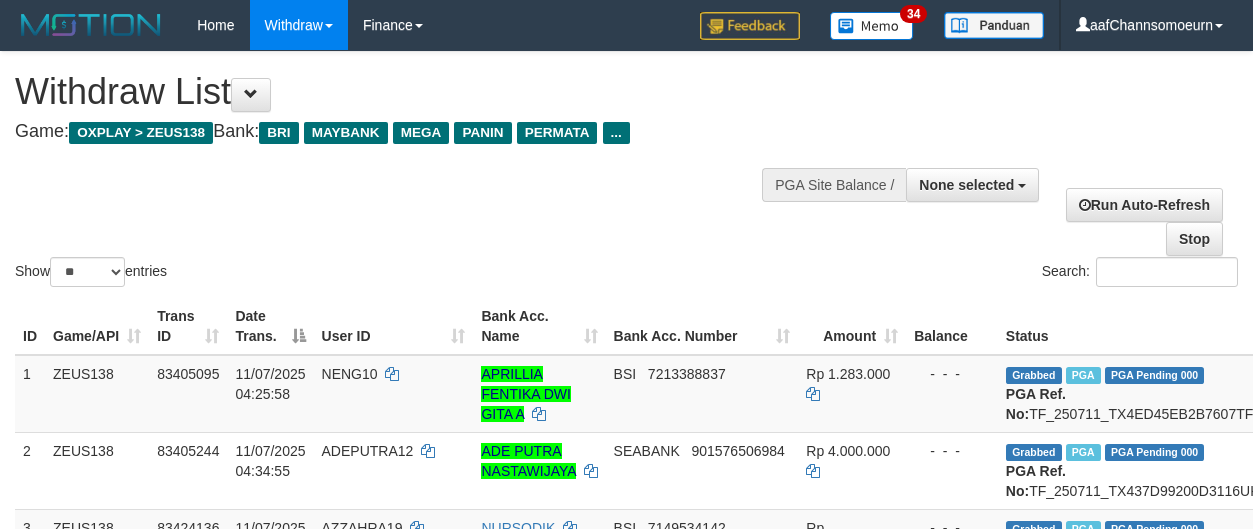 select 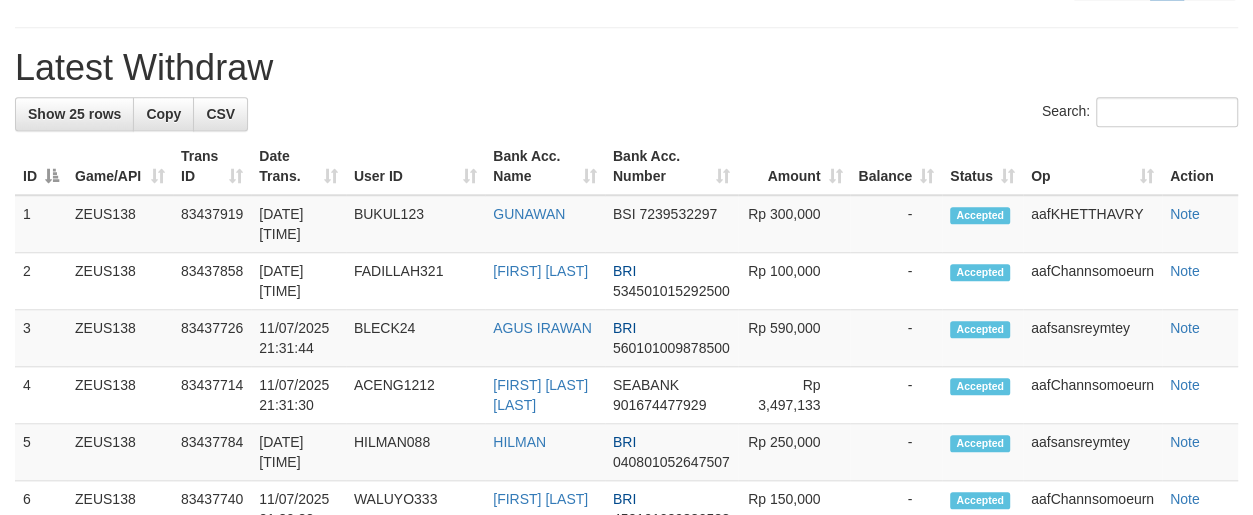 scroll, scrollTop: 955, scrollLeft: 0, axis: vertical 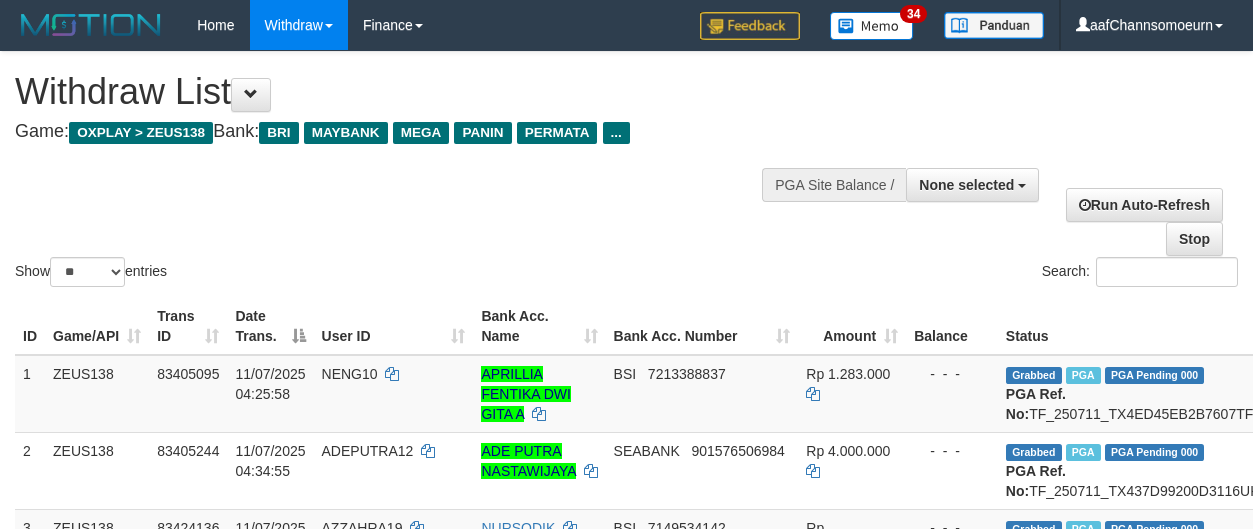 select 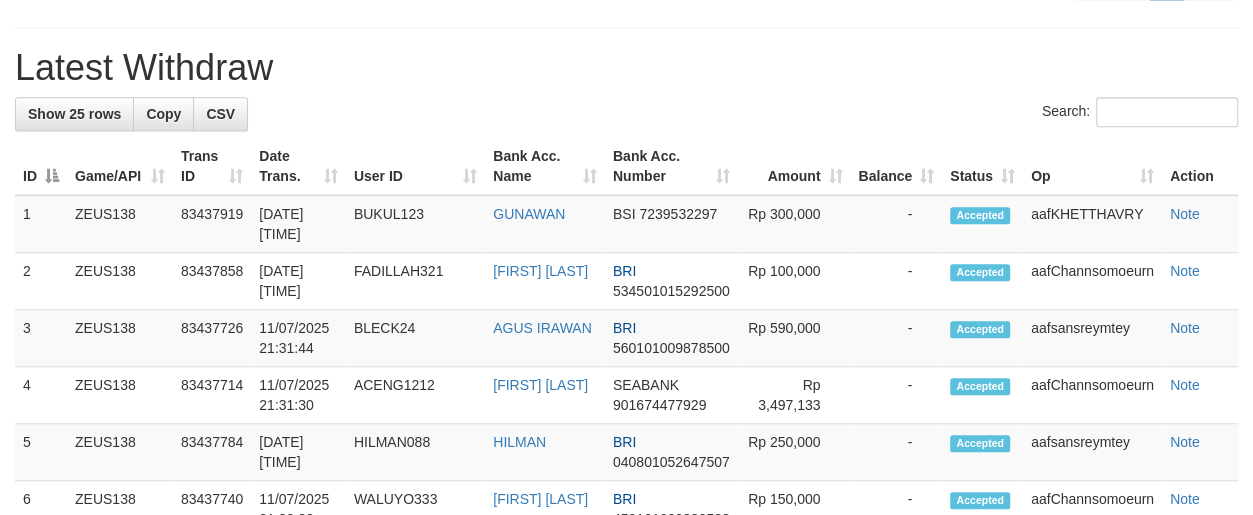 scroll, scrollTop: 955, scrollLeft: 0, axis: vertical 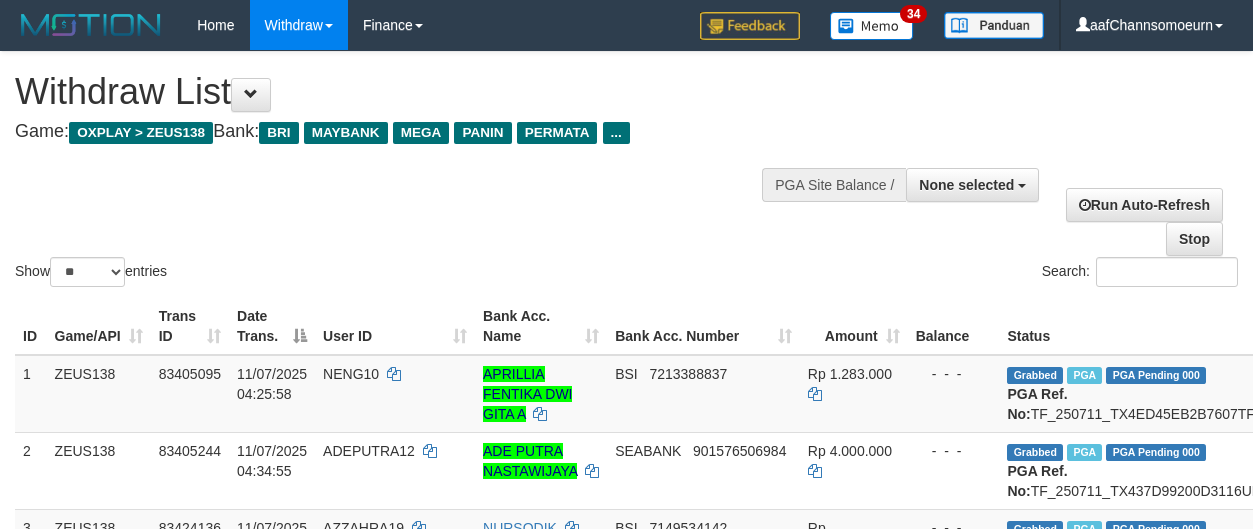 select 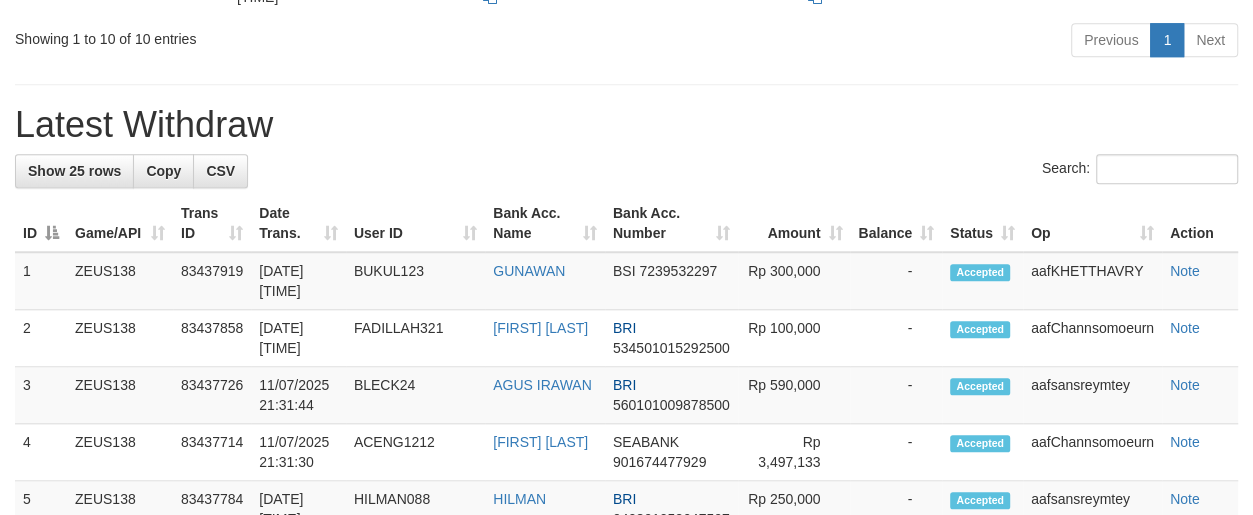 scroll, scrollTop: 955, scrollLeft: 0, axis: vertical 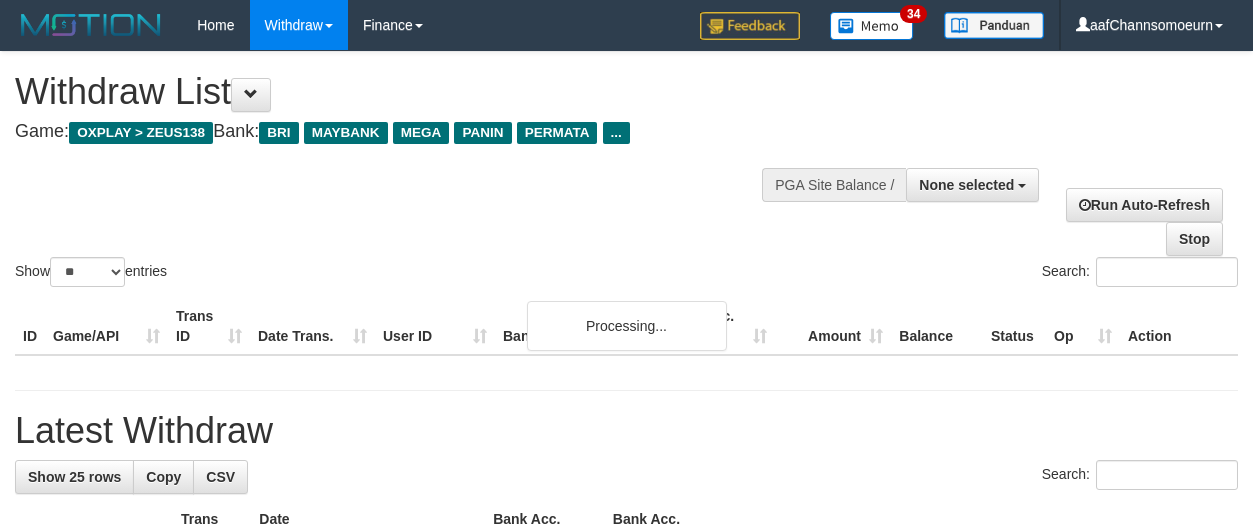 select 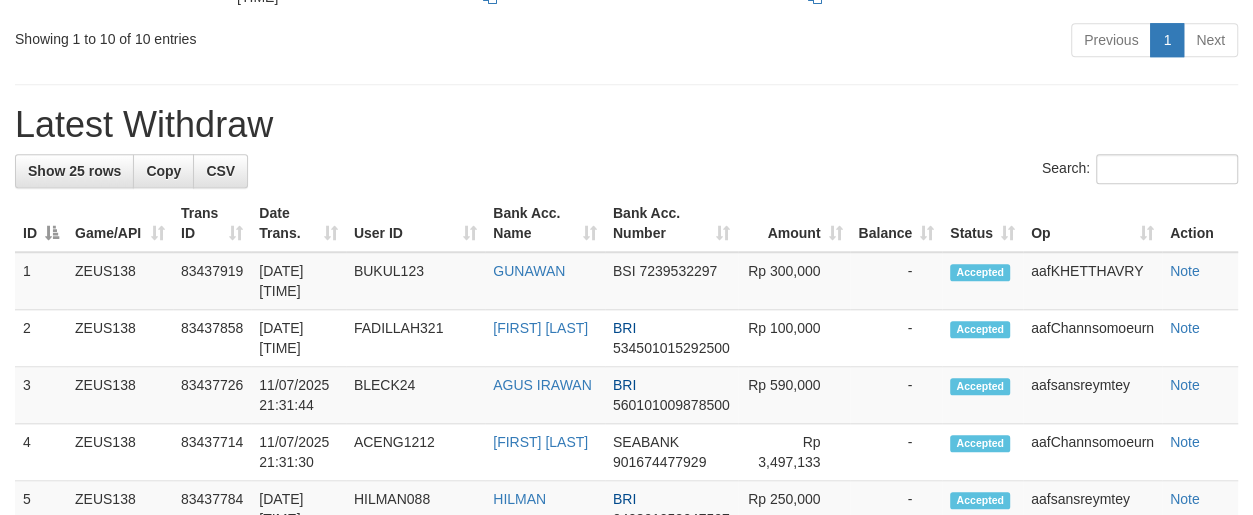 scroll, scrollTop: 955, scrollLeft: 0, axis: vertical 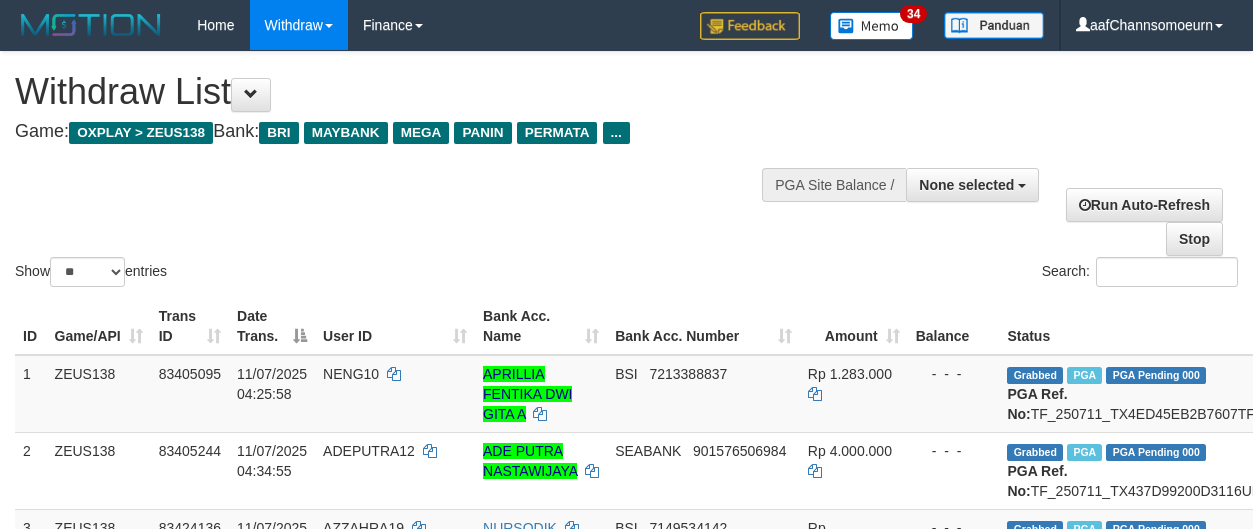 select 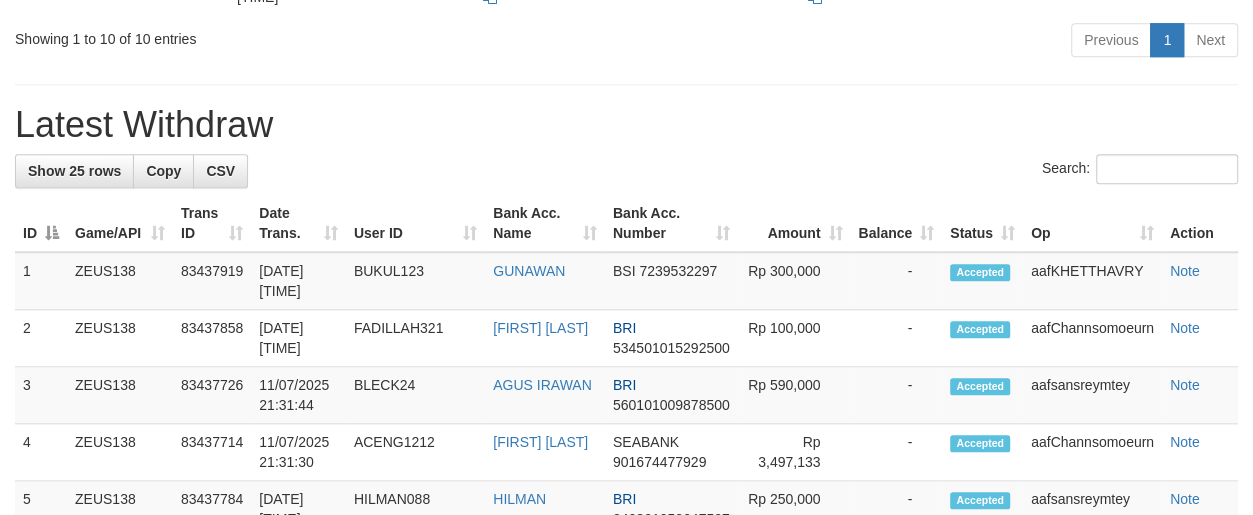 scroll, scrollTop: 955, scrollLeft: 0, axis: vertical 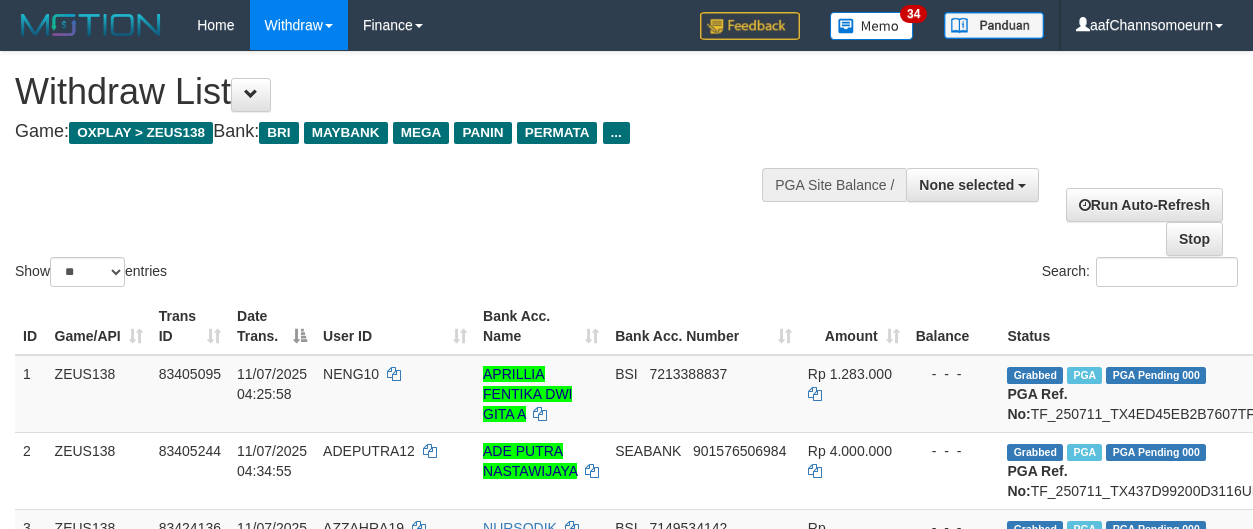 select 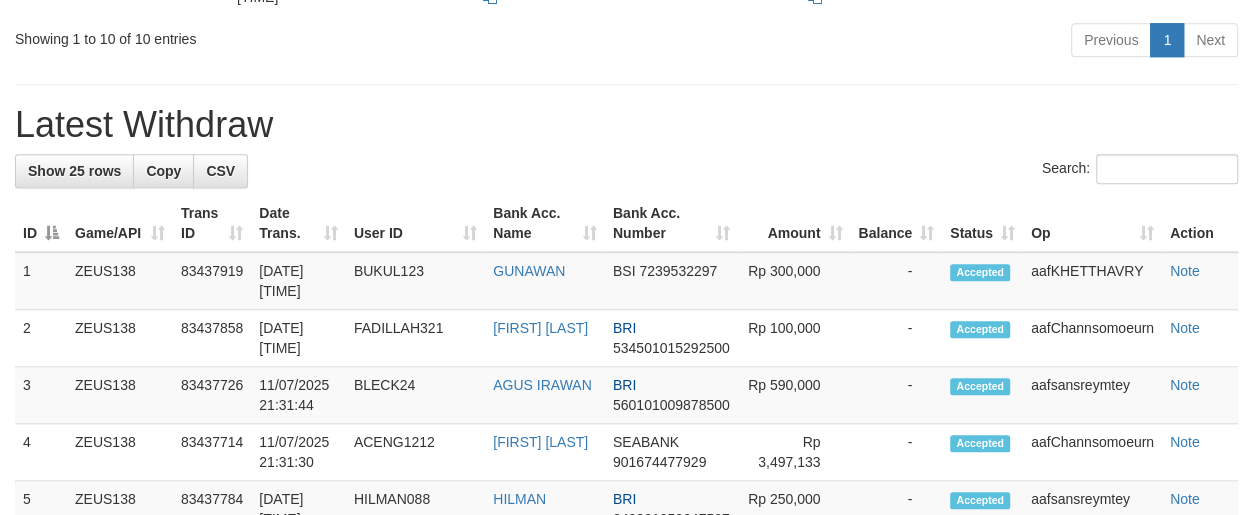 scroll, scrollTop: 955, scrollLeft: 0, axis: vertical 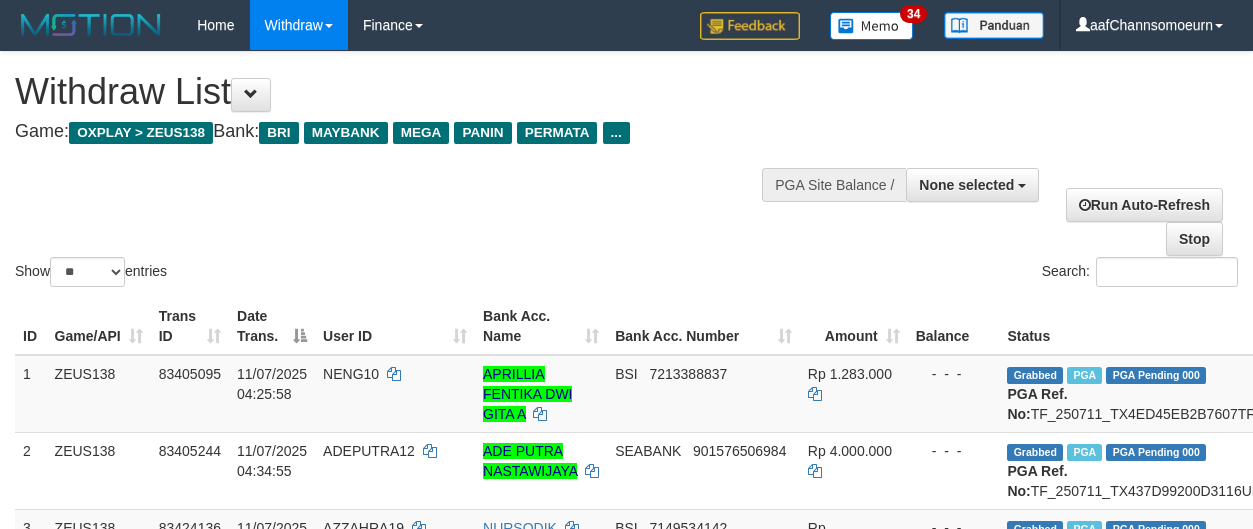 select 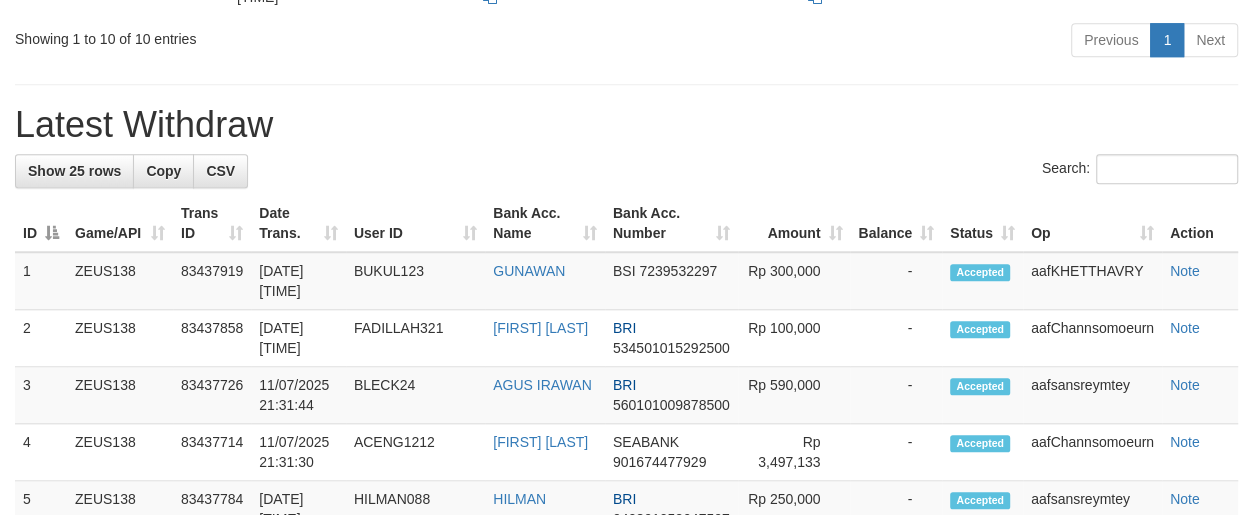 scroll, scrollTop: 955, scrollLeft: 0, axis: vertical 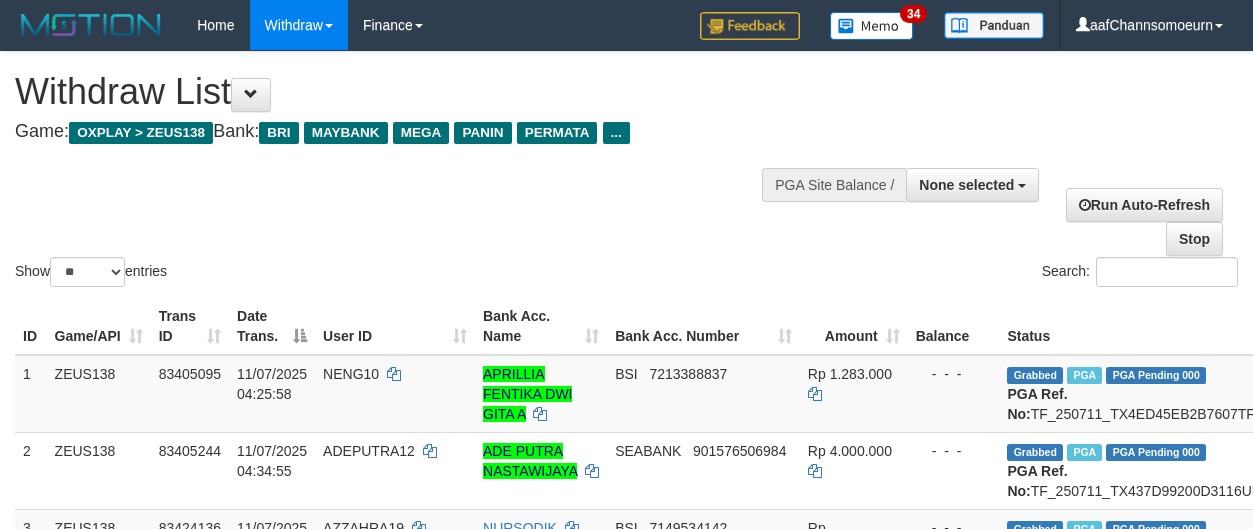 select 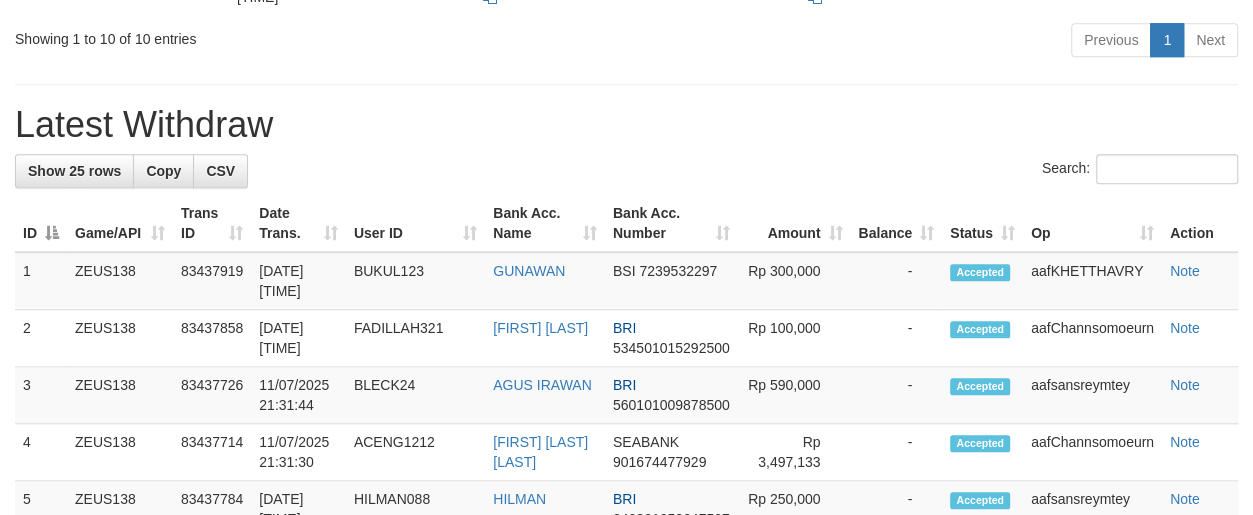 scroll, scrollTop: 955, scrollLeft: 0, axis: vertical 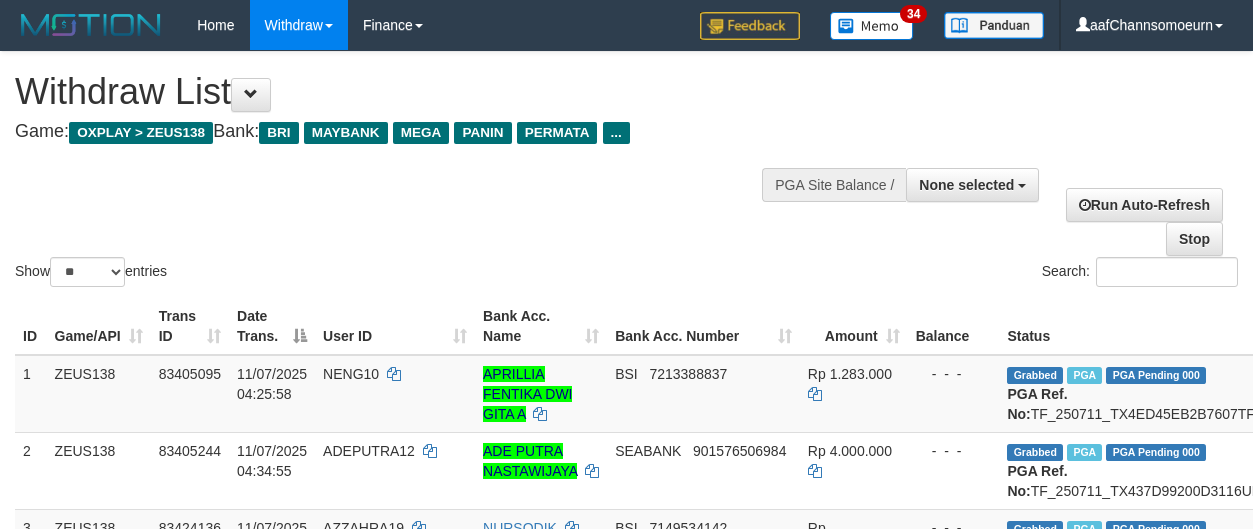 select 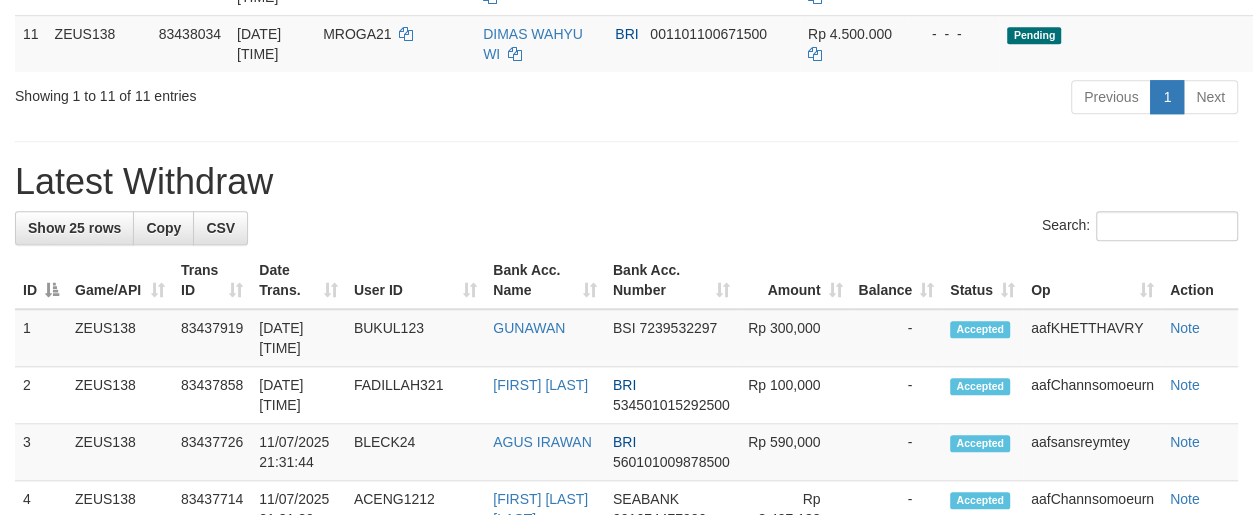 scroll, scrollTop: 955, scrollLeft: 0, axis: vertical 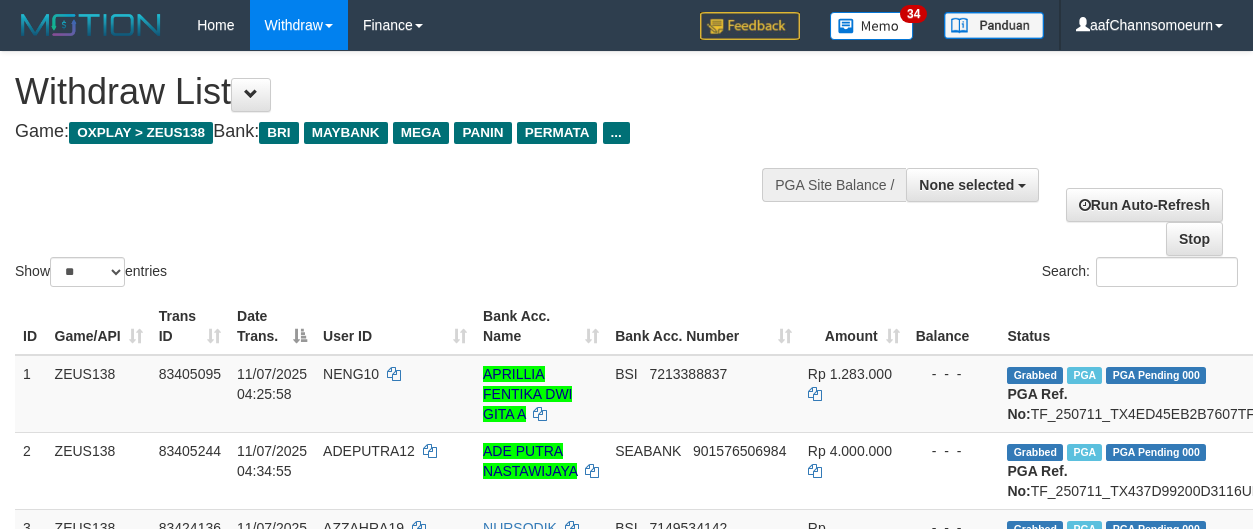 select 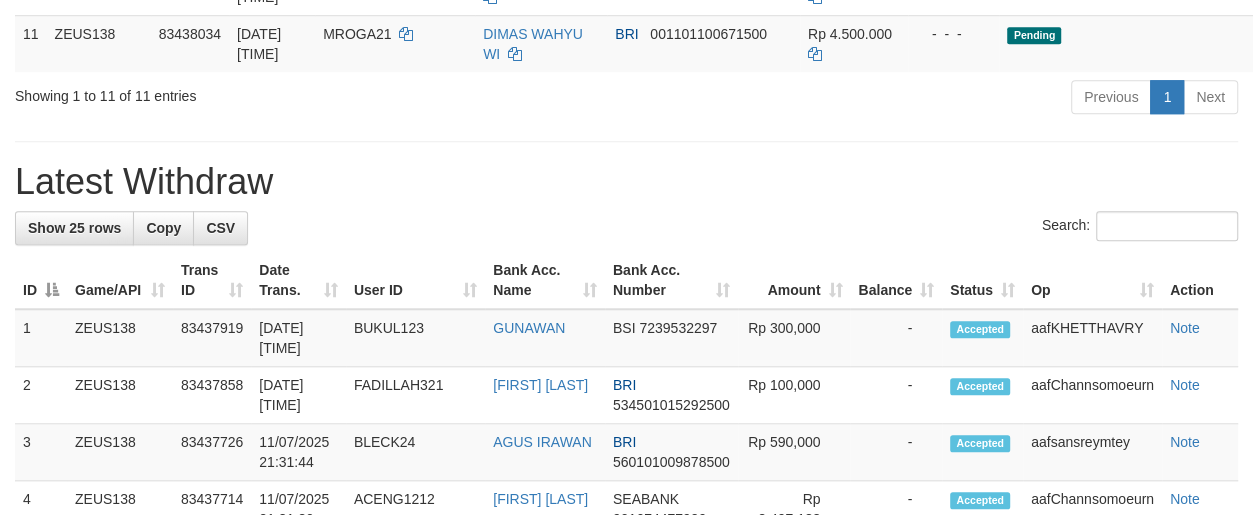 scroll, scrollTop: 955, scrollLeft: 0, axis: vertical 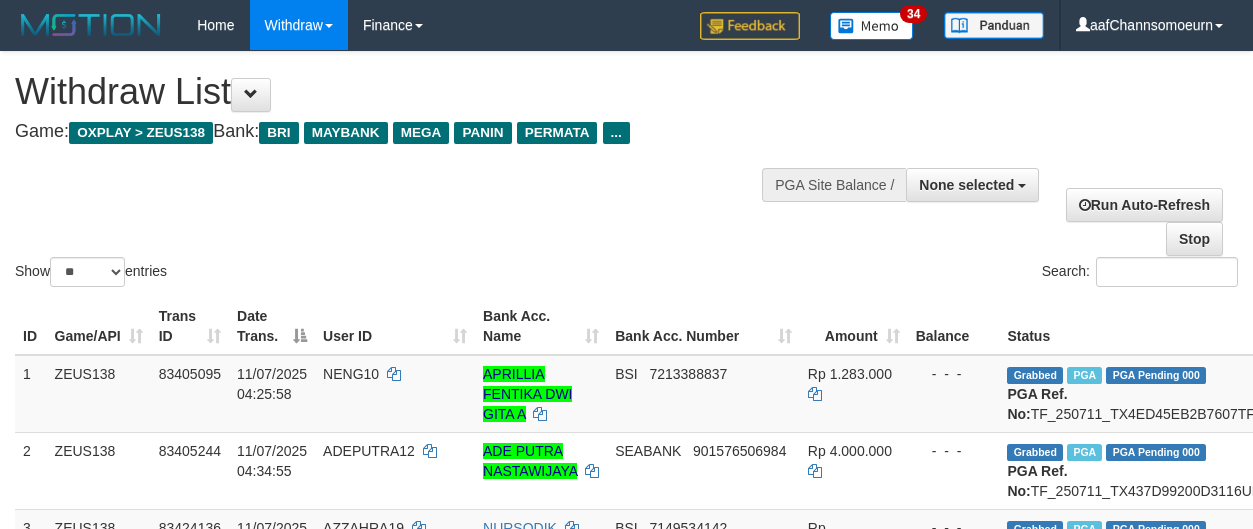 select 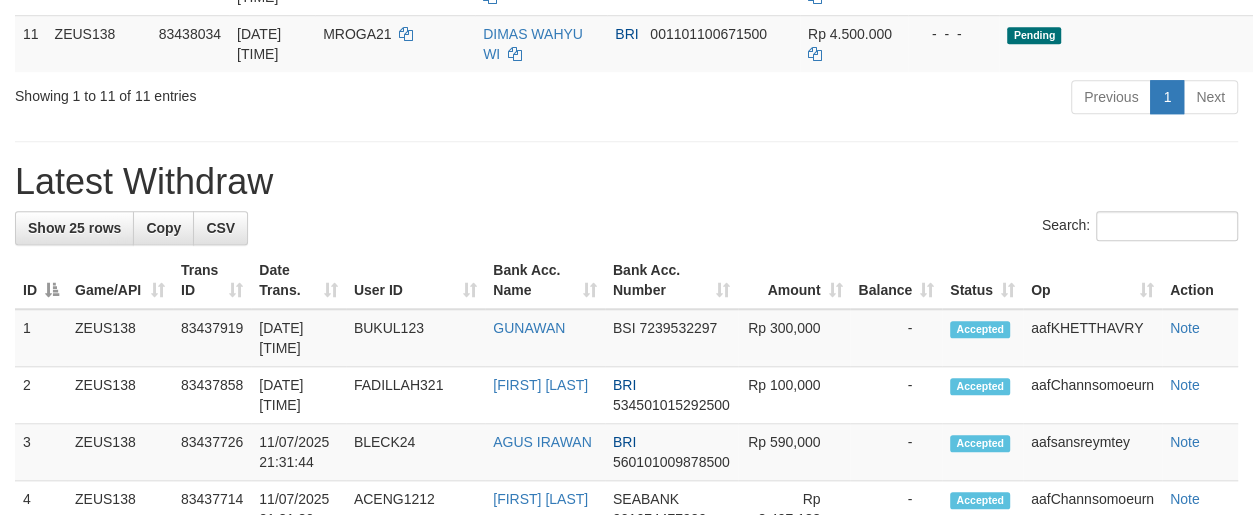 scroll, scrollTop: 955, scrollLeft: 0, axis: vertical 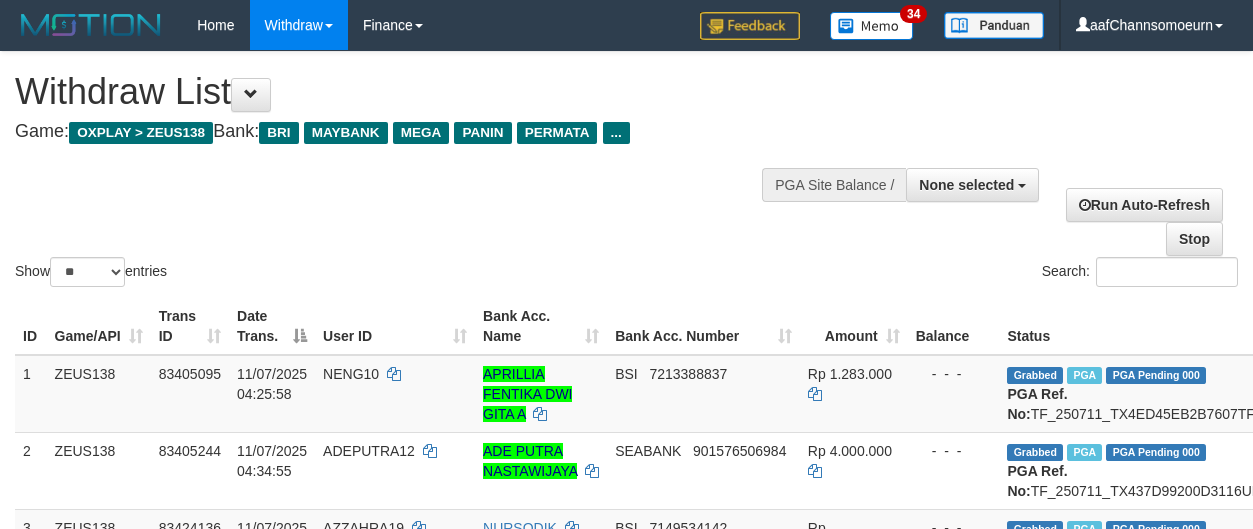 select 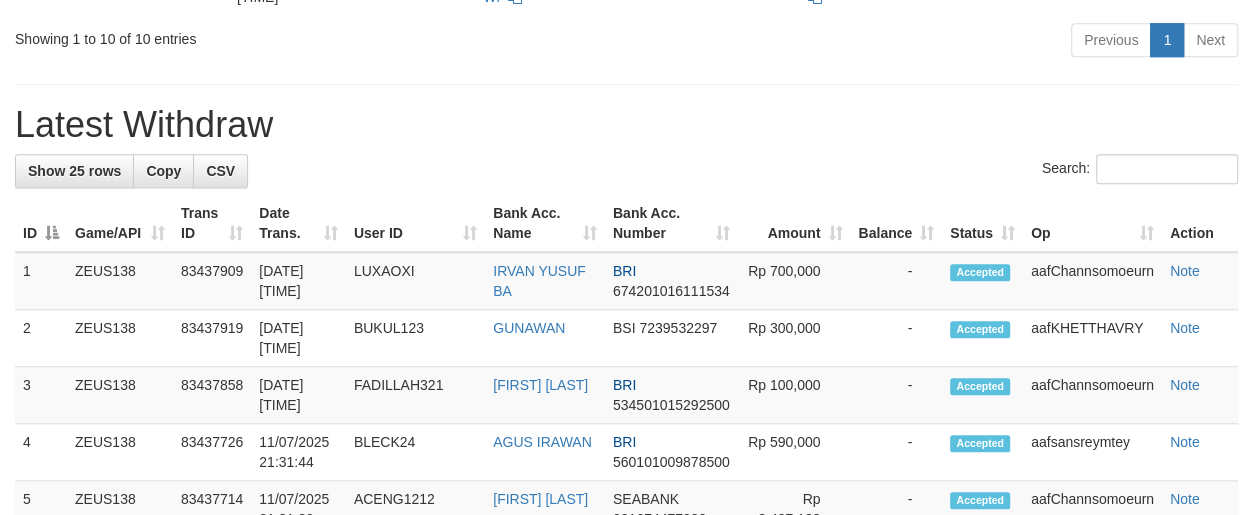 scroll, scrollTop: 955, scrollLeft: 0, axis: vertical 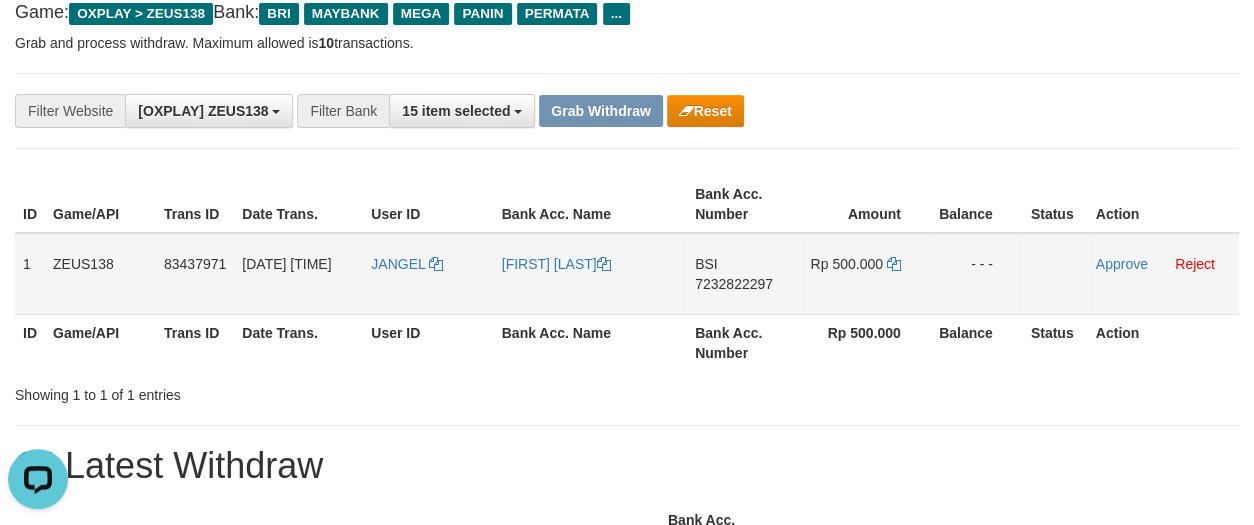 click on "7232822297" at bounding box center (734, 284) 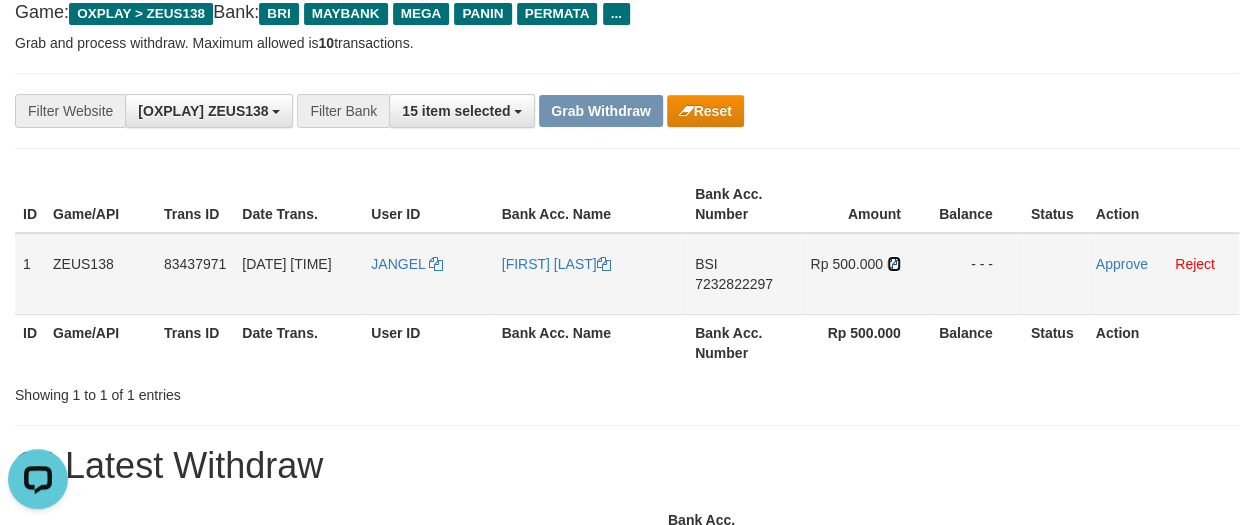 click at bounding box center [894, 264] 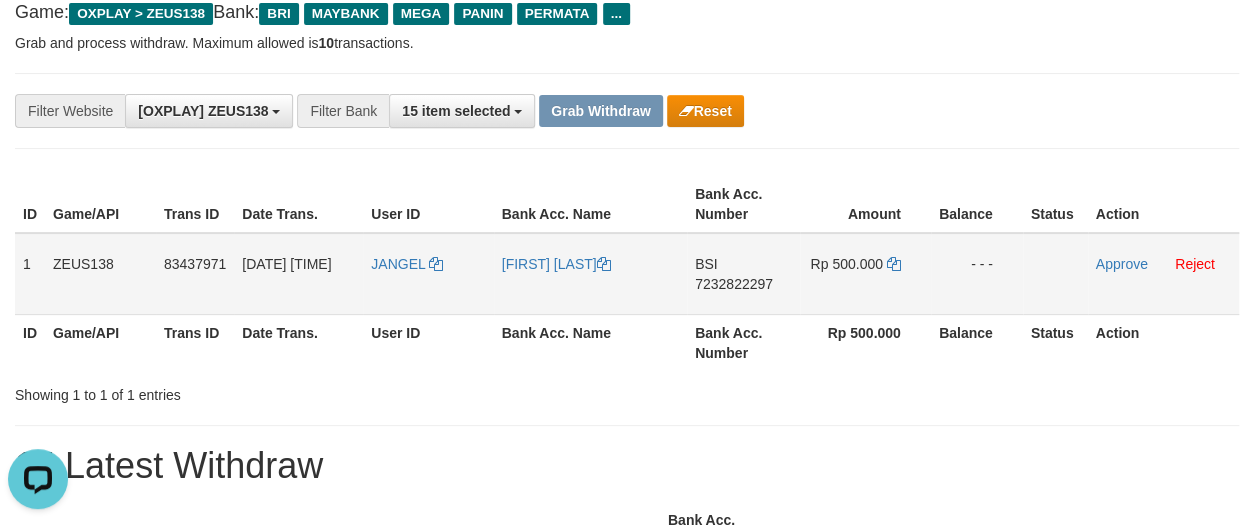 click on "JANGEL" at bounding box center [428, 274] 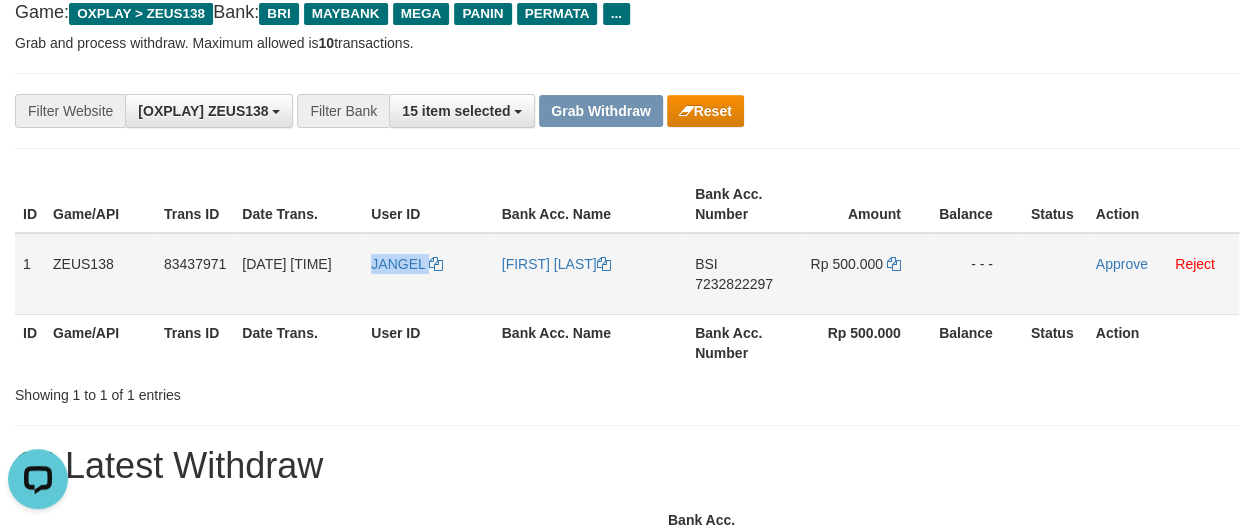 click on "JANGEL" at bounding box center [428, 274] 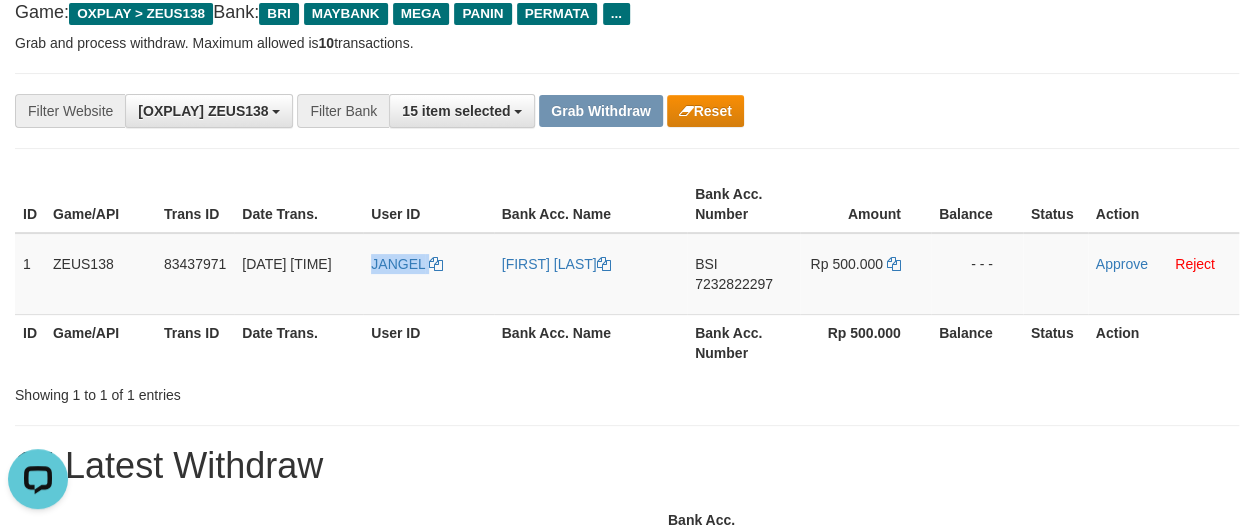 copy on "JANGEL" 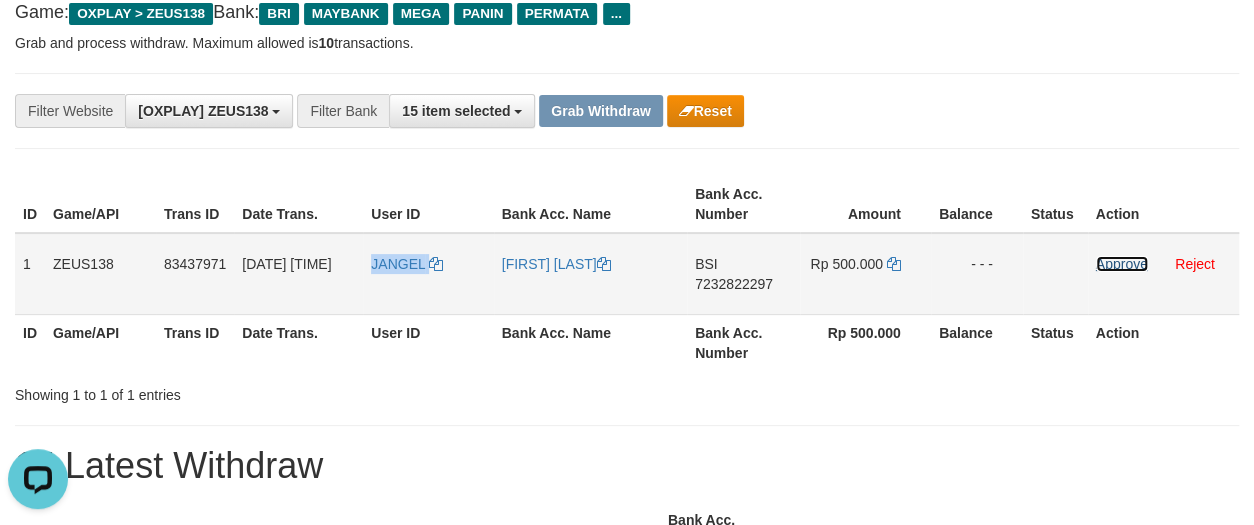 click on "Approve" at bounding box center (1122, 264) 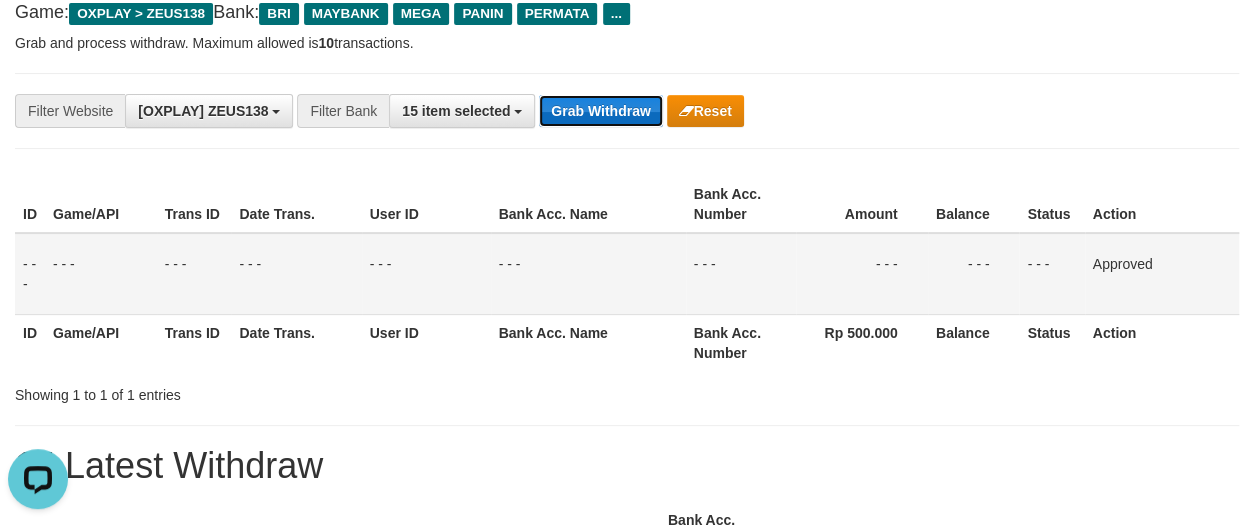 click on "Grab Withdraw" at bounding box center [600, 111] 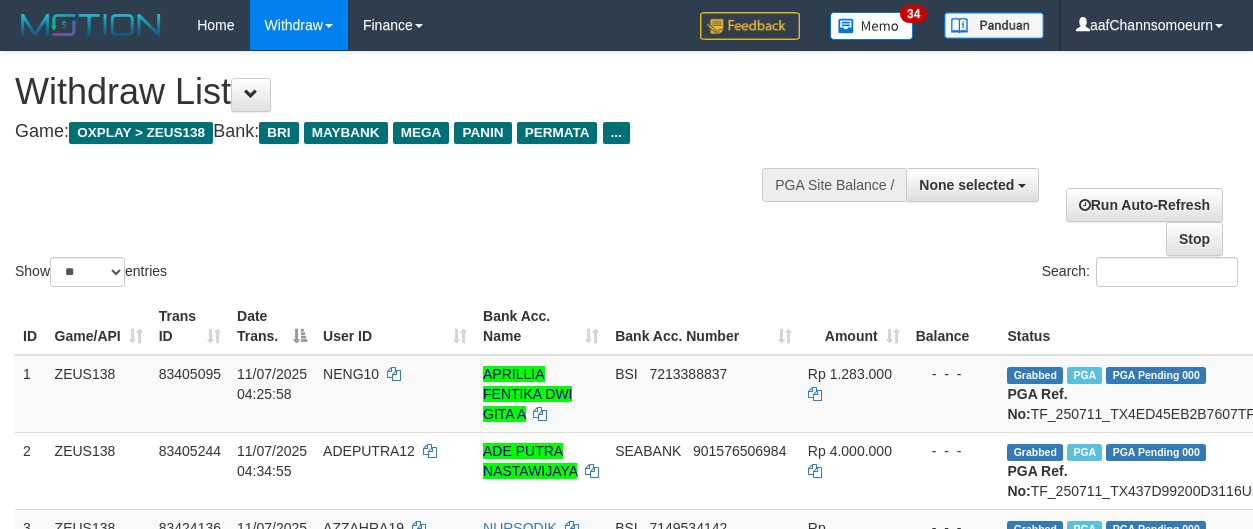select 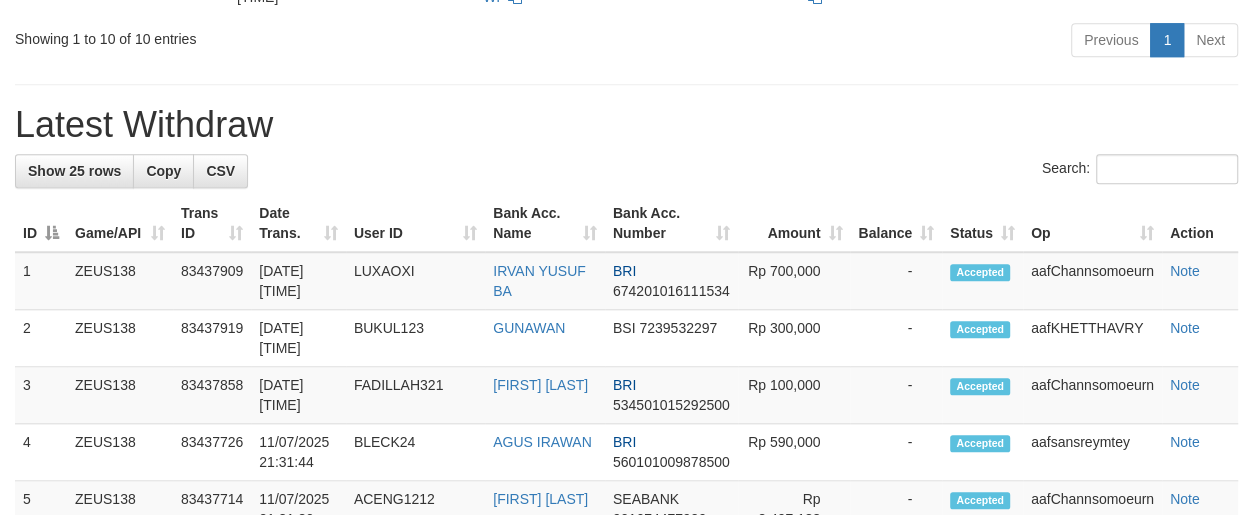 scroll, scrollTop: 955, scrollLeft: 0, axis: vertical 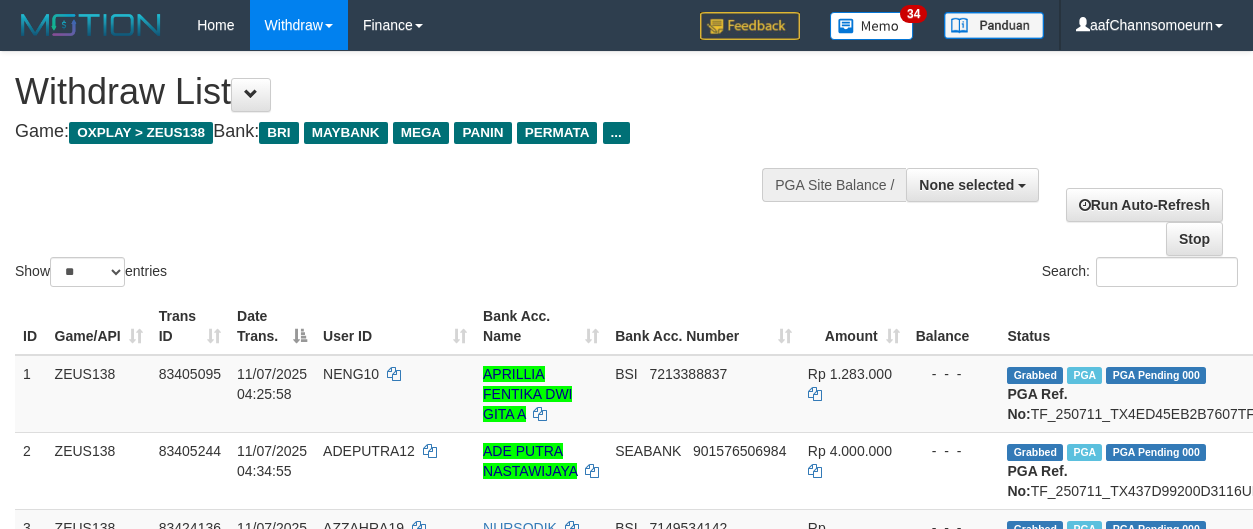 select 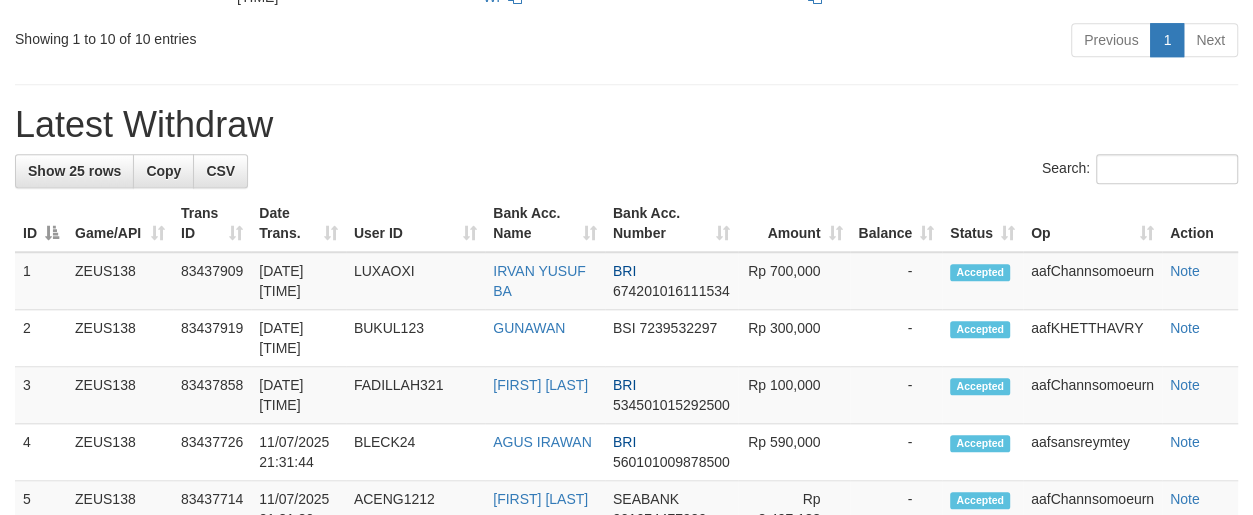 scroll, scrollTop: 955, scrollLeft: 0, axis: vertical 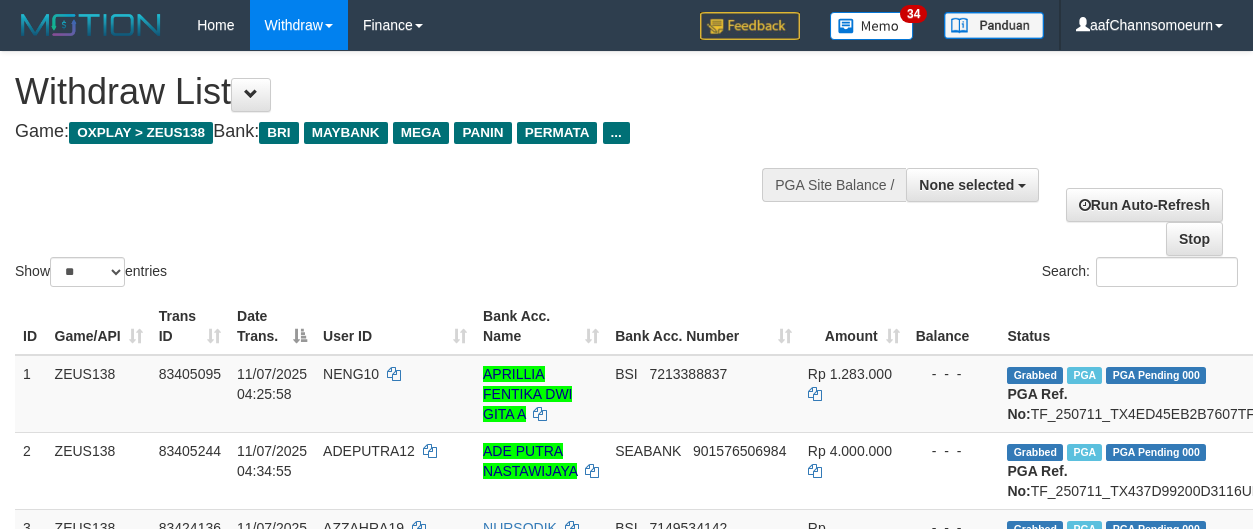 select 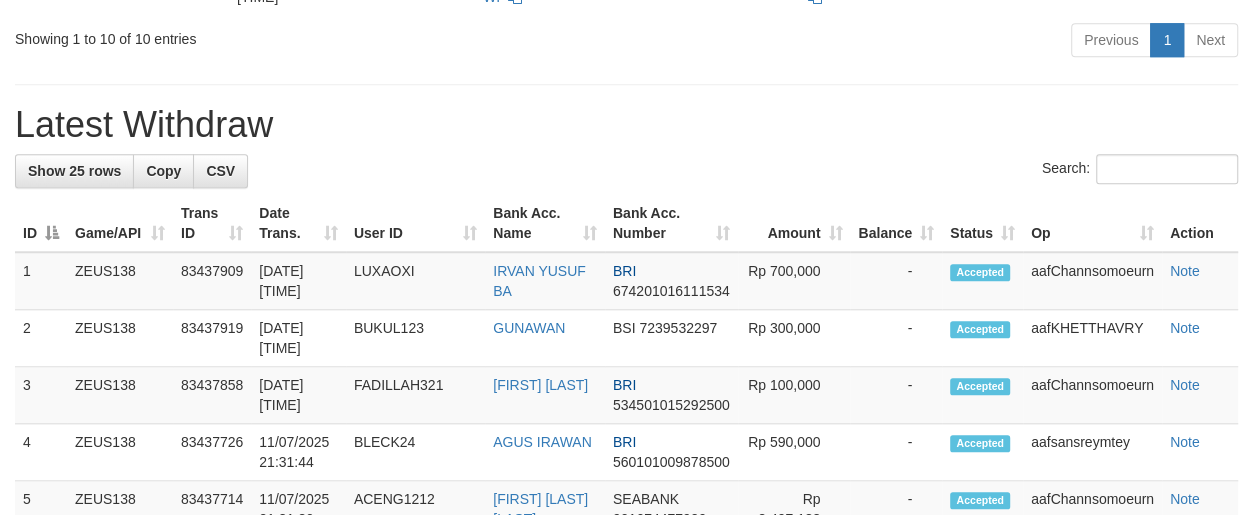 scroll, scrollTop: 955, scrollLeft: 0, axis: vertical 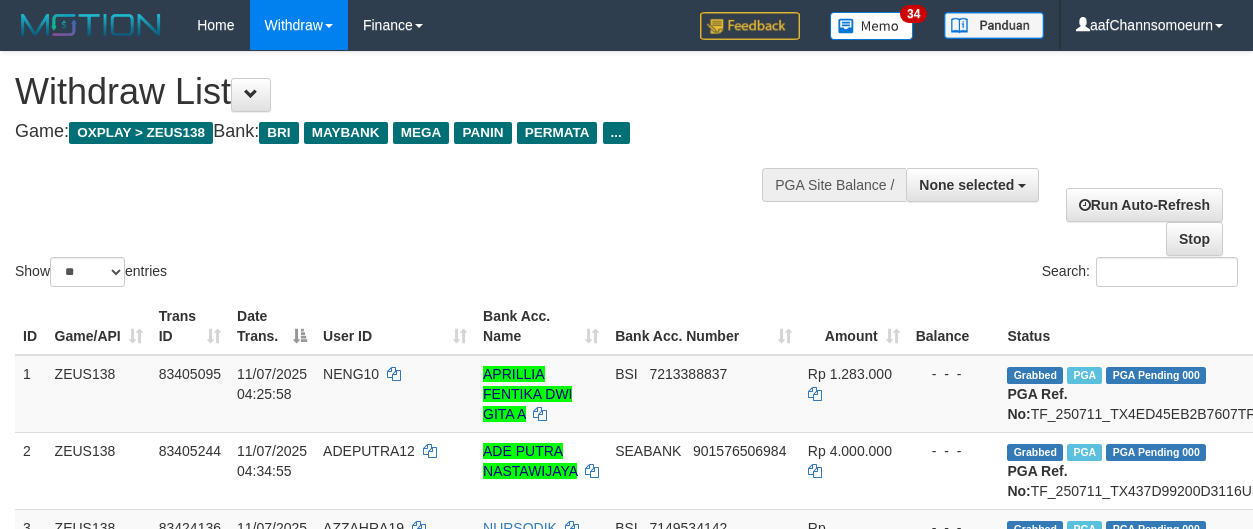 select 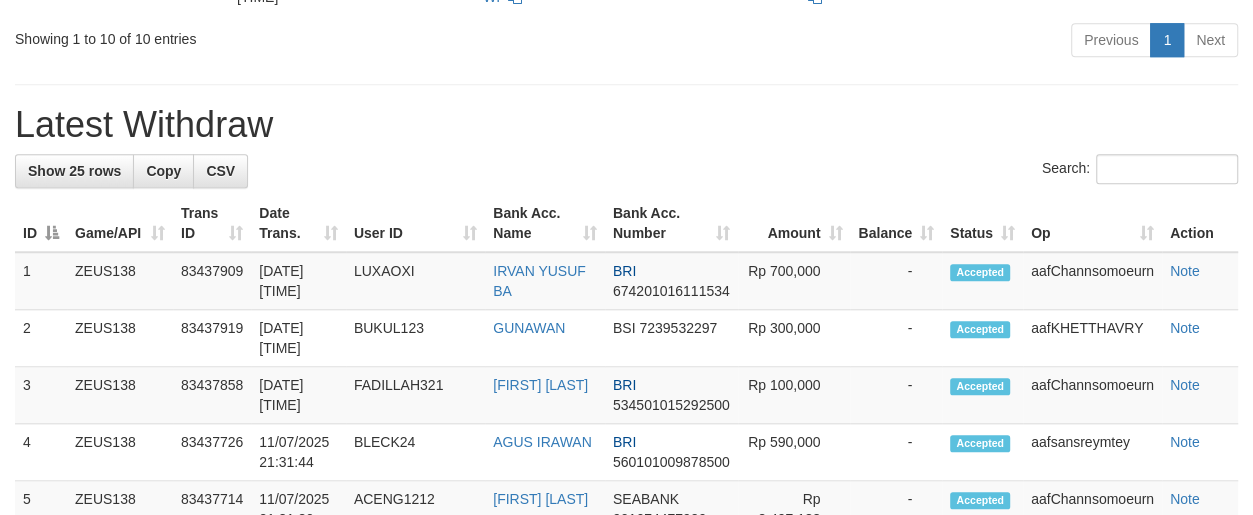 scroll, scrollTop: 955, scrollLeft: 0, axis: vertical 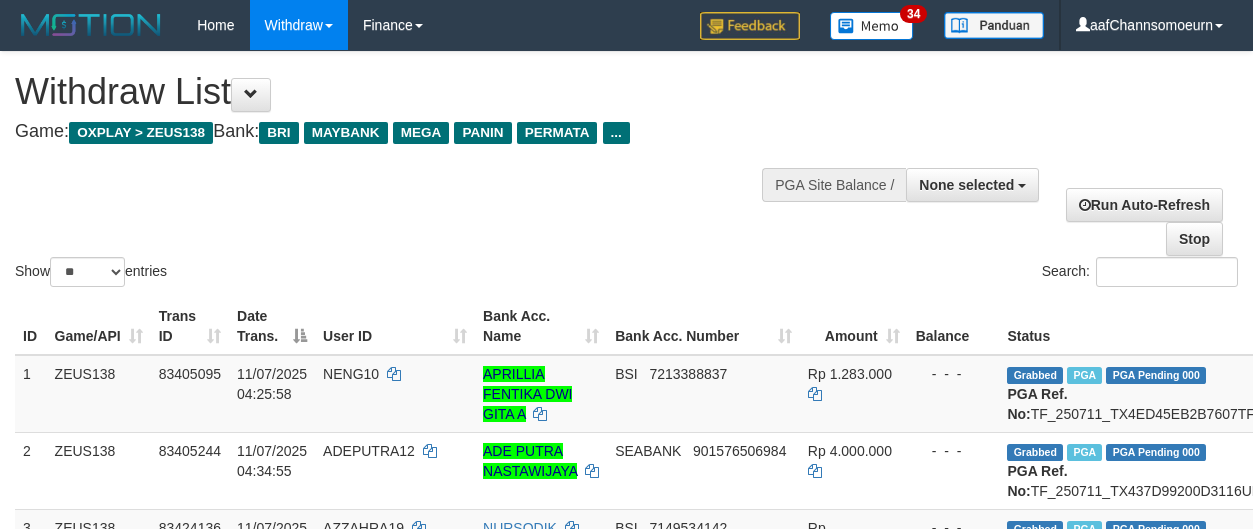 select 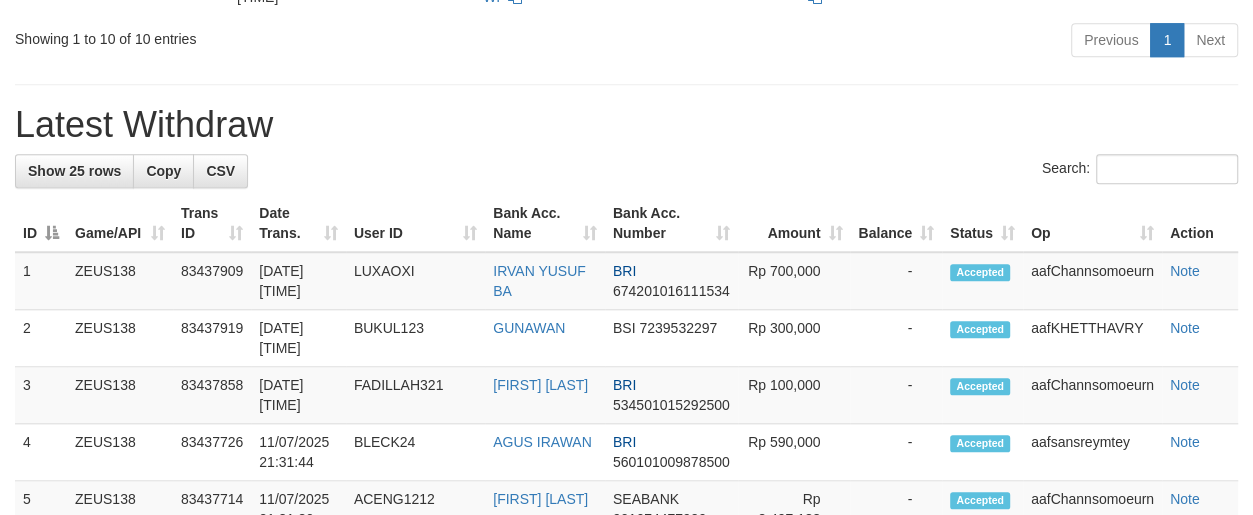 scroll, scrollTop: 955, scrollLeft: 0, axis: vertical 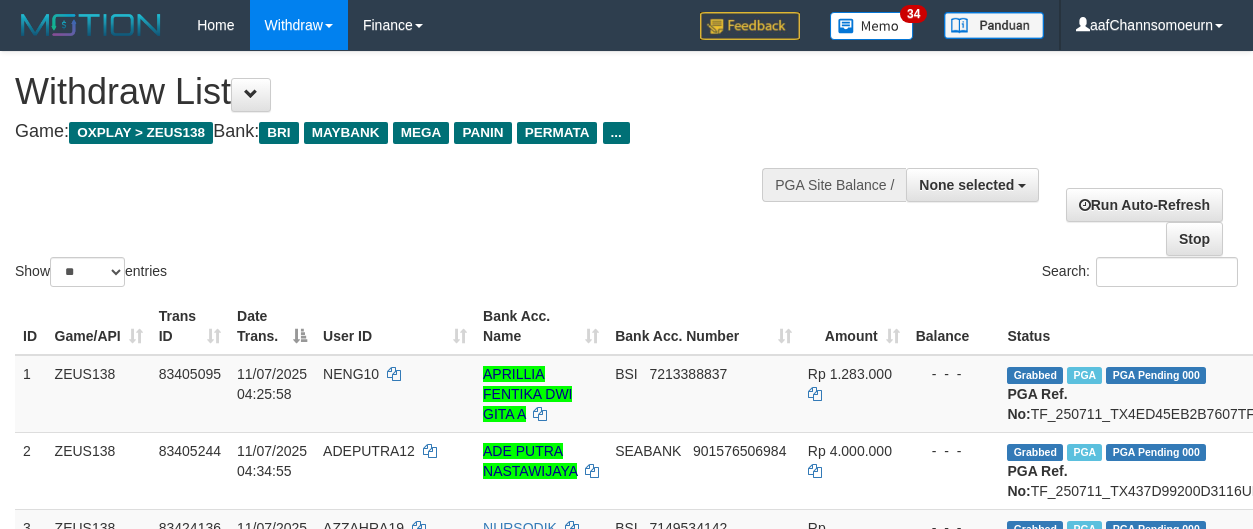 select 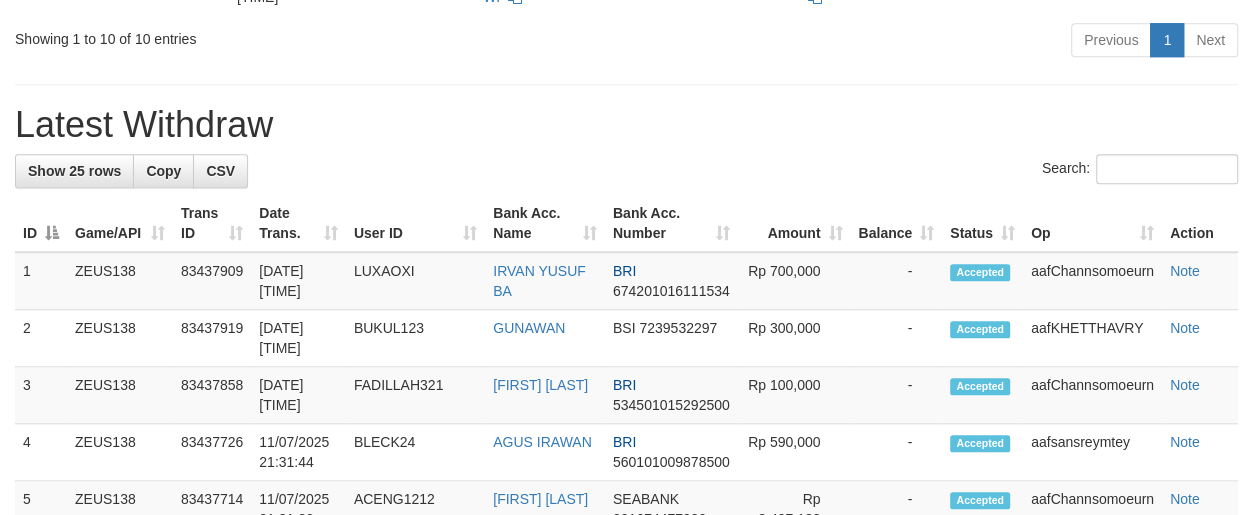 scroll, scrollTop: 955, scrollLeft: 0, axis: vertical 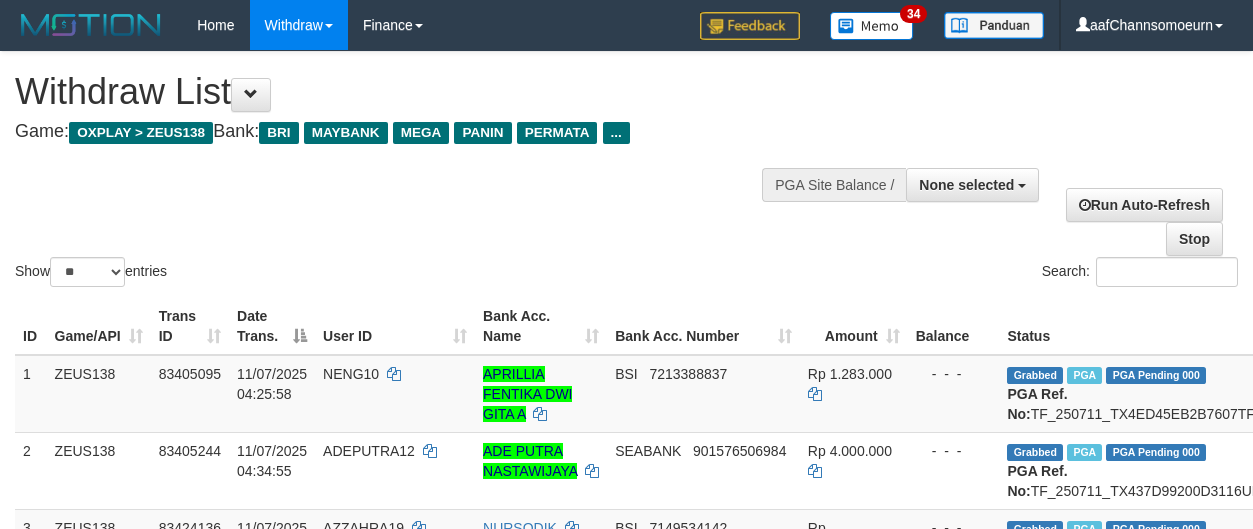 select 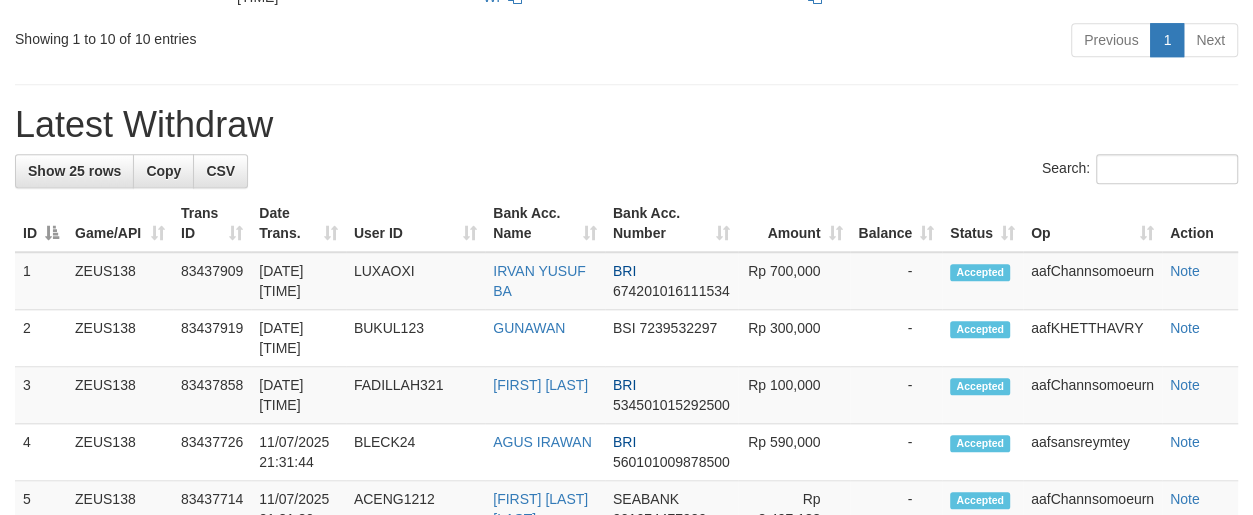 scroll, scrollTop: 955, scrollLeft: 0, axis: vertical 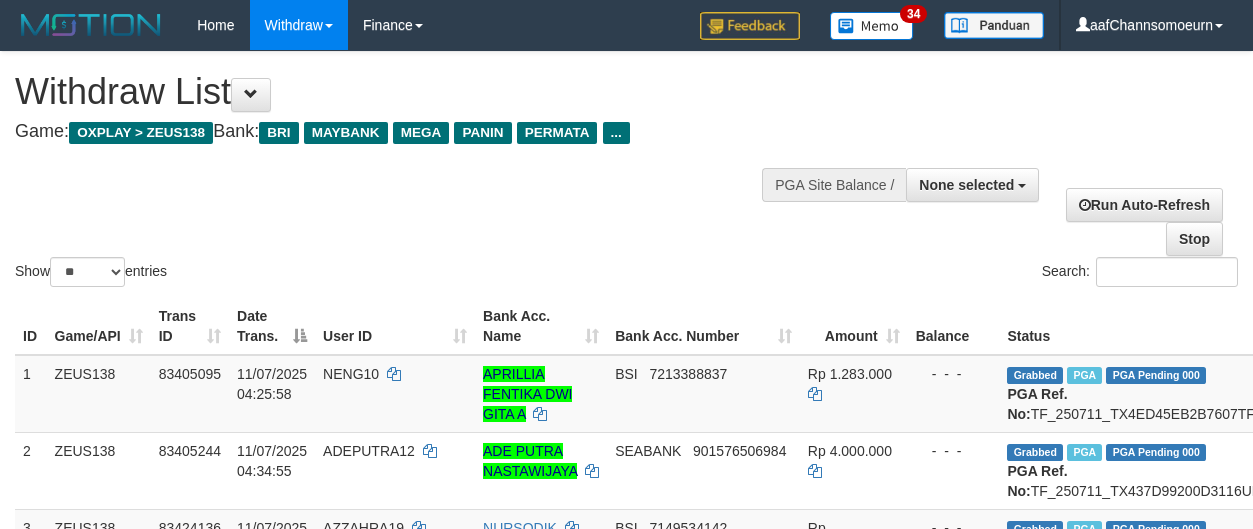 select 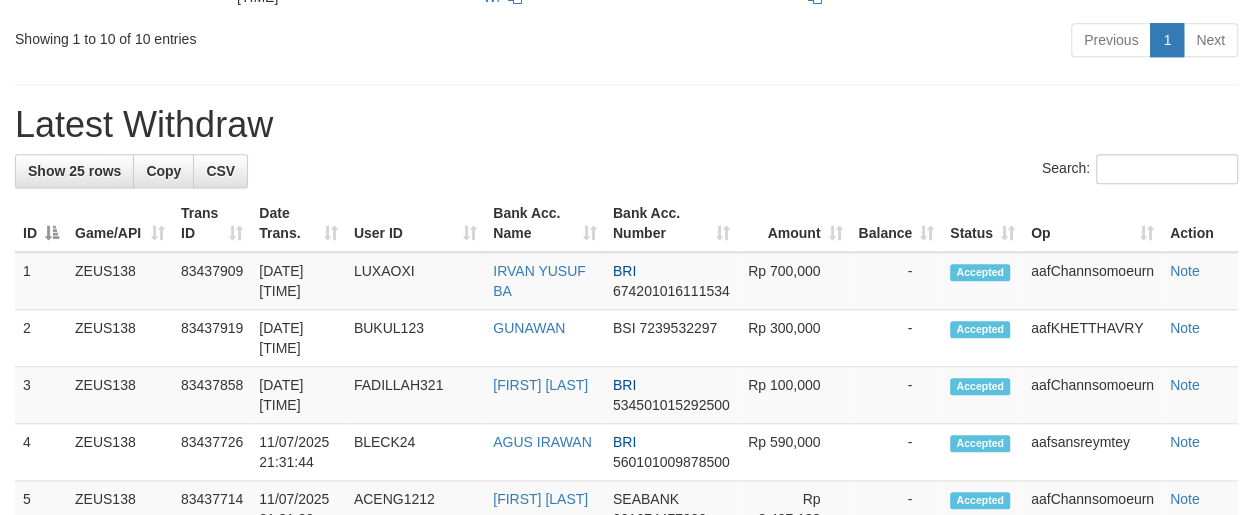 scroll, scrollTop: 955, scrollLeft: 0, axis: vertical 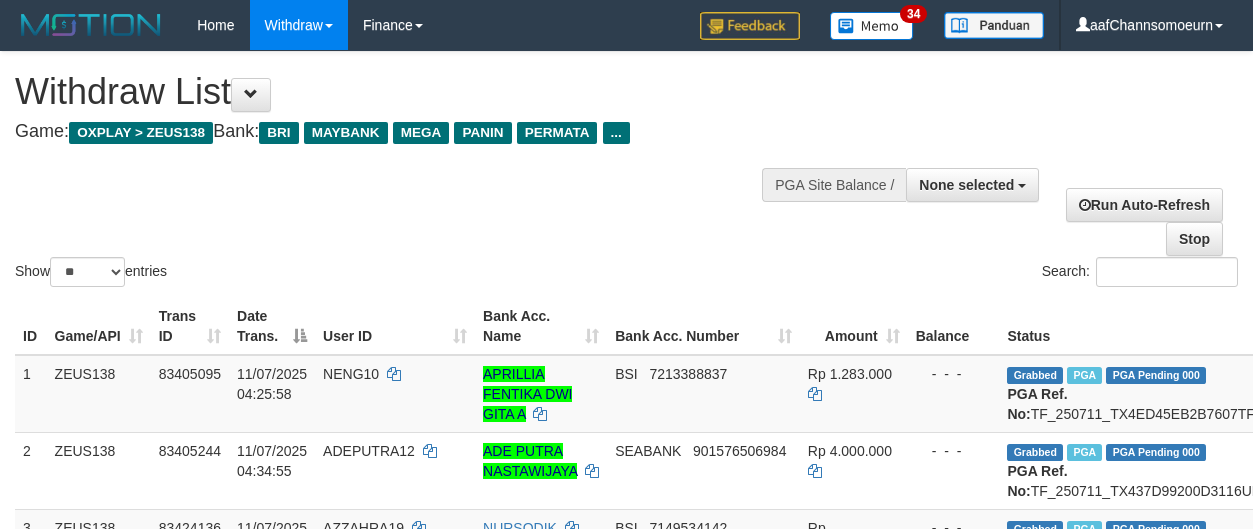 select 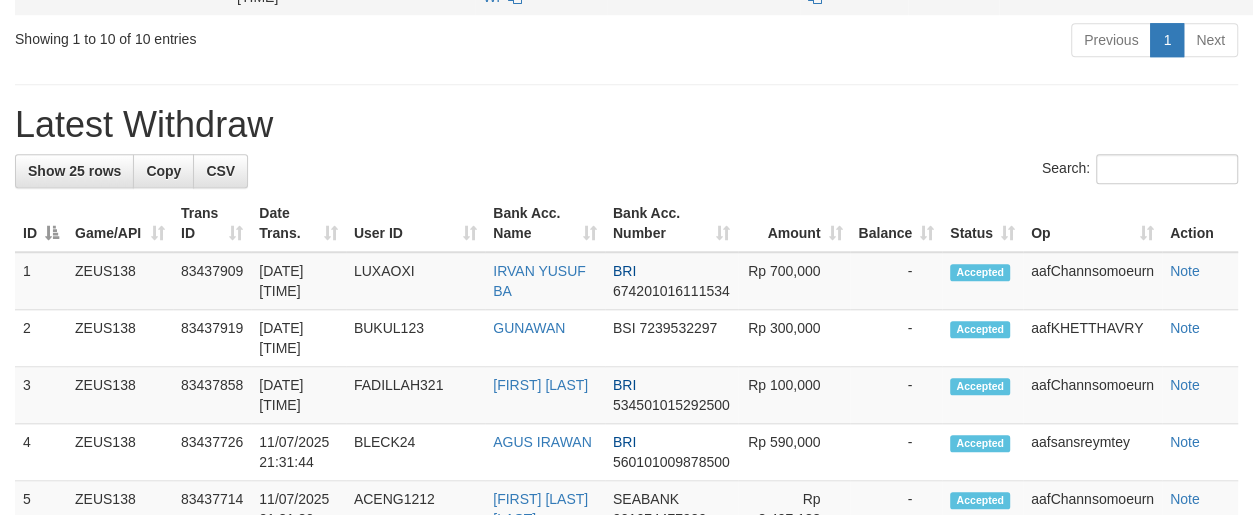 scroll, scrollTop: 955, scrollLeft: 0, axis: vertical 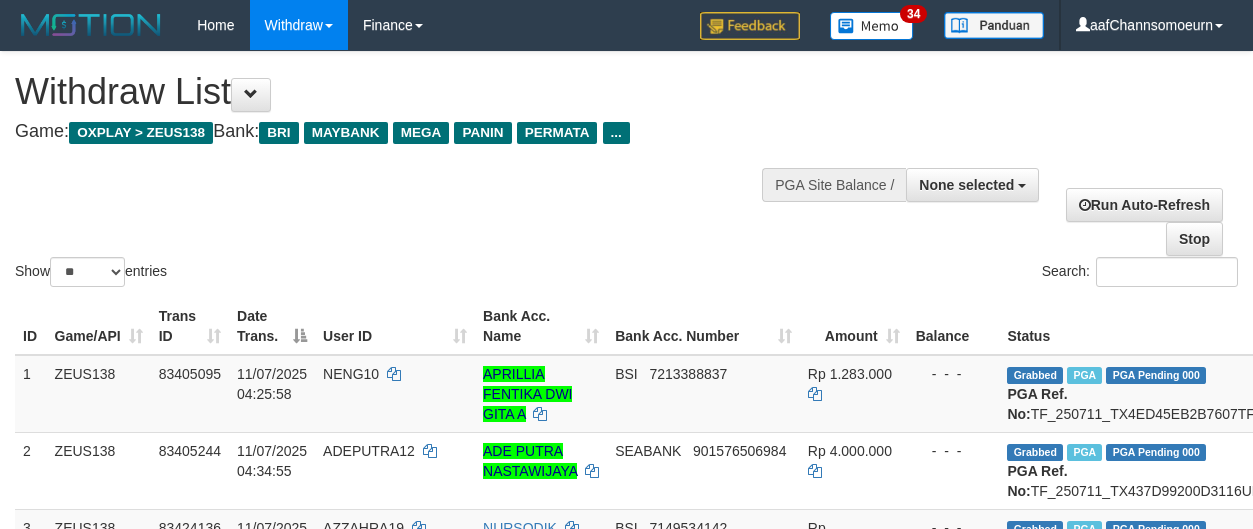 select 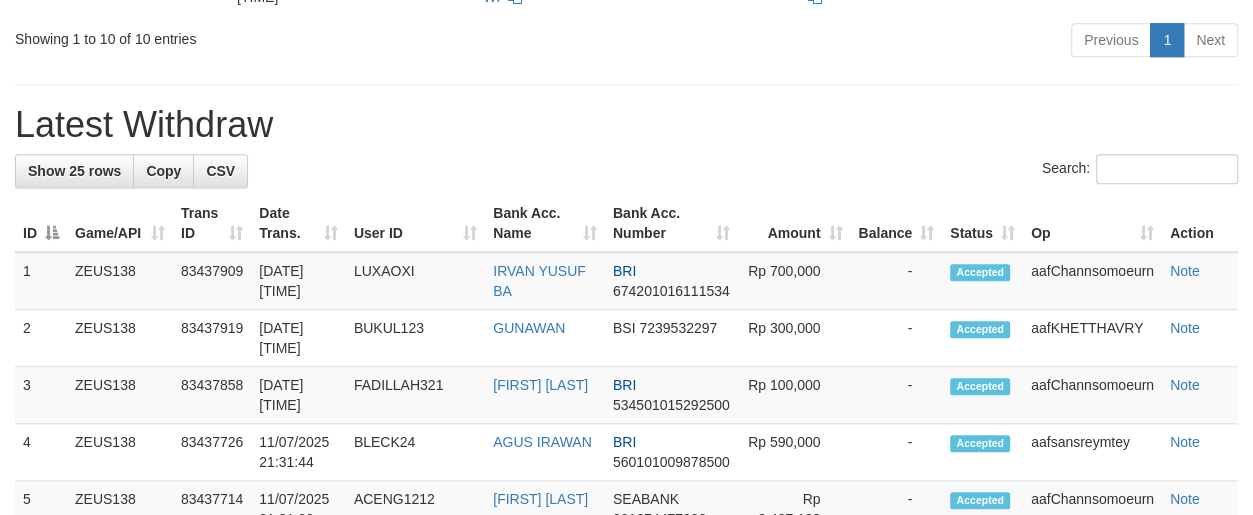 scroll, scrollTop: 955, scrollLeft: 0, axis: vertical 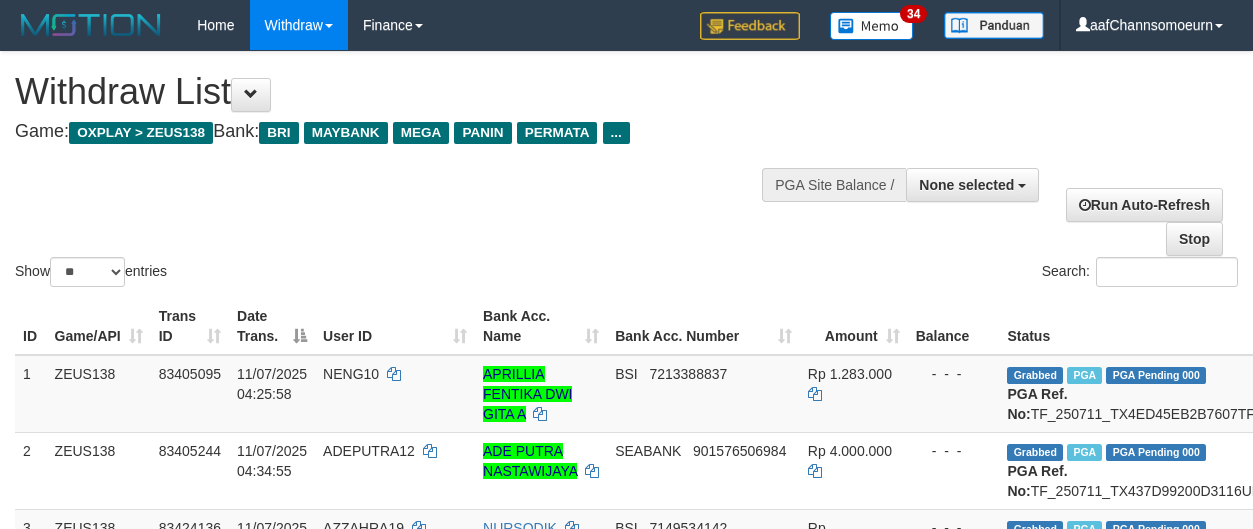 select 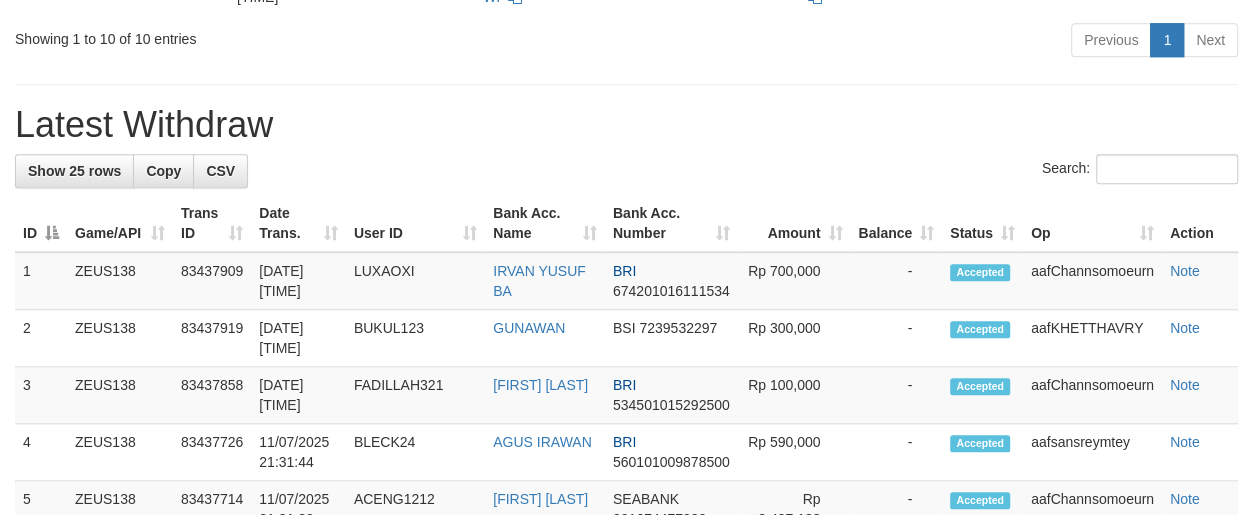 scroll, scrollTop: 955, scrollLeft: 0, axis: vertical 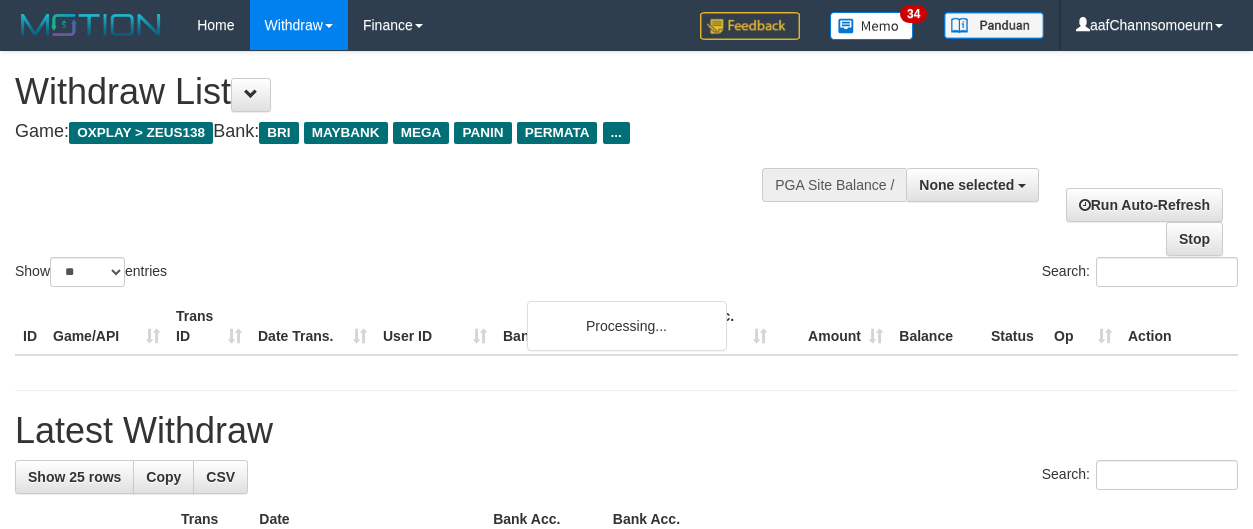select 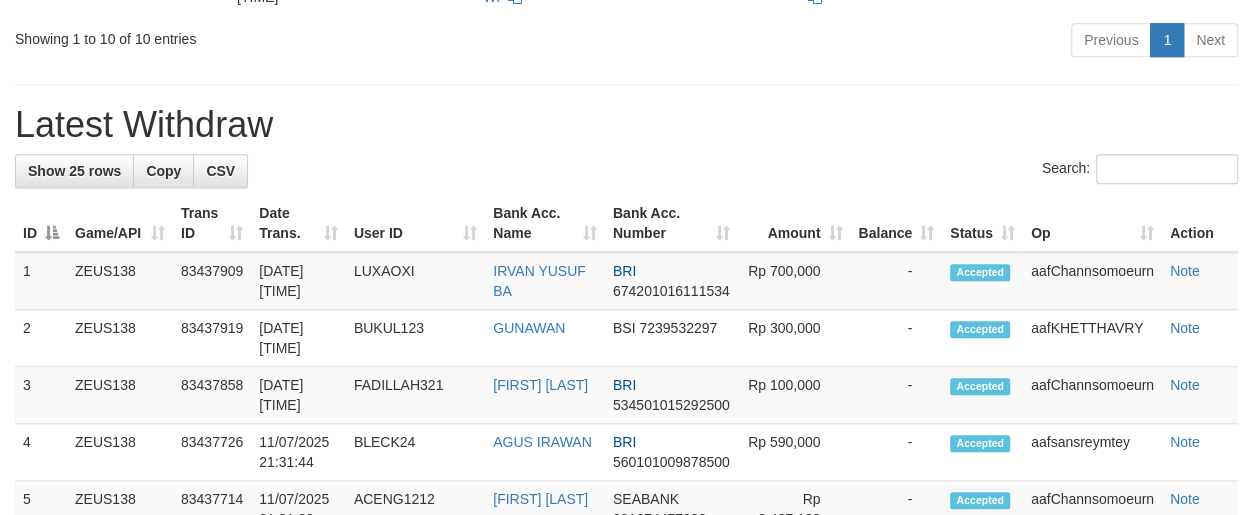 scroll, scrollTop: 955, scrollLeft: 0, axis: vertical 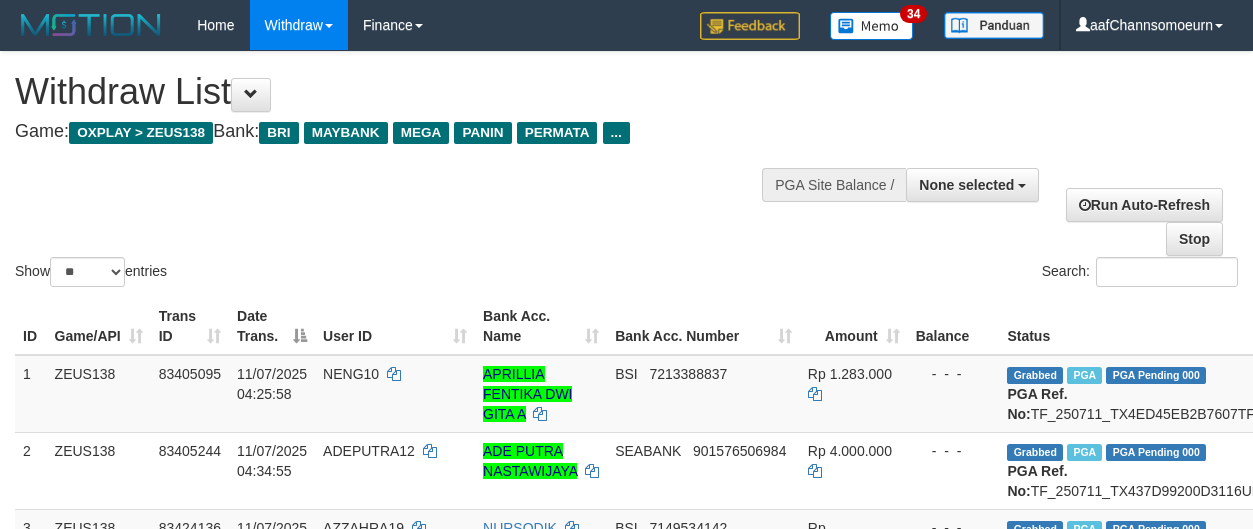 select 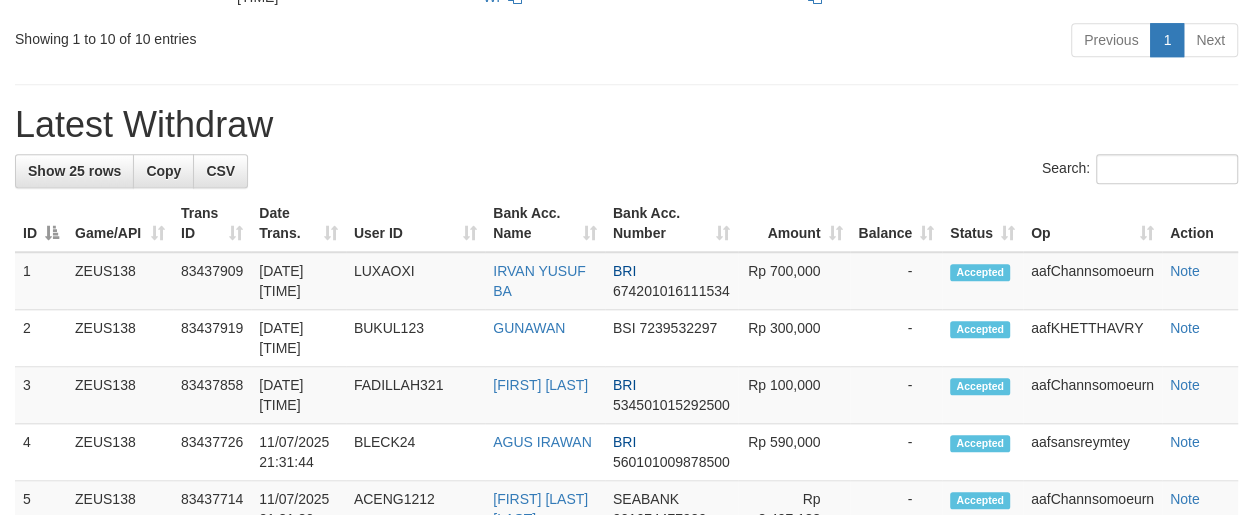 scroll, scrollTop: 955, scrollLeft: 0, axis: vertical 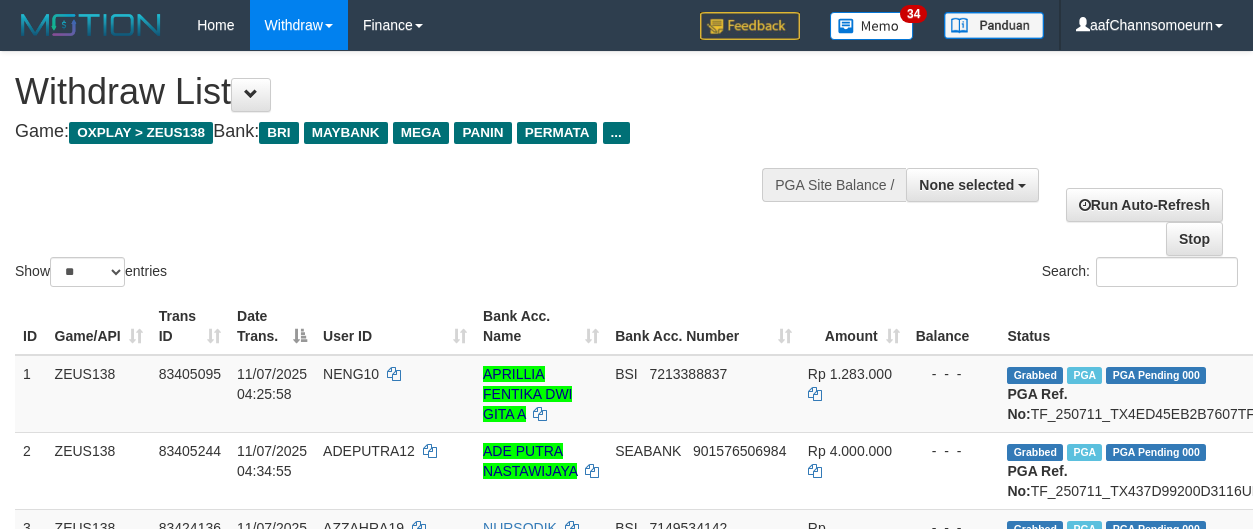 select 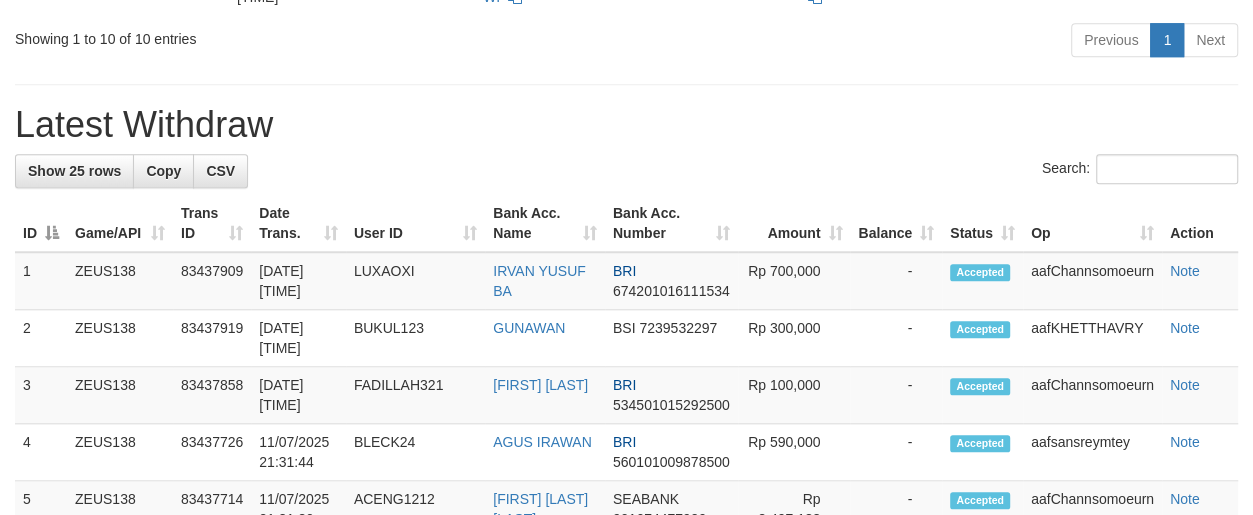 scroll, scrollTop: 955, scrollLeft: 0, axis: vertical 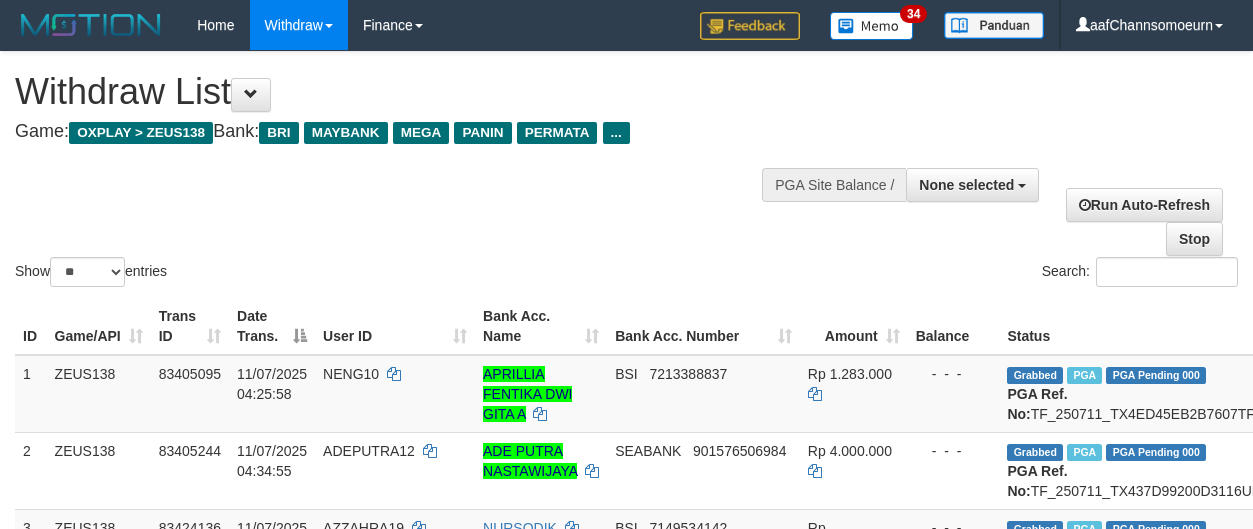 select 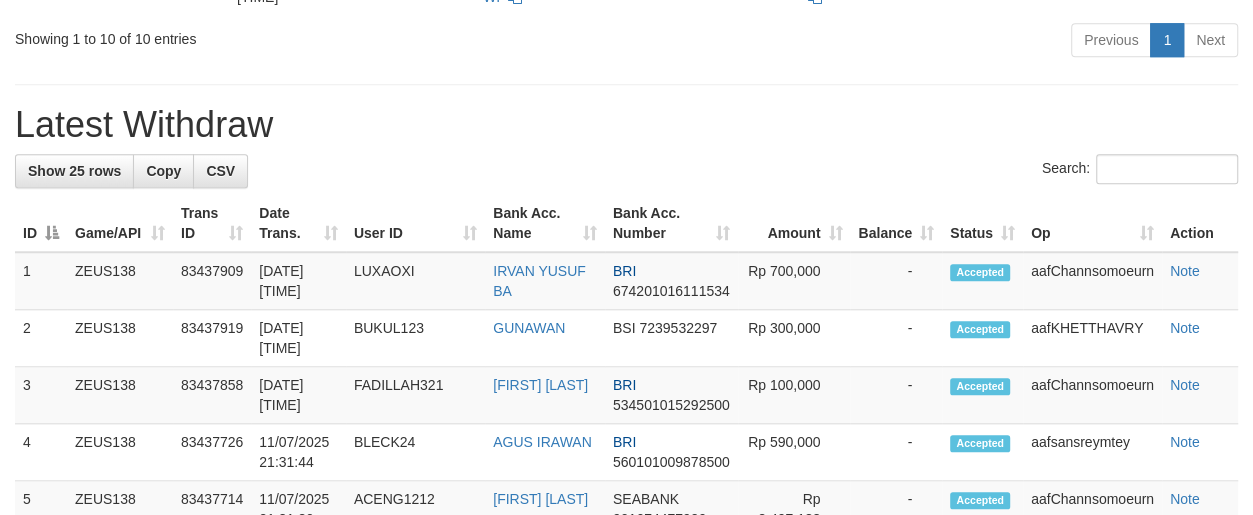 scroll, scrollTop: 955, scrollLeft: 0, axis: vertical 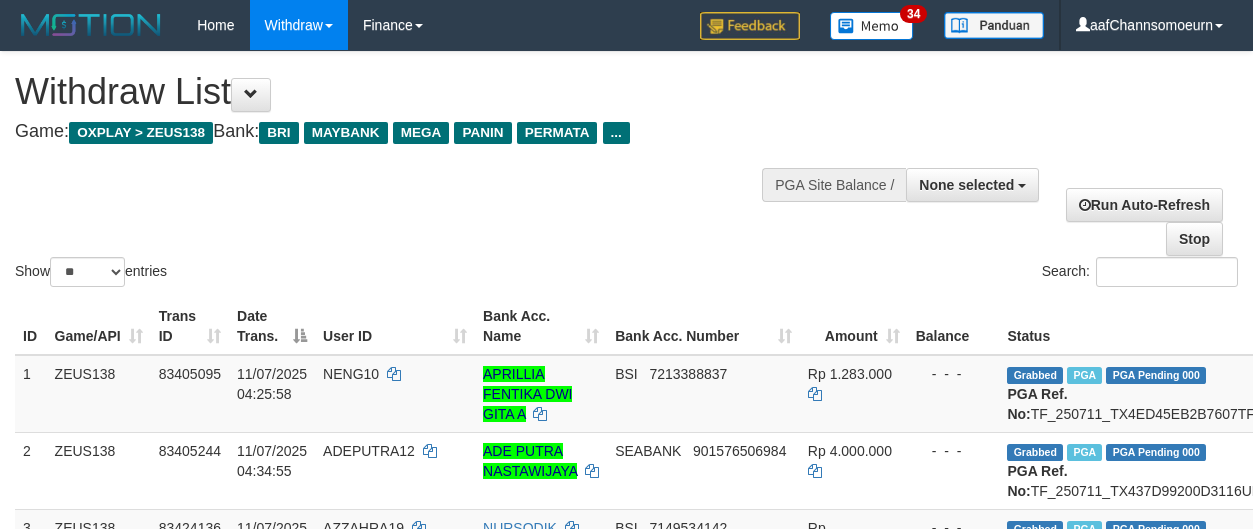 select 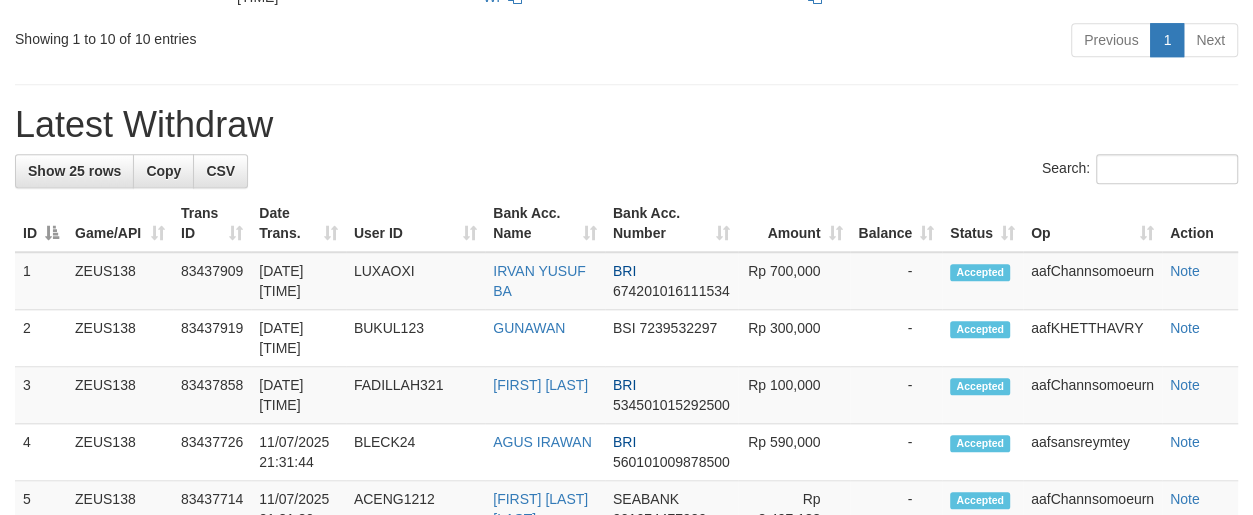 scroll, scrollTop: 955, scrollLeft: 0, axis: vertical 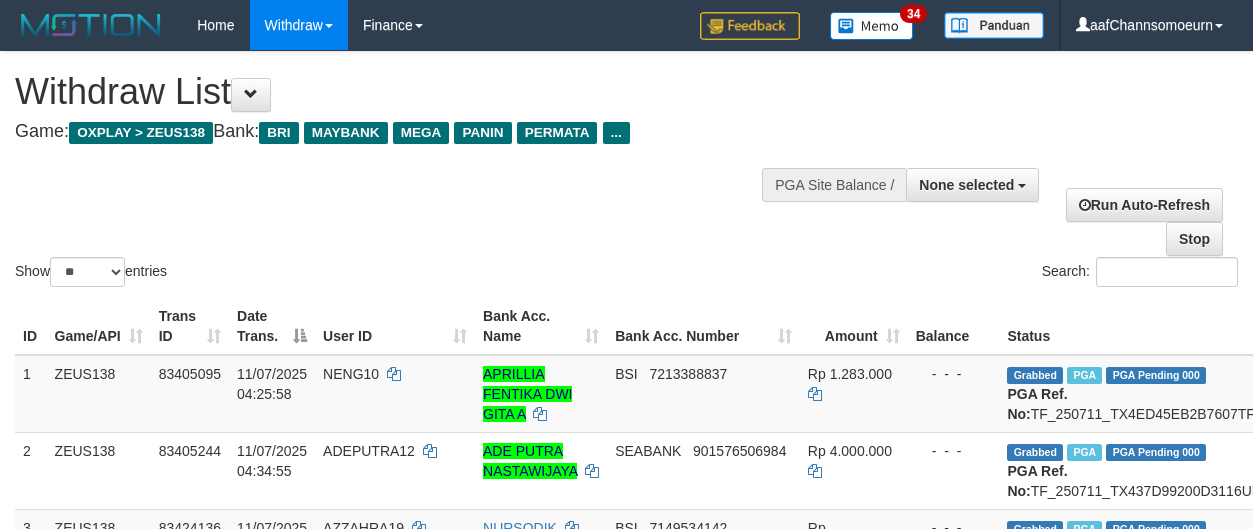 select 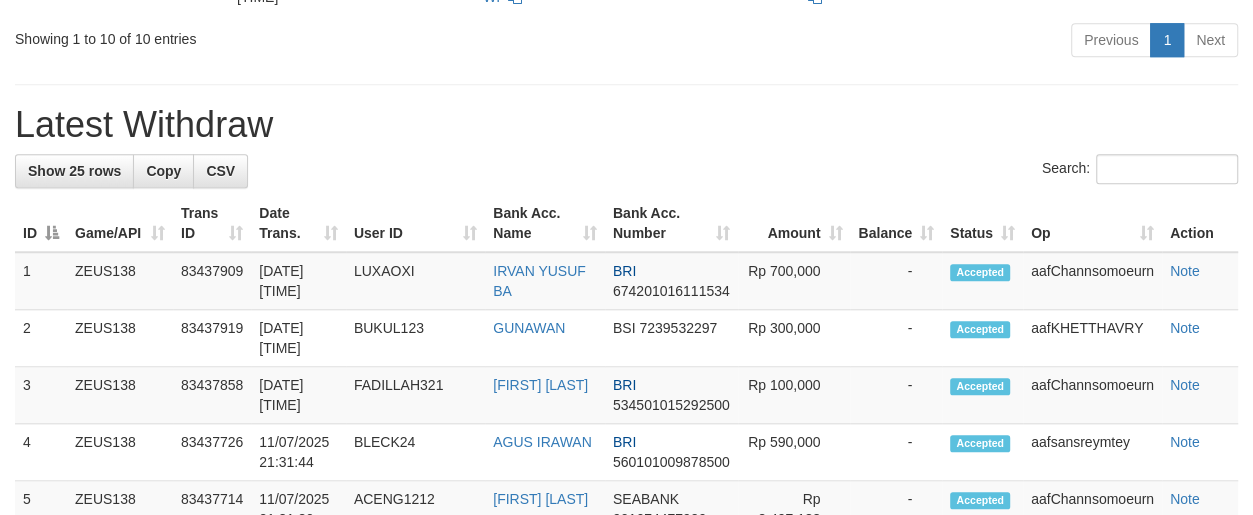 scroll, scrollTop: 955, scrollLeft: 0, axis: vertical 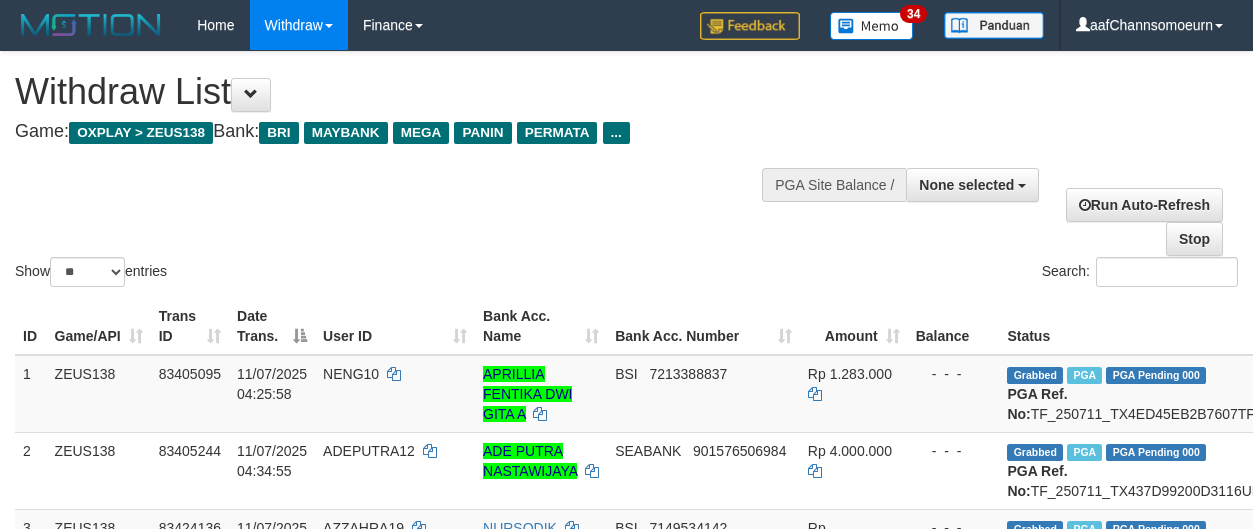 select 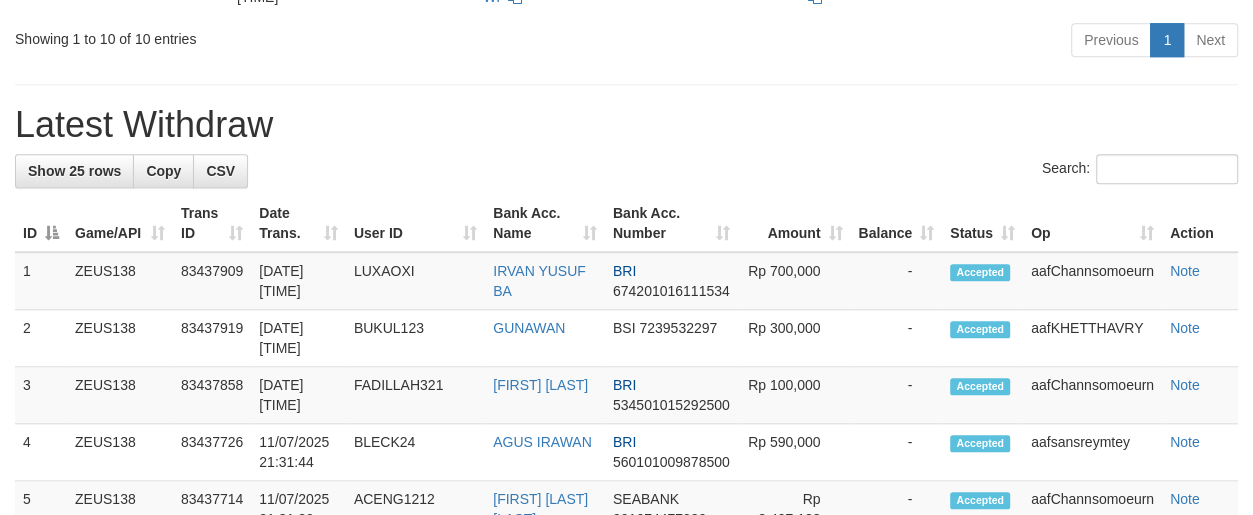 scroll, scrollTop: 955, scrollLeft: 0, axis: vertical 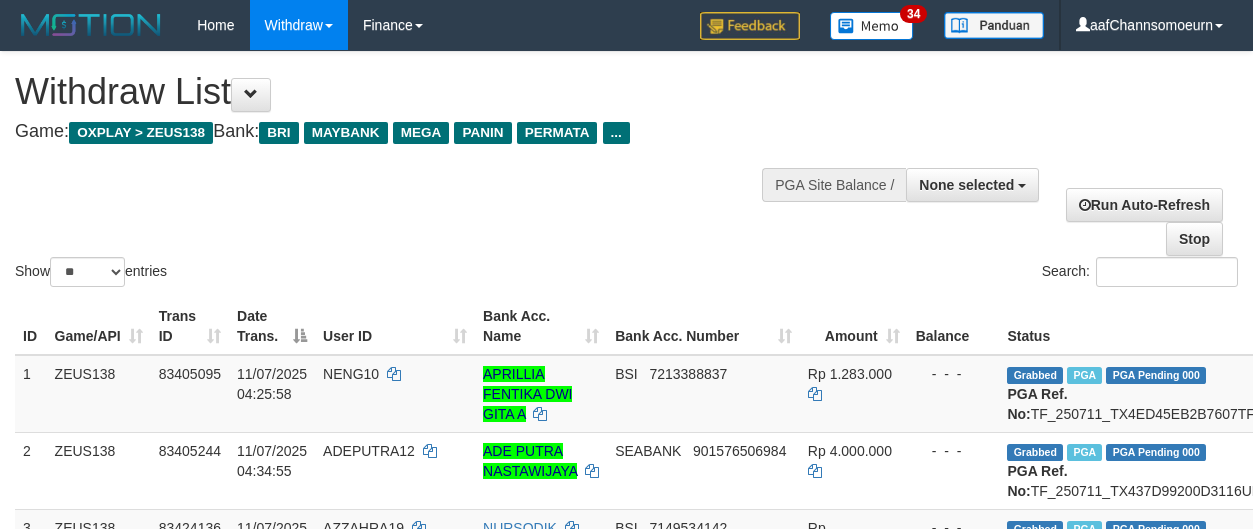select 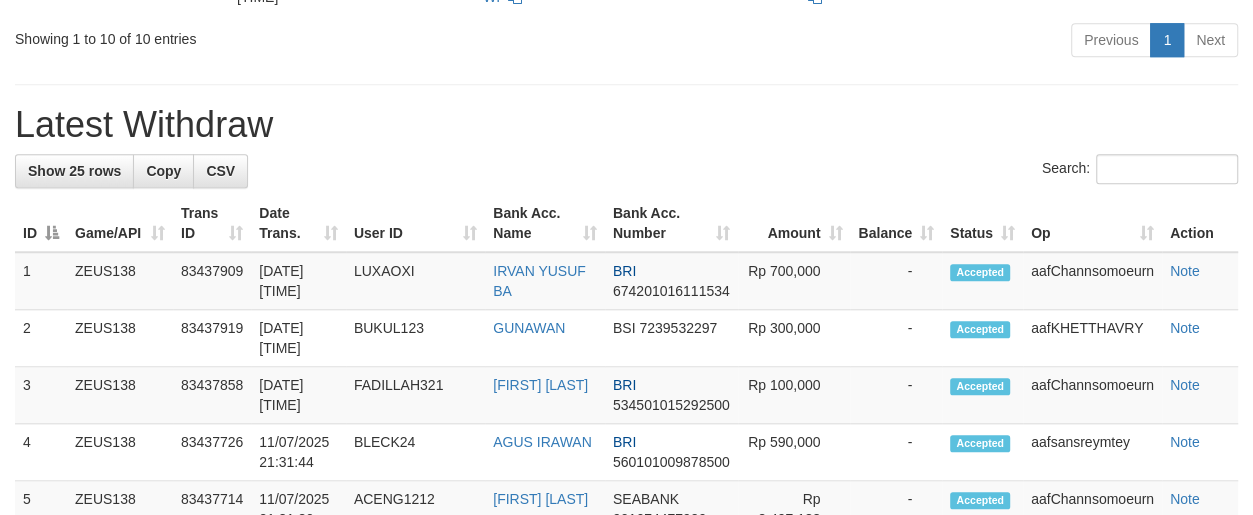 scroll, scrollTop: 955, scrollLeft: 0, axis: vertical 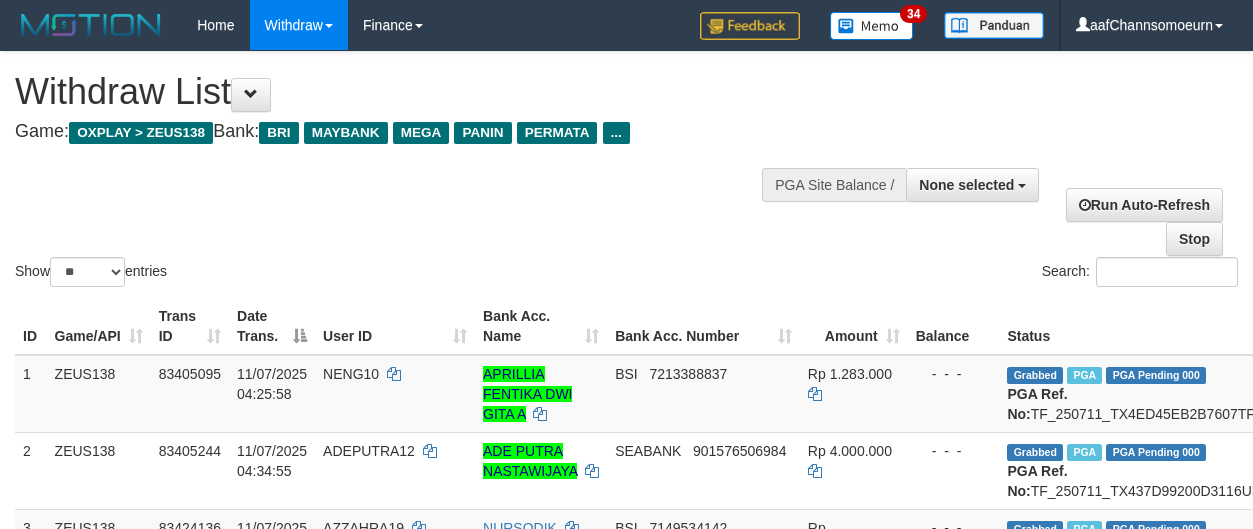 select 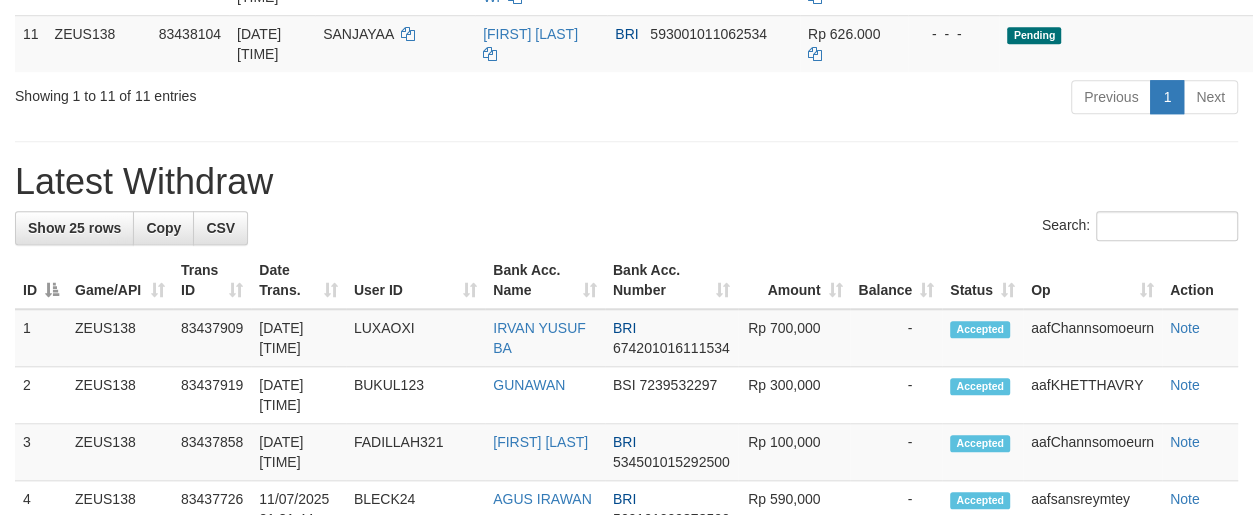 scroll, scrollTop: 955, scrollLeft: 0, axis: vertical 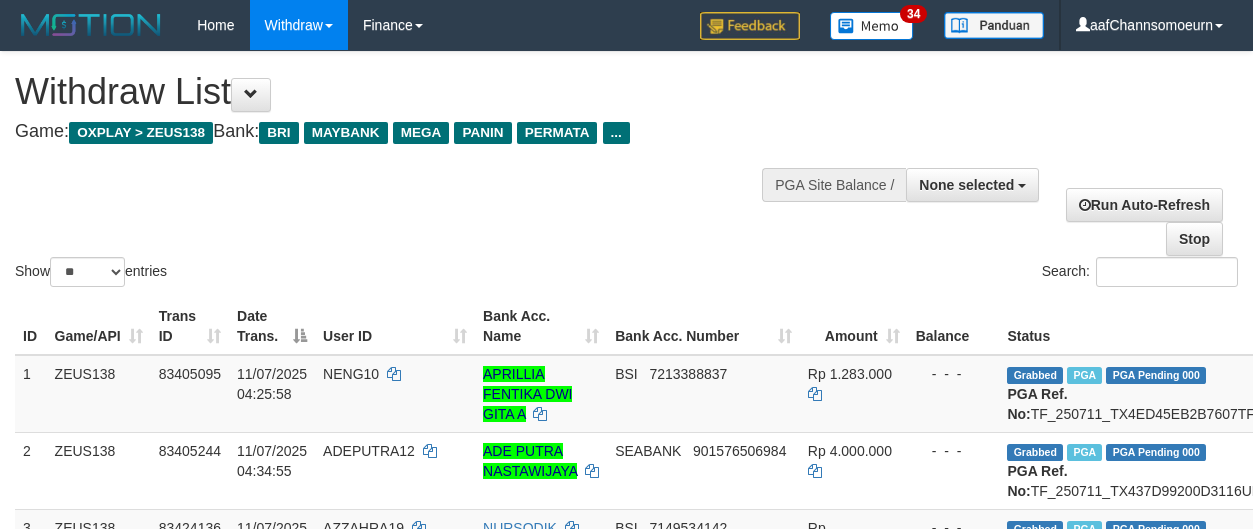 select 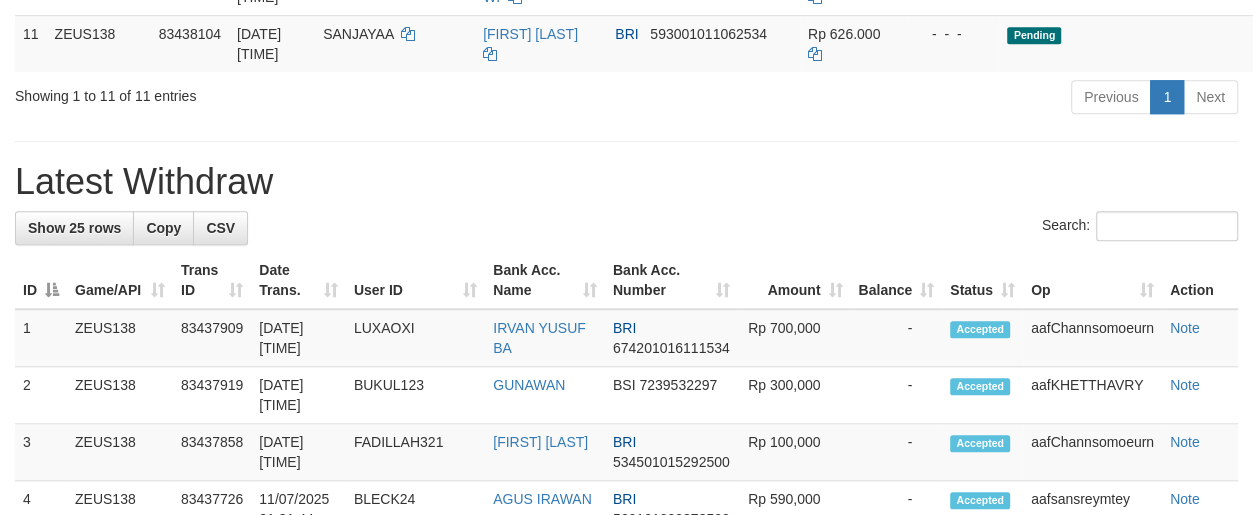 scroll, scrollTop: 955, scrollLeft: 0, axis: vertical 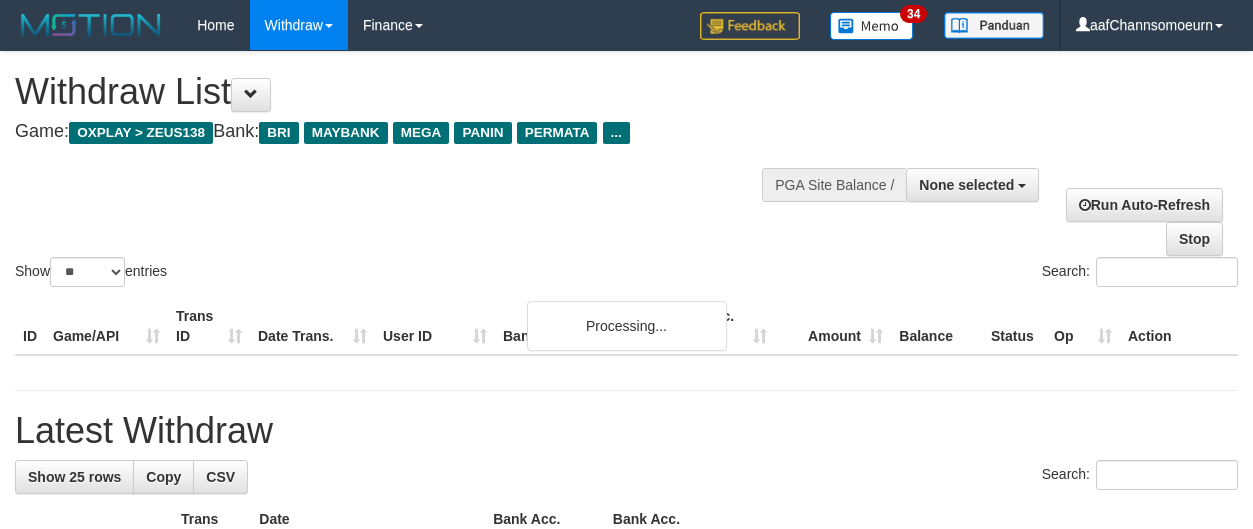 select 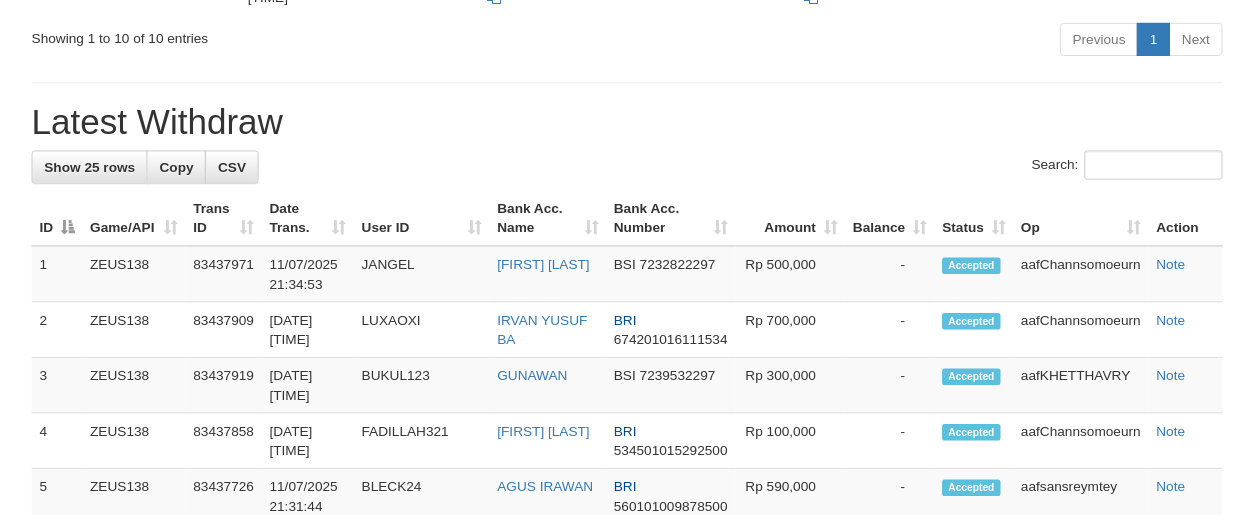 scroll, scrollTop: 955, scrollLeft: 0, axis: vertical 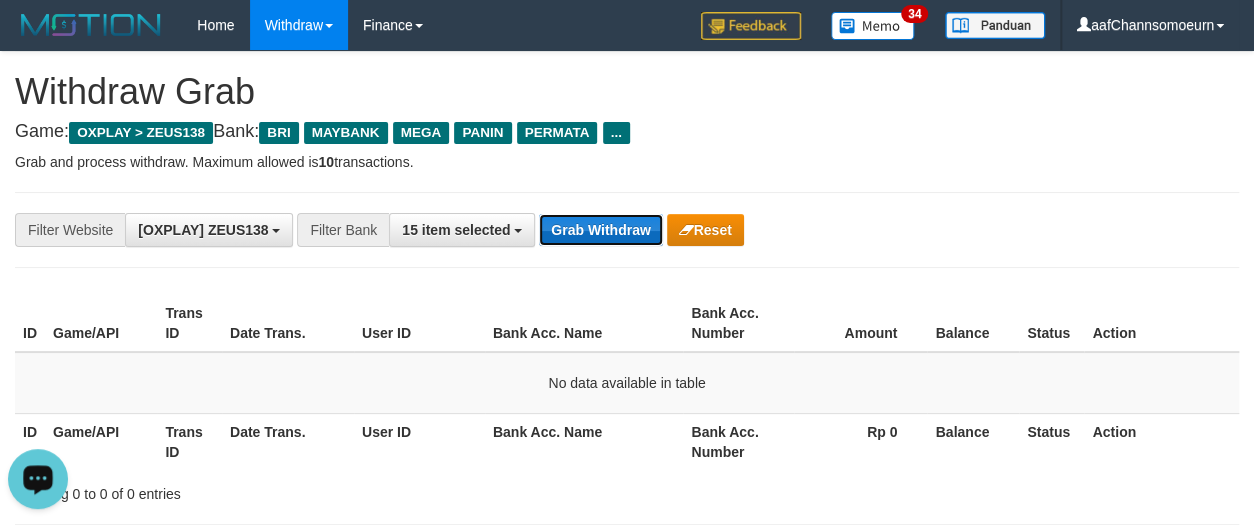 click on "Grab Withdraw" at bounding box center [600, 230] 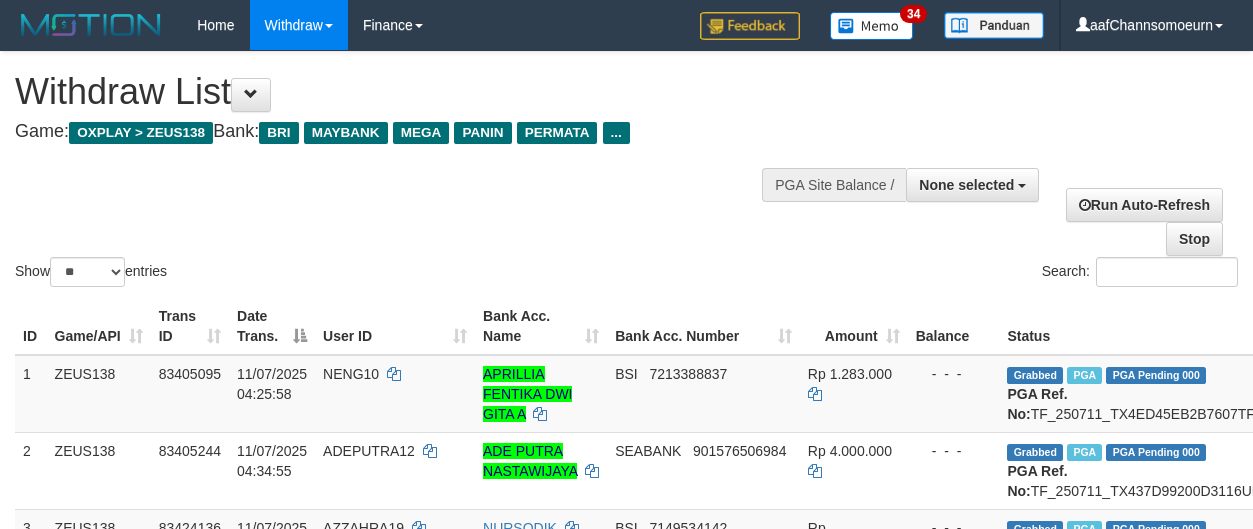 select 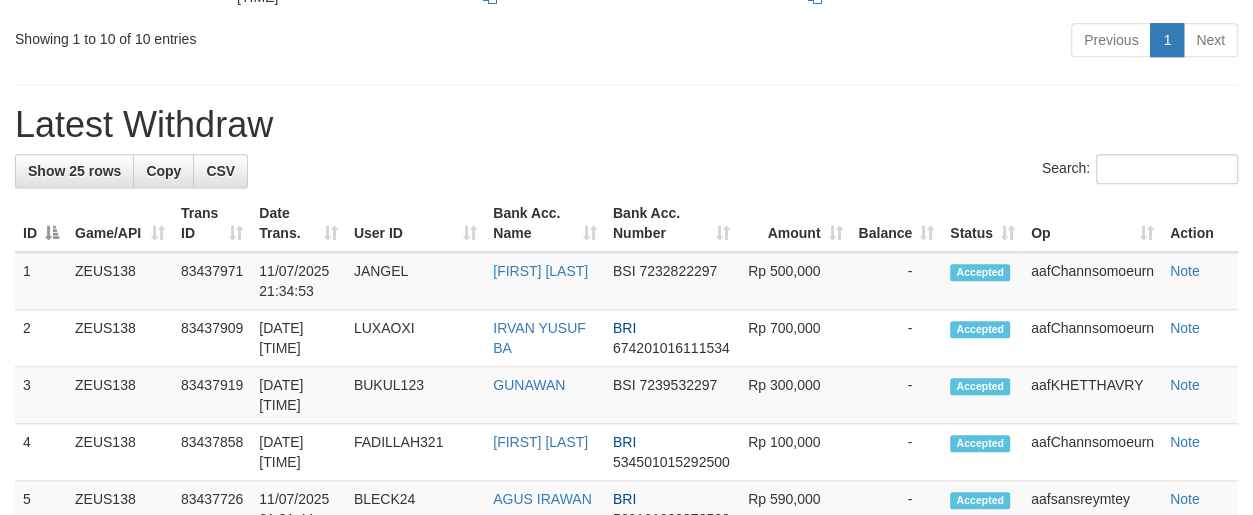 scroll, scrollTop: 955, scrollLeft: 0, axis: vertical 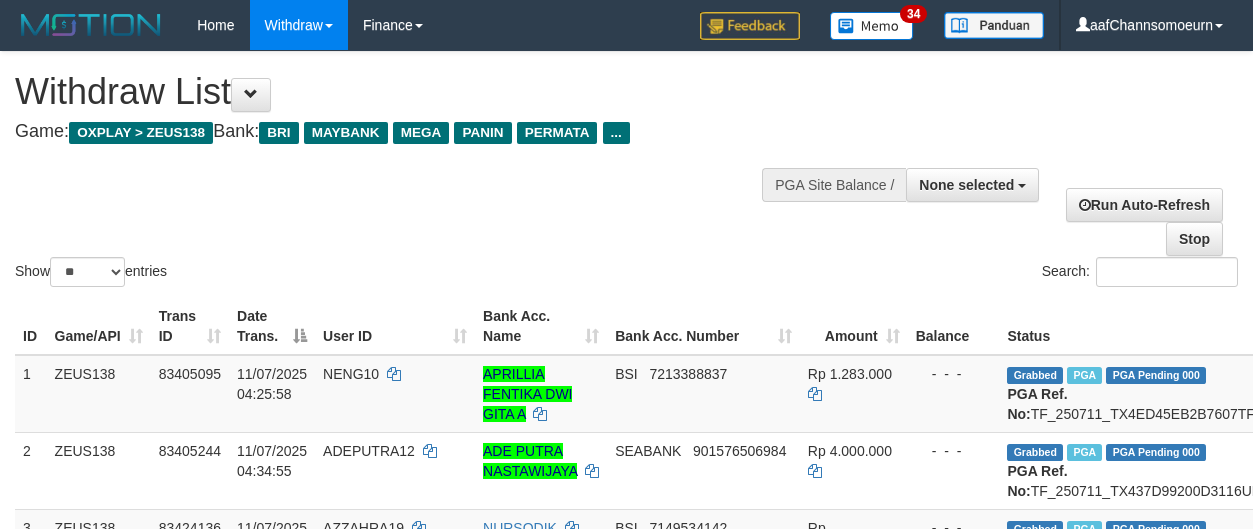 select 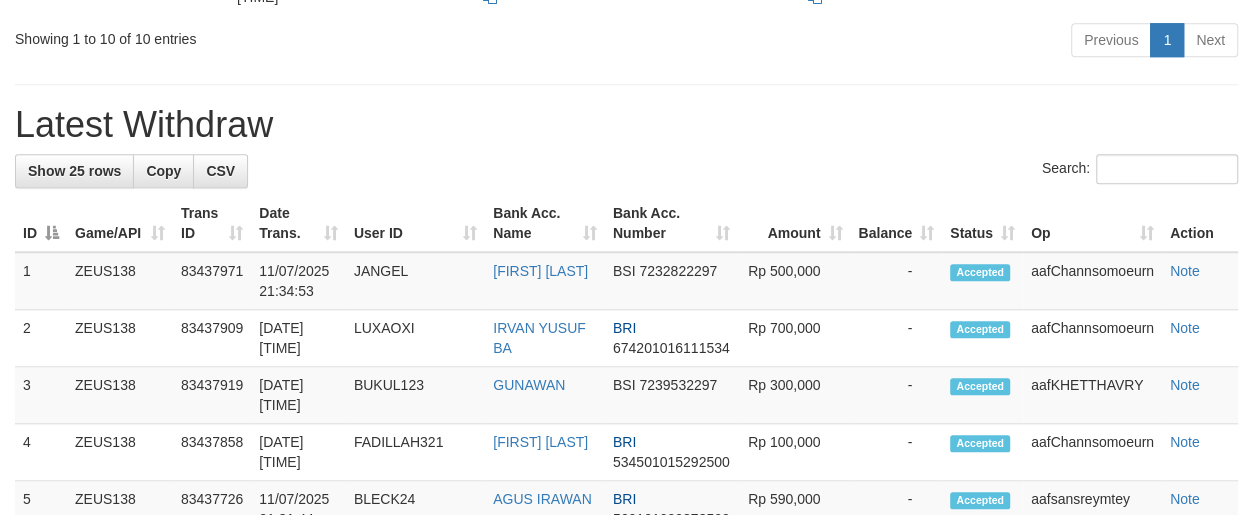 scroll, scrollTop: 955, scrollLeft: 0, axis: vertical 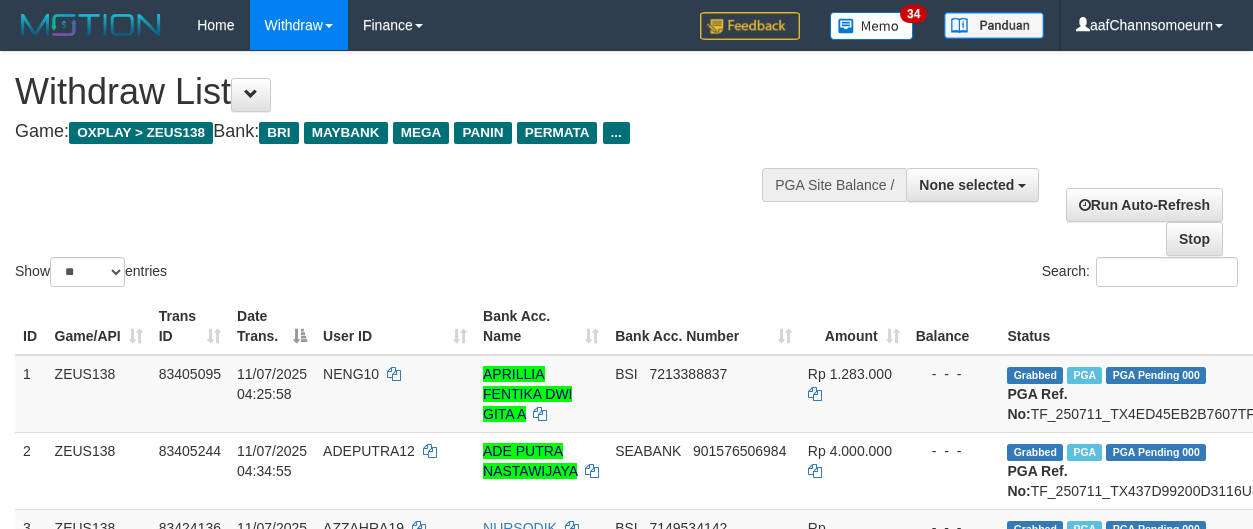 select 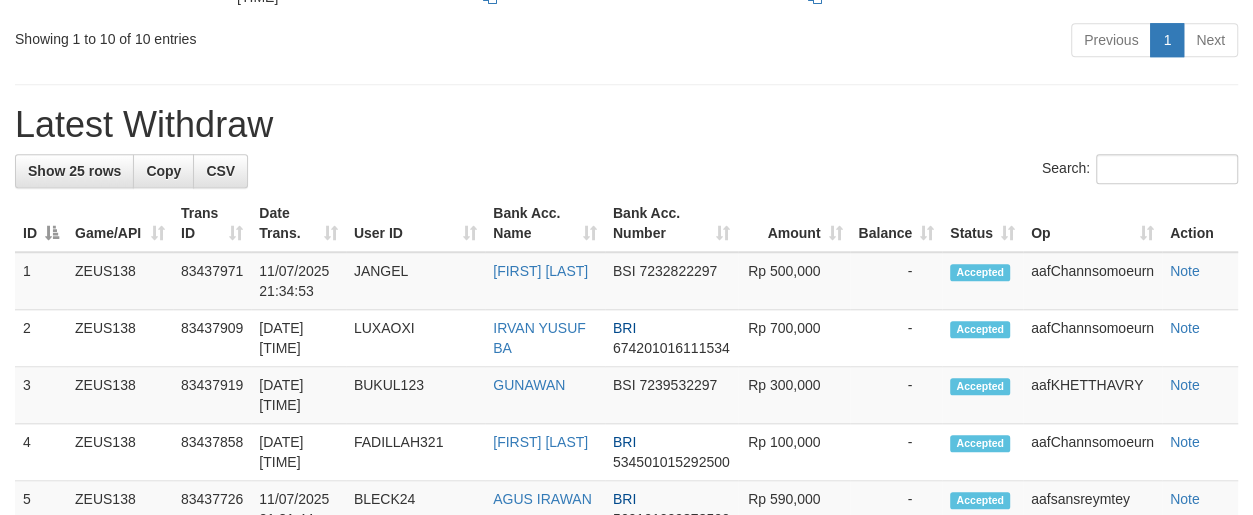scroll, scrollTop: 955, scrollLeft: 0, axis: vertical 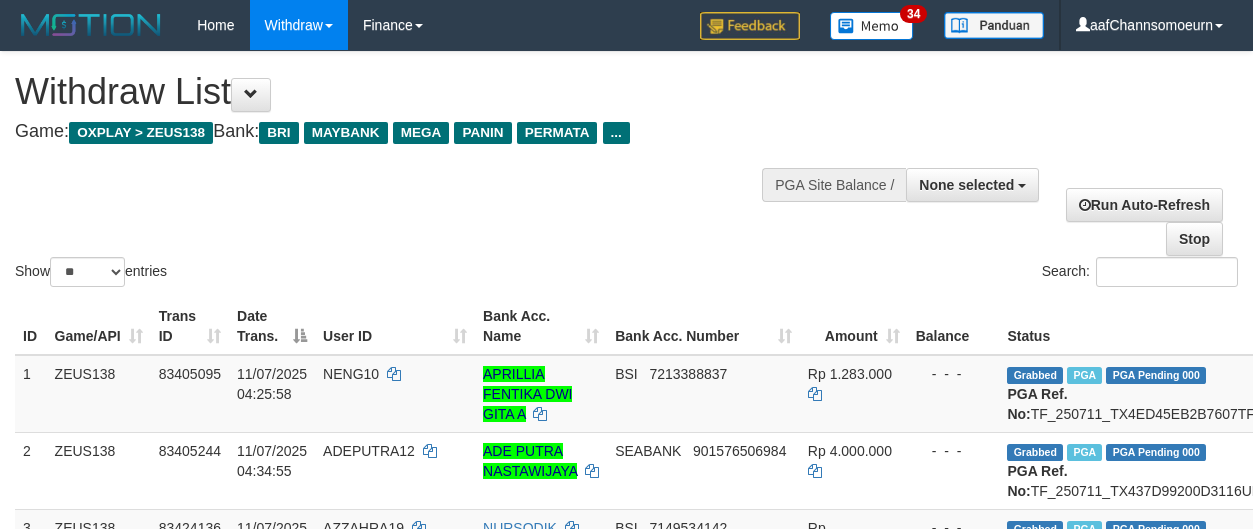 select 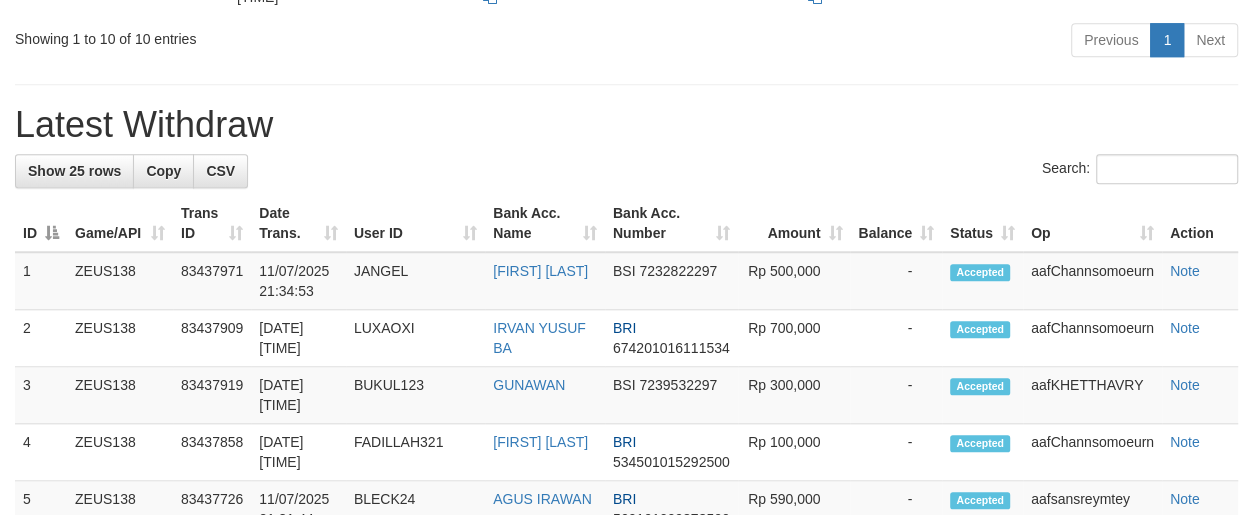scroll, scrollTop: 955, scrollLeft: 0, axis: vertical 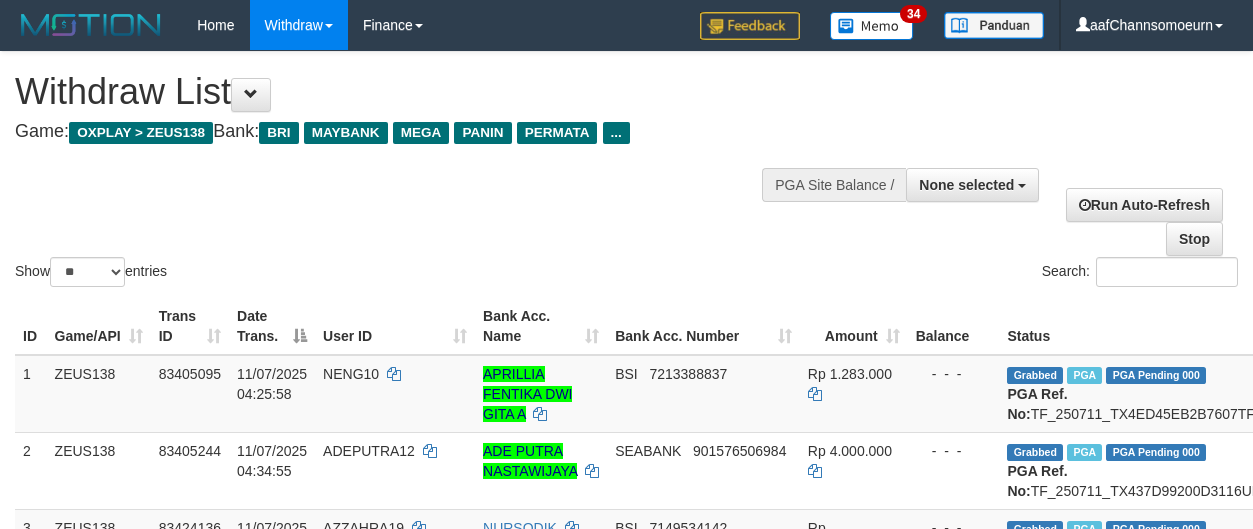 select 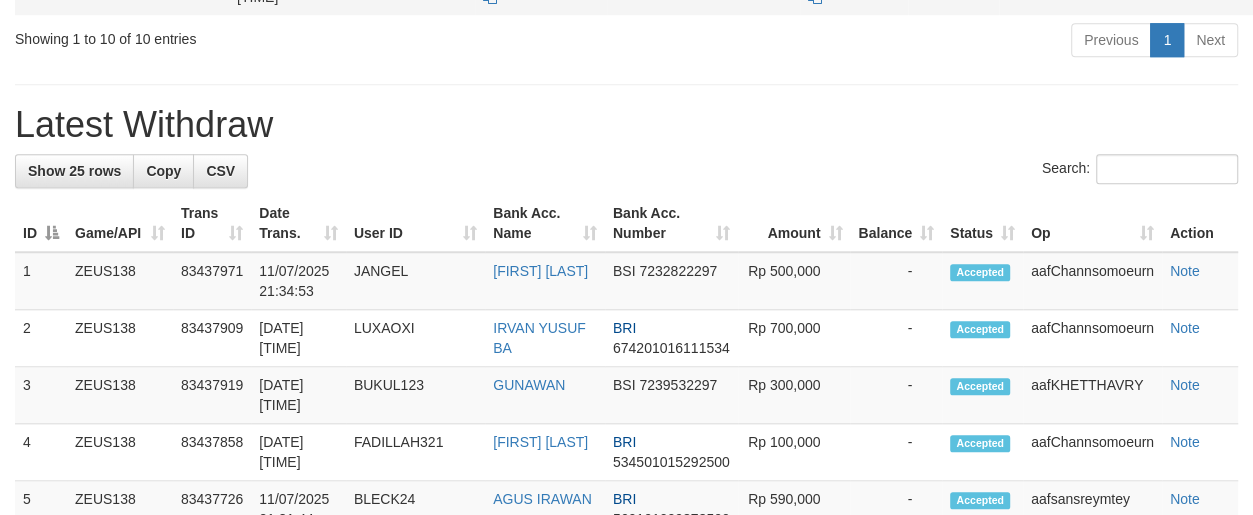scroll, scrollTop: 955, scrollLeft: 0, axis: vertical 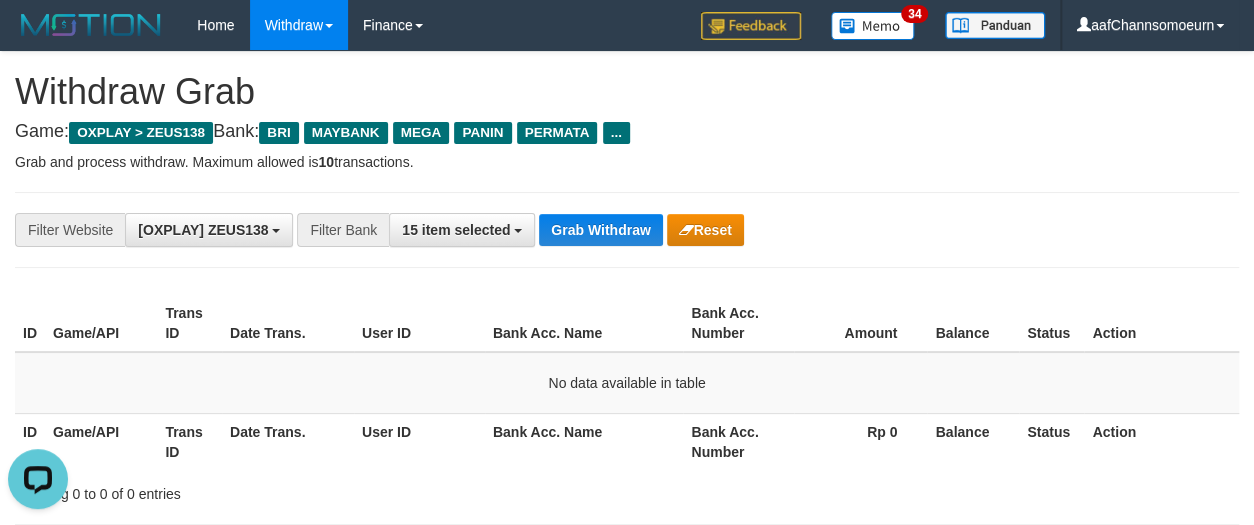 drag, startPoint x: 855, startPoint y: 194, endPoint x: 869, endPoint y: 214, distance: 24.41311 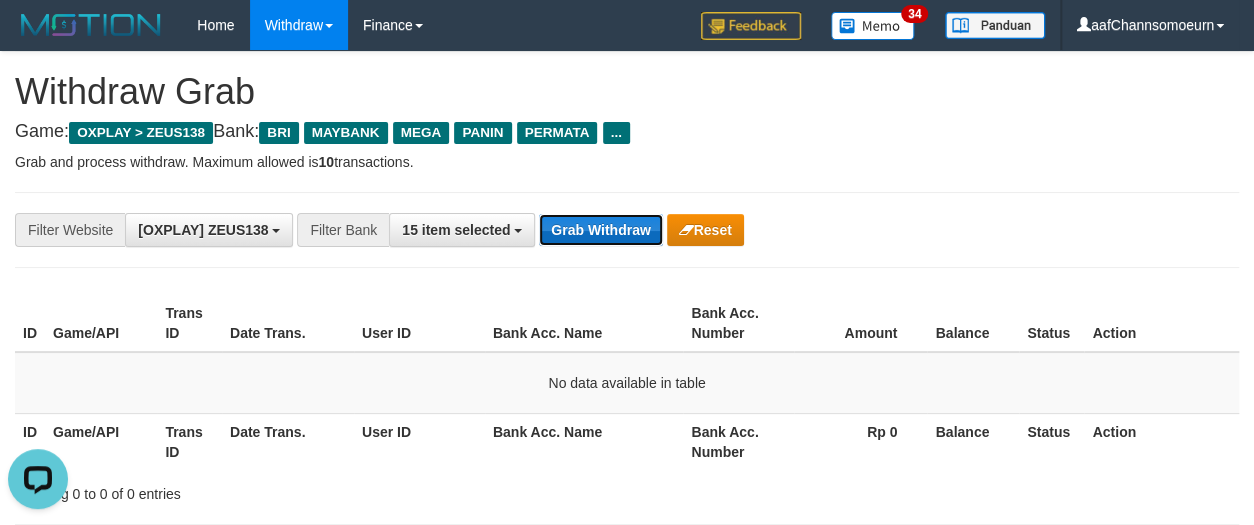 click on "Grab Withdraw" at bounding box center (600, 230) 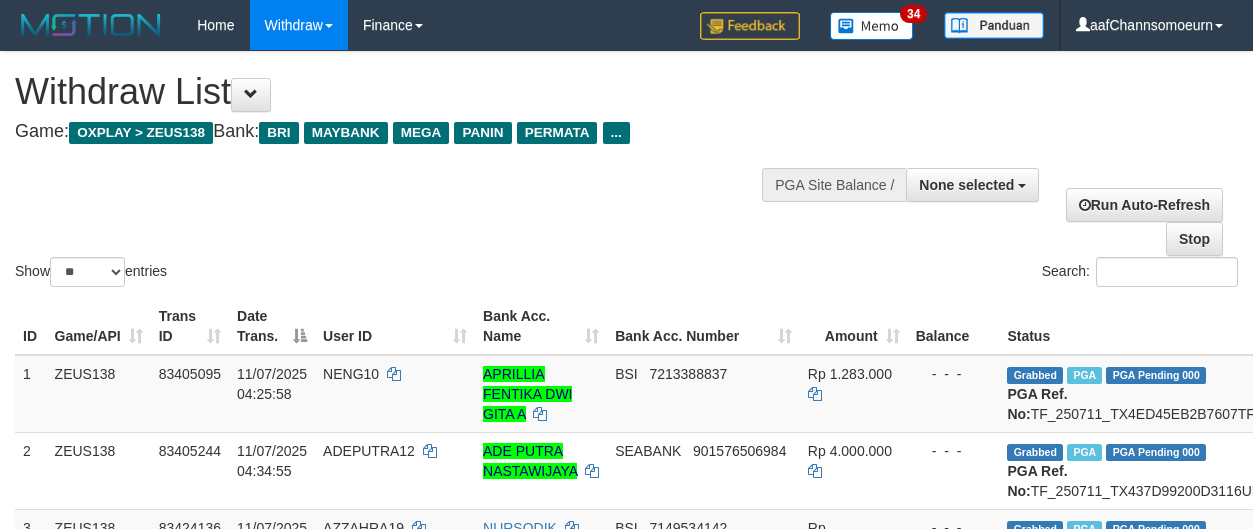 select 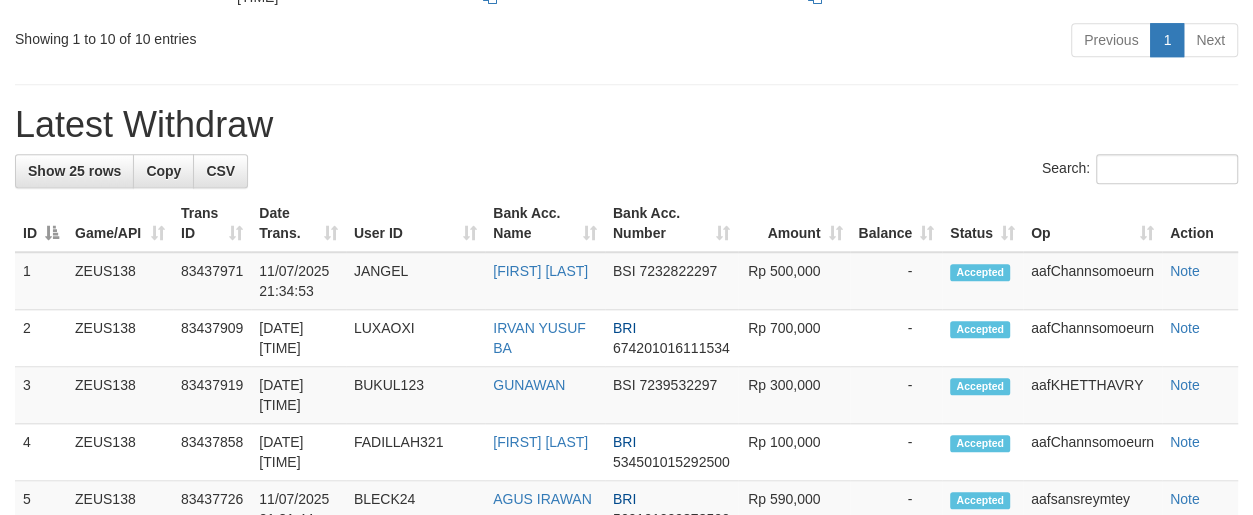 scroll, scrollTop: 955, scrollLeft: 0, axis: vertical 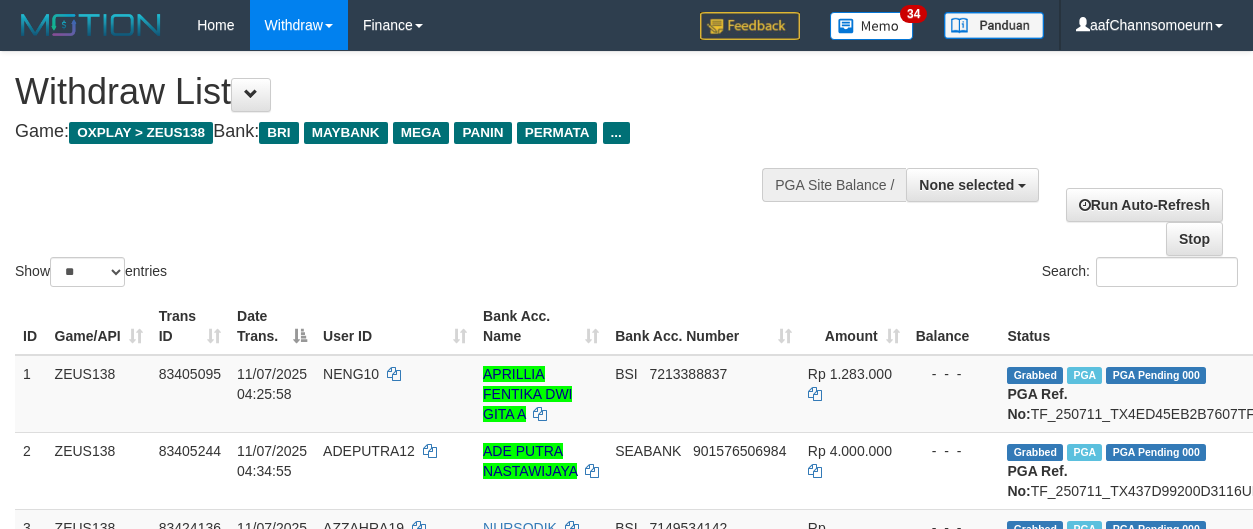 select 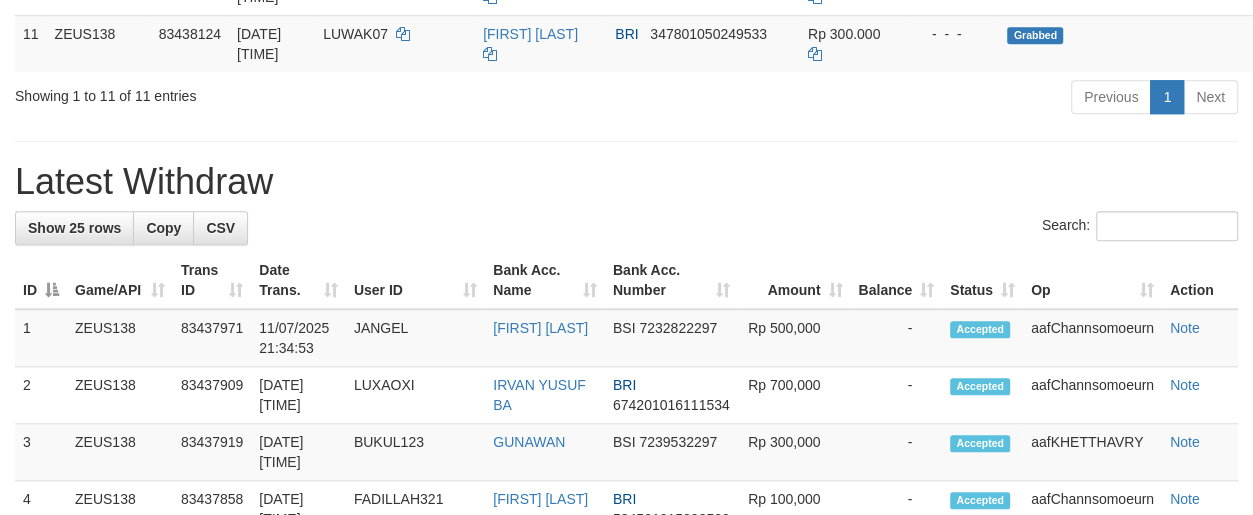 scroll, scrollTop: 955, scrollLeft: 0, axis: vertical 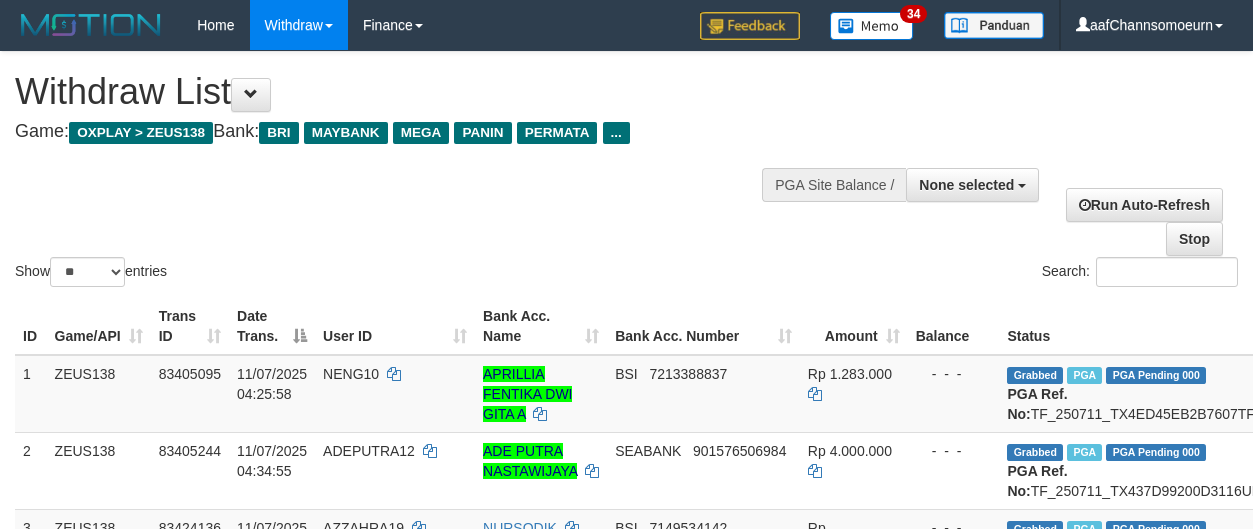 select 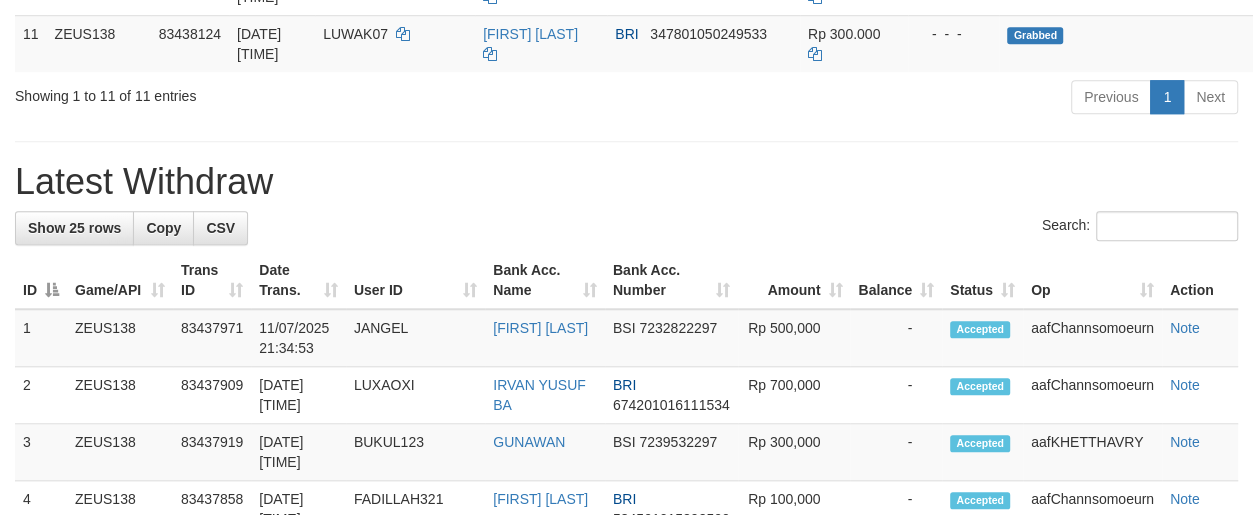scroll, scrollTop: 955, scrollLeft: 0, axis: vertical 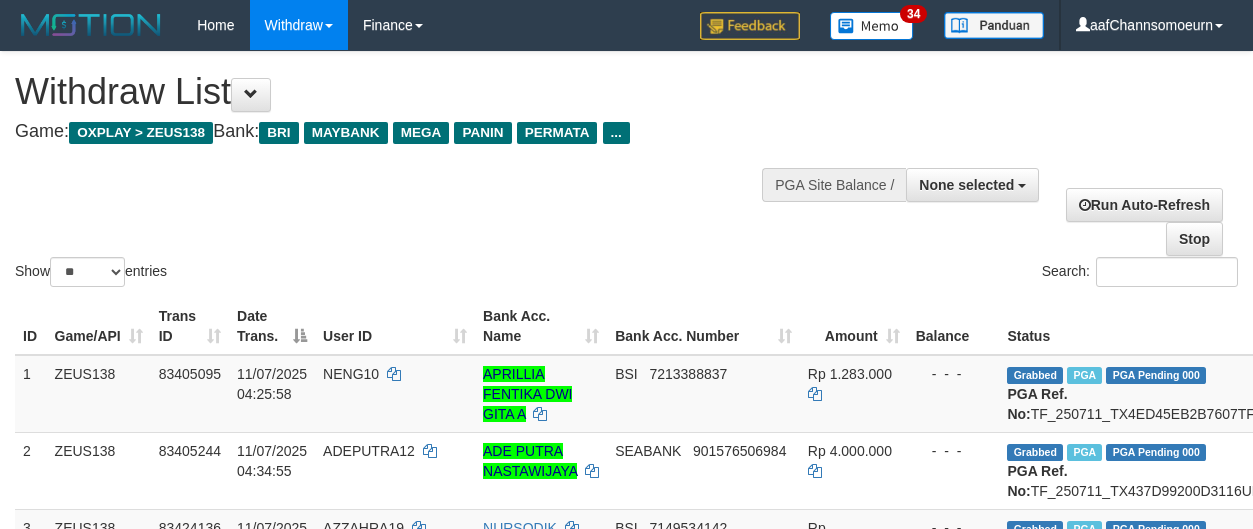 select 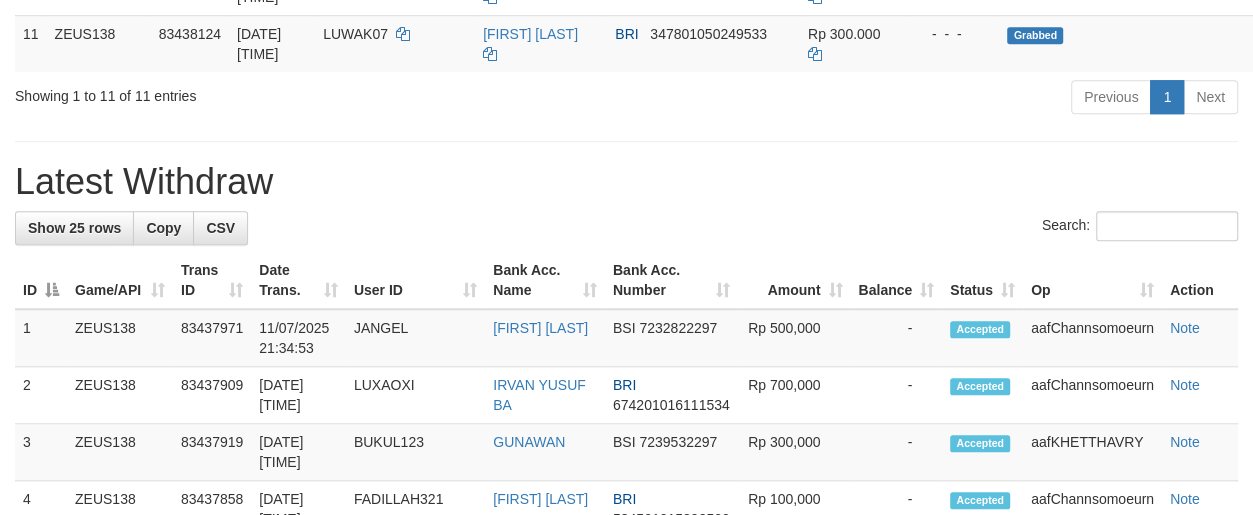 scroll, scrollTop: 955, scrollLeft: 0, axis: vertical 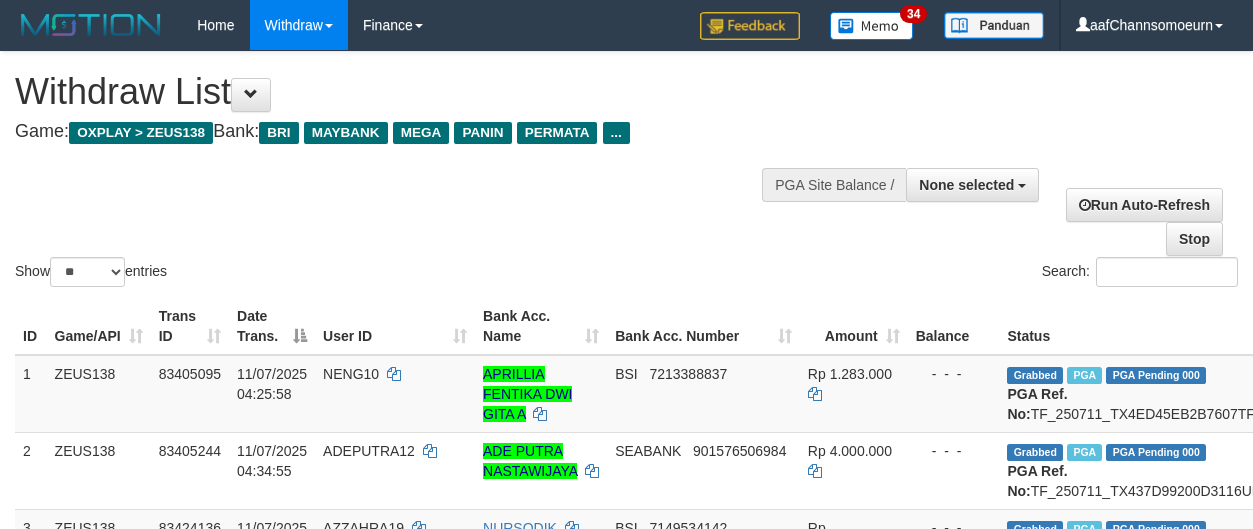 select 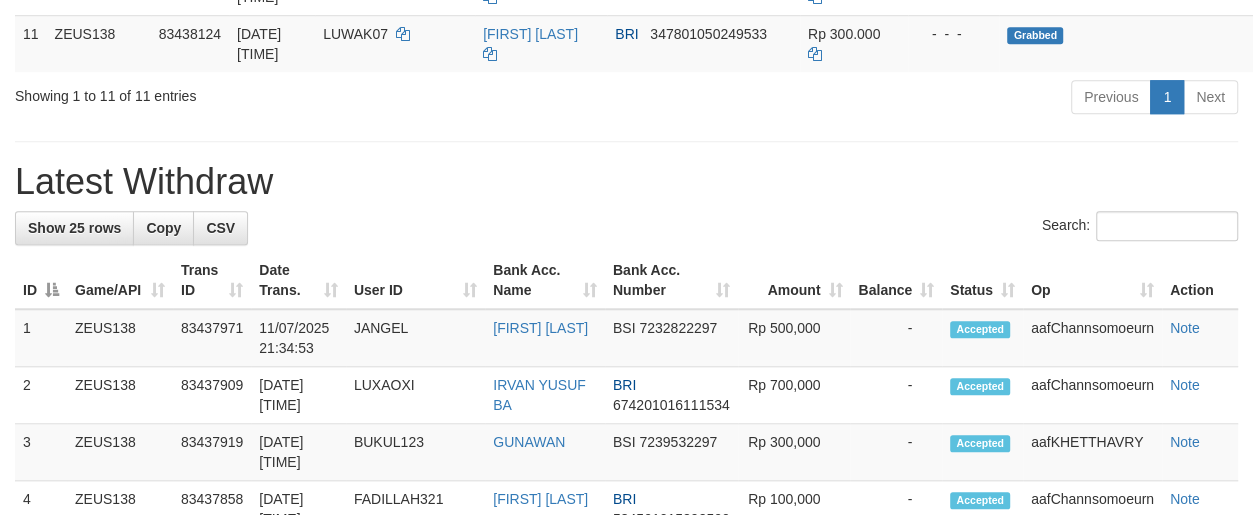 scroll, scrollTop: 955, scrollLeft: 0, axis: vertical 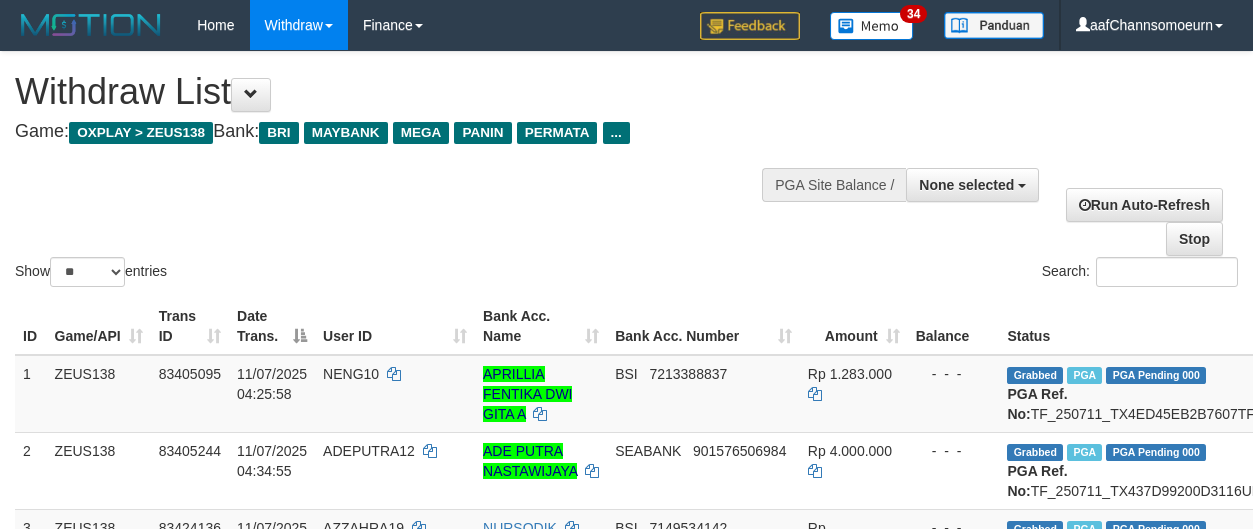 select 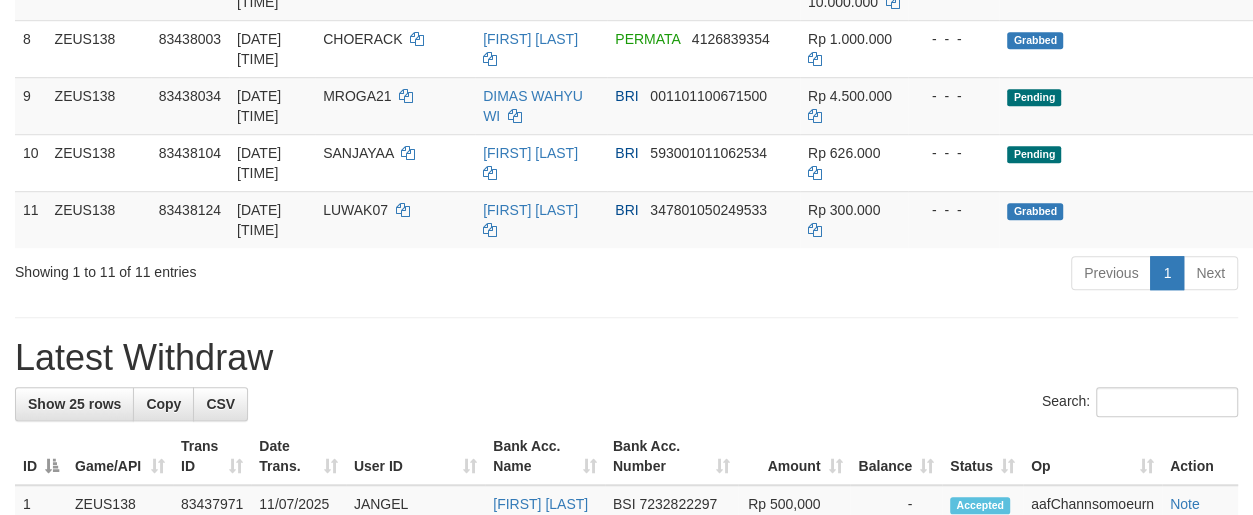 scroll, scrollTop: 788, scrollLeft: 0, axis: vertical 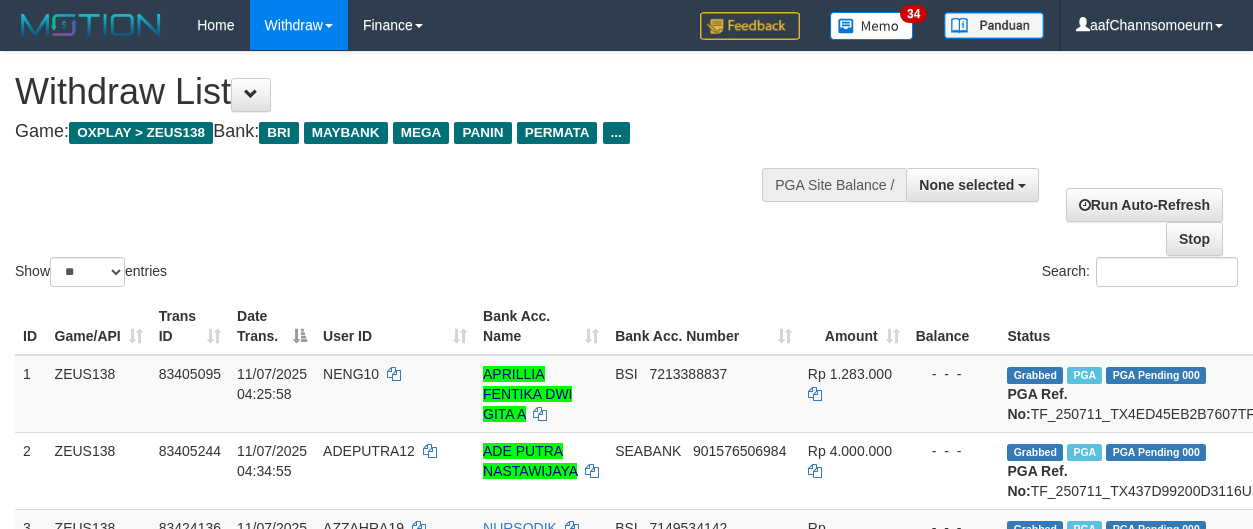 select 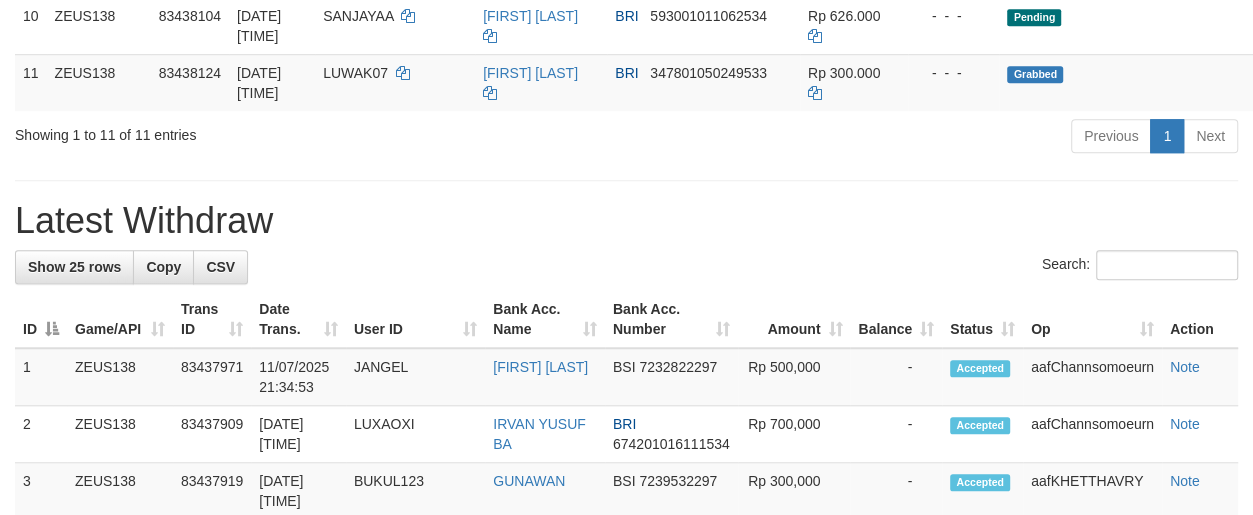 scroll, scrollTop: 960, scrollLeft: 0, axis: vertical 